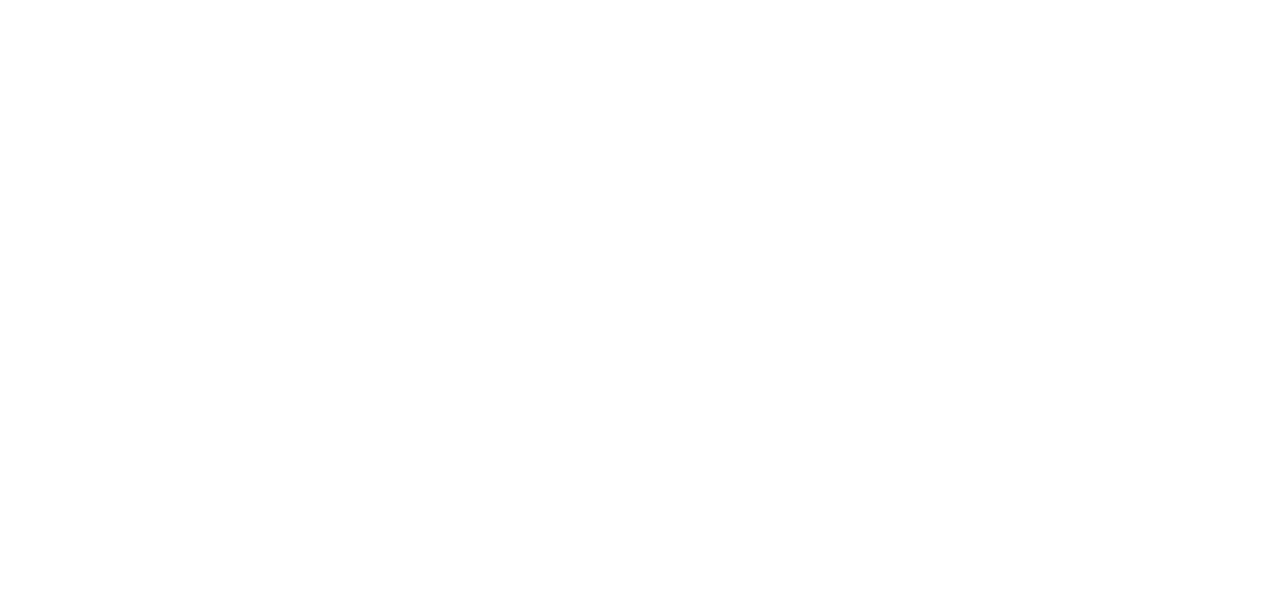 scroll, scrollTop: 0, scrollLeft: 0, axis: both 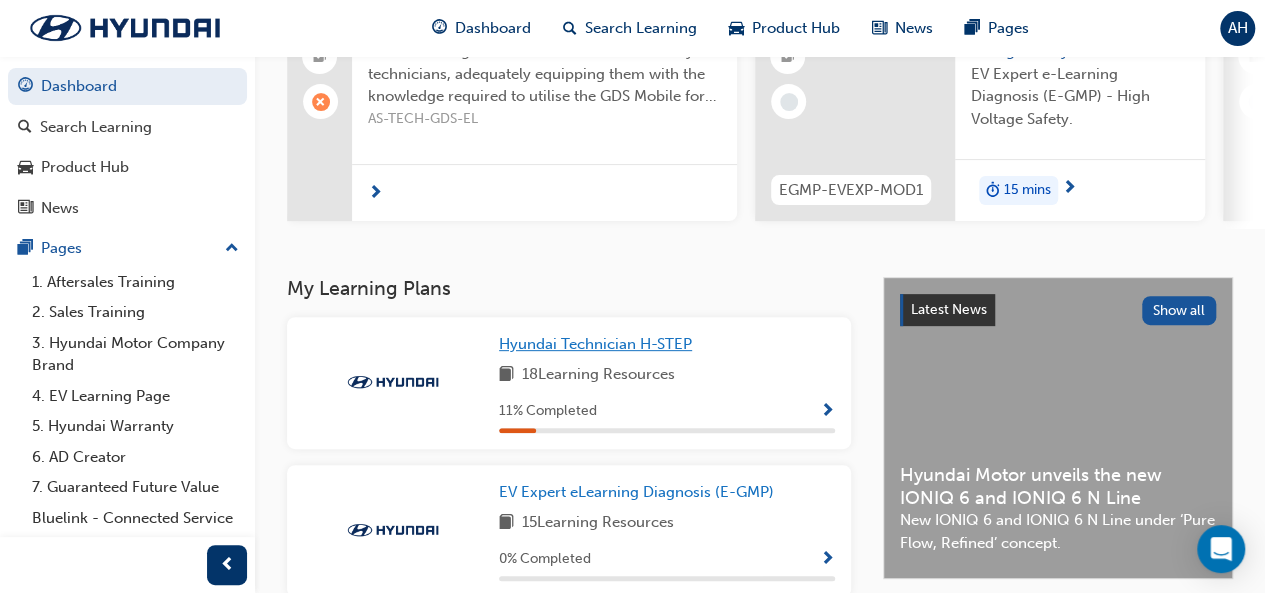 click on "Hyundai Technician H-STEP" at bounding box center (595, 344) 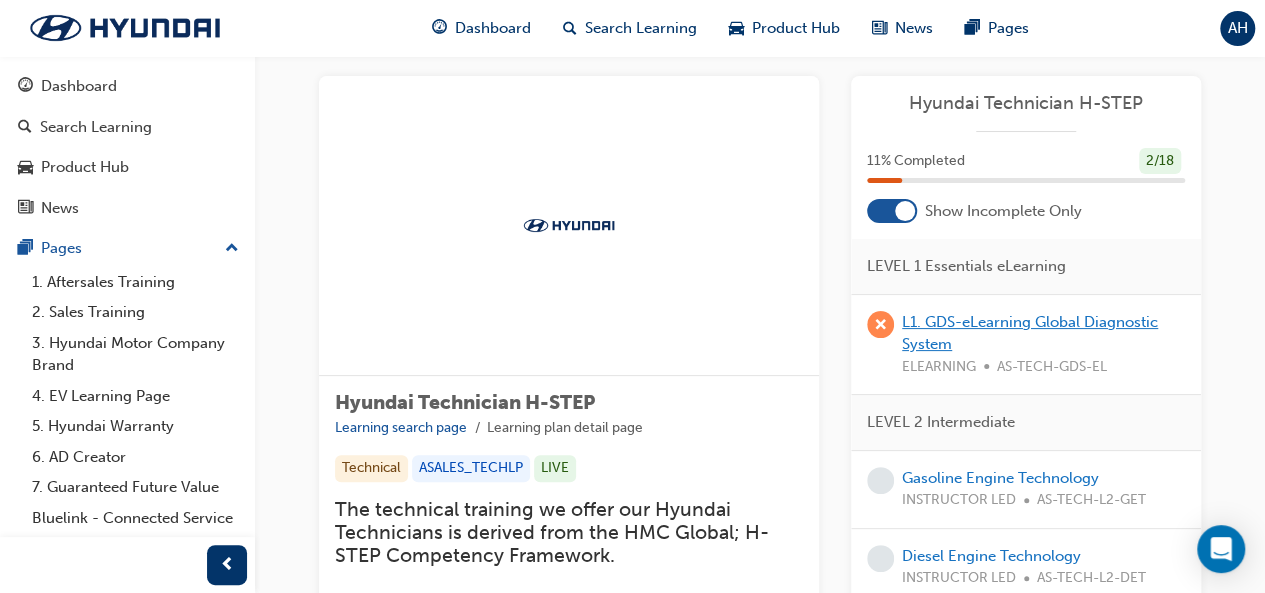 scroll, scrollTop: 25, scrollLeft: 0, axis: vertical 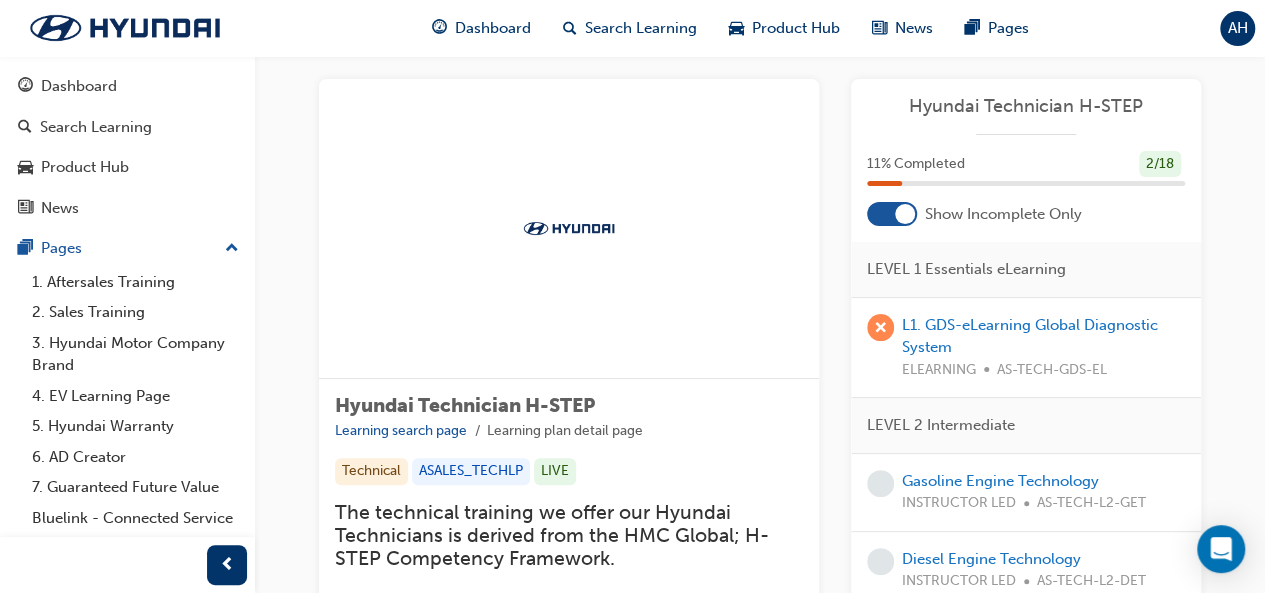 click at bounding box center [905, 214] 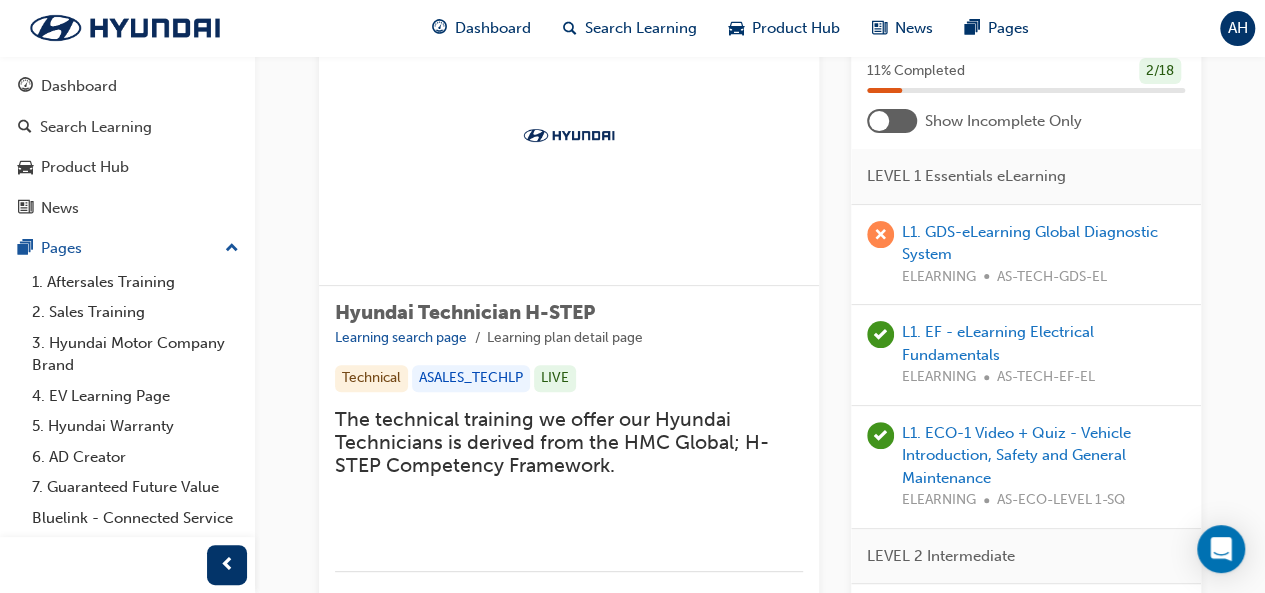 scroll, scrollTop: 119, scrollLeft: 0, axis: vertical 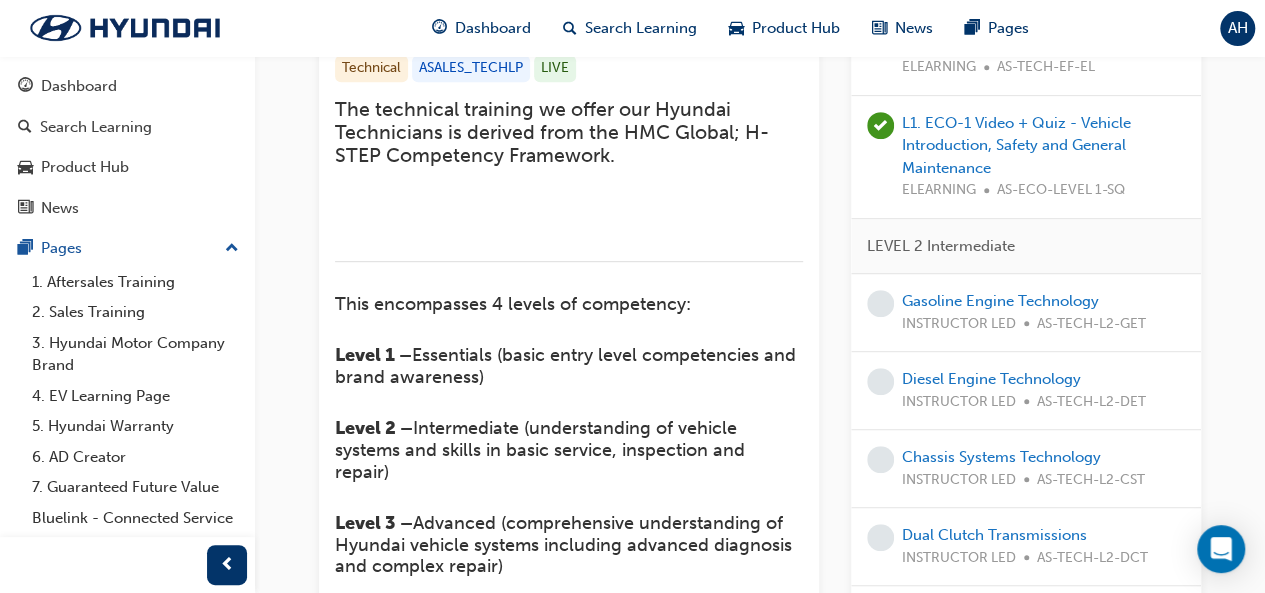 click on "Gasoline Engine Technology INSTRUCTOR LED AS-TECH-L2-GET" at bounding box center (1026, 313) 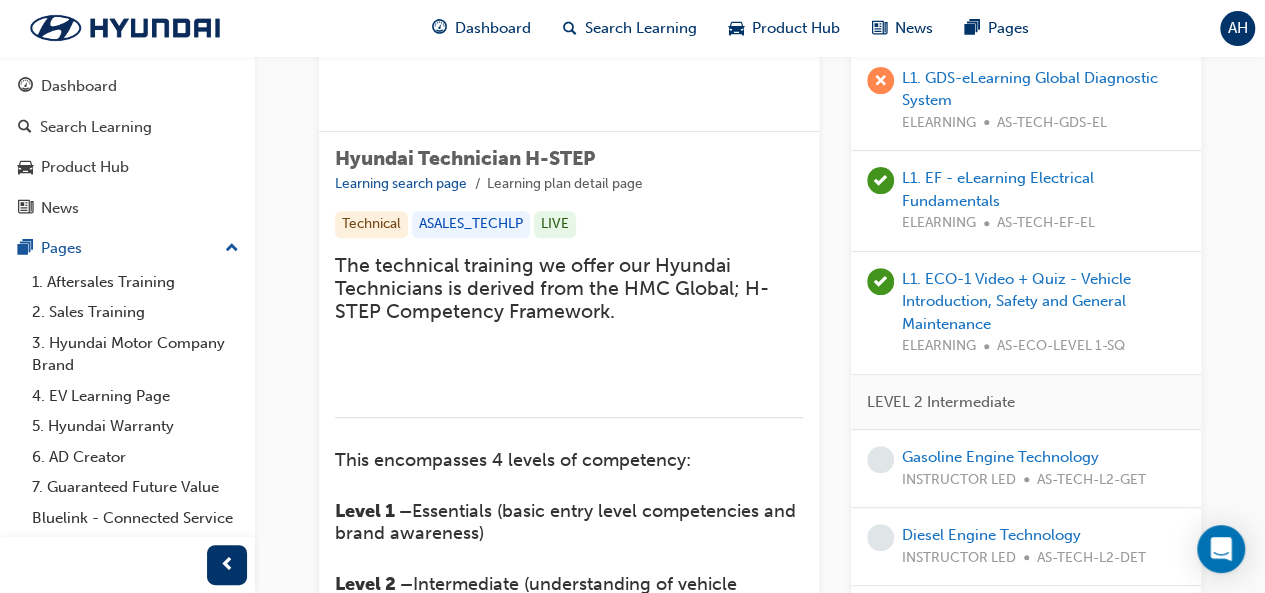 scroll, scrollTop: 0, scrollLeft: 0, axis: both 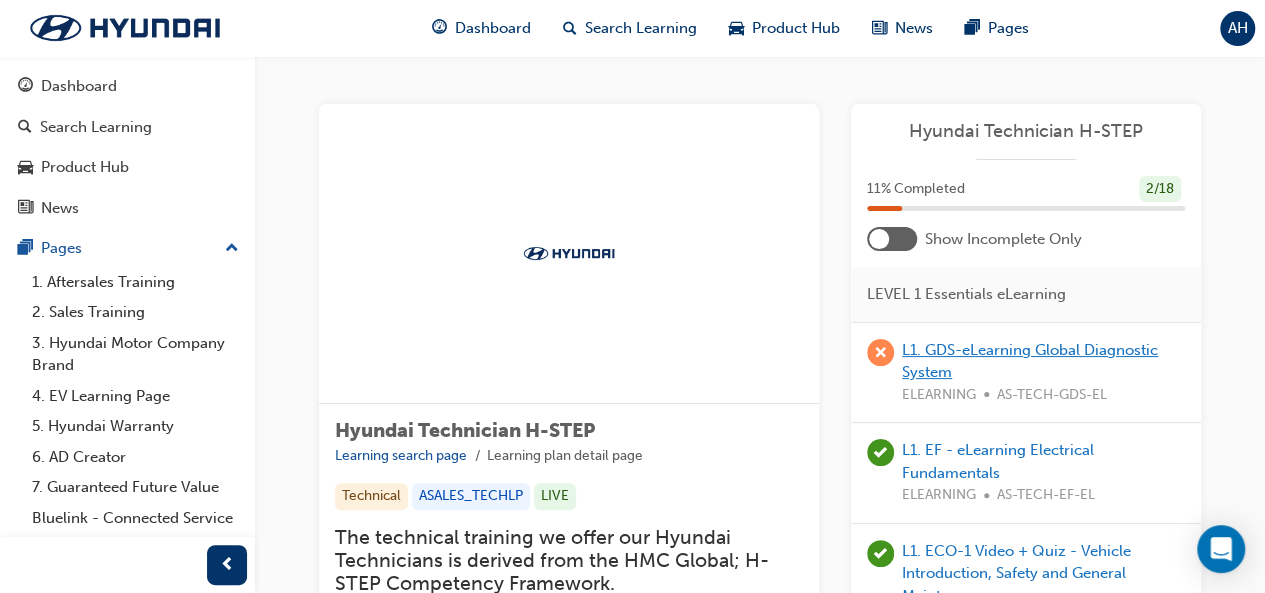 click on "L1. GDS-eLearning Global Diagnostic System" at bounding box center (1030, 361) 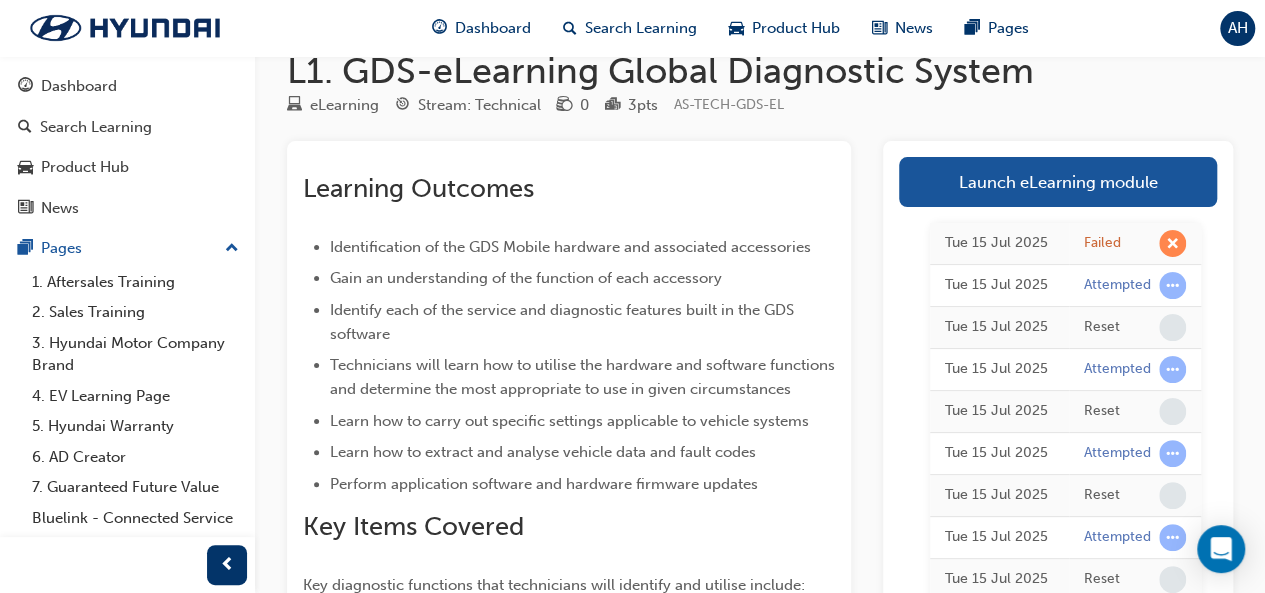scroll, scrollTop: 40, scrollLeft: 0, axis: vertical 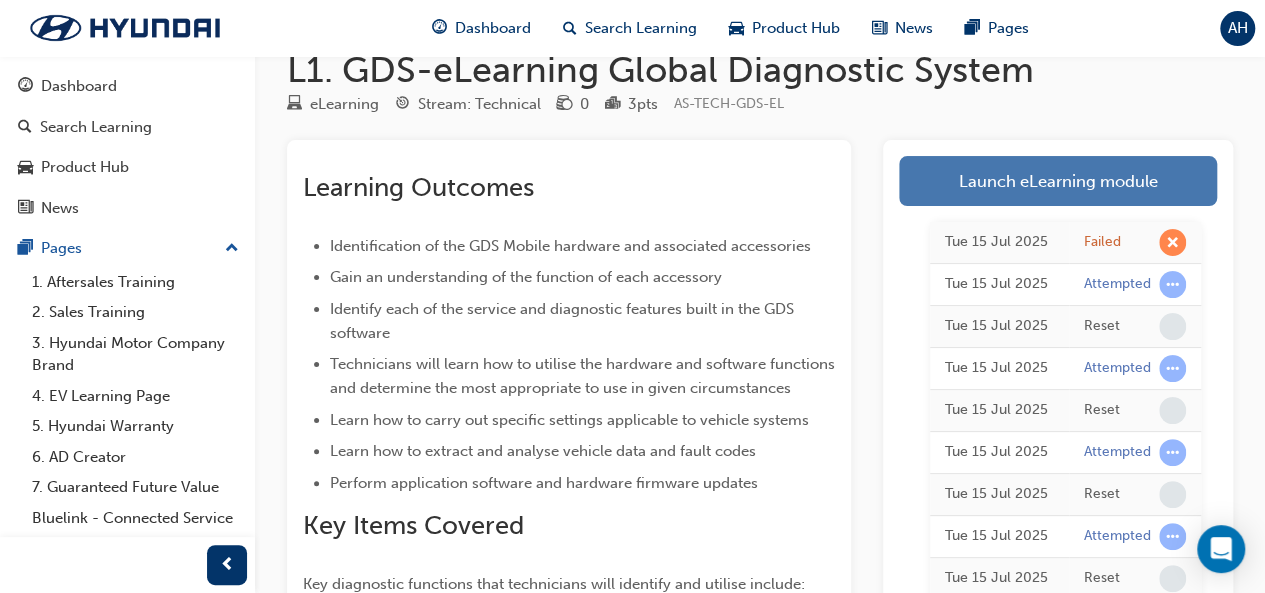 click on "Launch eLearning module" at bounding box center (1058, 181) 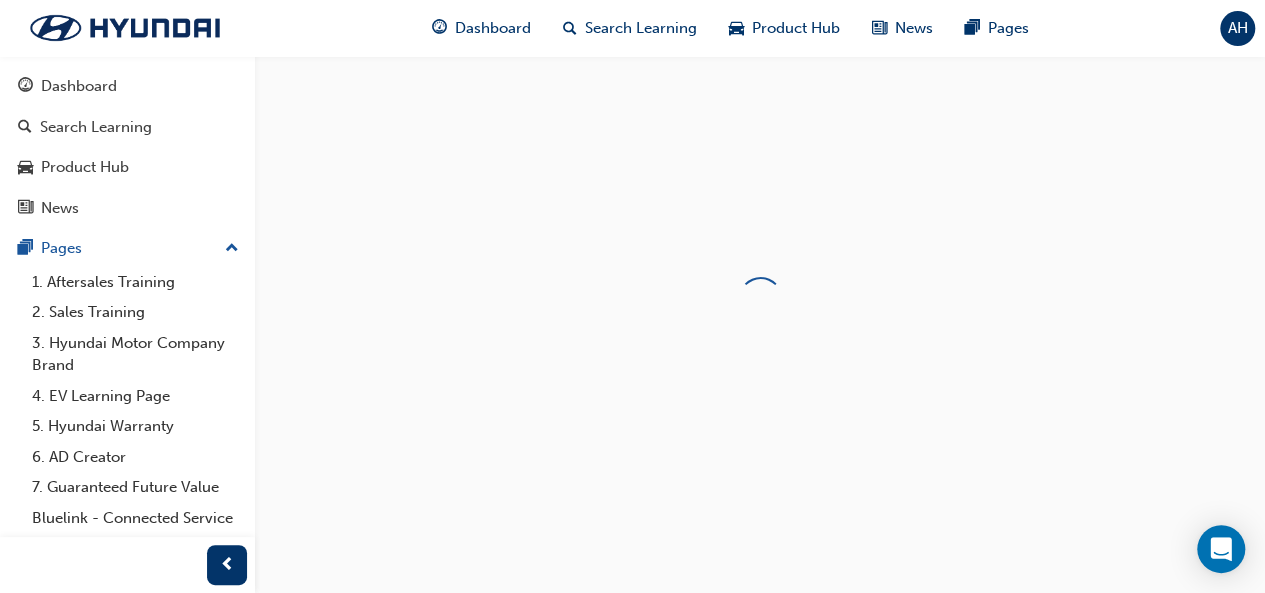 scroll, scrollTop: 0, scrollLeft: 0, axis: both 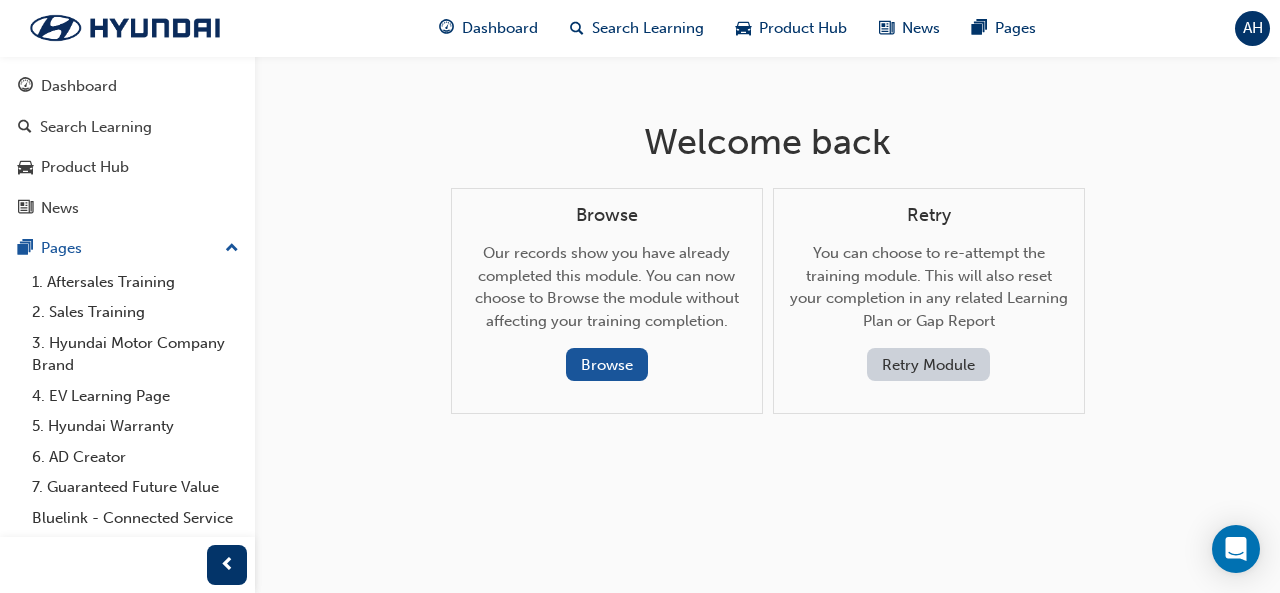 click on "Retry Module" at bounding box center (928, 364) 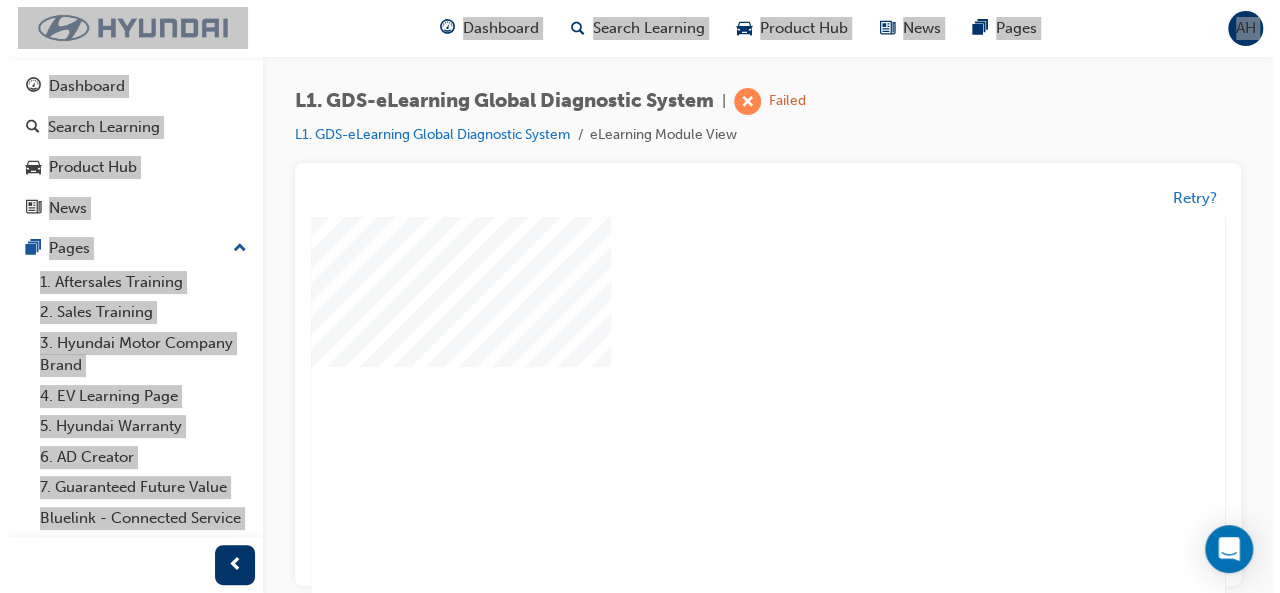 scroll, scrollTop: 0, scrollLeft: 0, axis: both 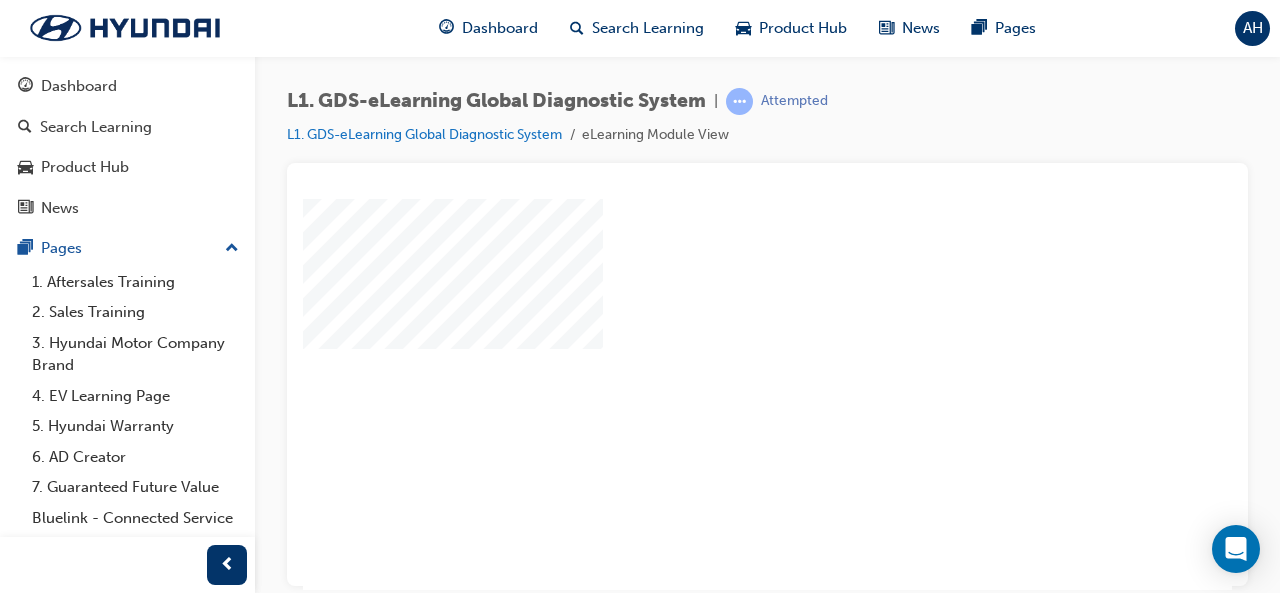 click at bounding box center (710, 336) 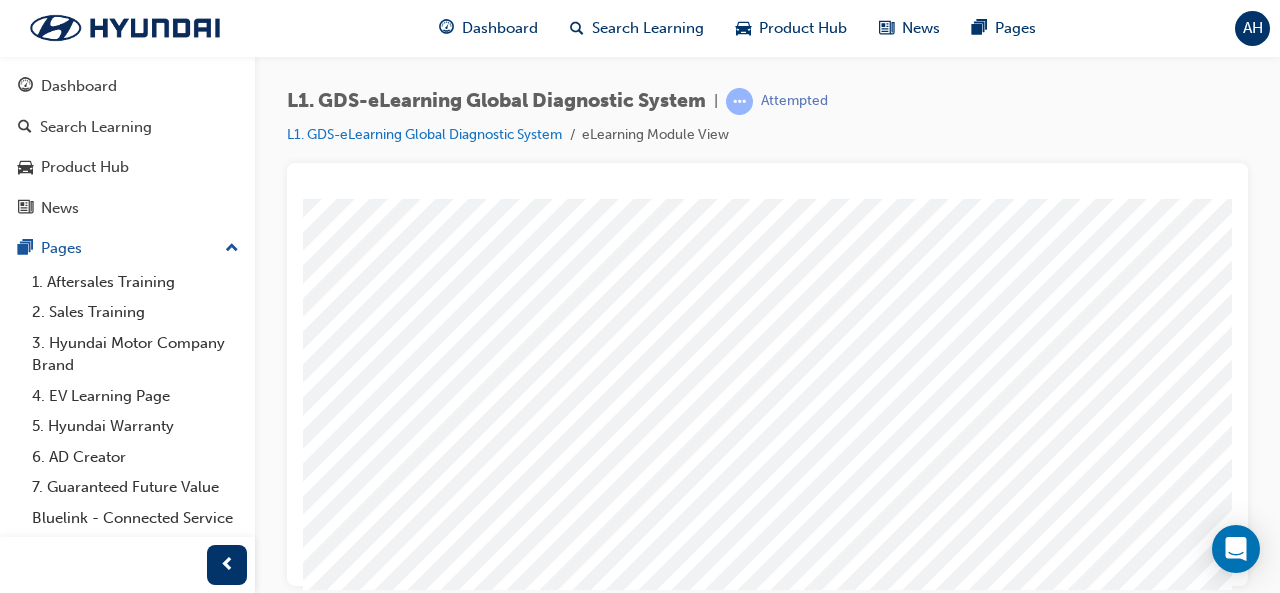 scroll, scrollTop: 374, scrollLeft: 0, axis: vertical 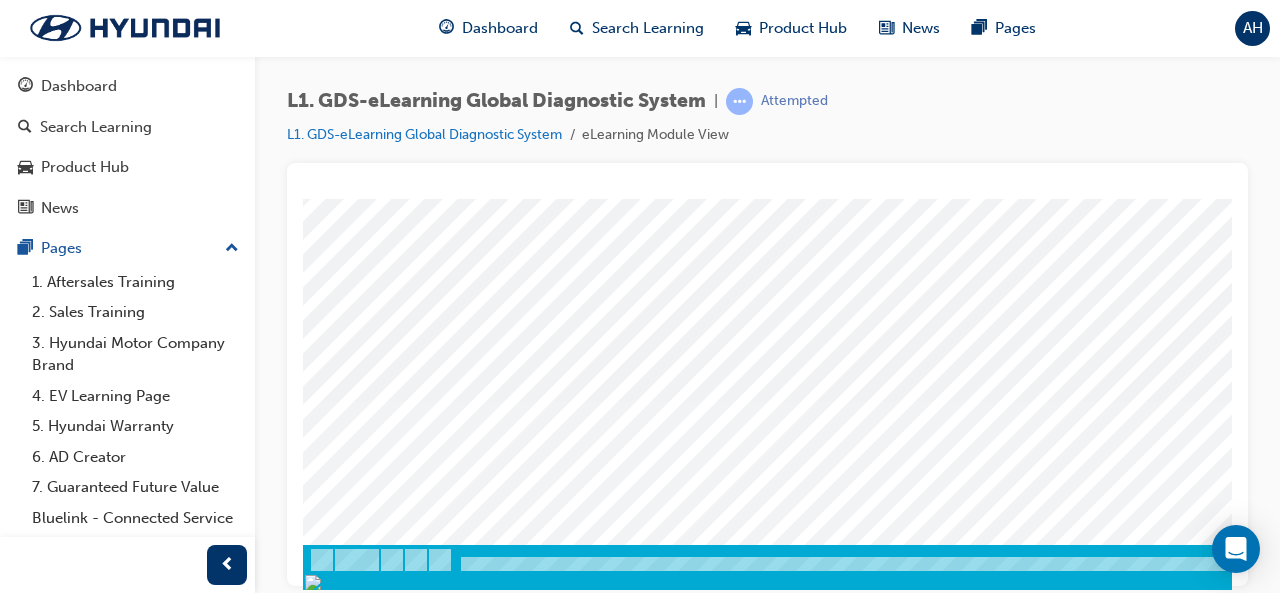 click at bounding box center [373, 2922] 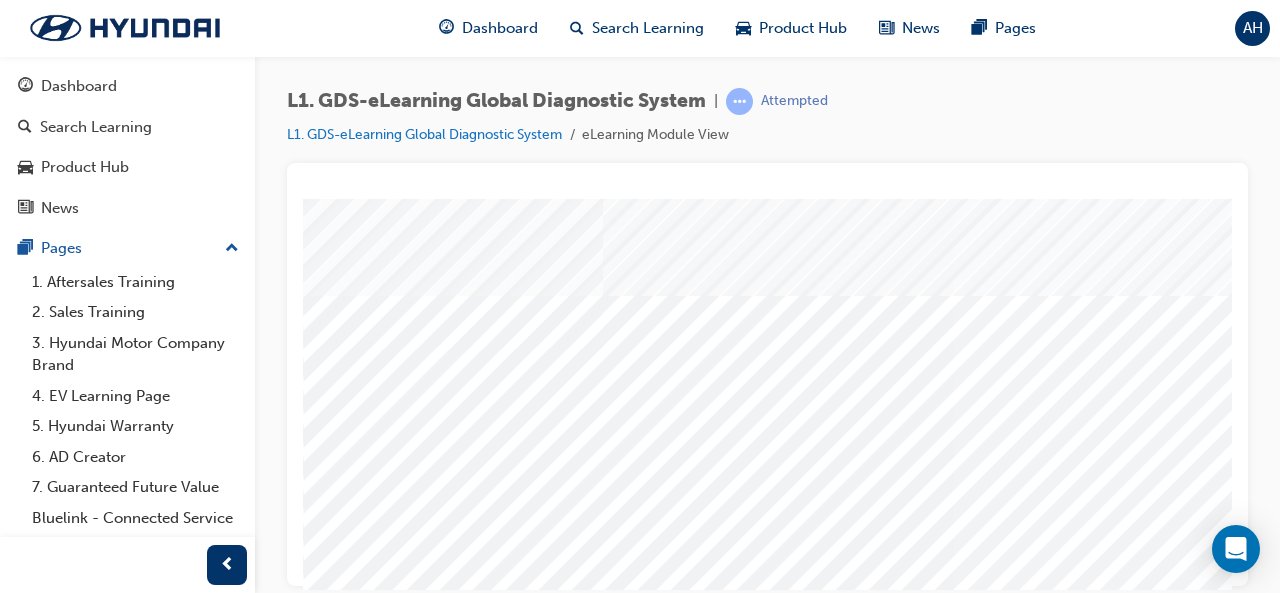 click at bounding box center [628, 2001] 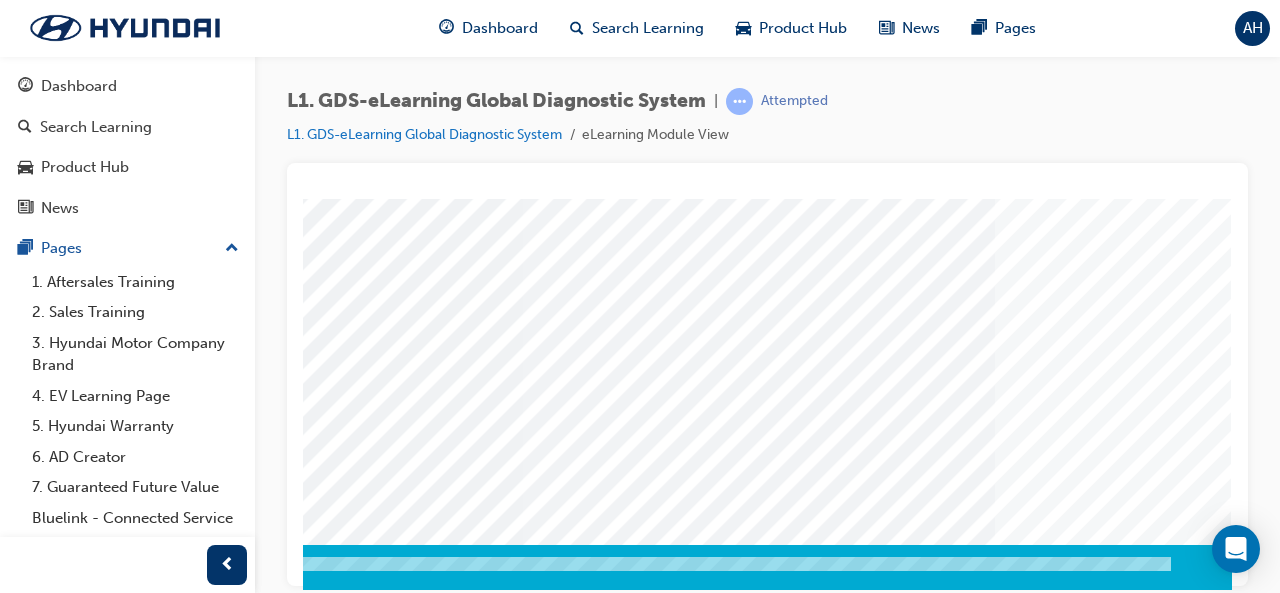 scroll, scrollTop: 374, scrollLeft: 0, axis: vertical 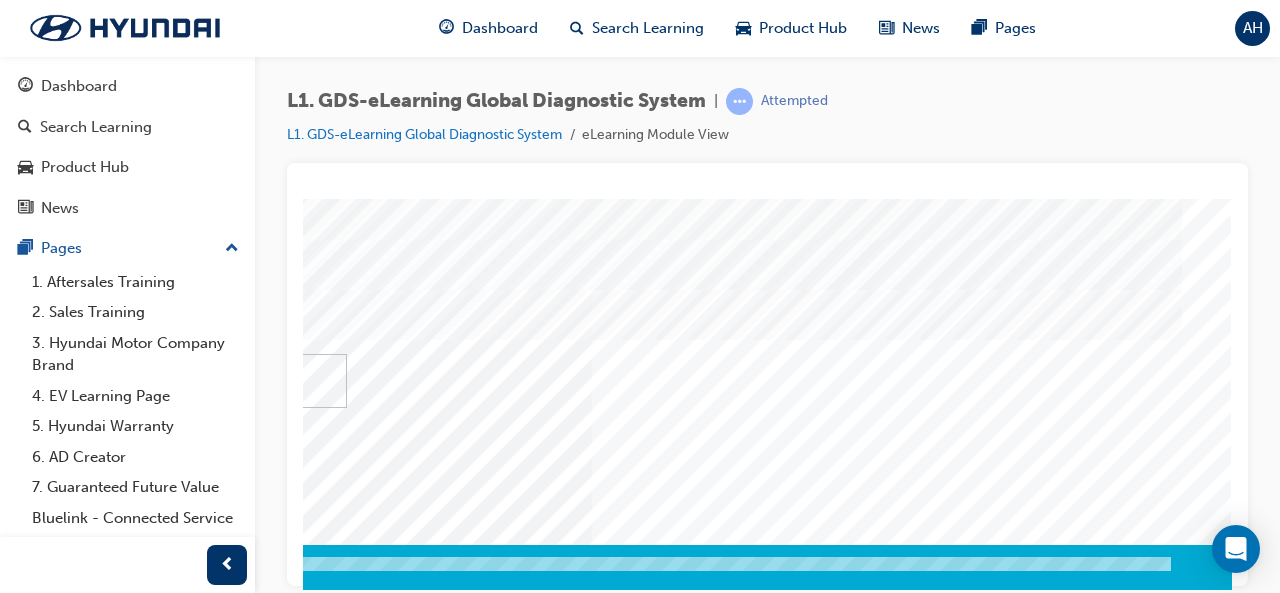 click at bounding box center [-58, 3757] 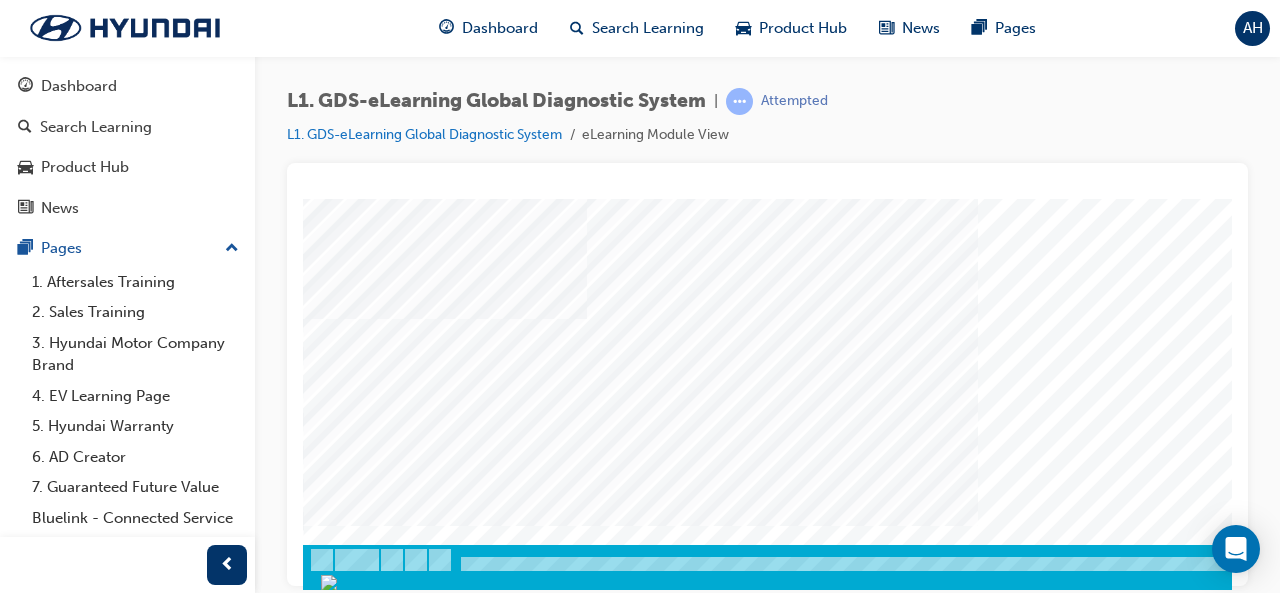 scroll, scrollTop: 374, scrollLeft: 446, axis: both 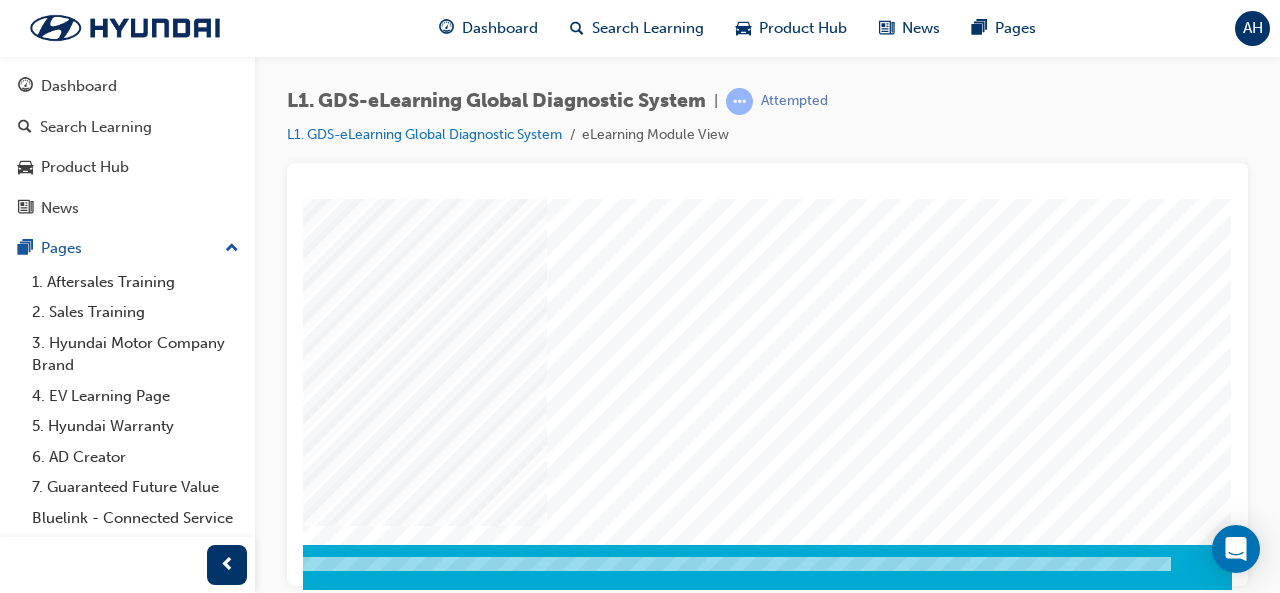 click at bounding box center [-58, 789] 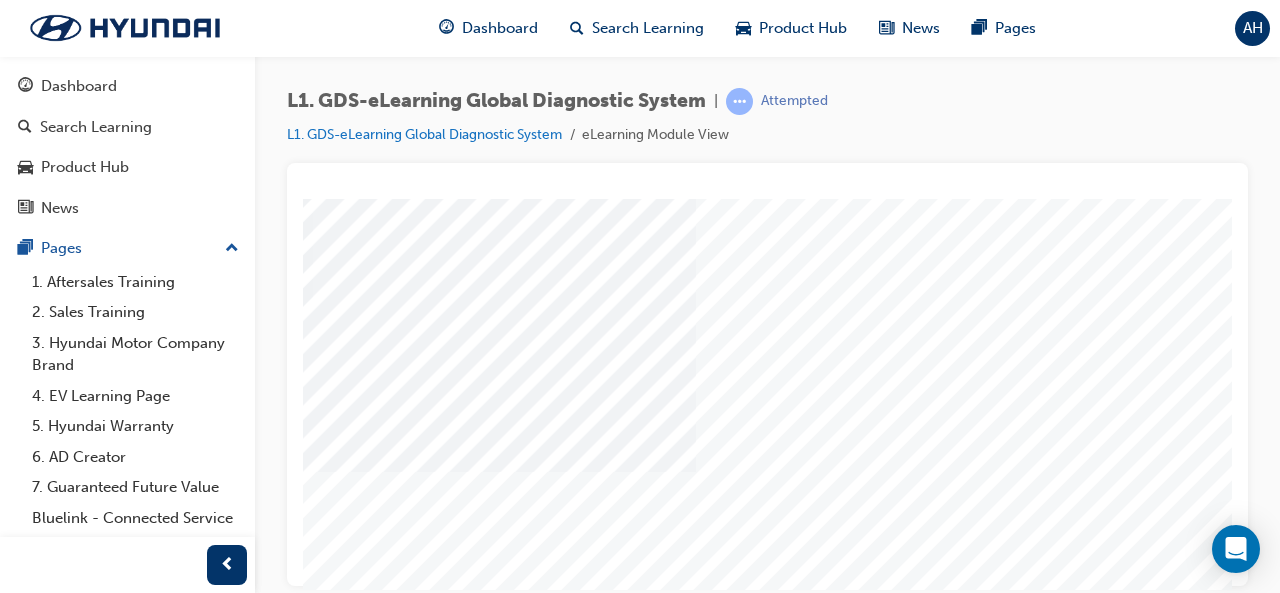scroll, scrollTop: 374, scrollLeft: 446, axis: both 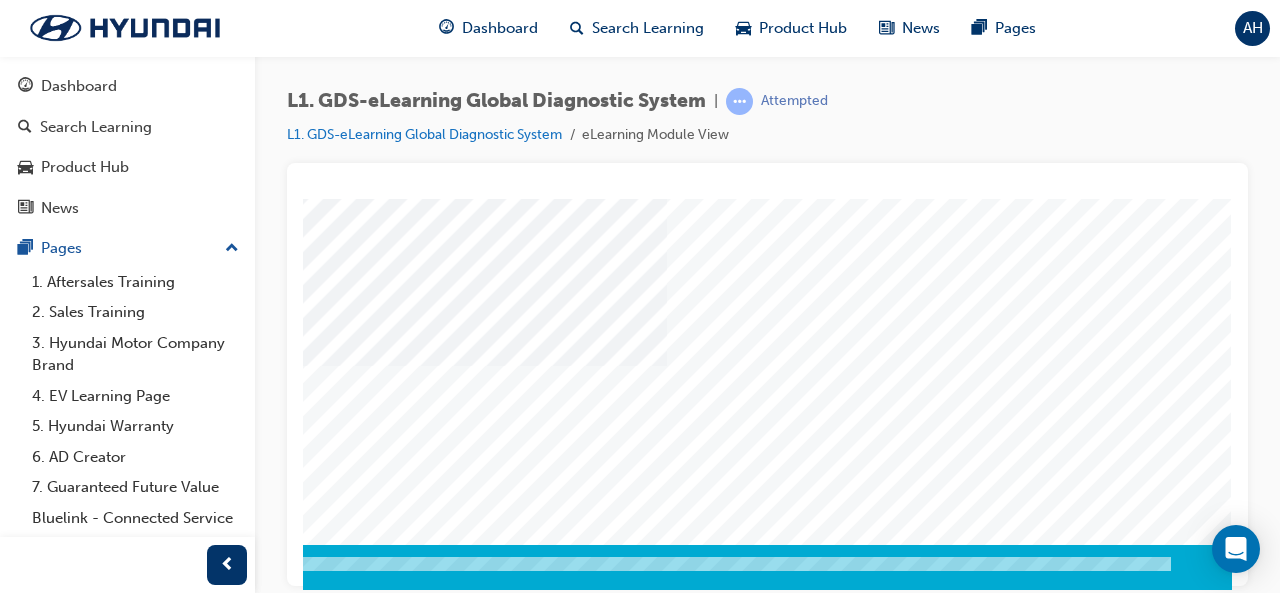 click at bounding box center [267, 2663] 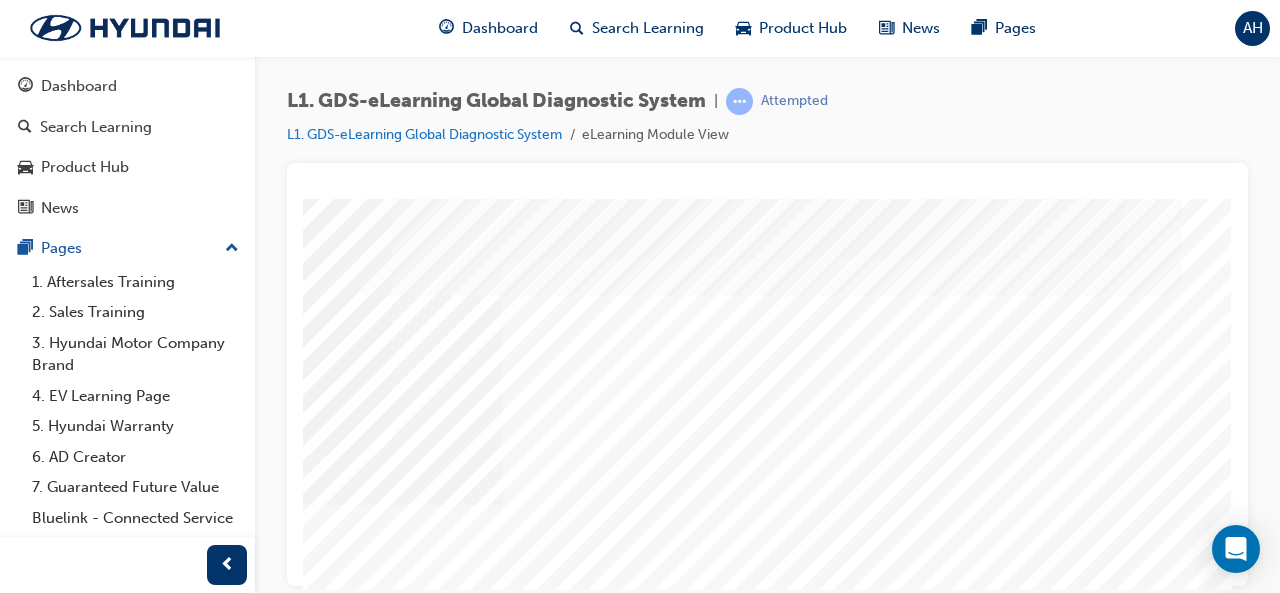 scroll, scrollTop: 374, scrollLeft: 446, axis: both 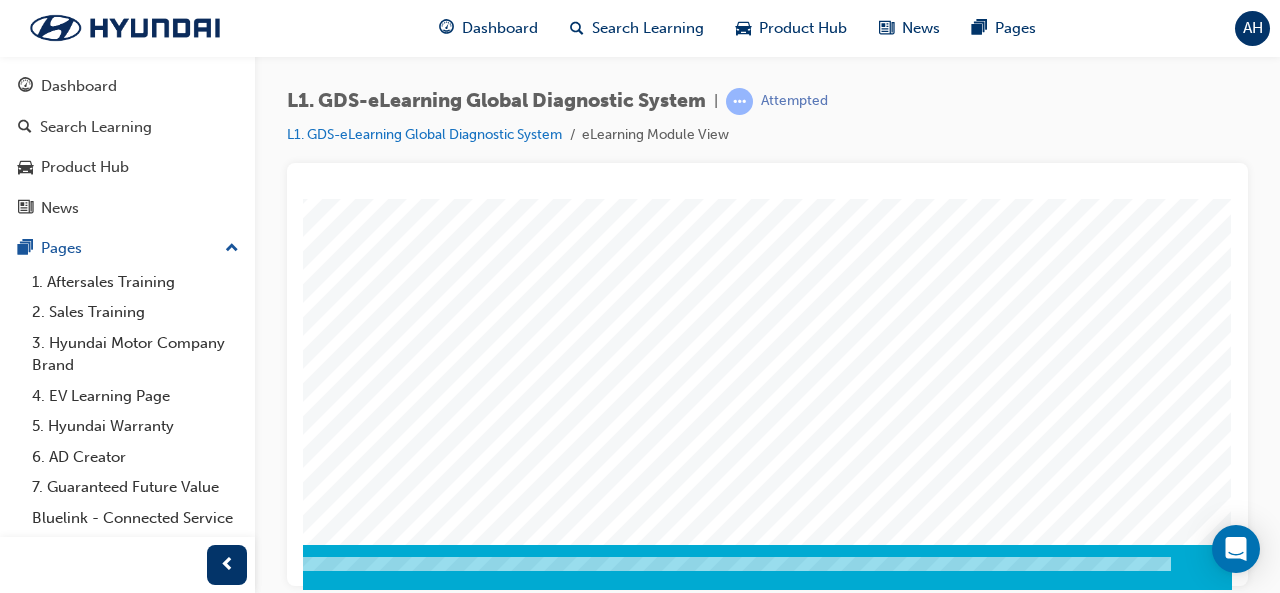 click at bounding box center (-58, 977) 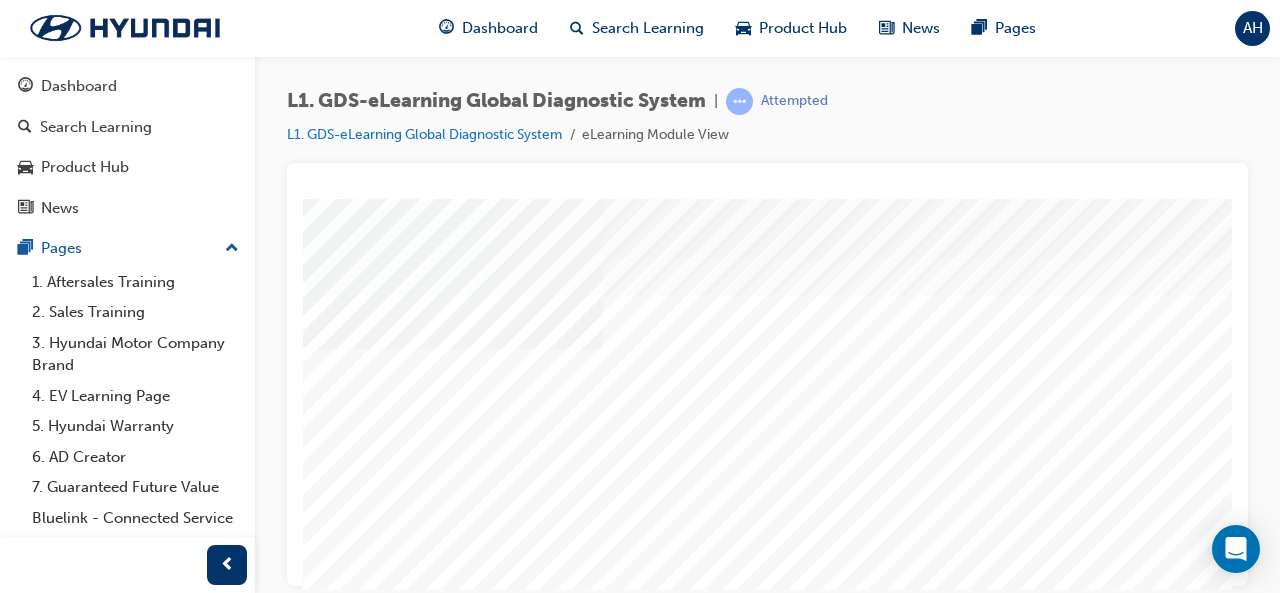 scroll, scrollTop: 0, scrollLeft: 0, axis: both 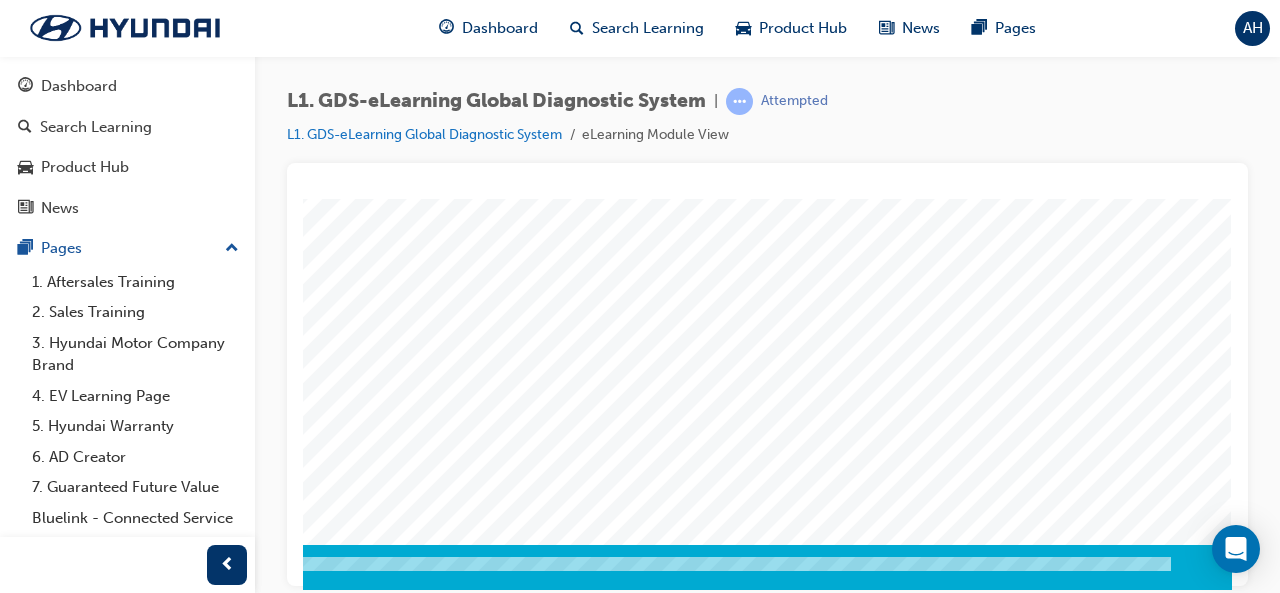click at bounding box center (-58, 671) 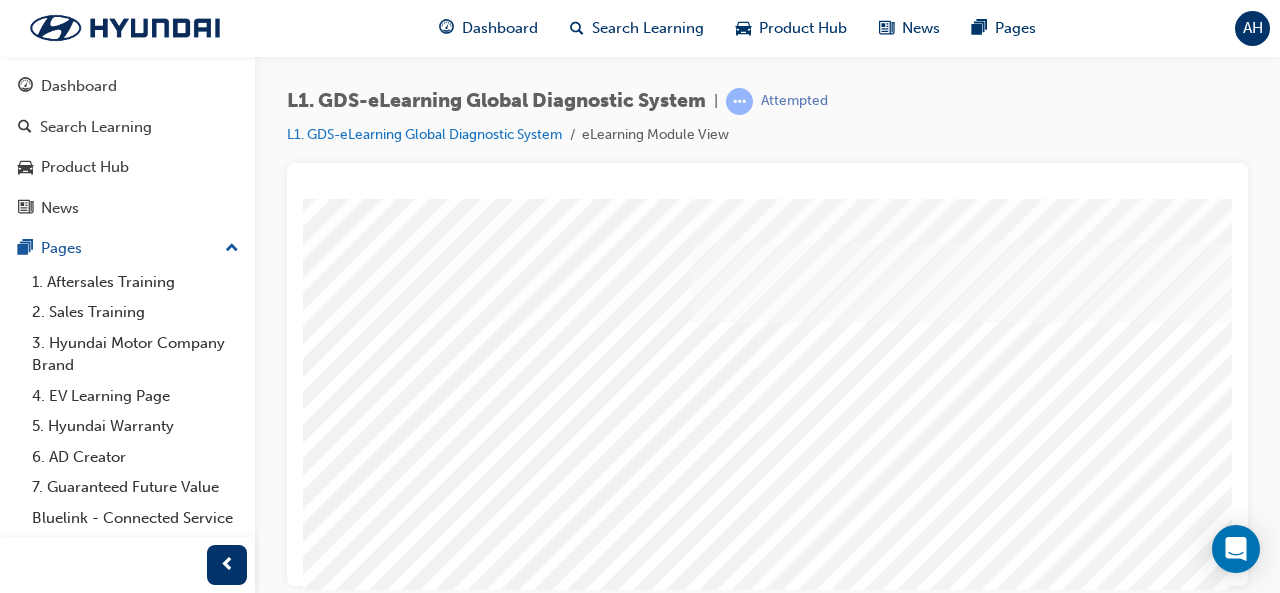 scroll, scrollTop: 286, scrollLeft: 2, axis: both 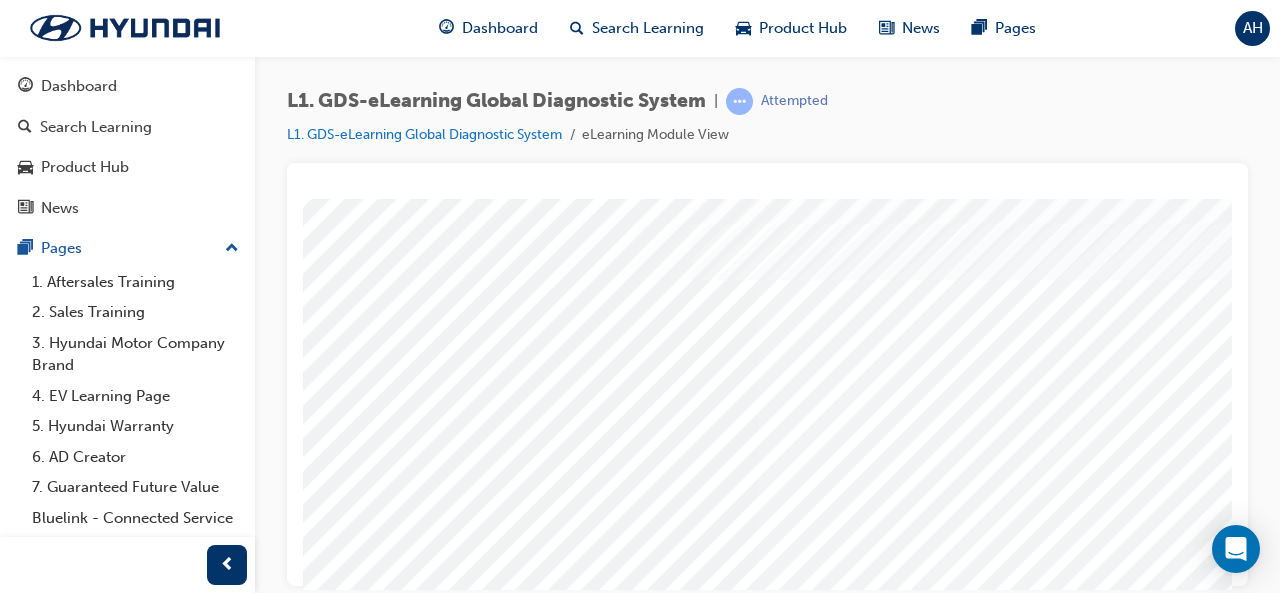 click at bounding box center (426, 2280) 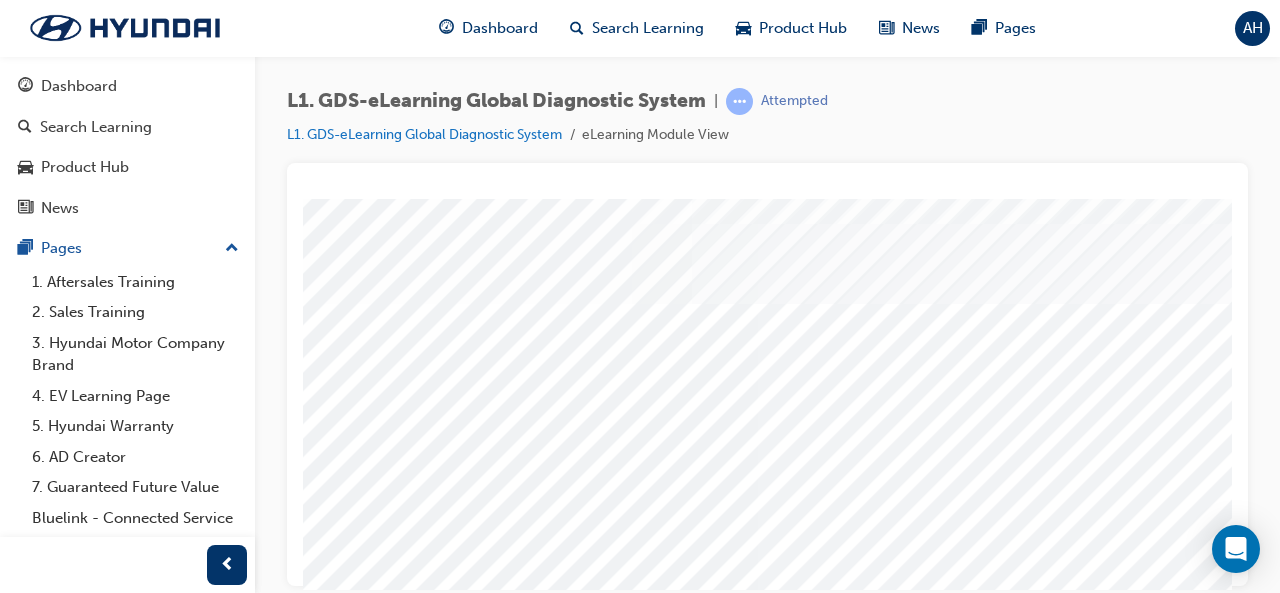 drag, startPoint x: 494, startPoint y: 279, endPoint x: 462, endPoint y: 325, distance: 56.0357 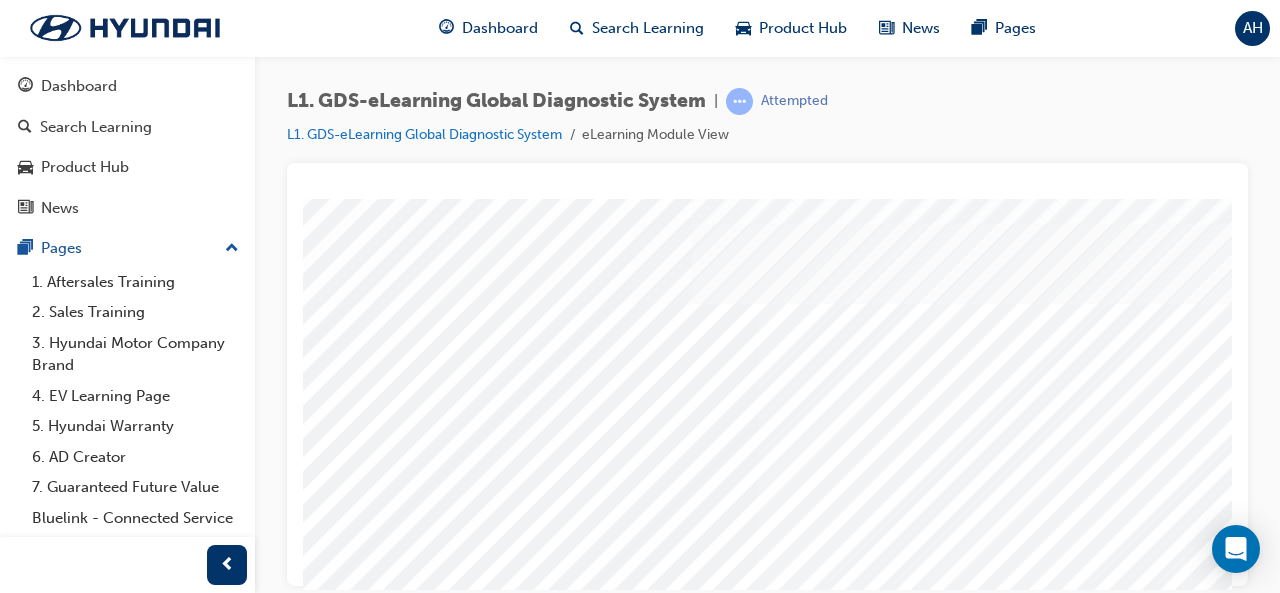 scroll, scrollTop: 374, scrollLeft: 446, axis: both 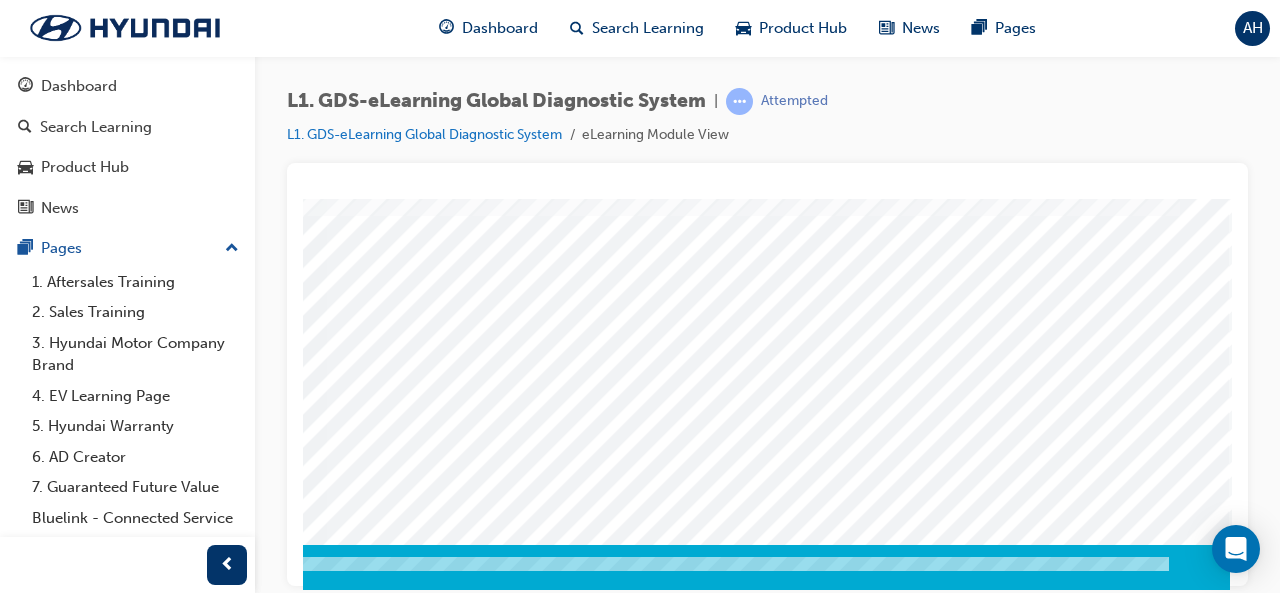 click at bounding box center [-60, 2349] 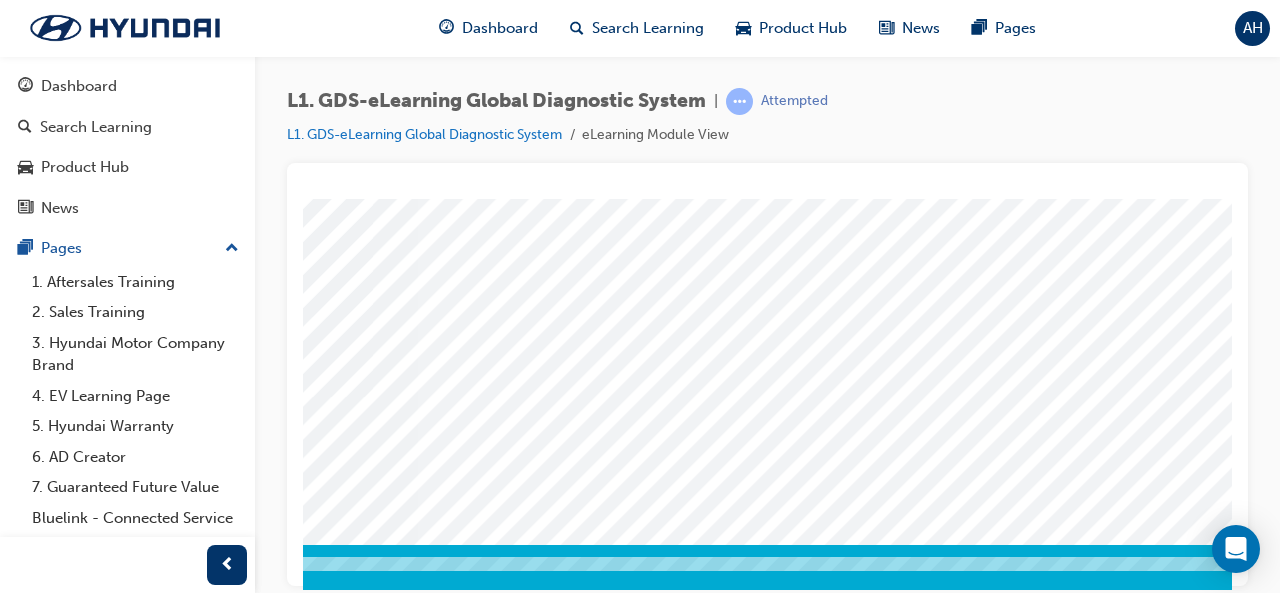 scroll 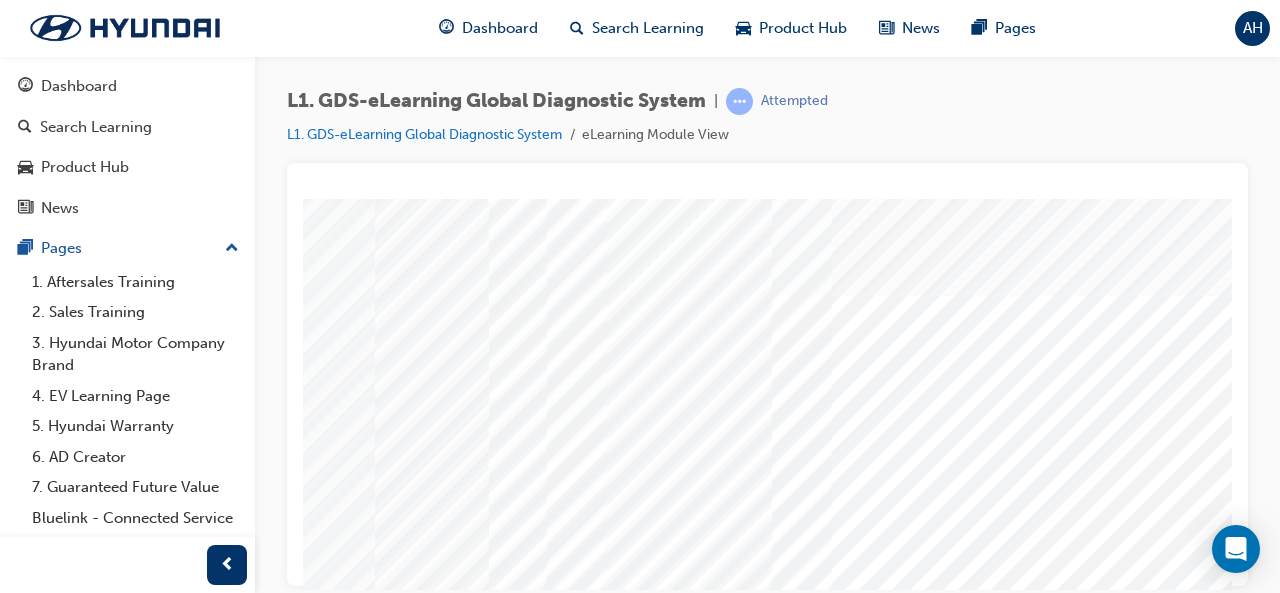 click at bounding box center (-12, 6708) 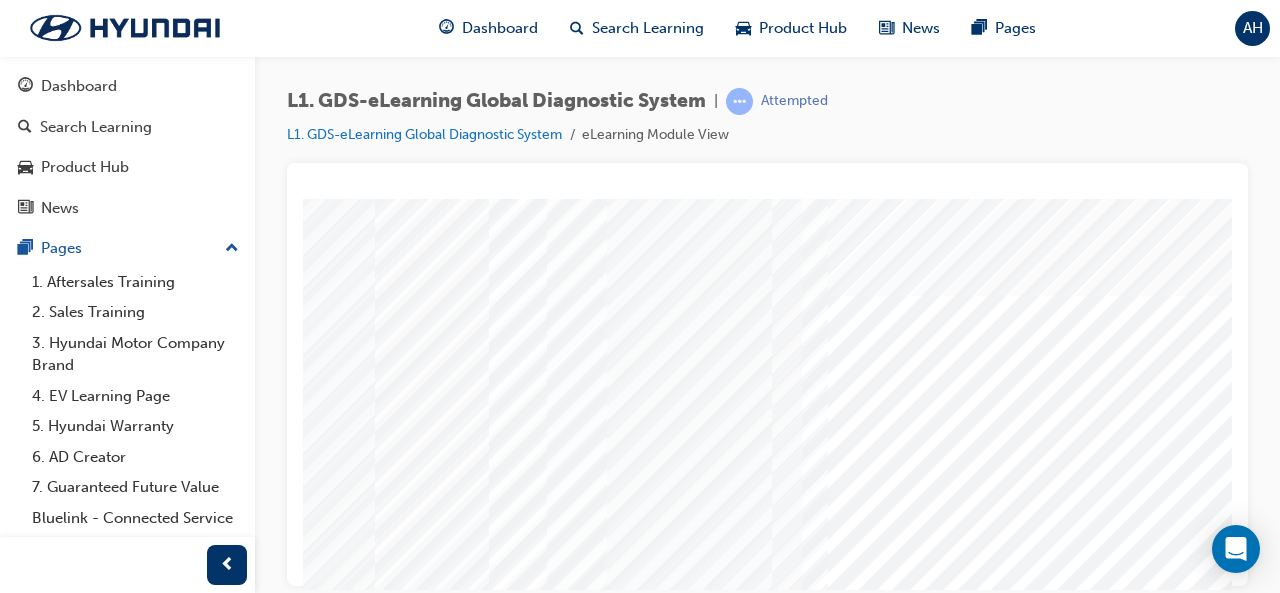 click at bounding box center (-12, 6758) 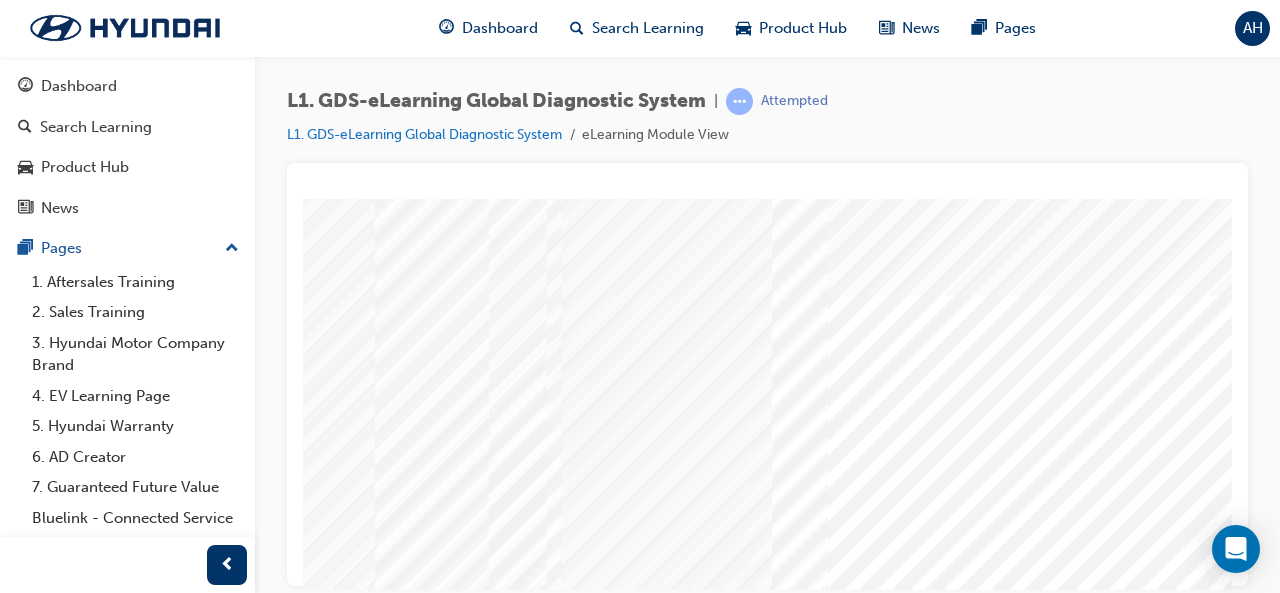 click at bounding box center (-12, 6808) 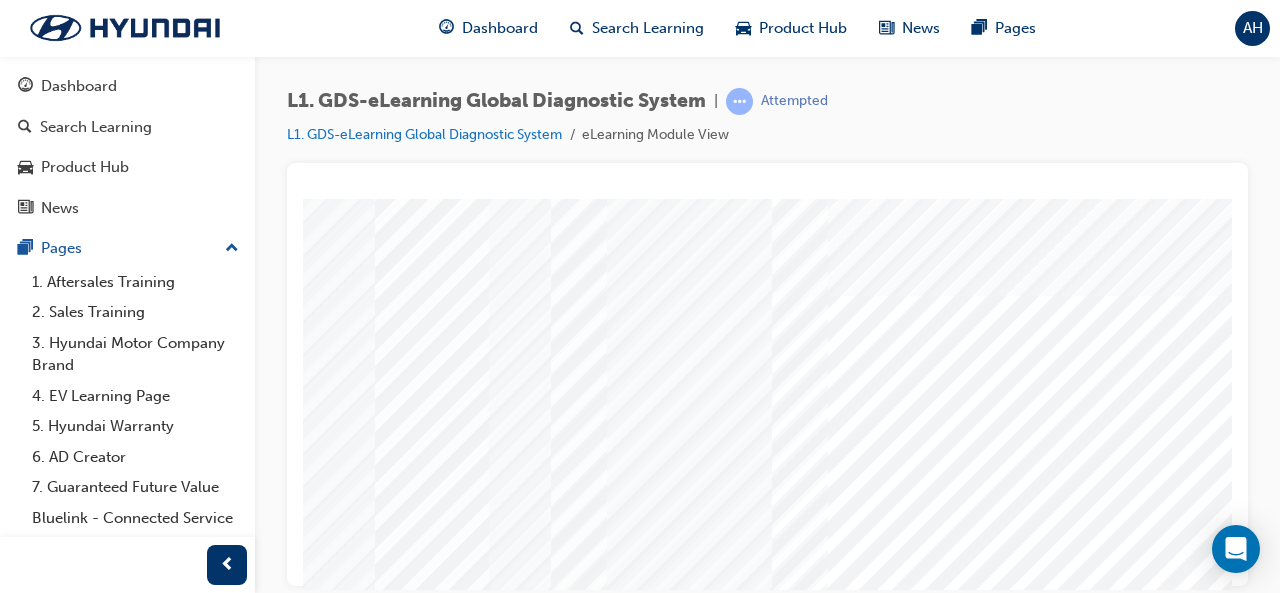 click at bounding box center (-12, 6858) 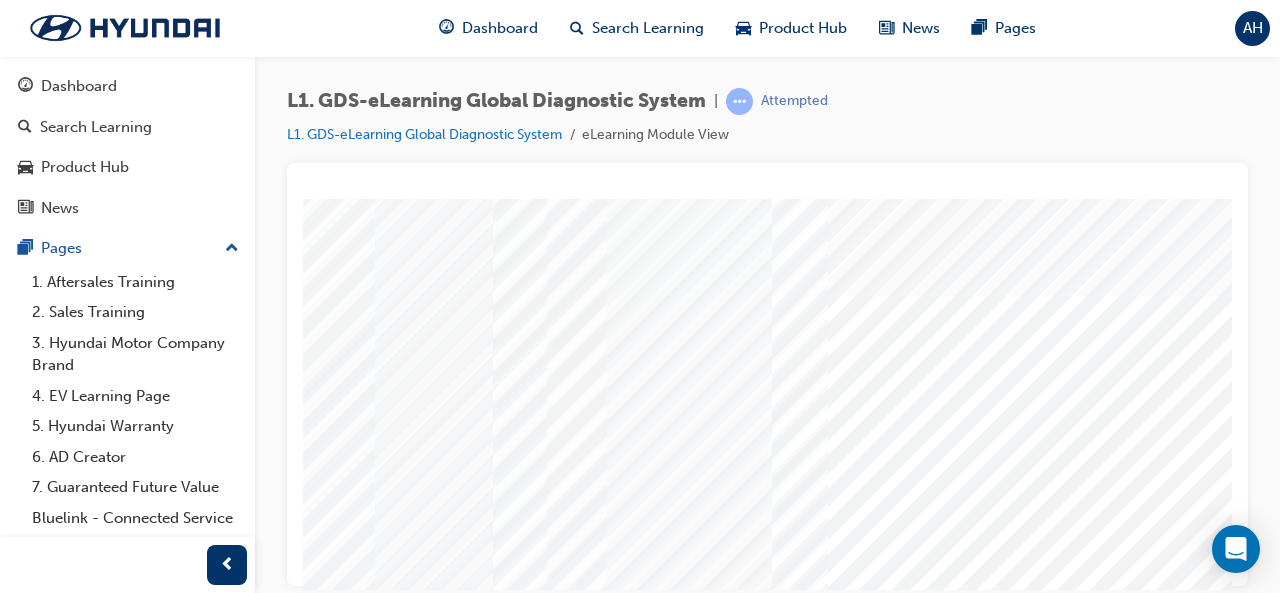click at bounding box center [-12, 6908] 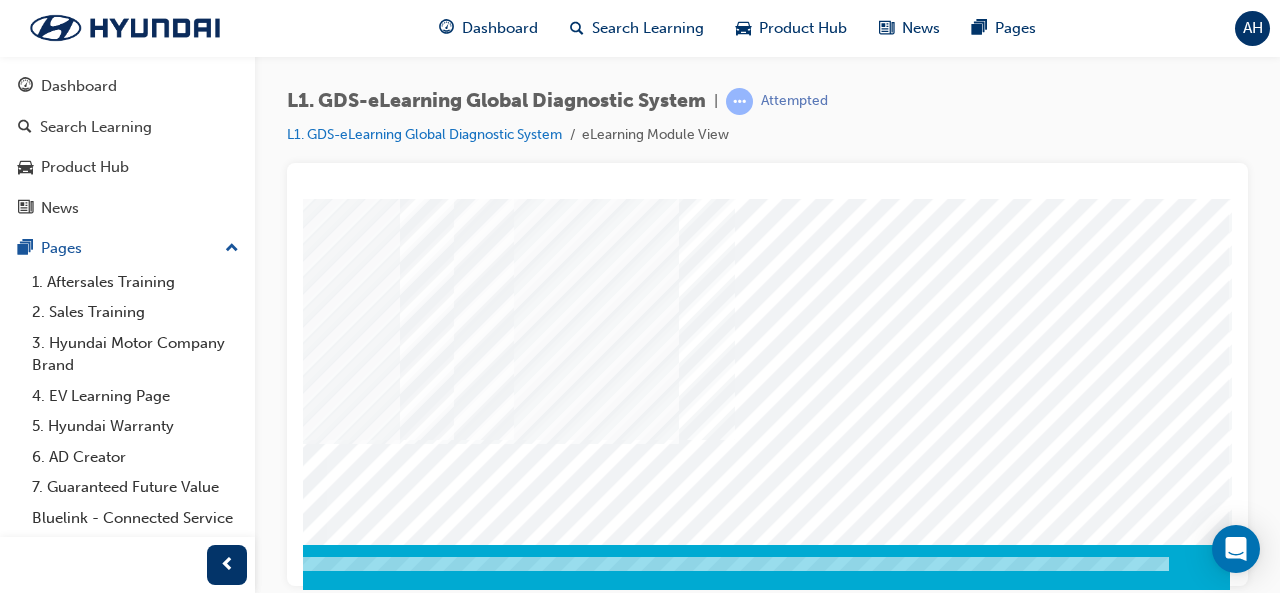 click at bounding box center [-60, 3693] 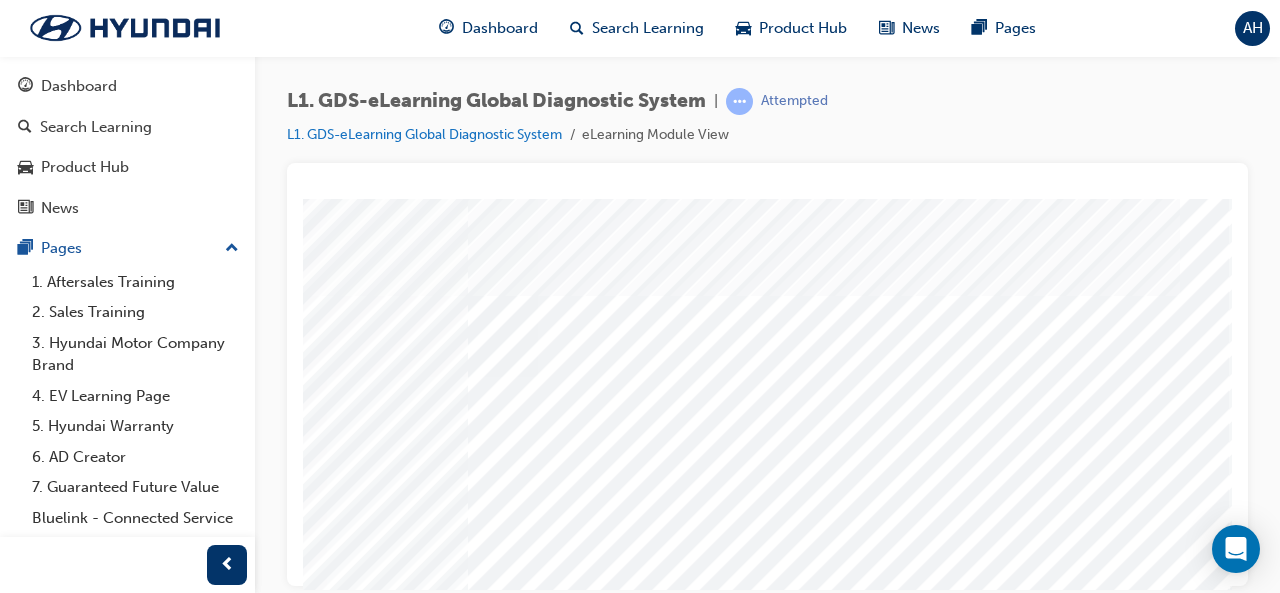 click at bounding box center (-105, 5178) 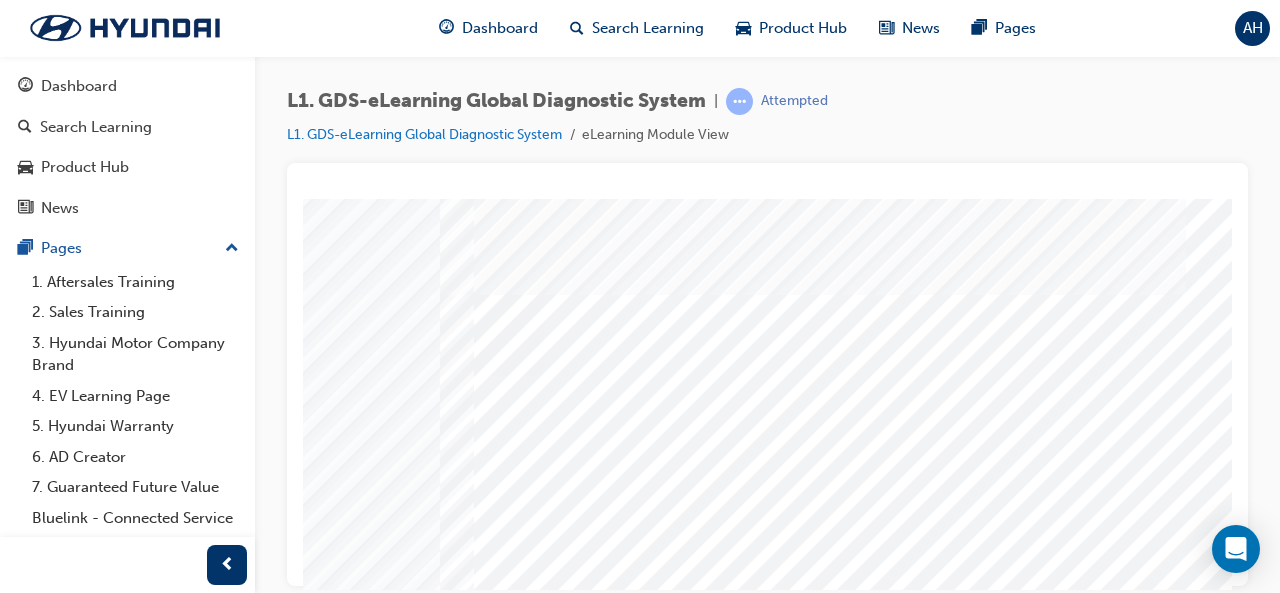 click at bounding box center (-99, 7441) 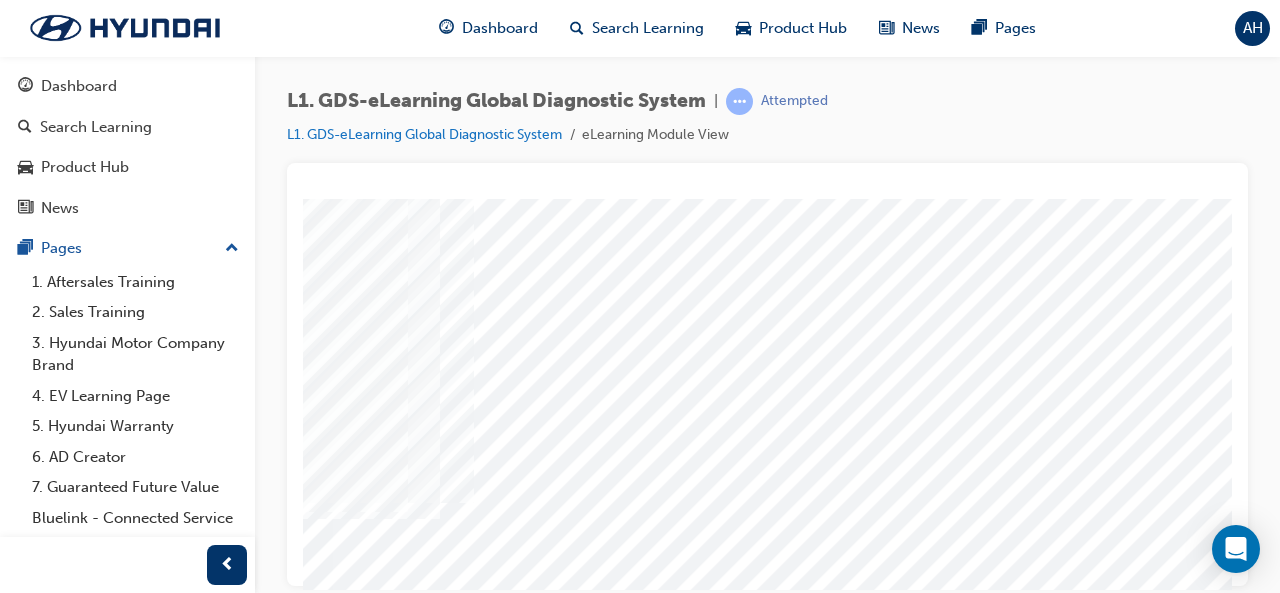 click at bounding box center (-99, 7279) 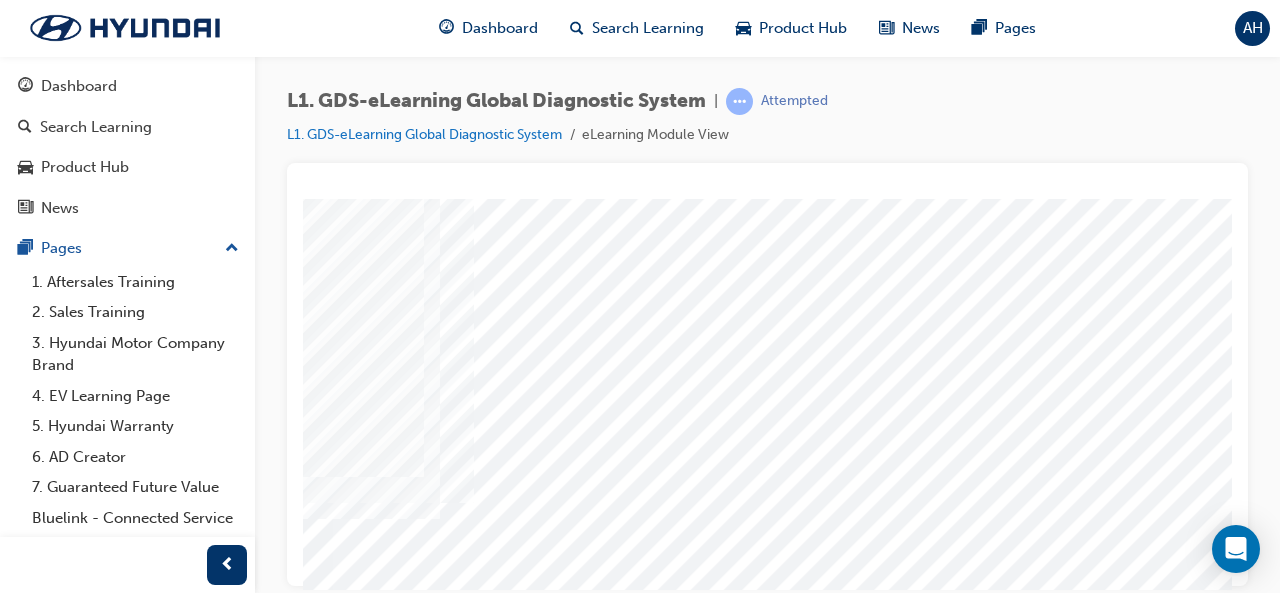 click at bounding box center [-99, 7329] 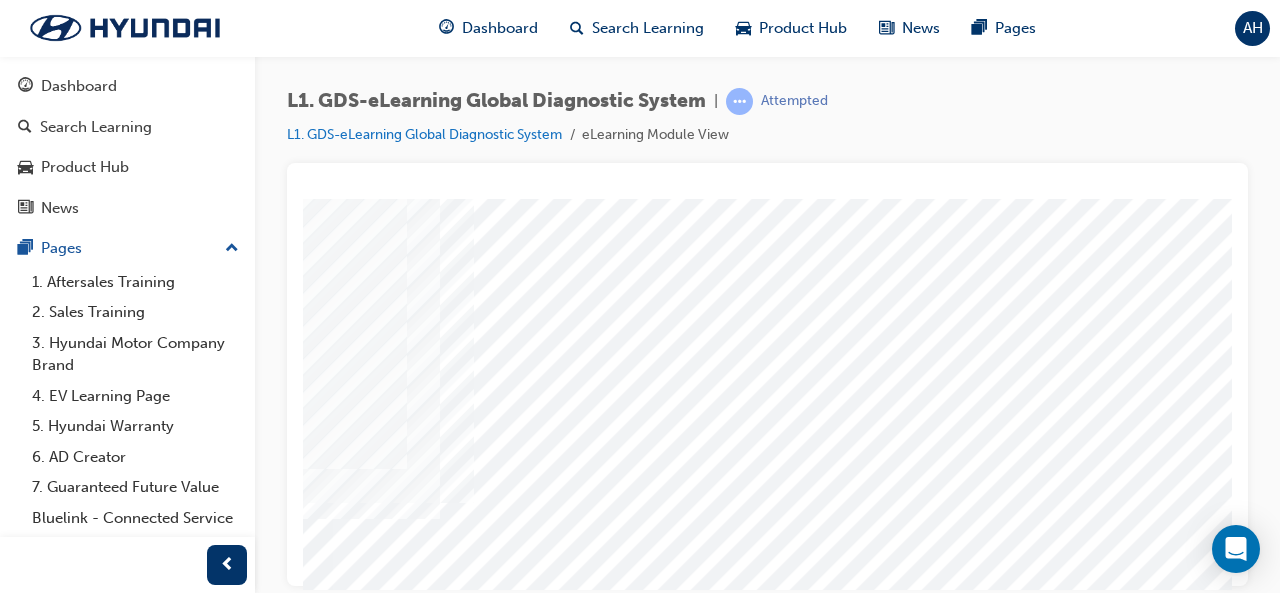 click at bounding box center (-99, 7379) 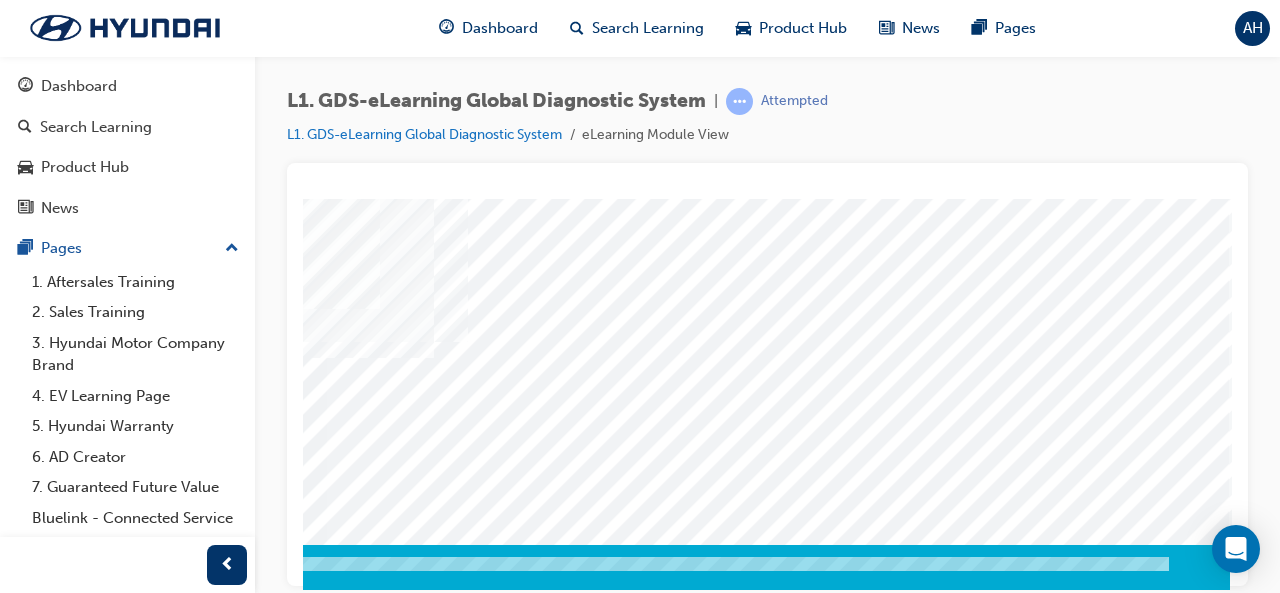 click at bounding box center (-60, 3693) 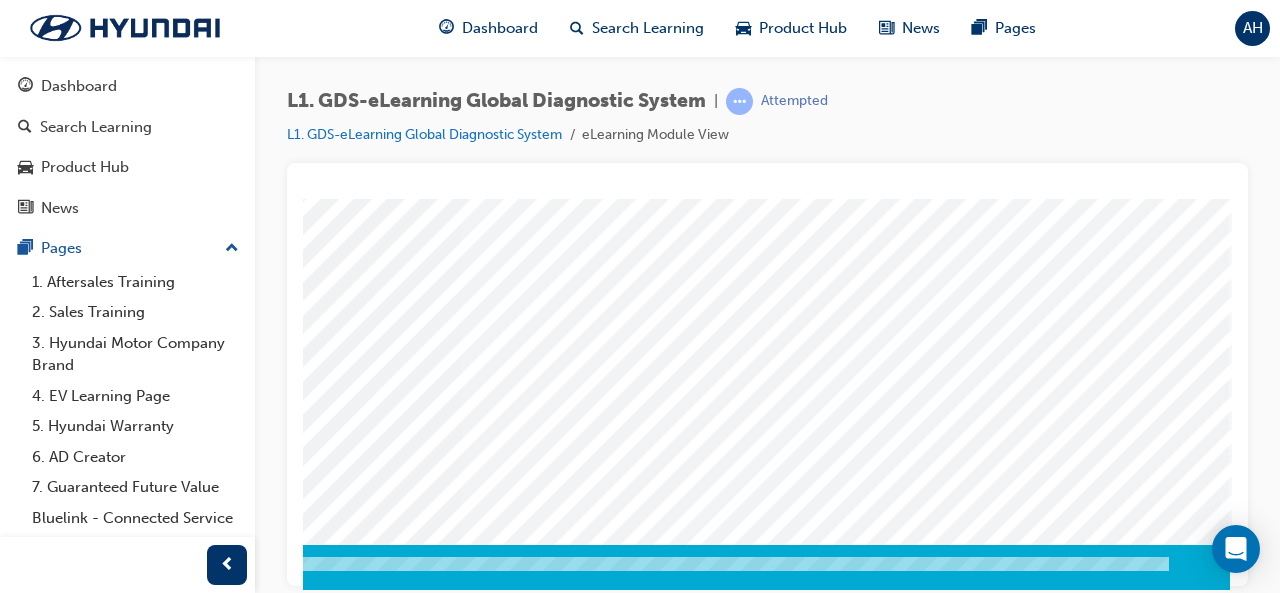 click at bounding box center (-105, 5344) 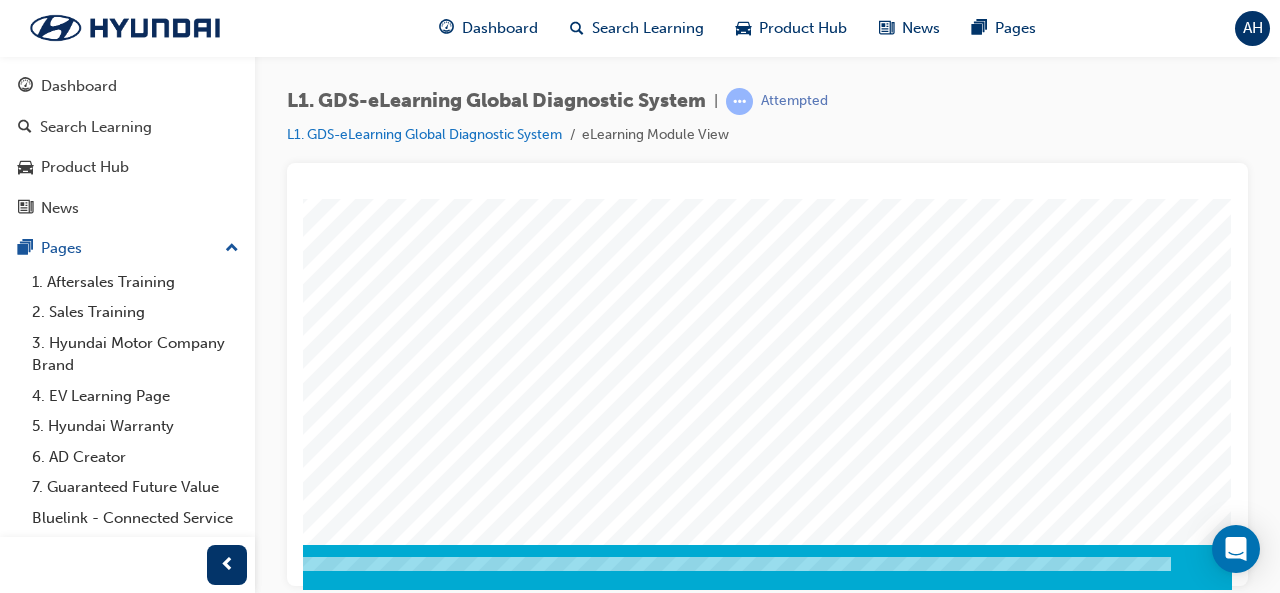 click at bounding box center (78, 4232) 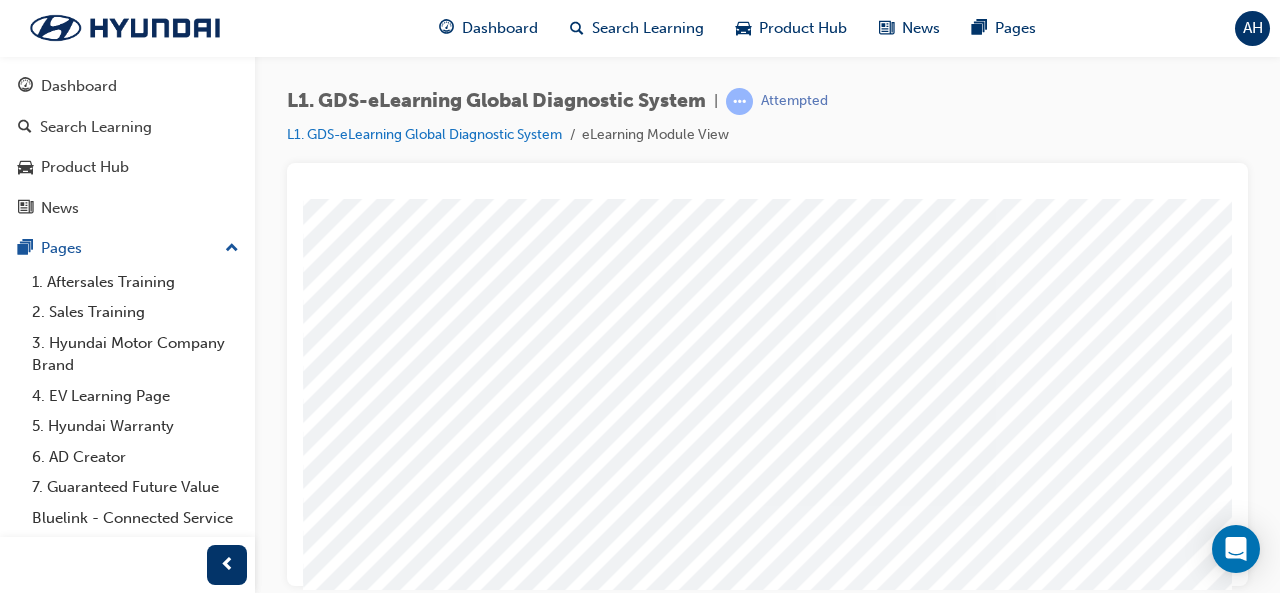 drag, startPoint x: 454, startPoint y: 440, endPoint x: 1030, endPoint y: 115, distance: 661.363 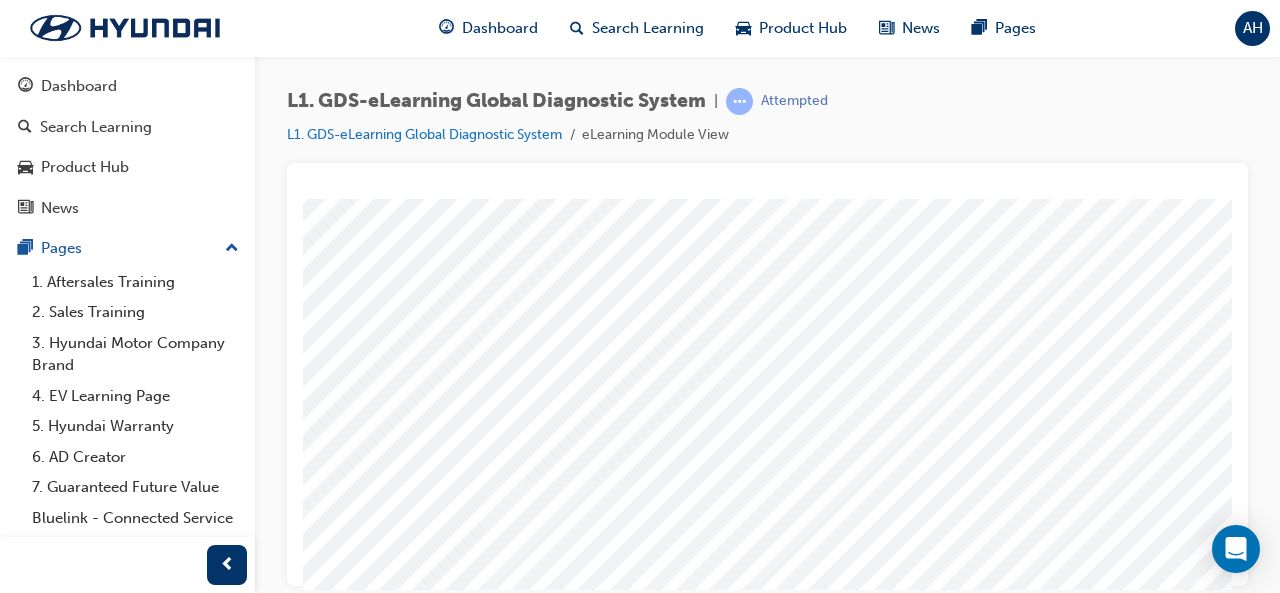 scroll, scrollTop: 250, scrollLeft: 276, axis: both 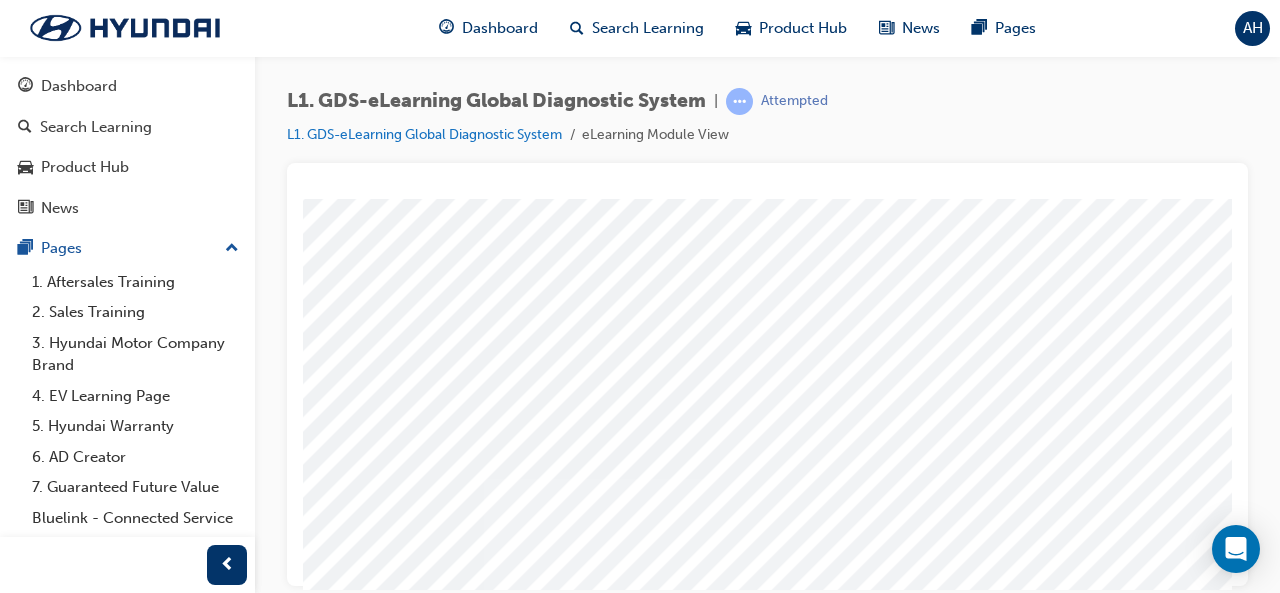 click at bounding box center (94, 3608) 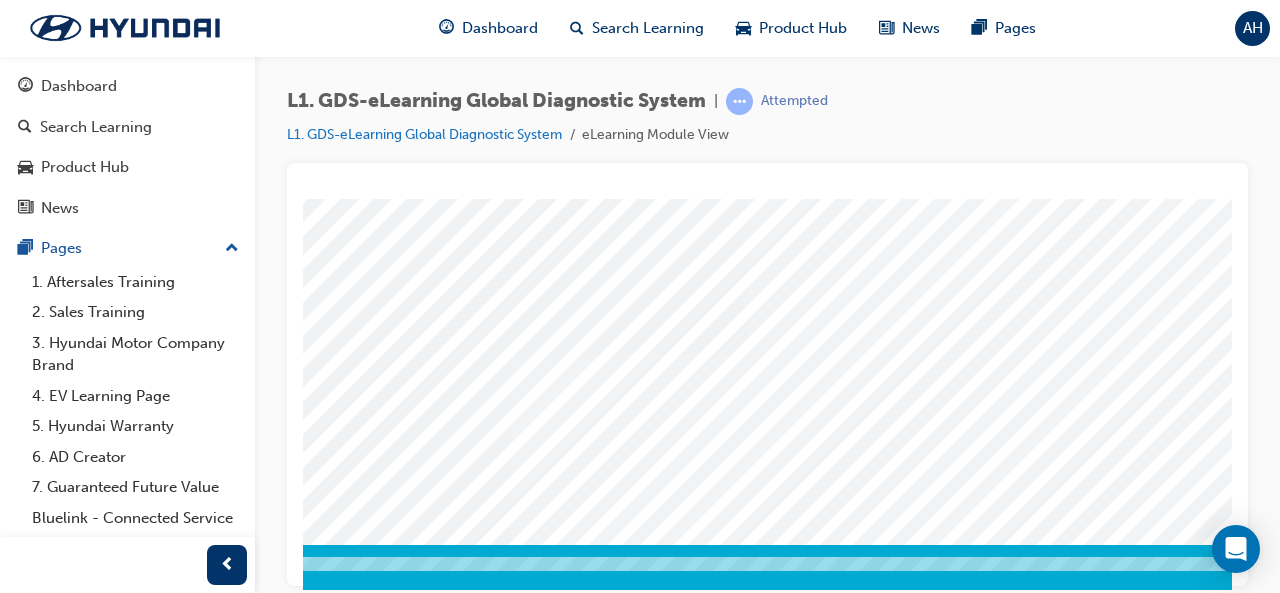 scroll, scrollTop: 374, scrollLeft: 251, axis: both 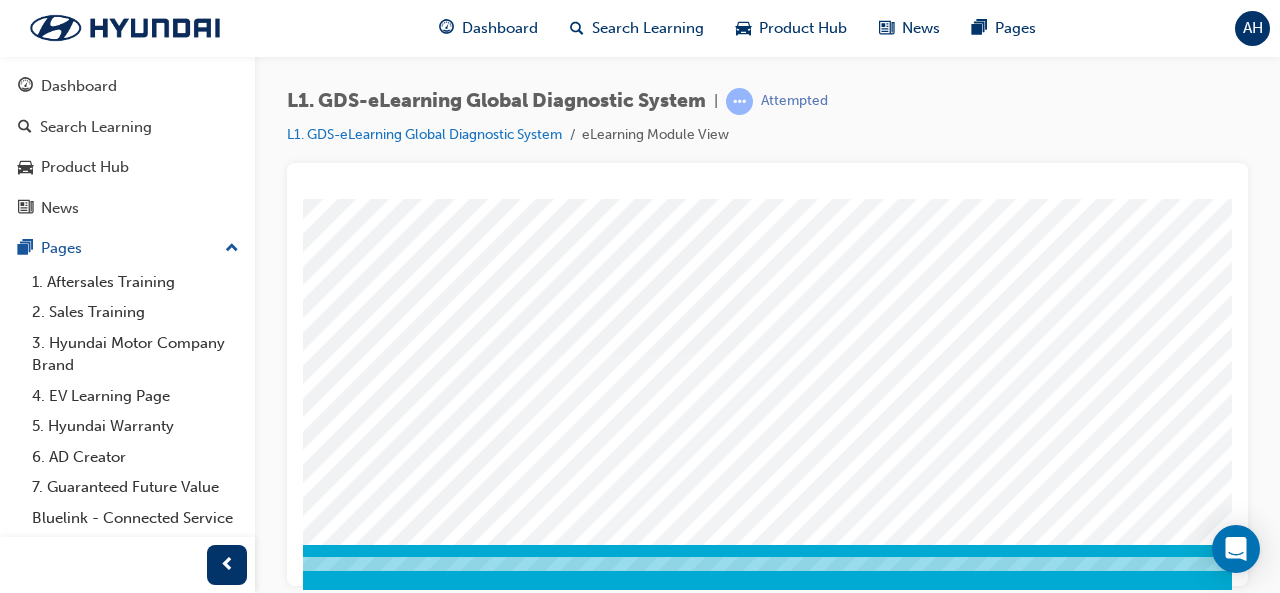 click at bounding box center (139, 5590) 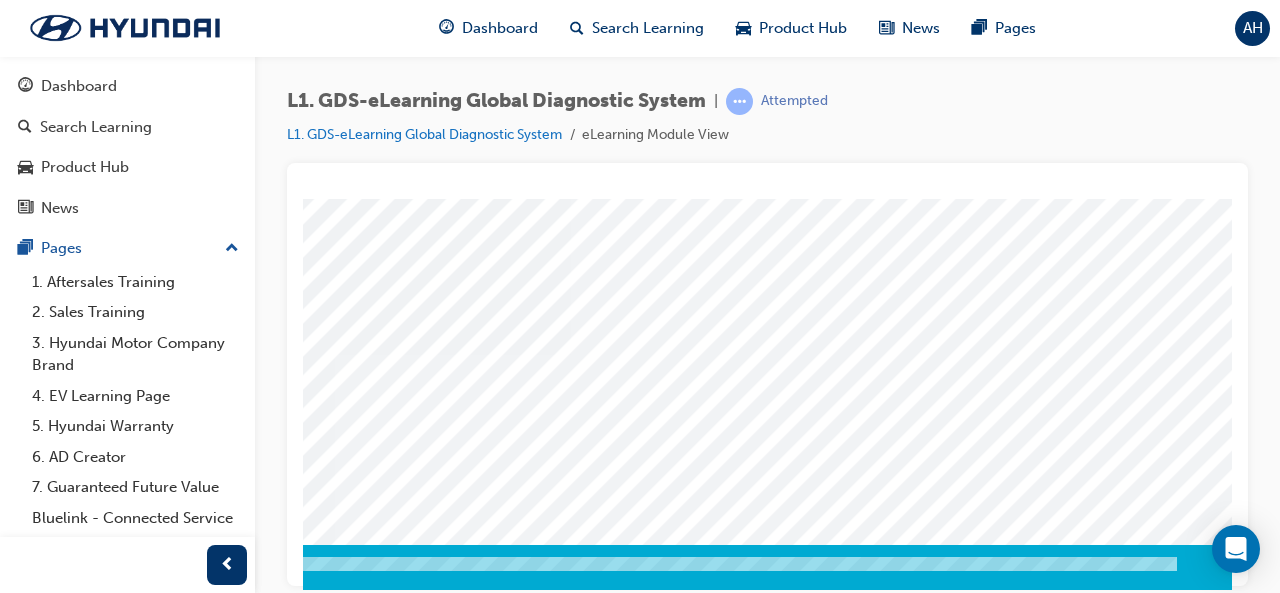 scroll, scrollTop: 374, scrollLeft: 446, axis: both 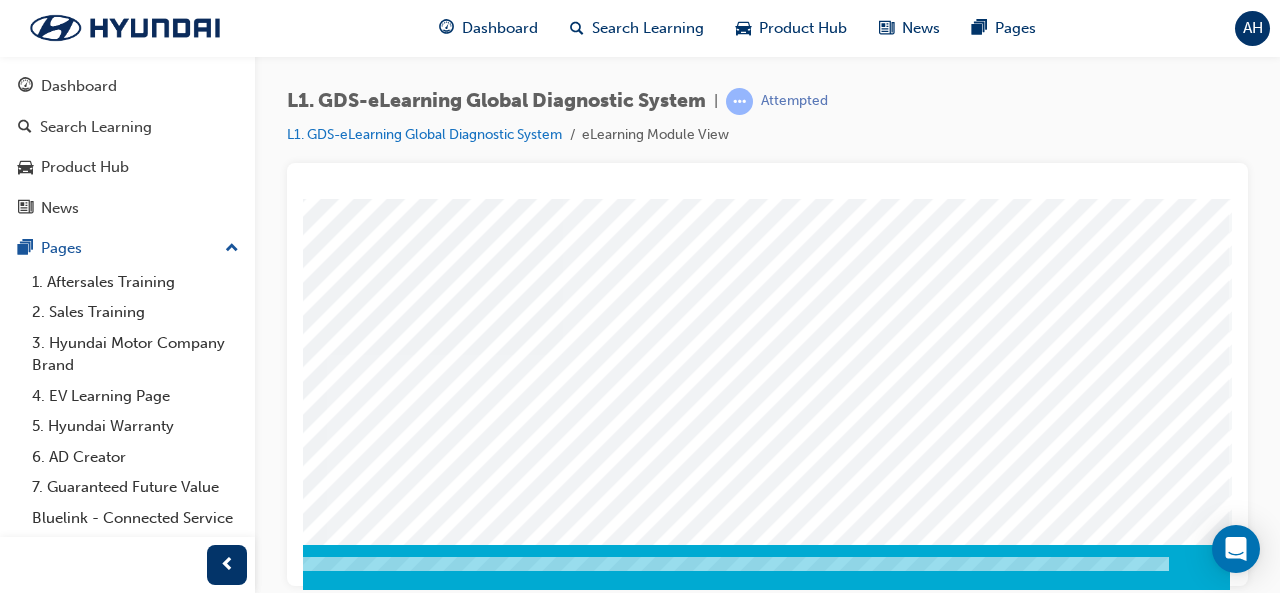click at bounding box center [-60, 2053] 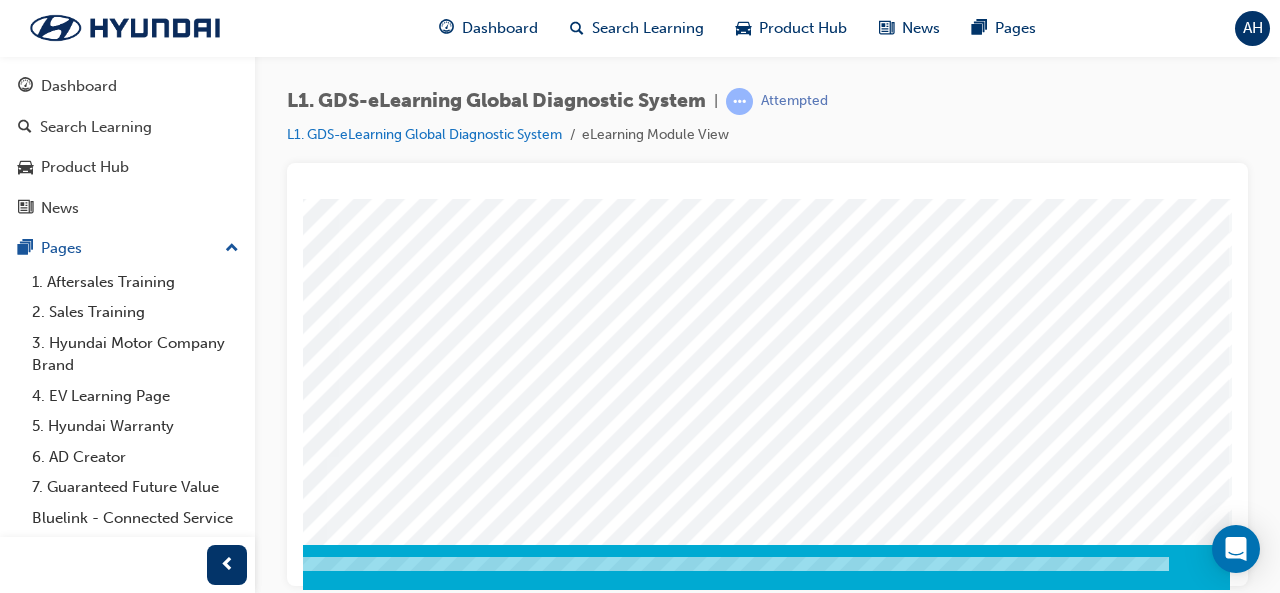 scroll, scrollTop: 0, scrollLeft: 446, axis: horizontal 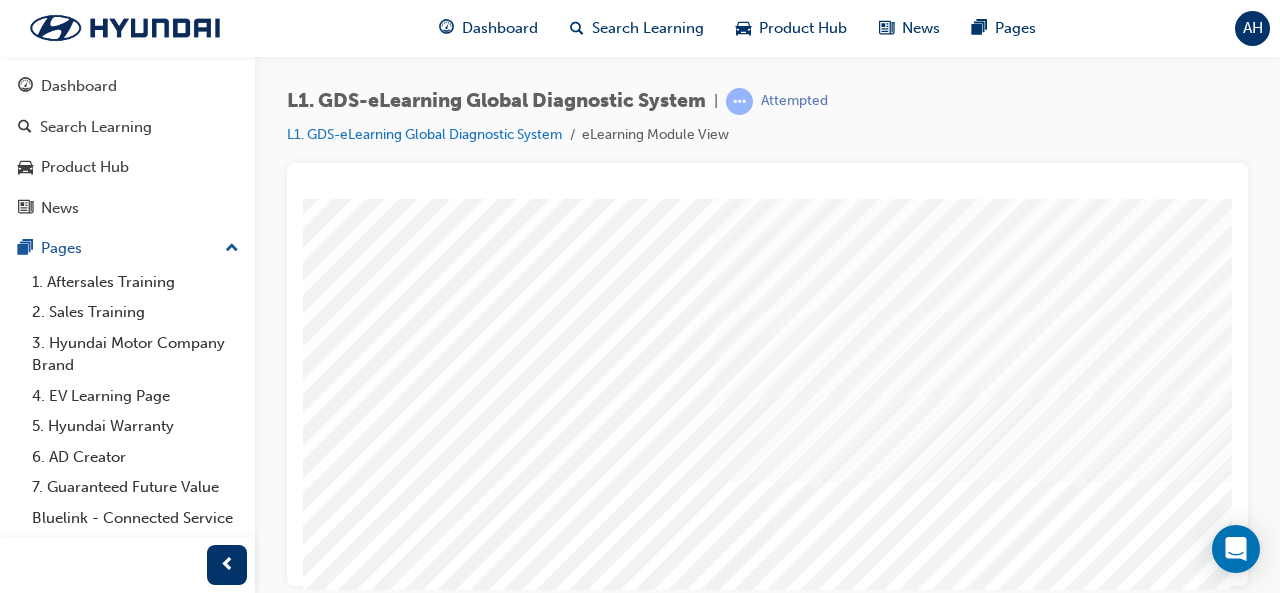 click at bounding box center [509, 5379] 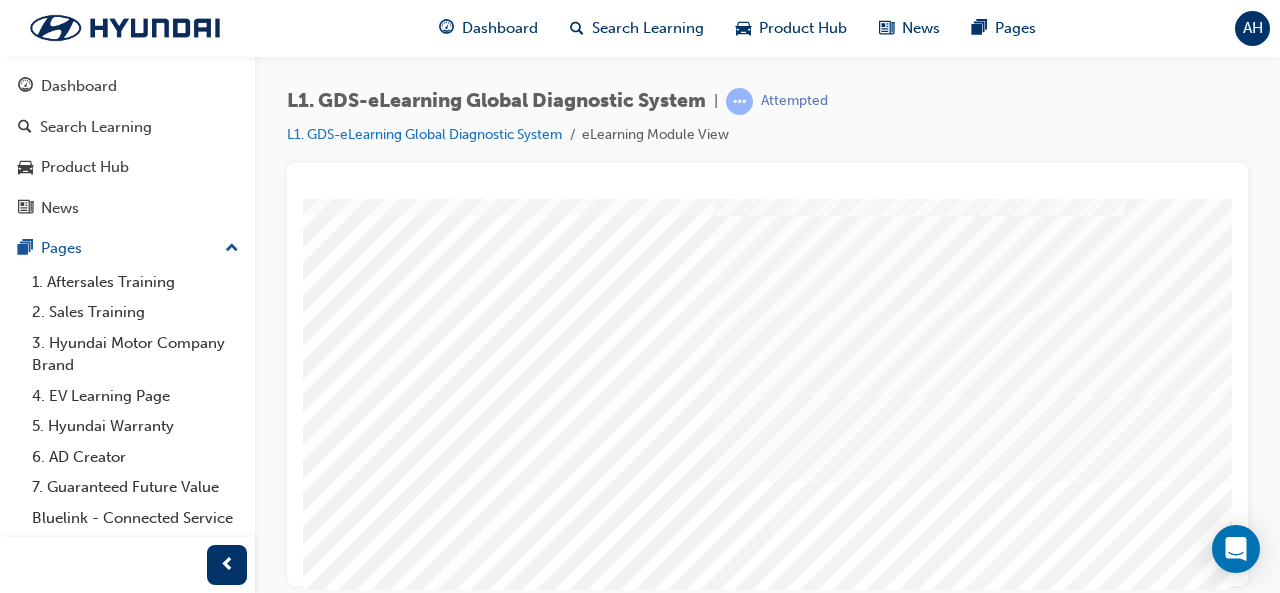 click at bounding box center [509, 5630] 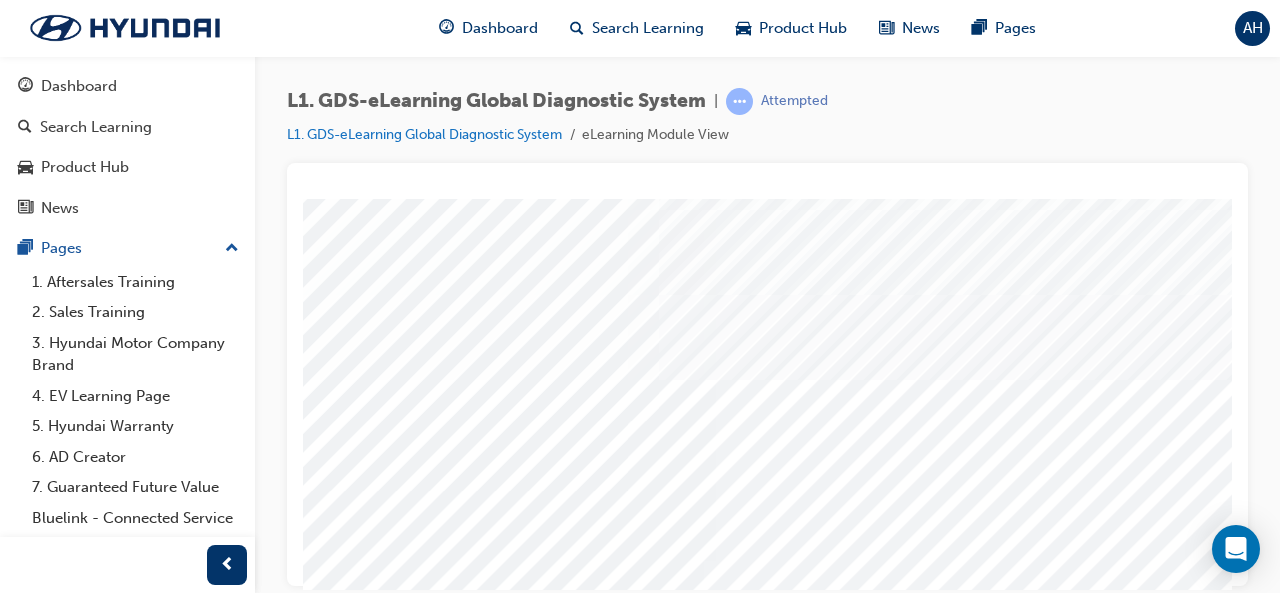 click at bounding box center (272, 5257) 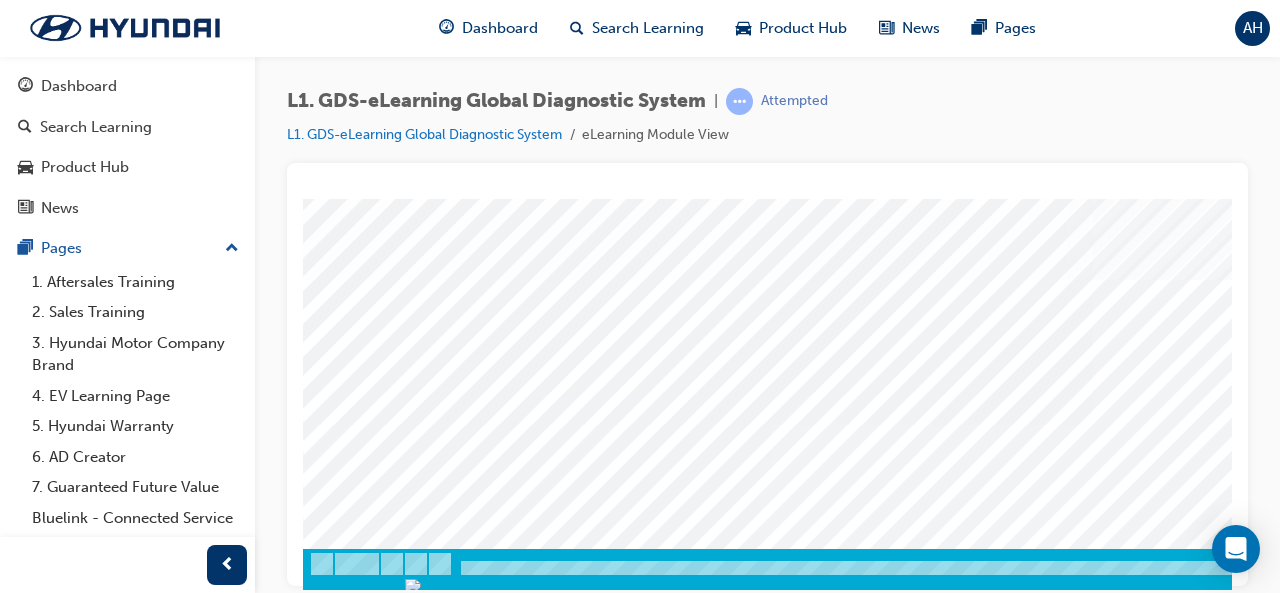 scroll, scrollTop: 322, scrollLeft: 0, axis: vertical 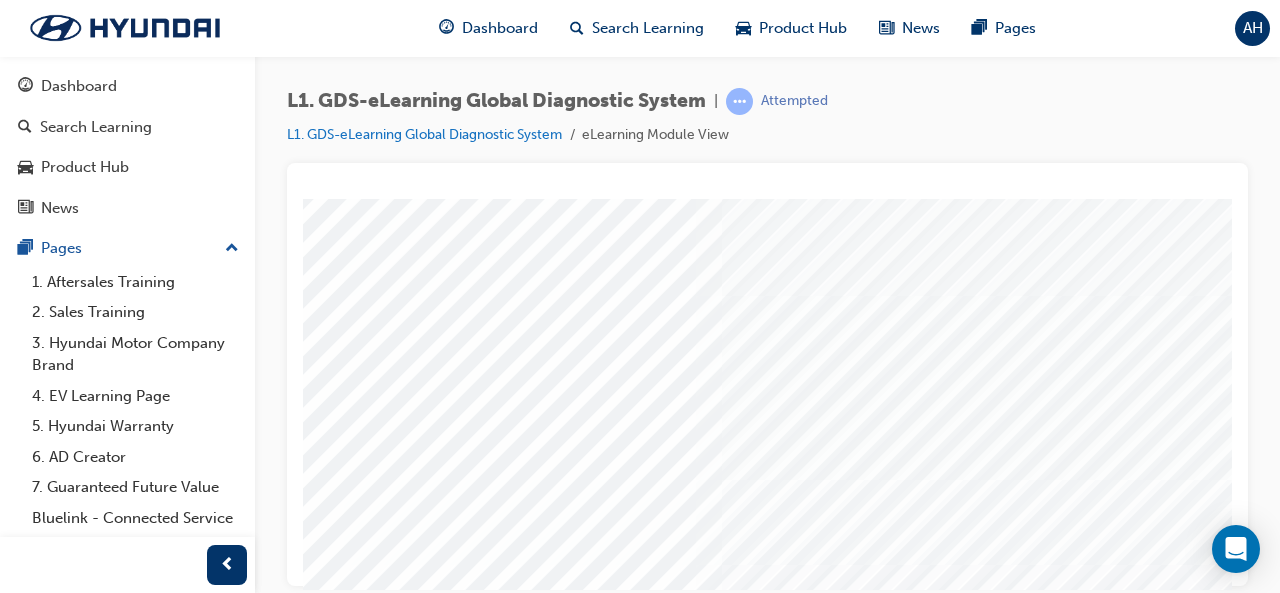 click at bounding box center [-18, 8446] 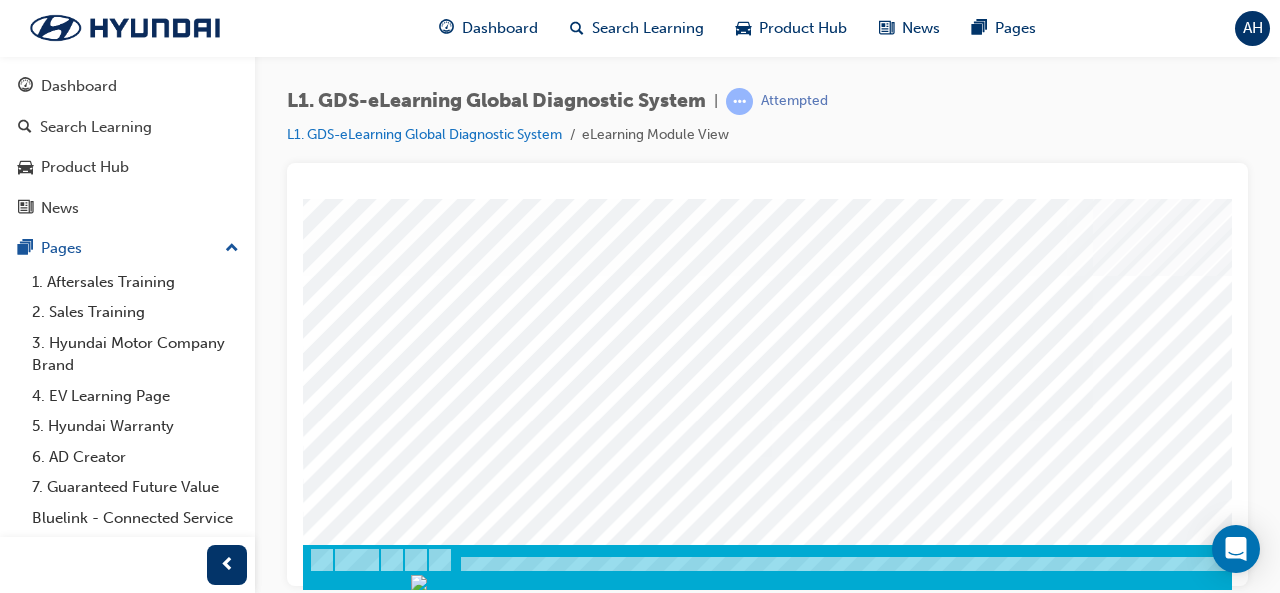 click at bounding box center (509, 5374) 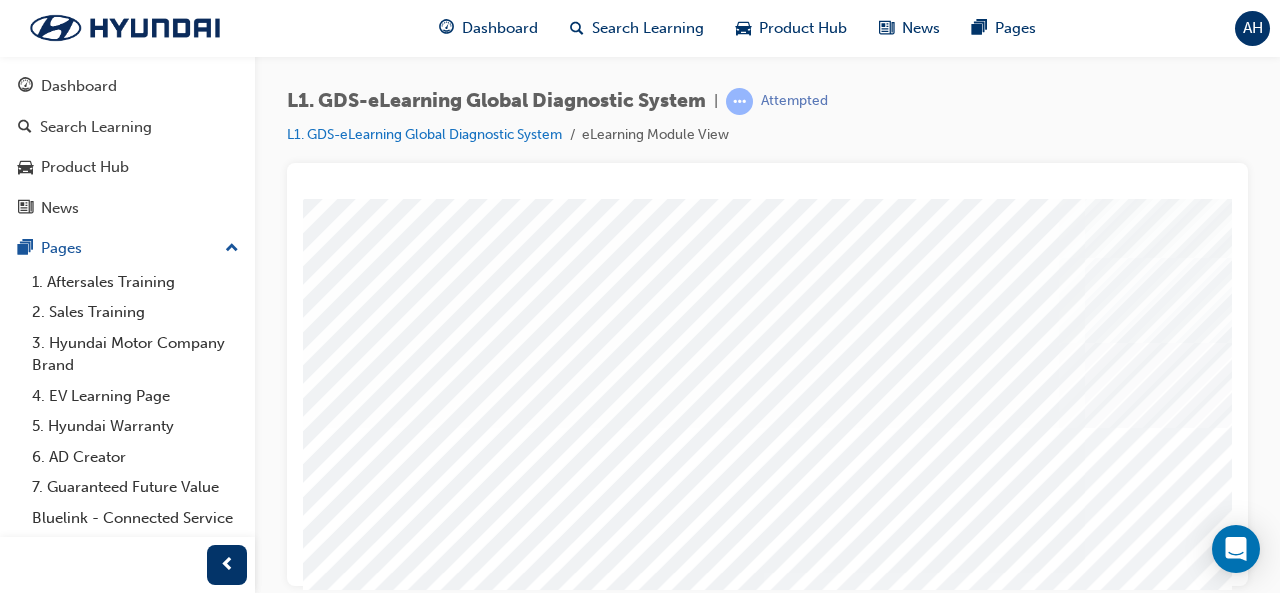 drag, startPoint x: 482, startPoint y: 264, endPoint x: 807, endPoint y: 244, distance: 325.6148 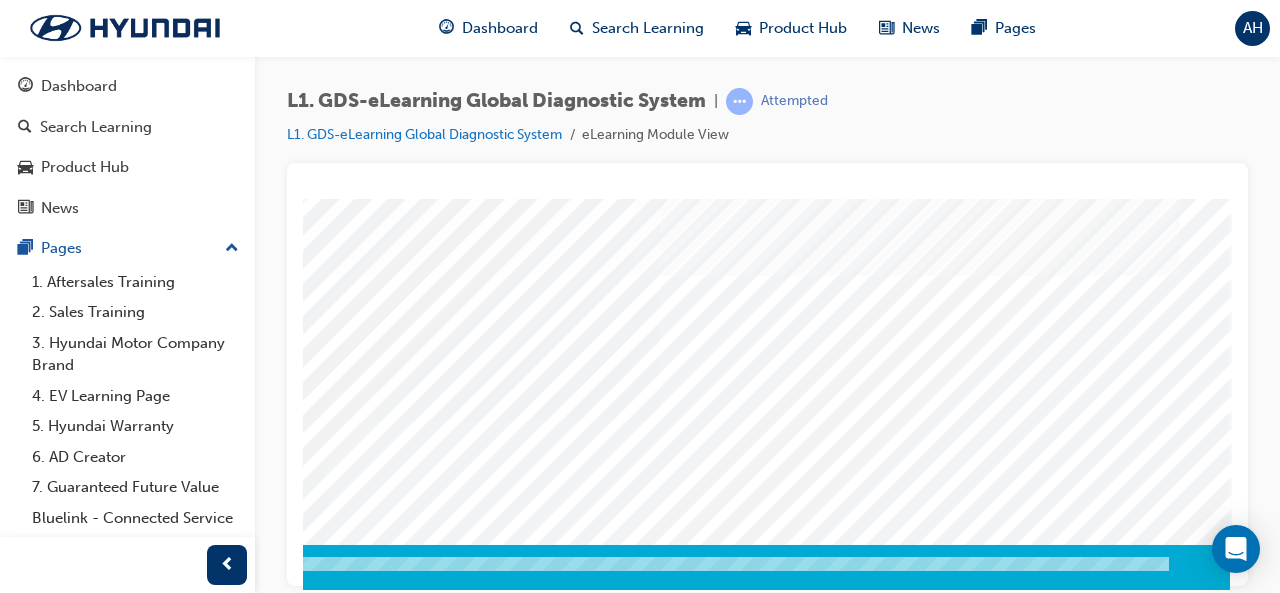 click at bounding box center (-60, 8188) 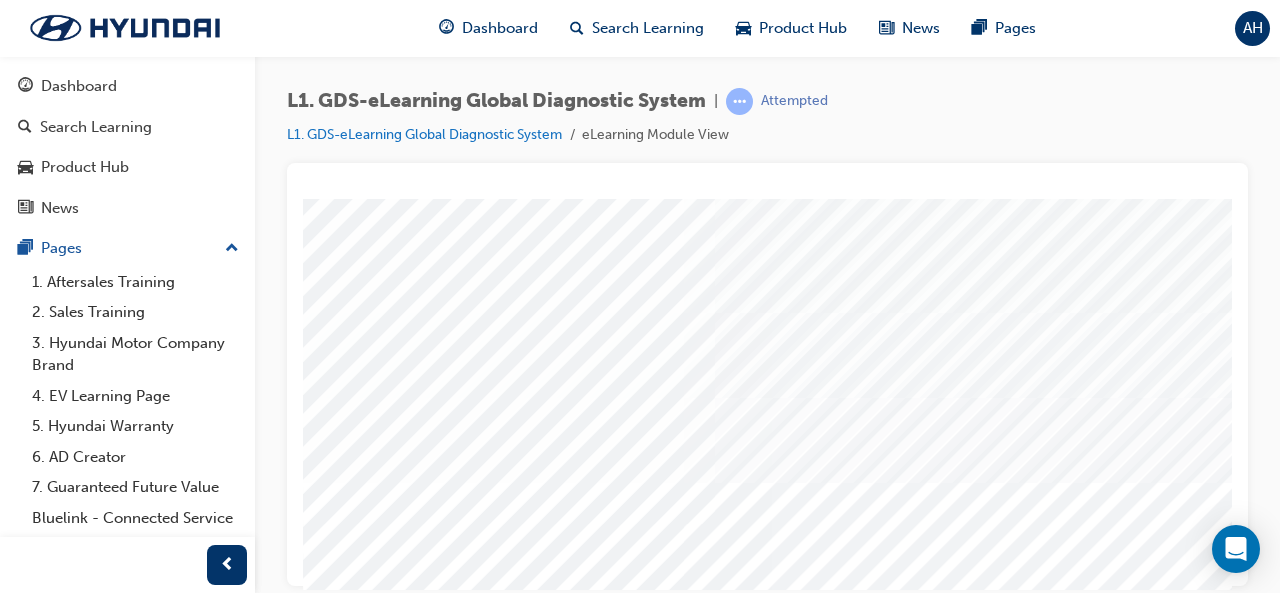 click at bounding box center [509, 5380] 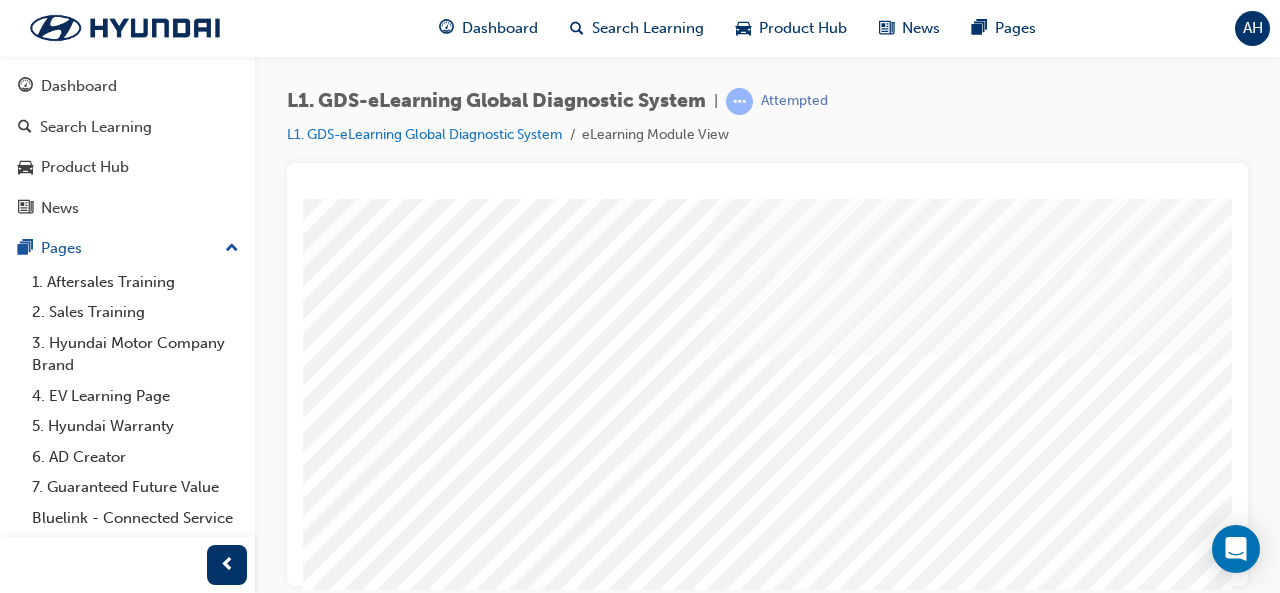 click at bounding box center [509, 5253] 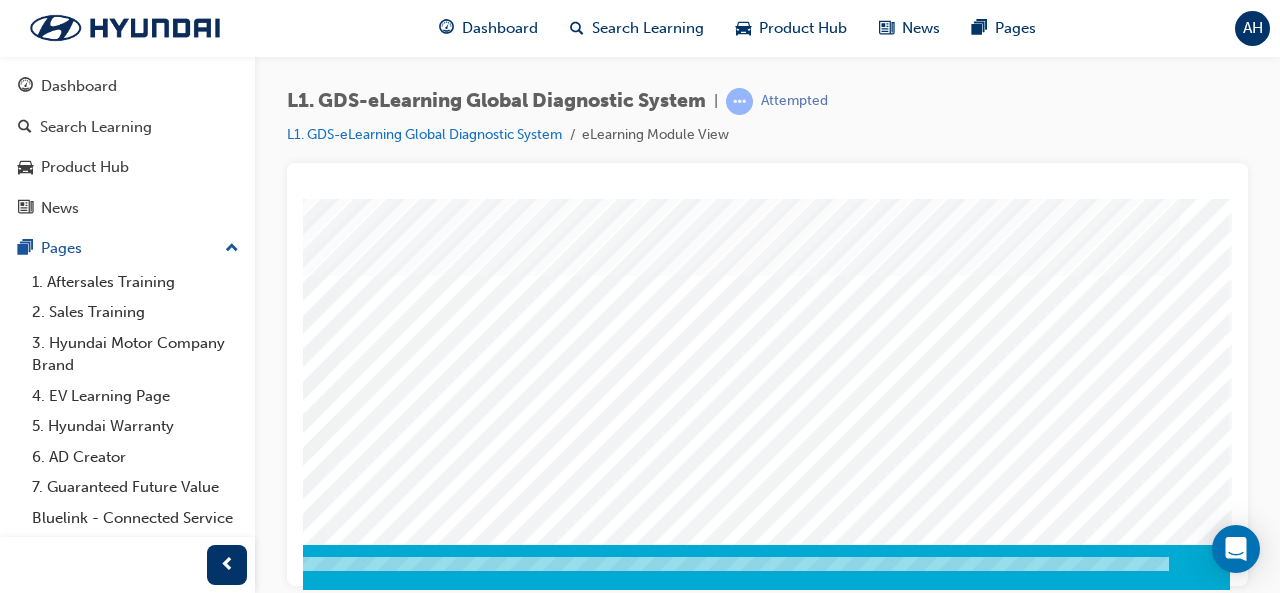 click at bounding box center (-105, 5153) 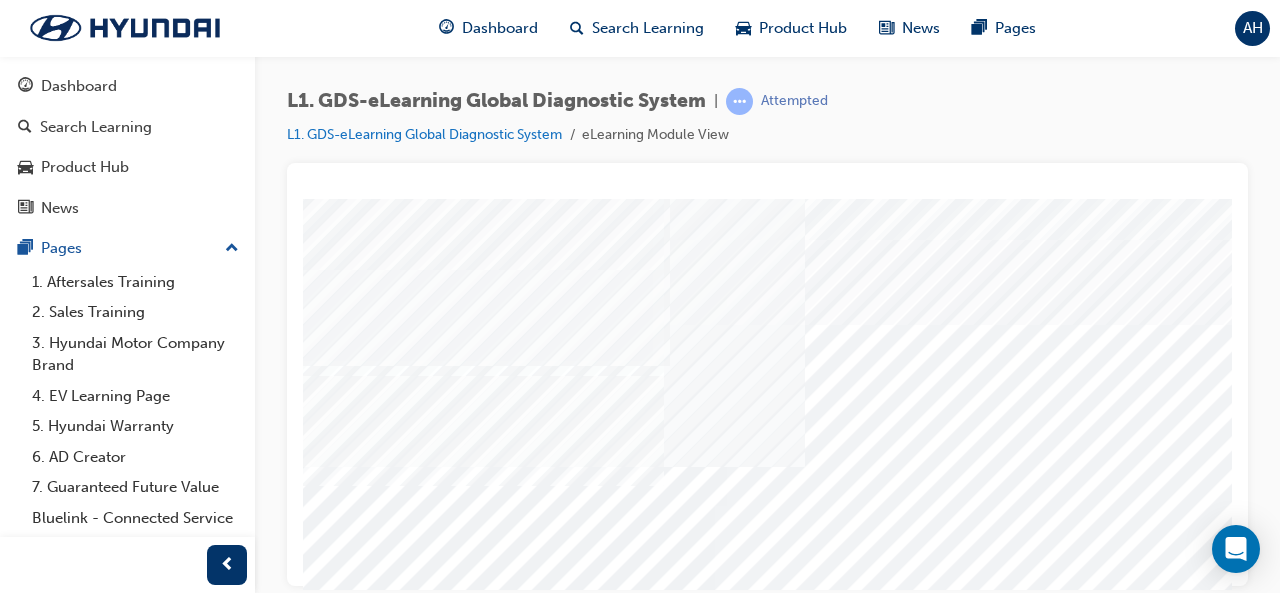 click at bounding box center (464, 7494) 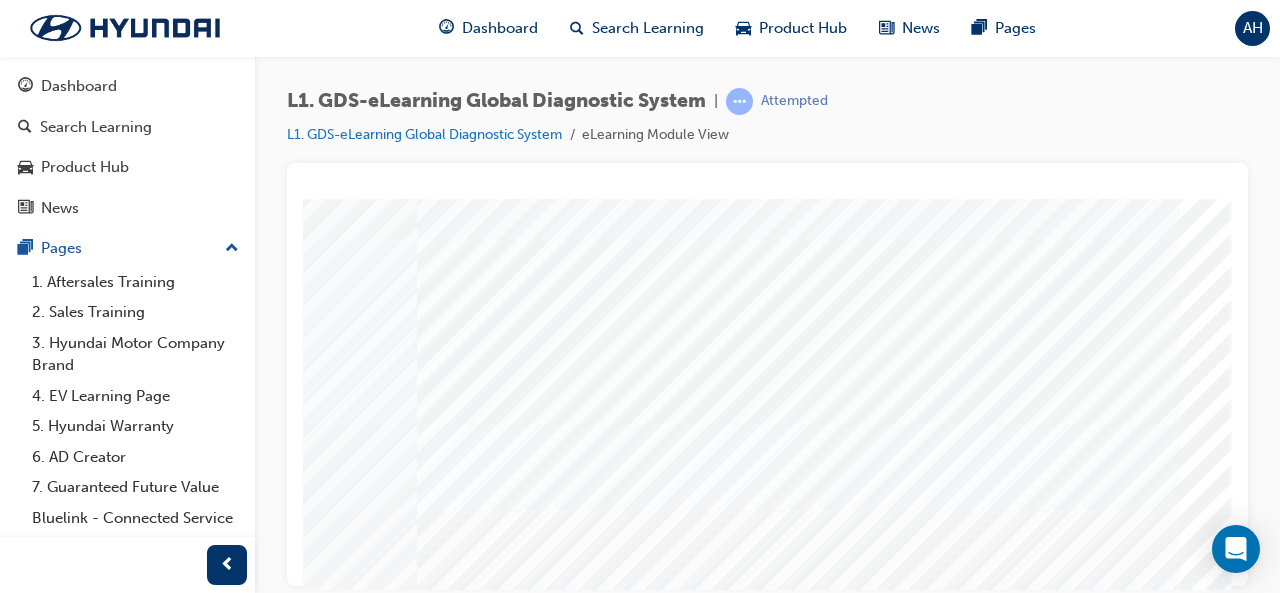 click at bounding box center (-105, 7030) 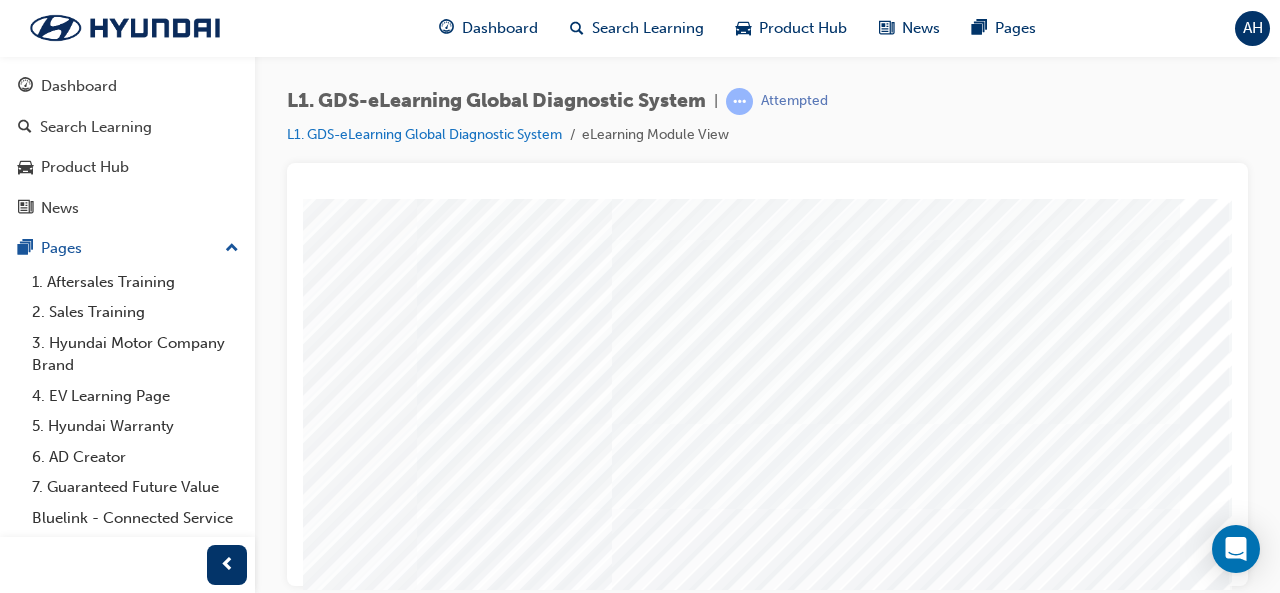 click at bounding box center (-105, 7080) 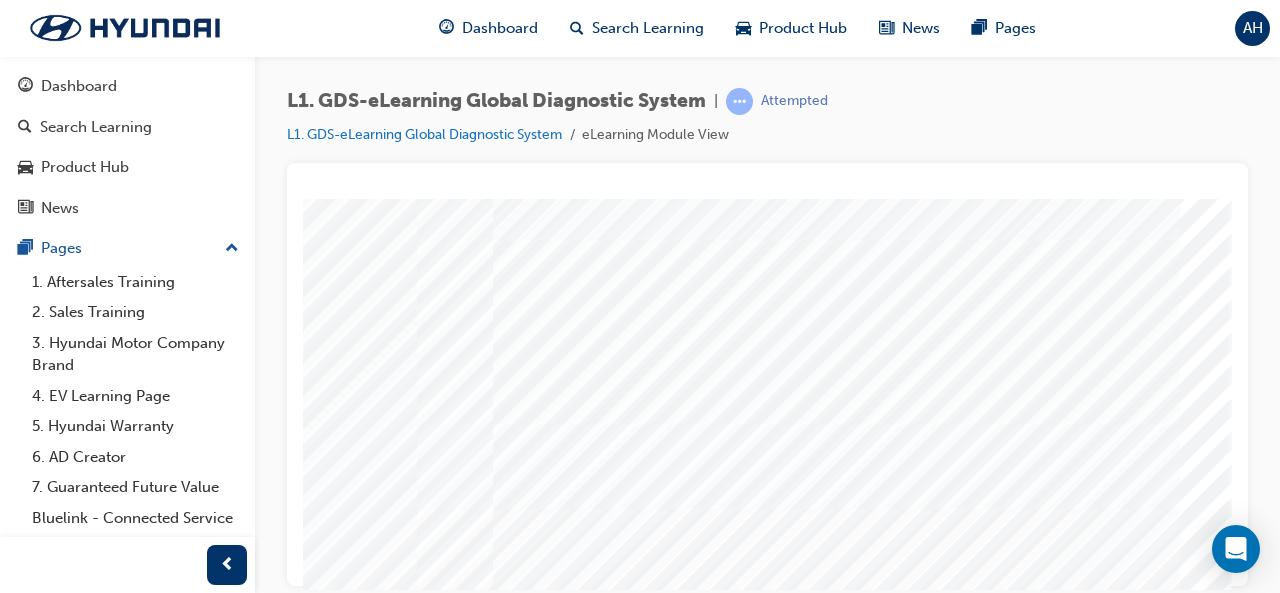 click at bounding box center [-105, 7130] 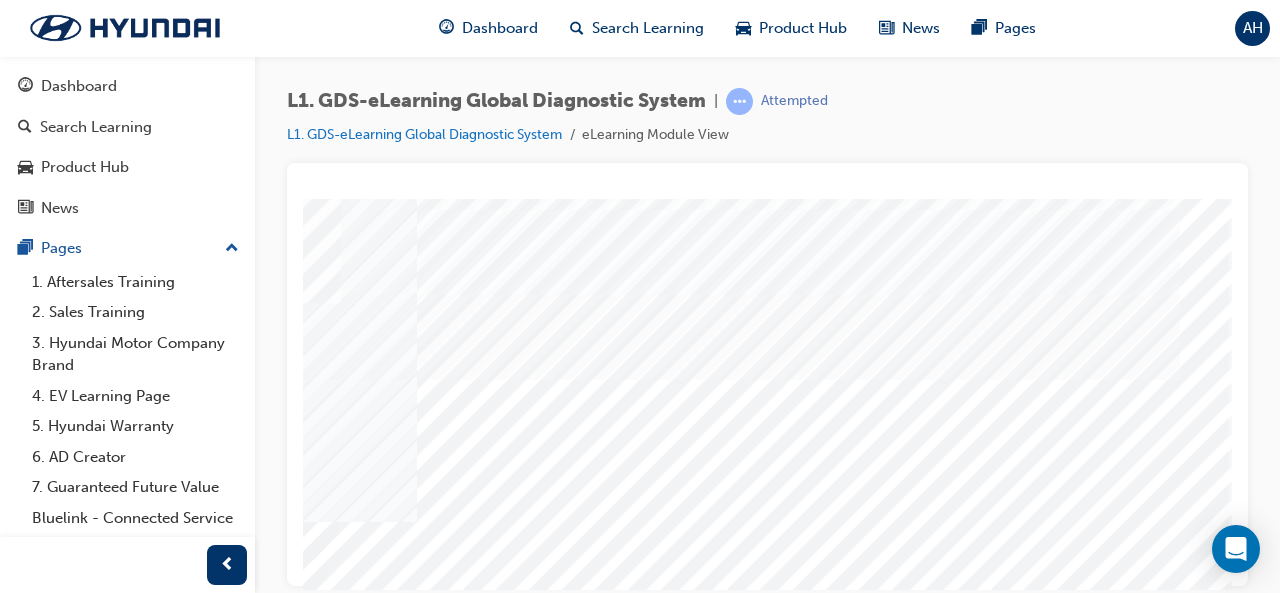 click at bounding box center (-105, 6966) 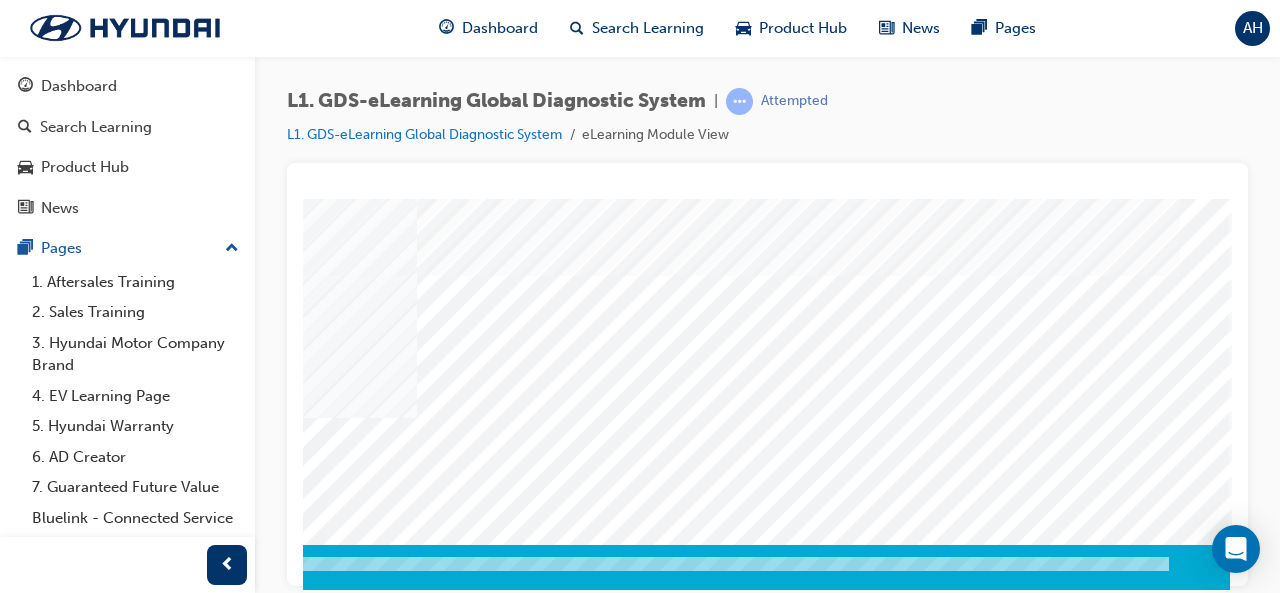 click at bounding box center [-60, 2925] 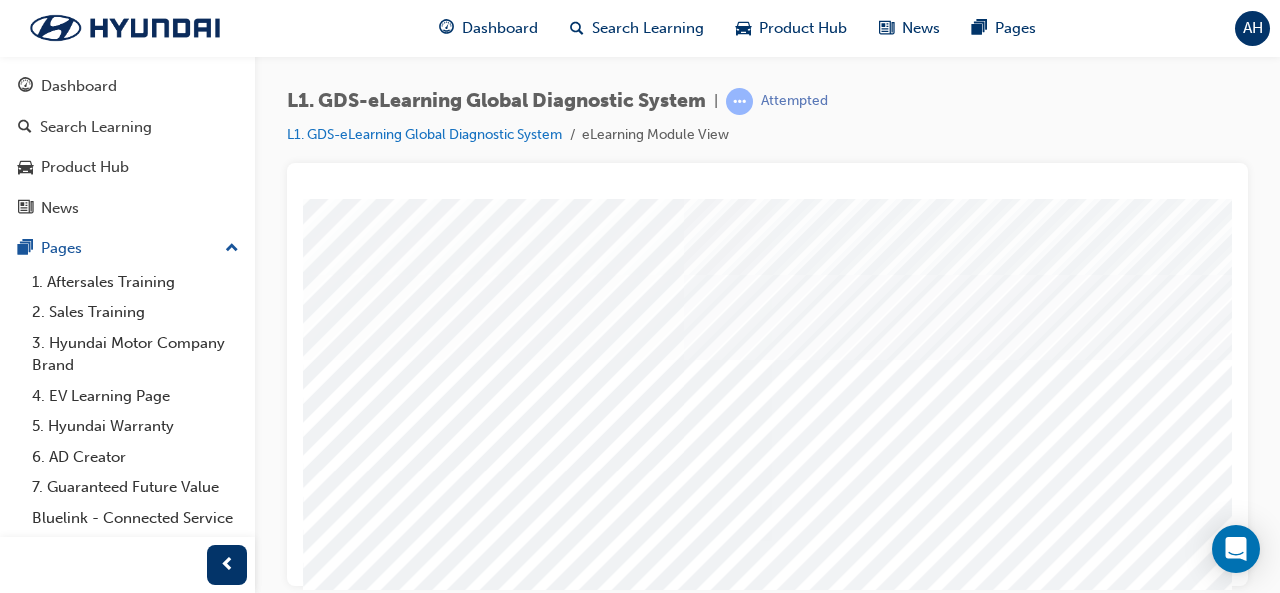 click at bounding box center [428, 3404] 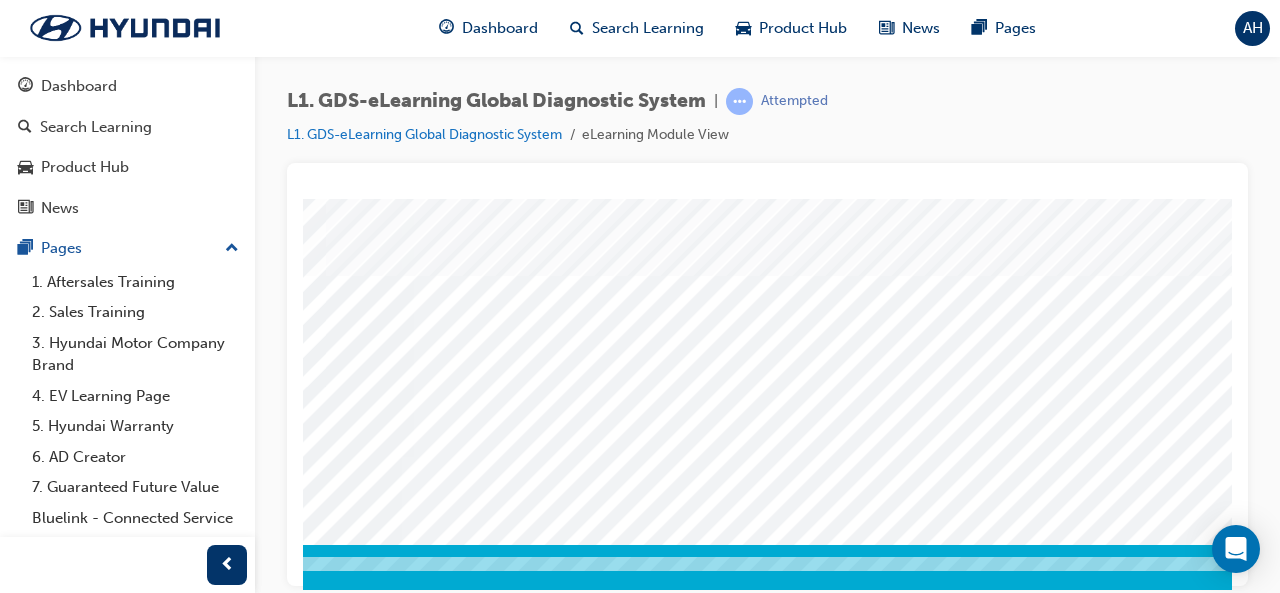 click at bounding box center [-30, 5645] 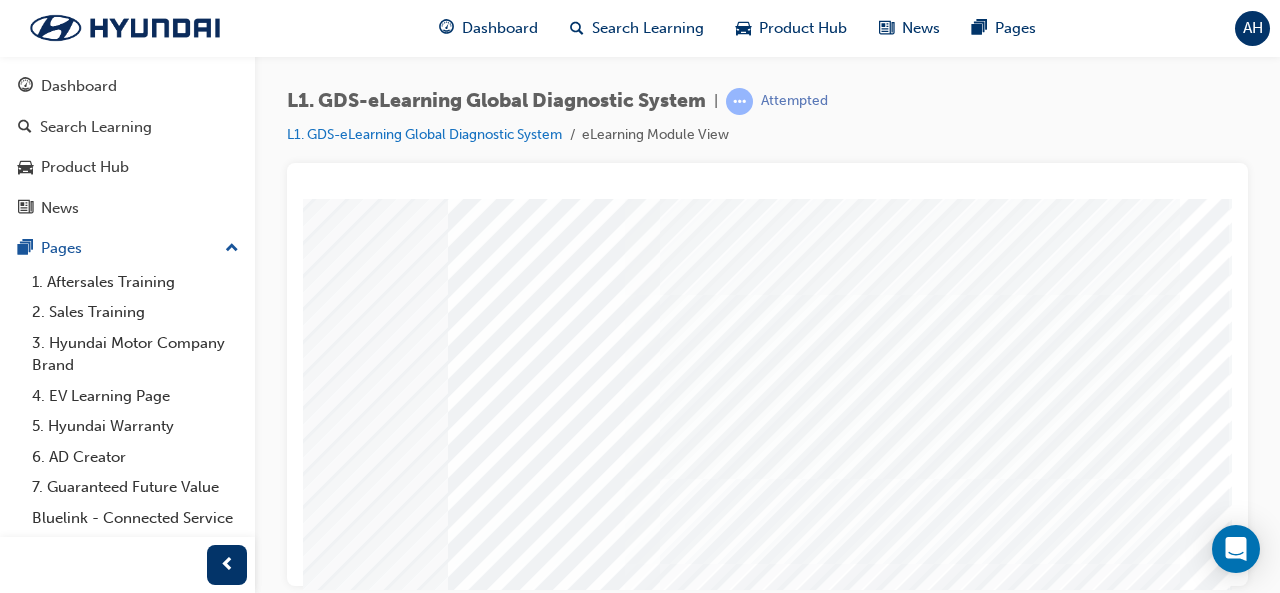 click at bounding box center [-105, 8164] 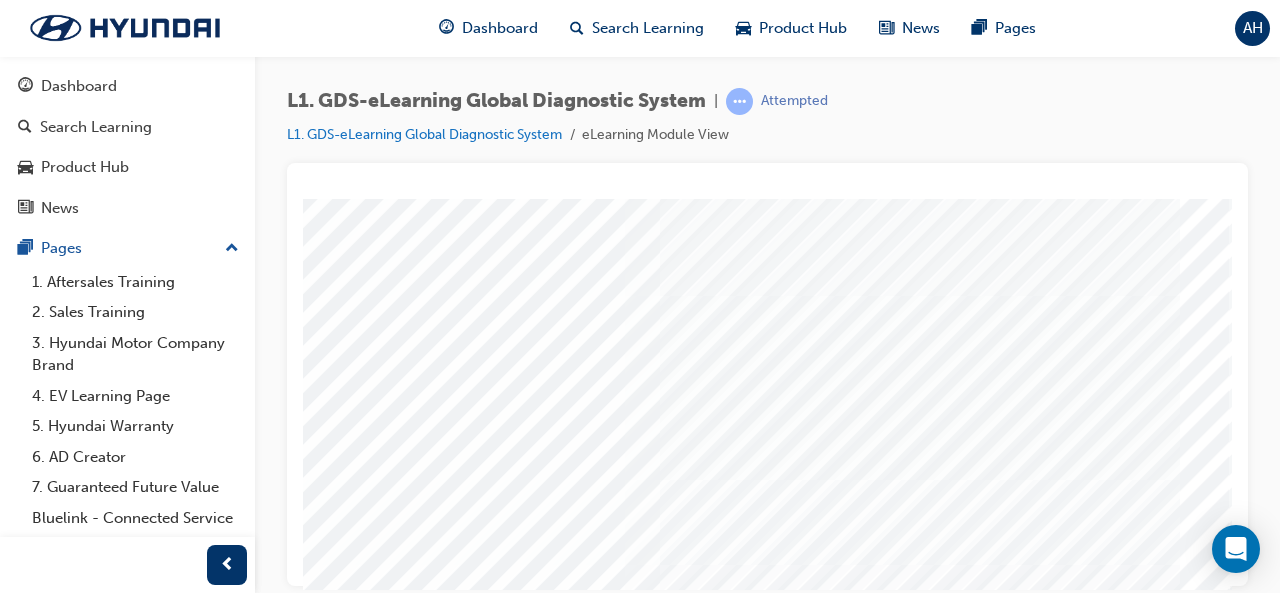 click at bounding box center (247, 7825) 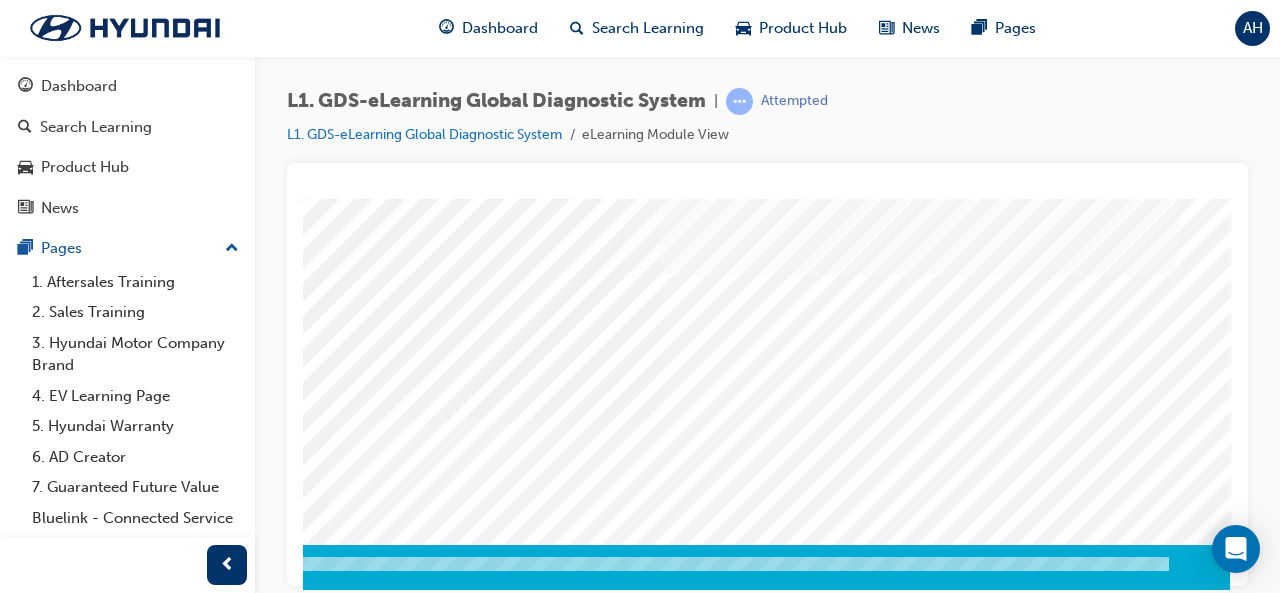 click at bounding box center [-60, 7788] 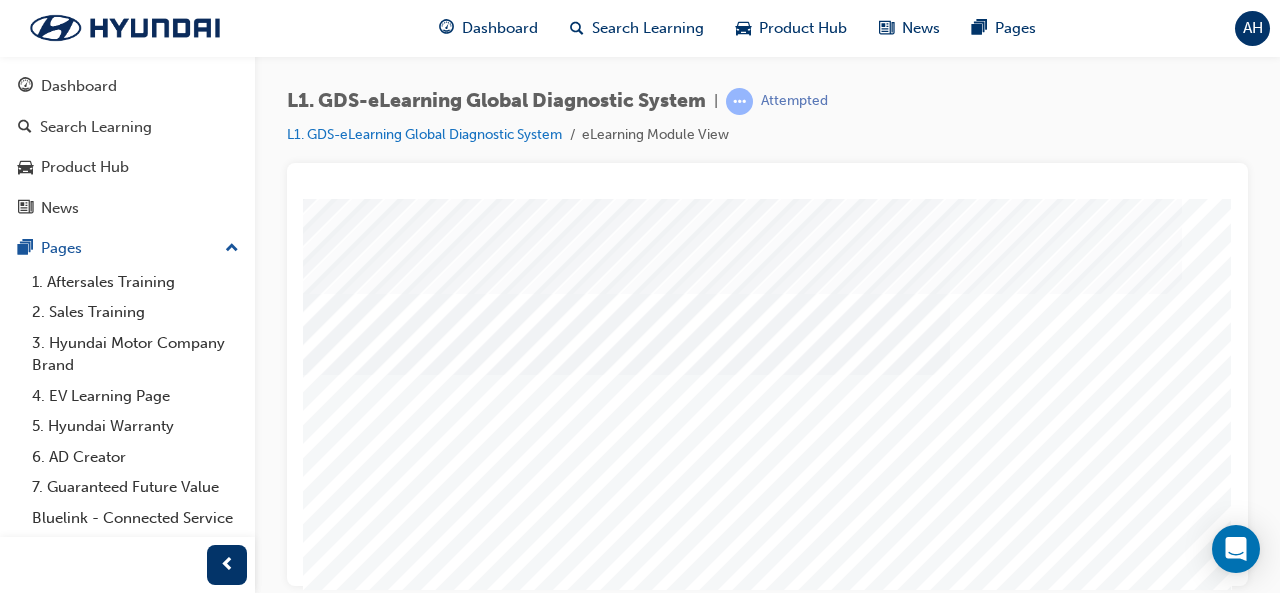 click at bounding box center [-91, 4231] 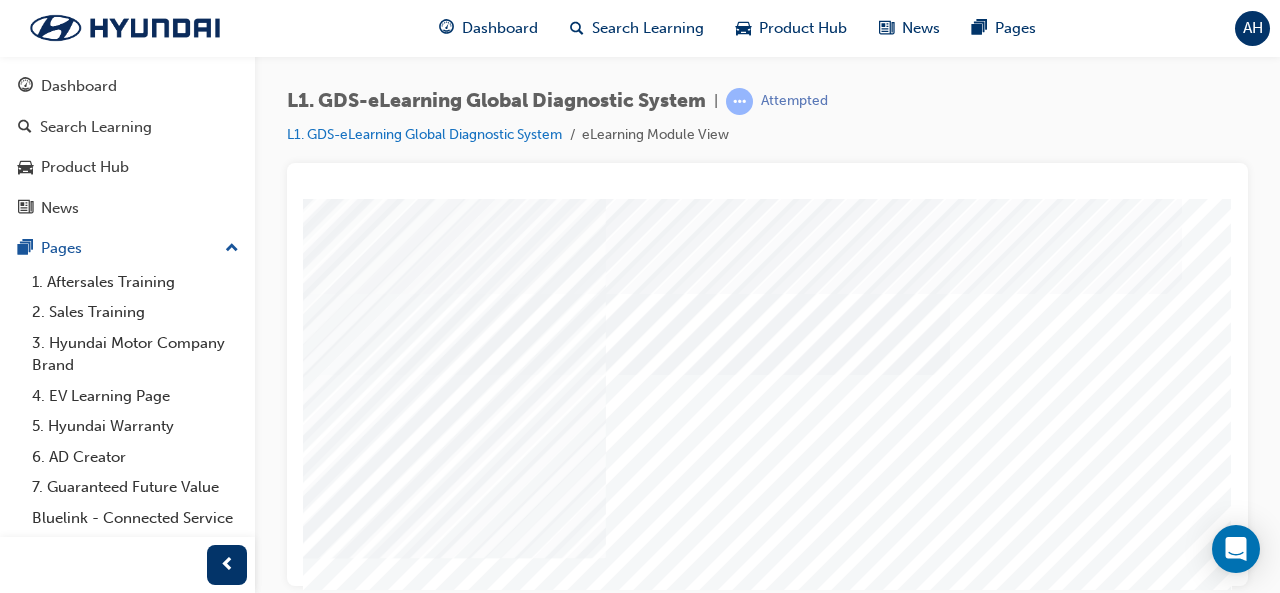 click at bounding box center [-103, 4294] 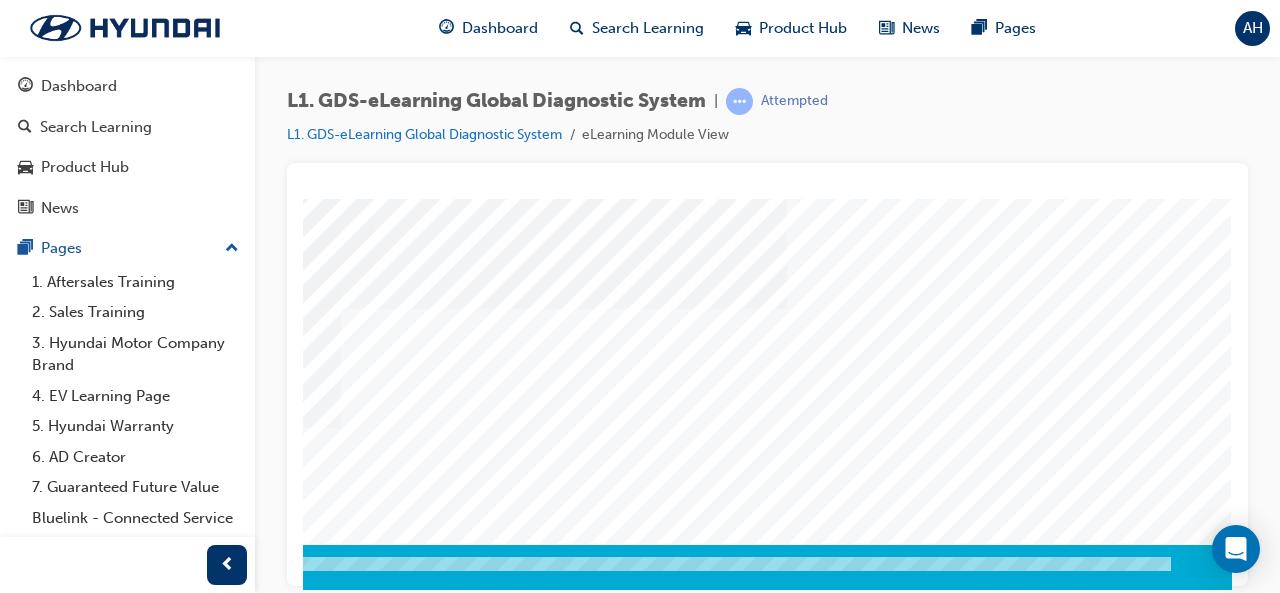 click at bounding box center [-58, 7137] 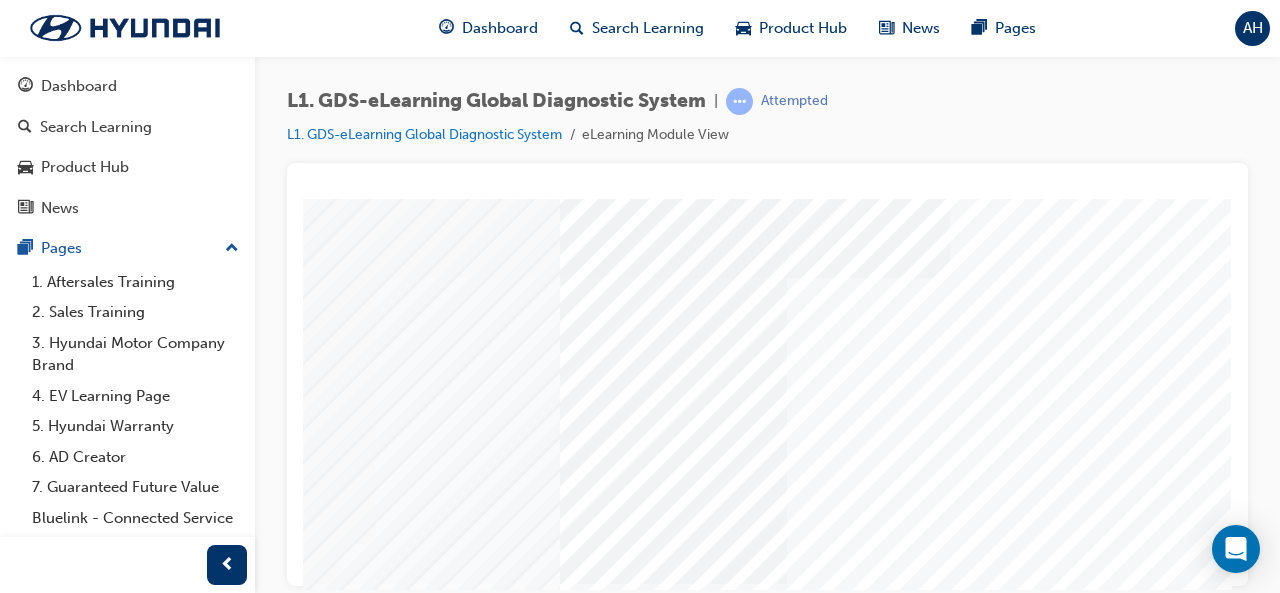 drag, startPoint x: 917, startPoint y: 366, endPoint x: 559, endPoint y: 298, distance: 364.40088 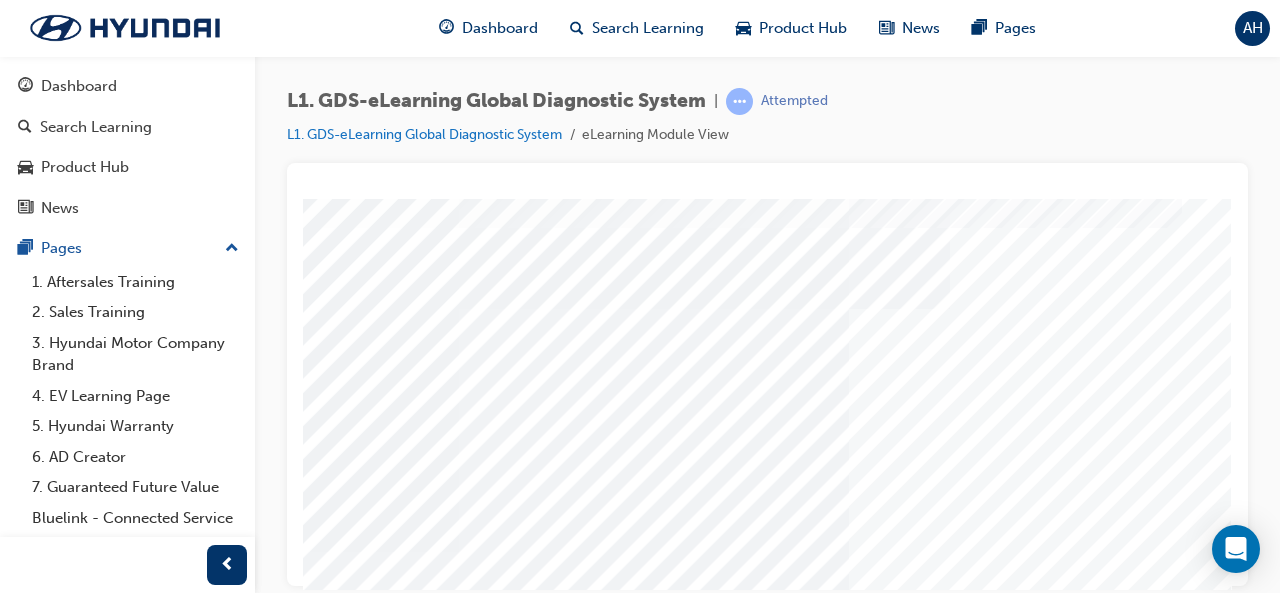 click at bounding box center [-103, 8494] 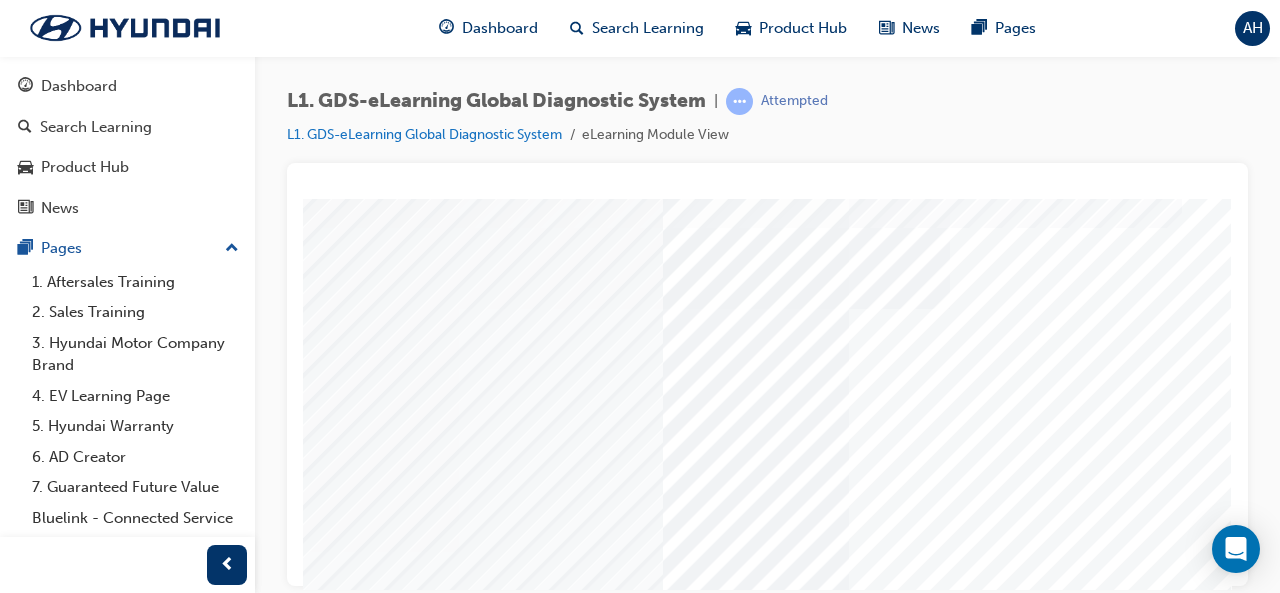click at bounding box center [-103, 8952] 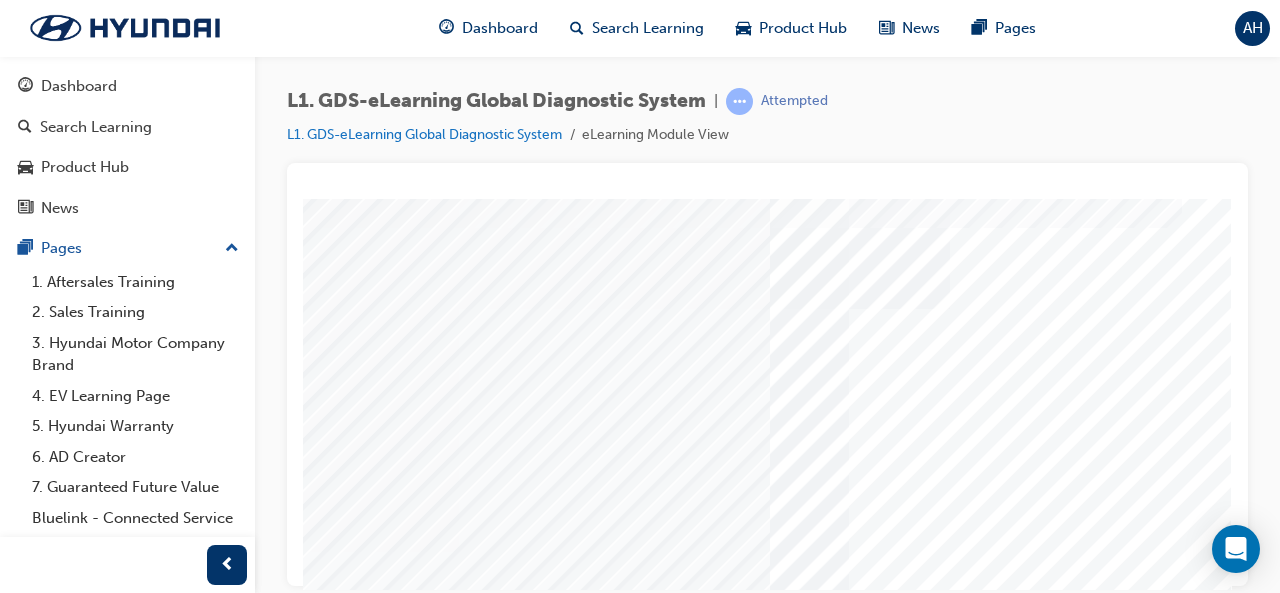 click at bounding box center [-103, 9002] 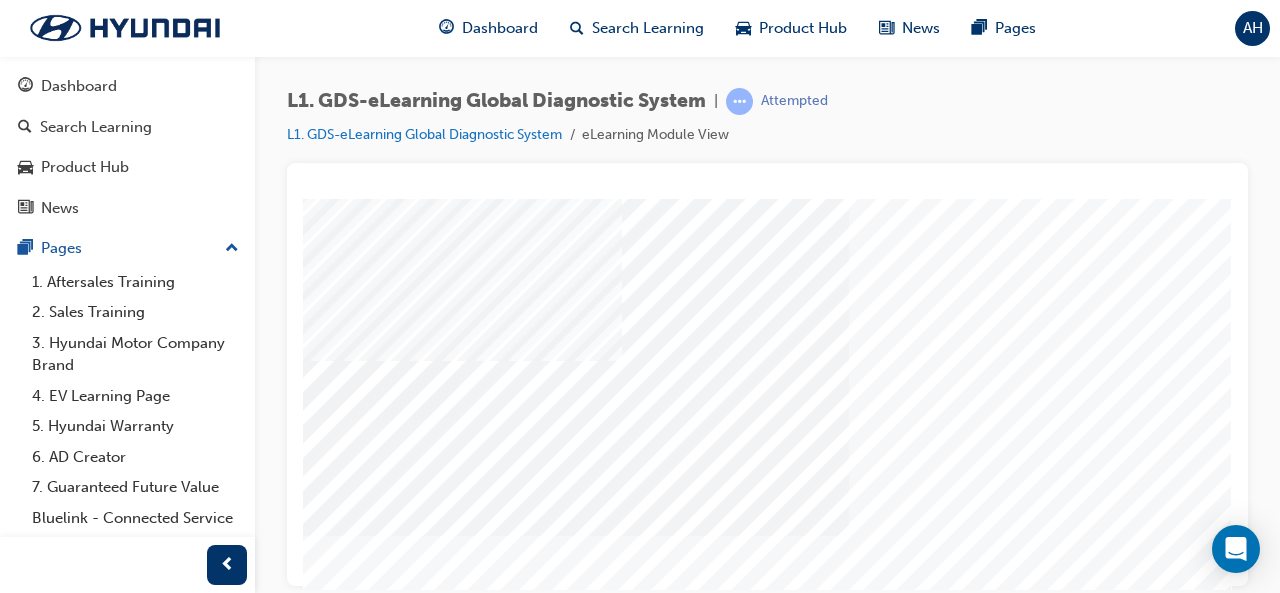 click at bounding box center (-103, 8919) 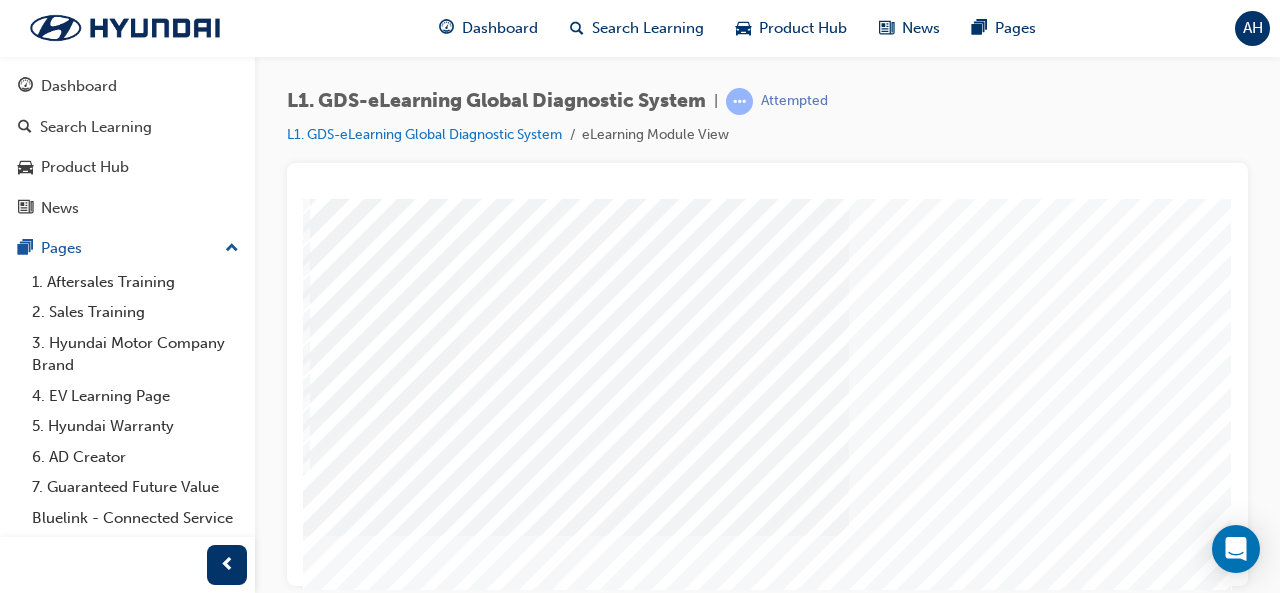 click at bounding box center [-103, 9173] 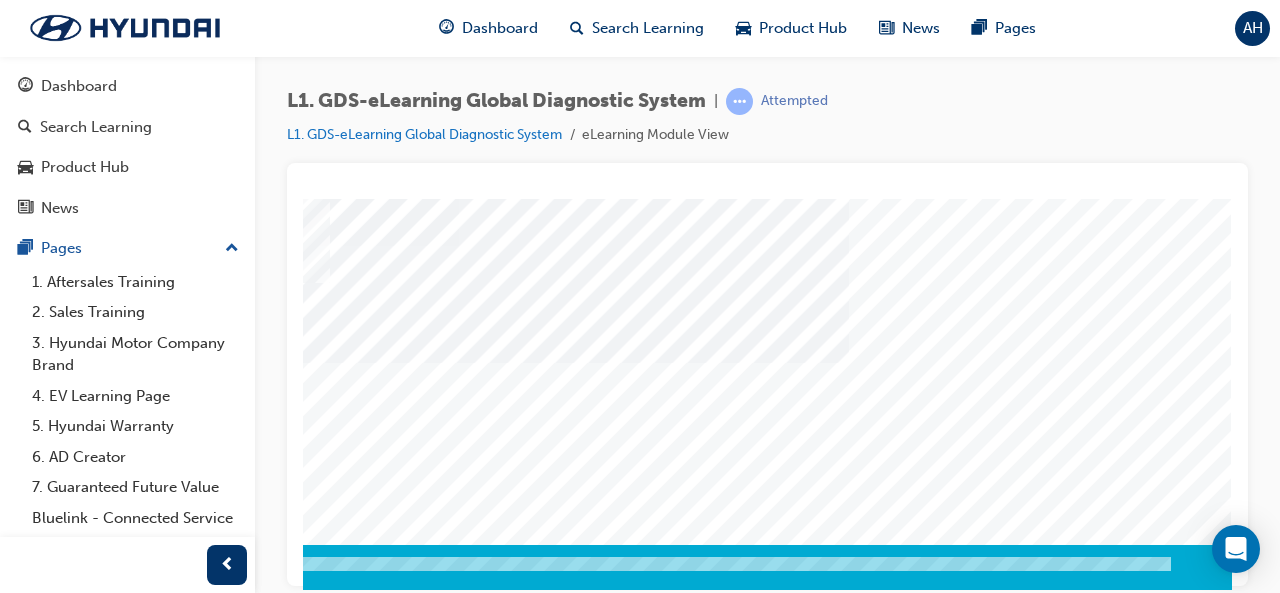 click at bounding box center [-58, 9048] 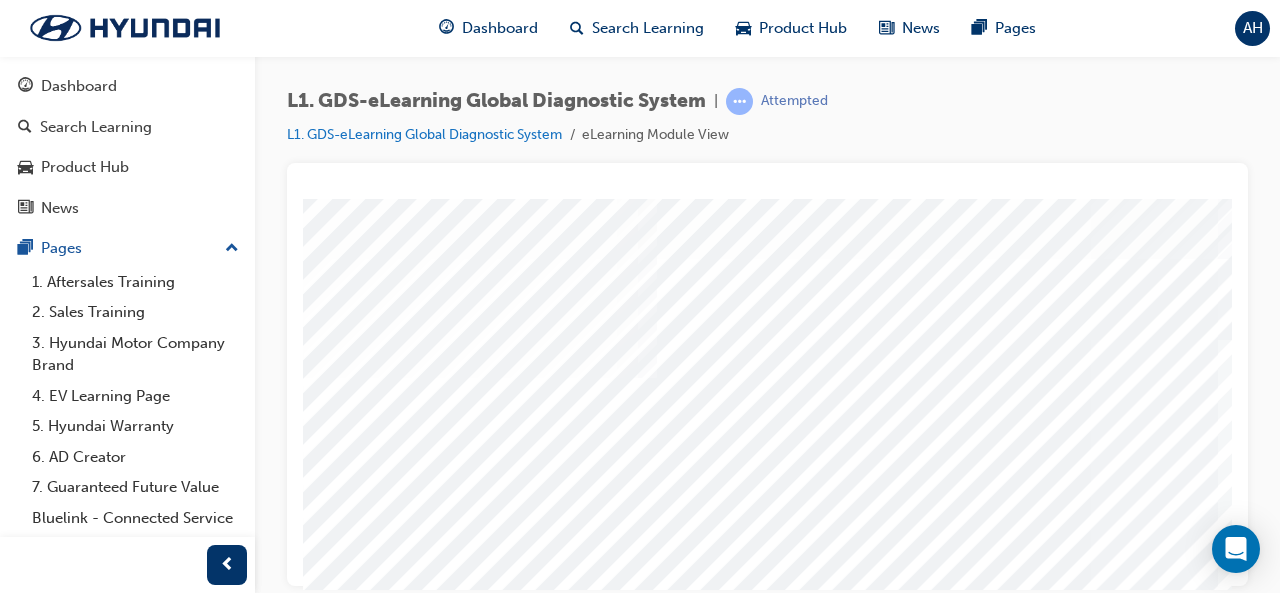 click at bounding box center [509, 2812] 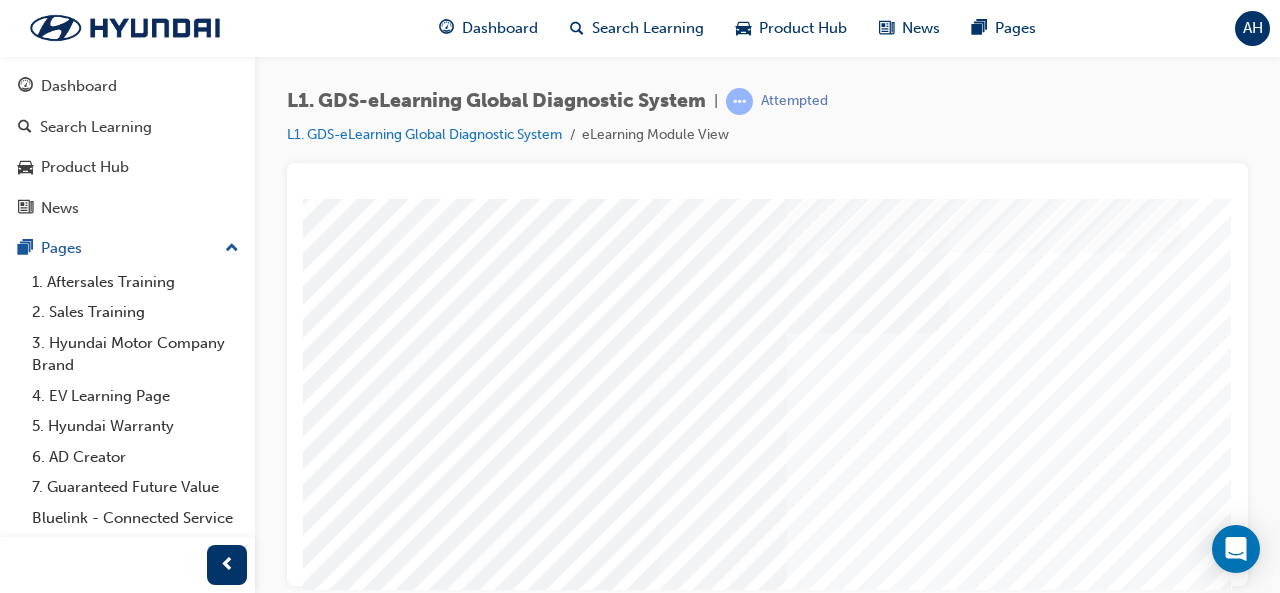 click at bounding box center [-106, 9287] 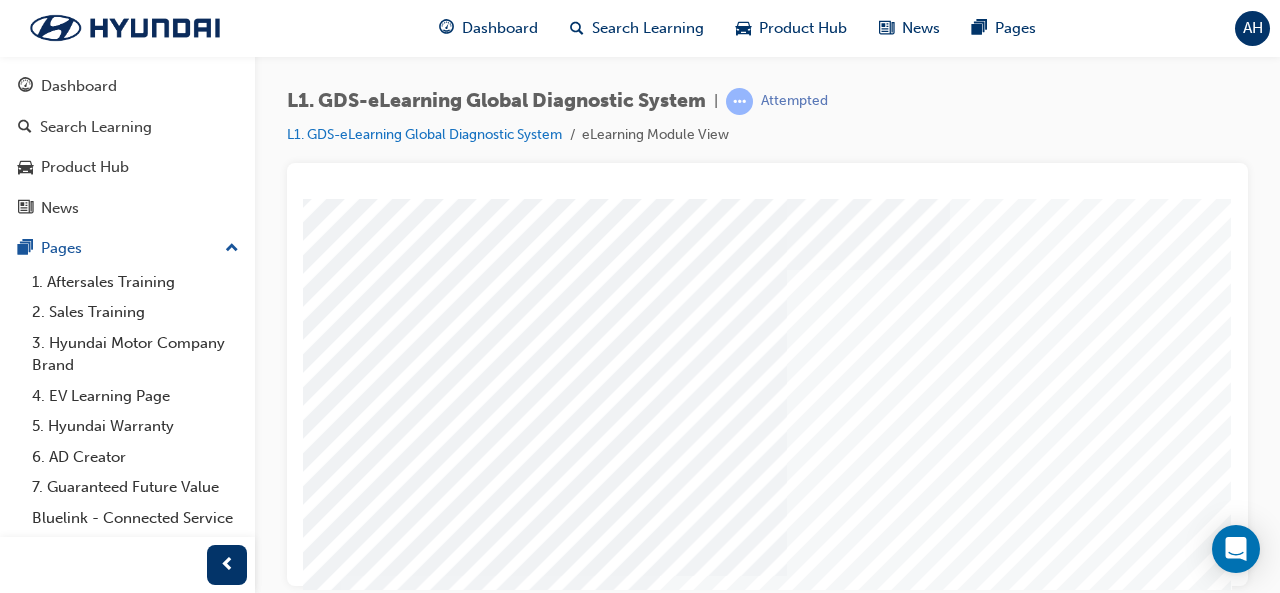 click at bounding box center [-100, 9328] 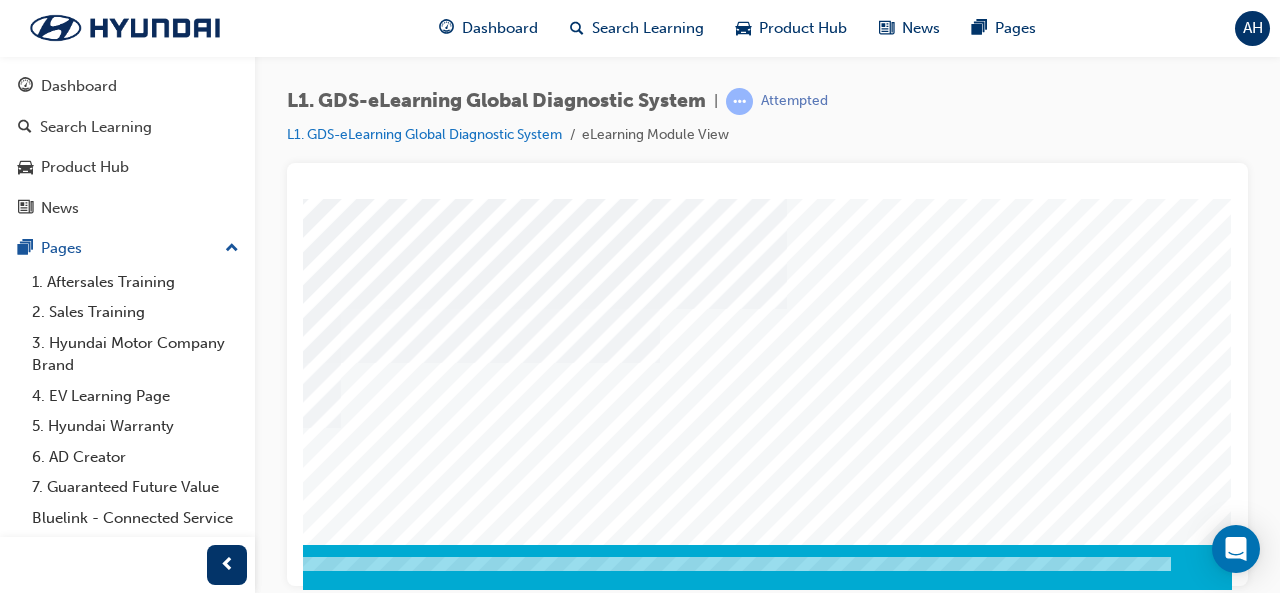 click at bounding box center [-58, 8996] 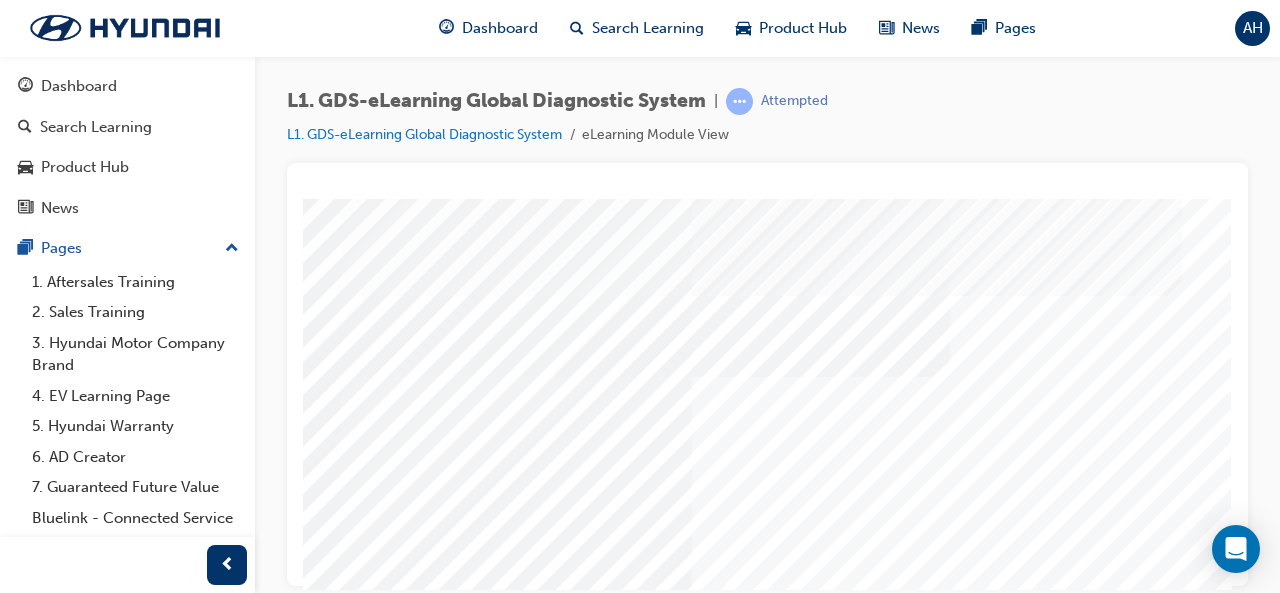 scroll, scrollTop: 374, scrollLeft: 446, axis: both 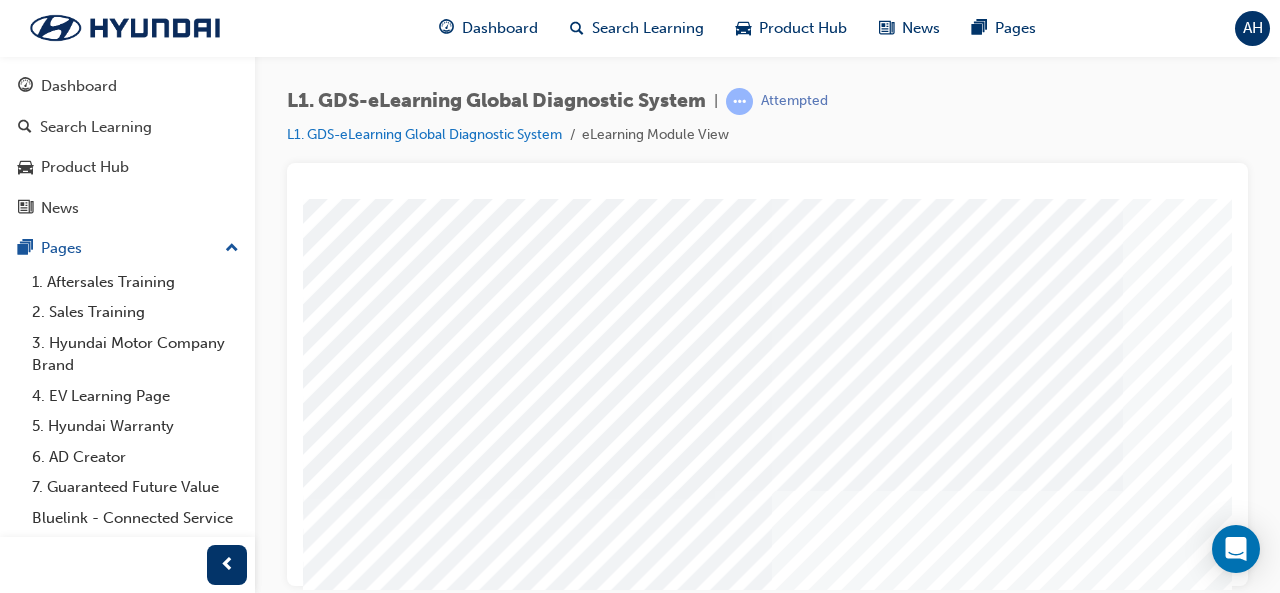 click at bounding box center [499, 6450] 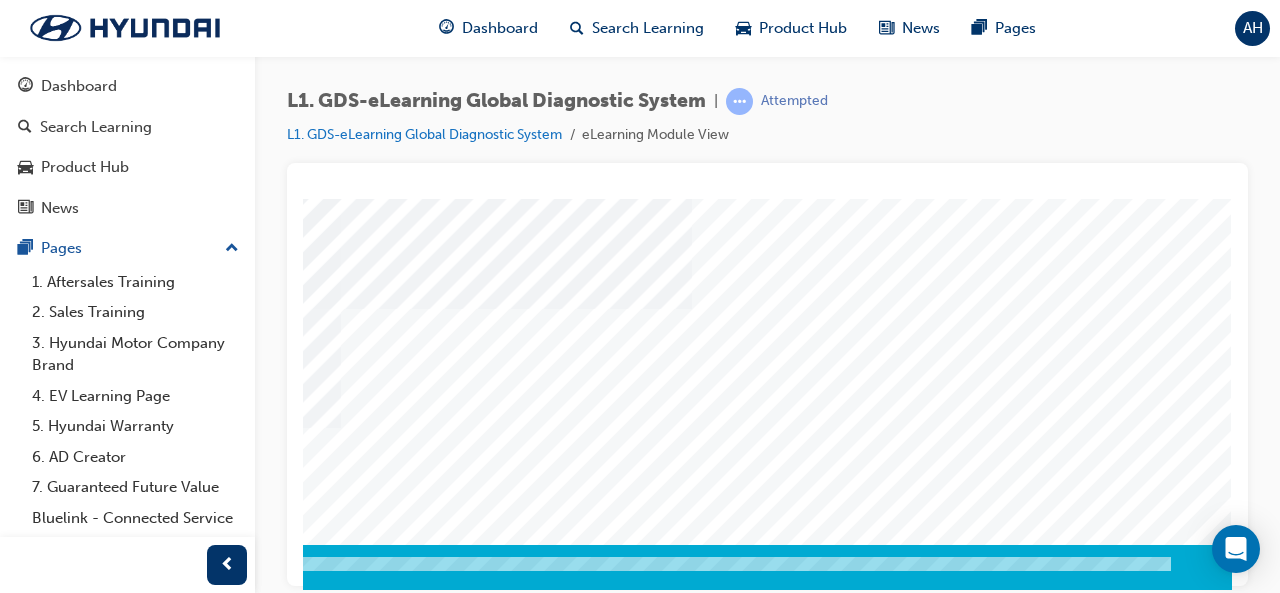 scroll, scrollTop: 0, scrollLeft: 446, axis: horizontal 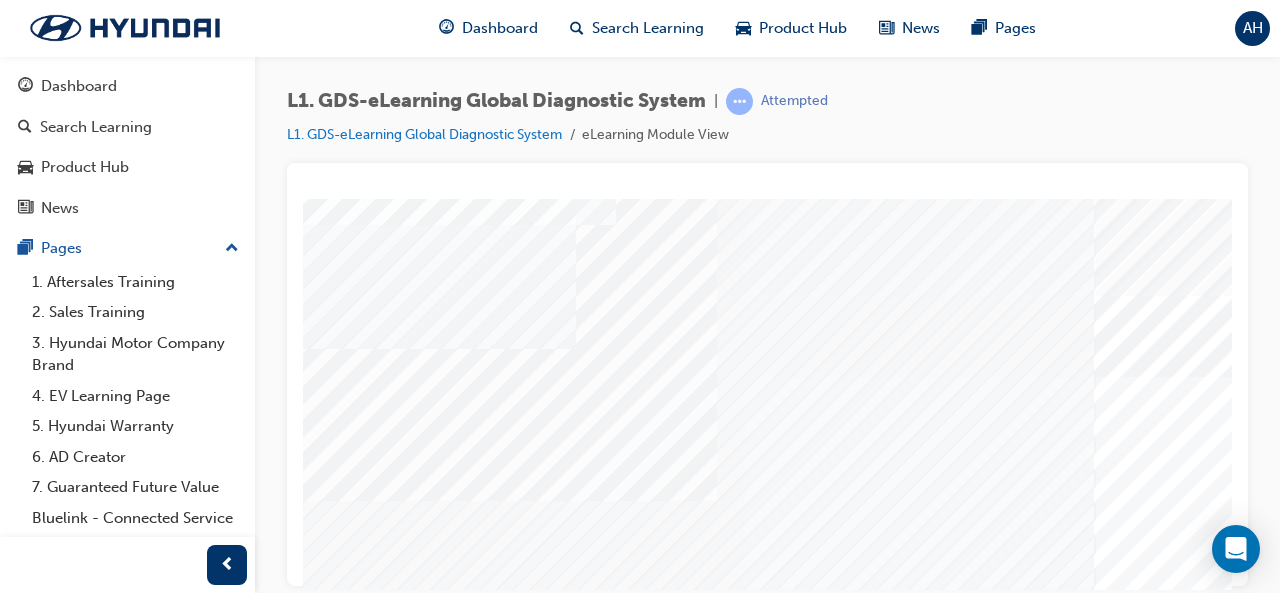 click at bounding box center [301, 6948] 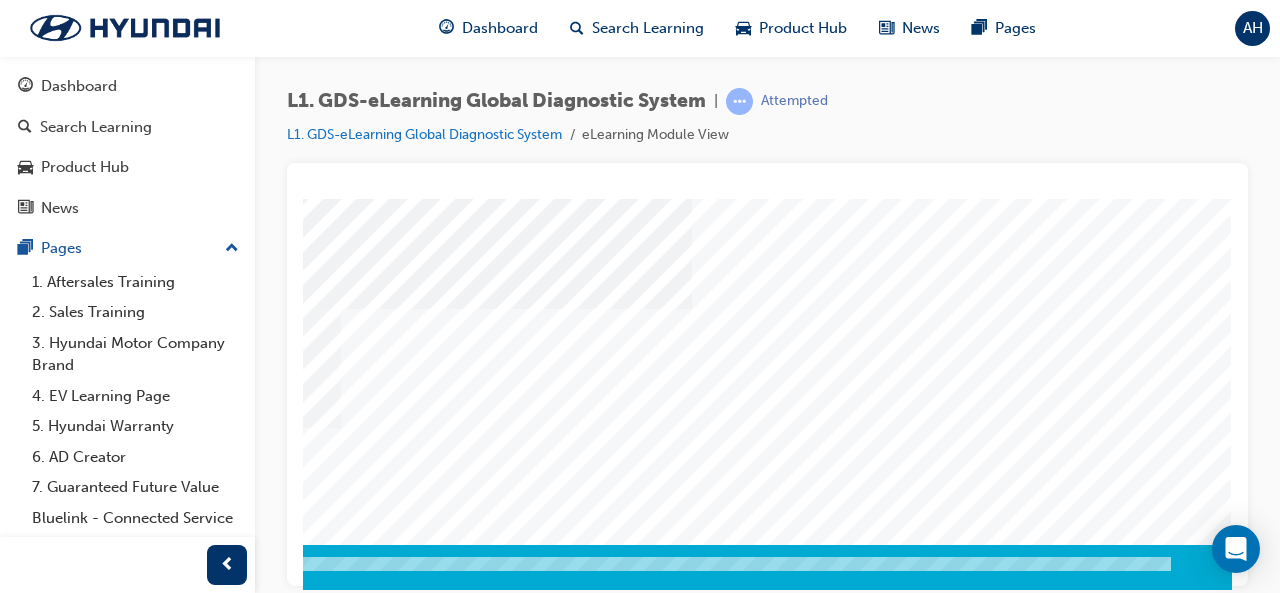 click at bounding box center [-73, 7805] 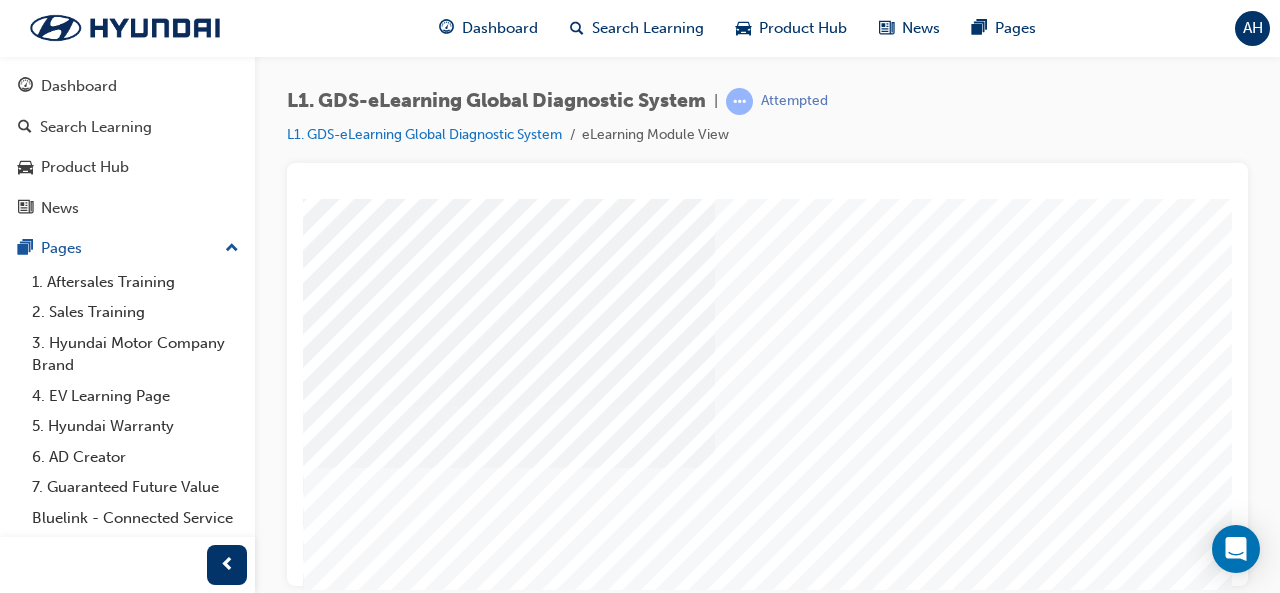 scroll, scrollTop: 374, scrollLeft: 24, axis: both 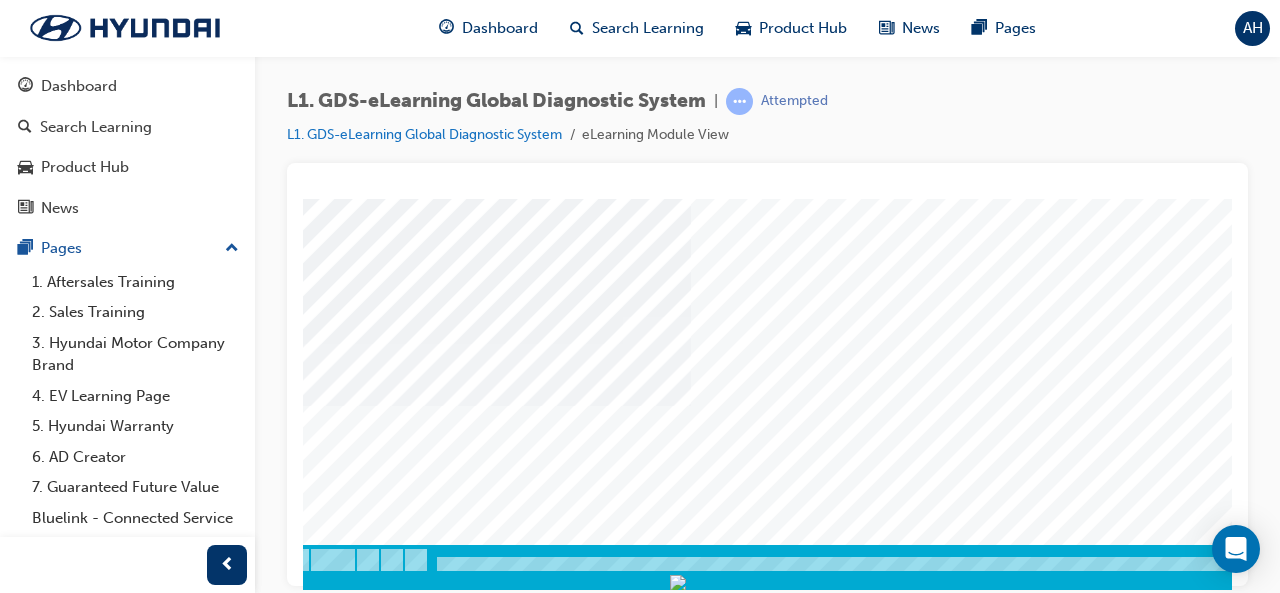 click at bounding box center [316, 3861] 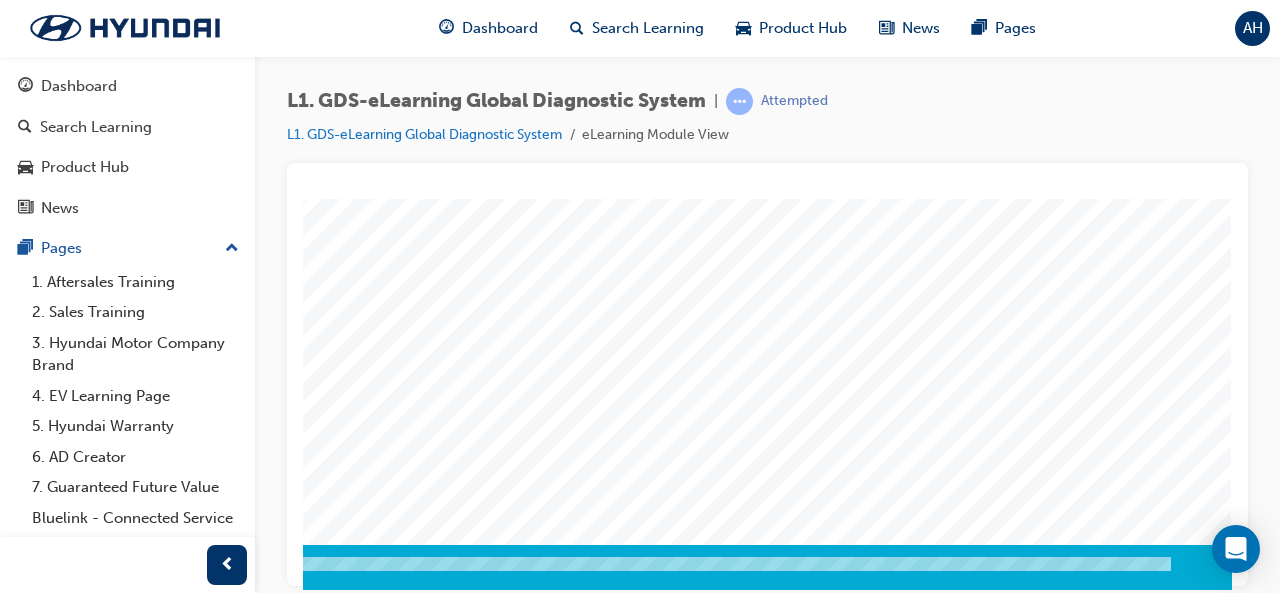 scroll, scrollTop: 374, scrollLeft: 446, axis: both 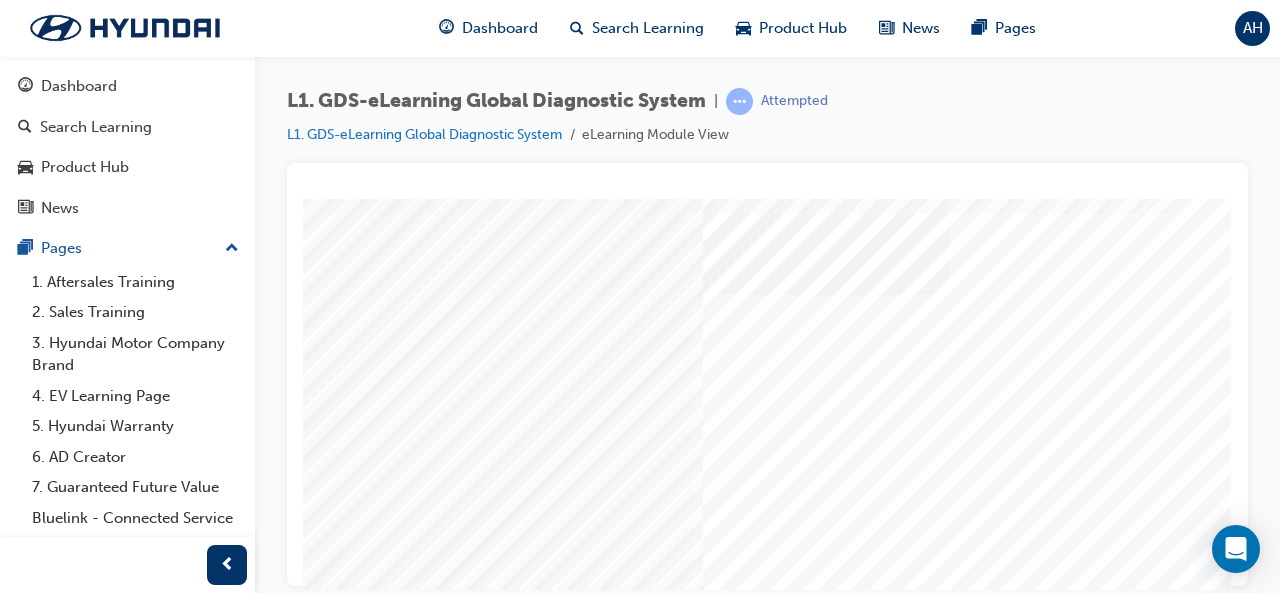 click at bounding box center (-103, 6068) 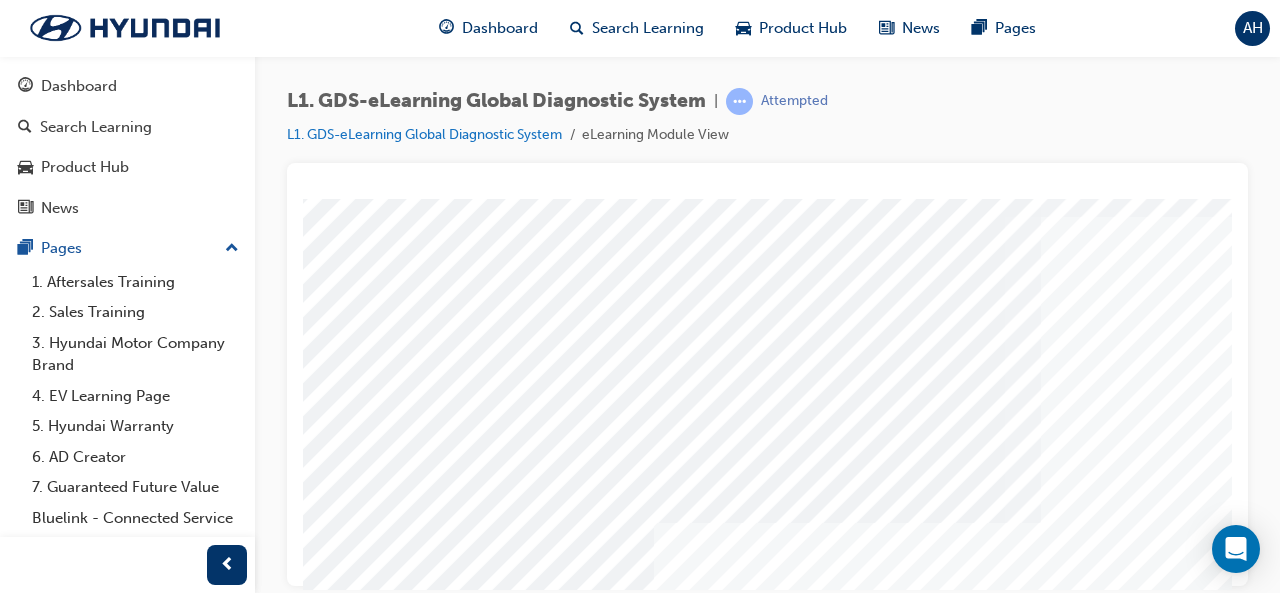 scroll, scrollTop: 159, scrollLeft: 118, axis: both 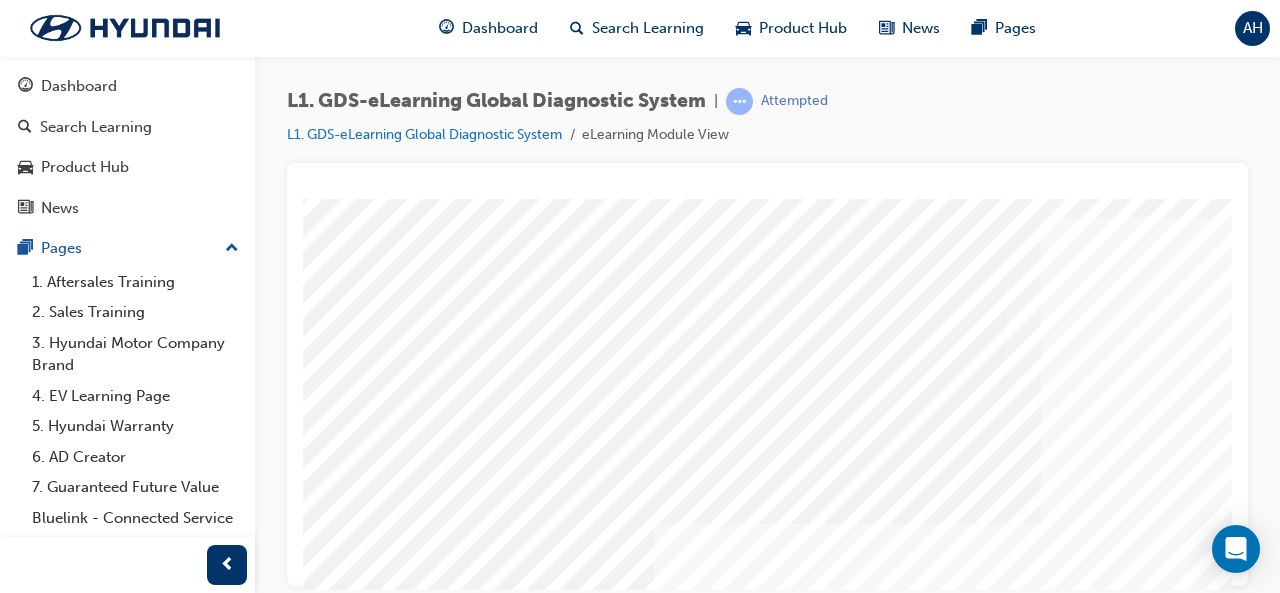 click at bounding box center [213, 10262] 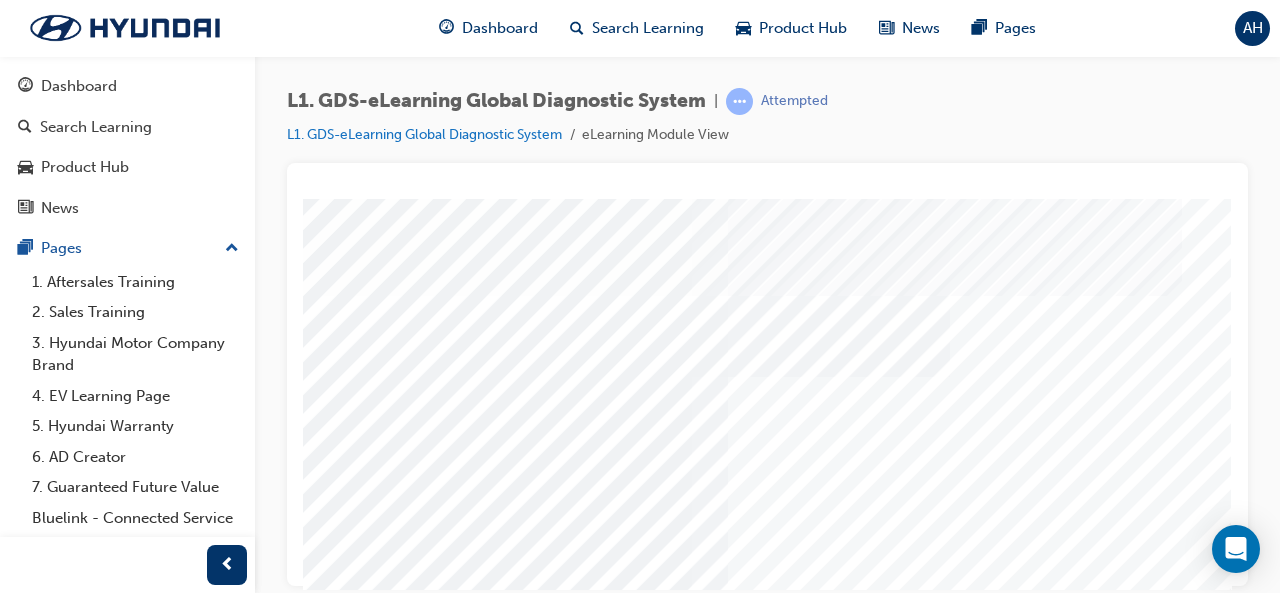 scroll, scrollTop: 374, scrollLeft: 446, axis: both 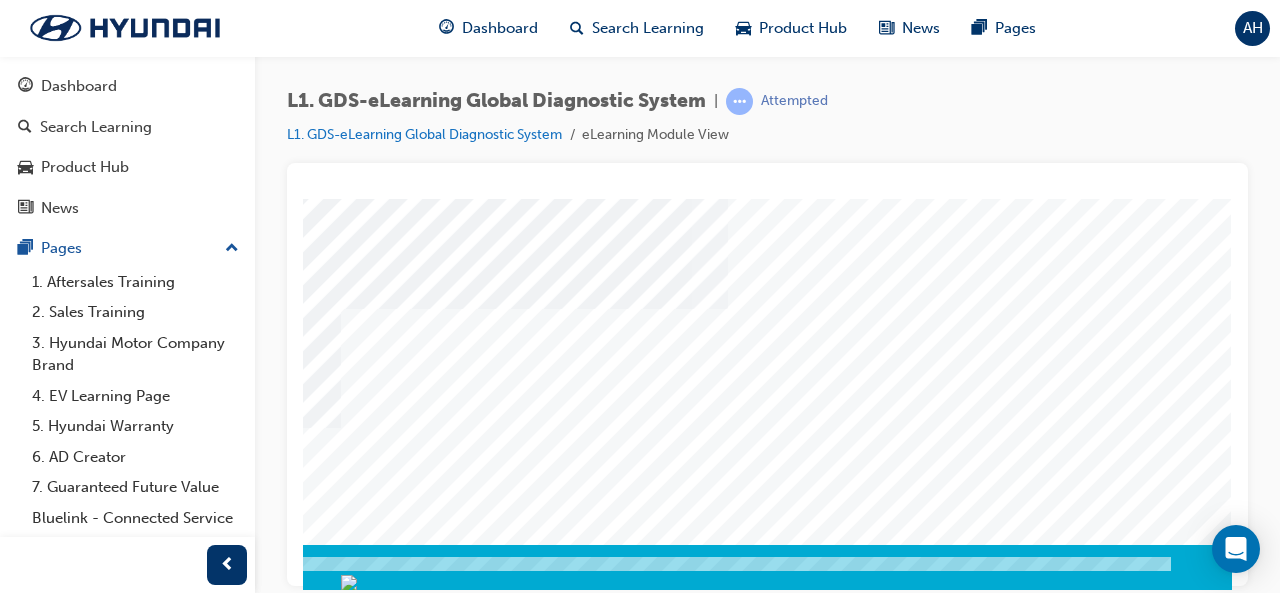 click at bounding box center (-58, 9567) 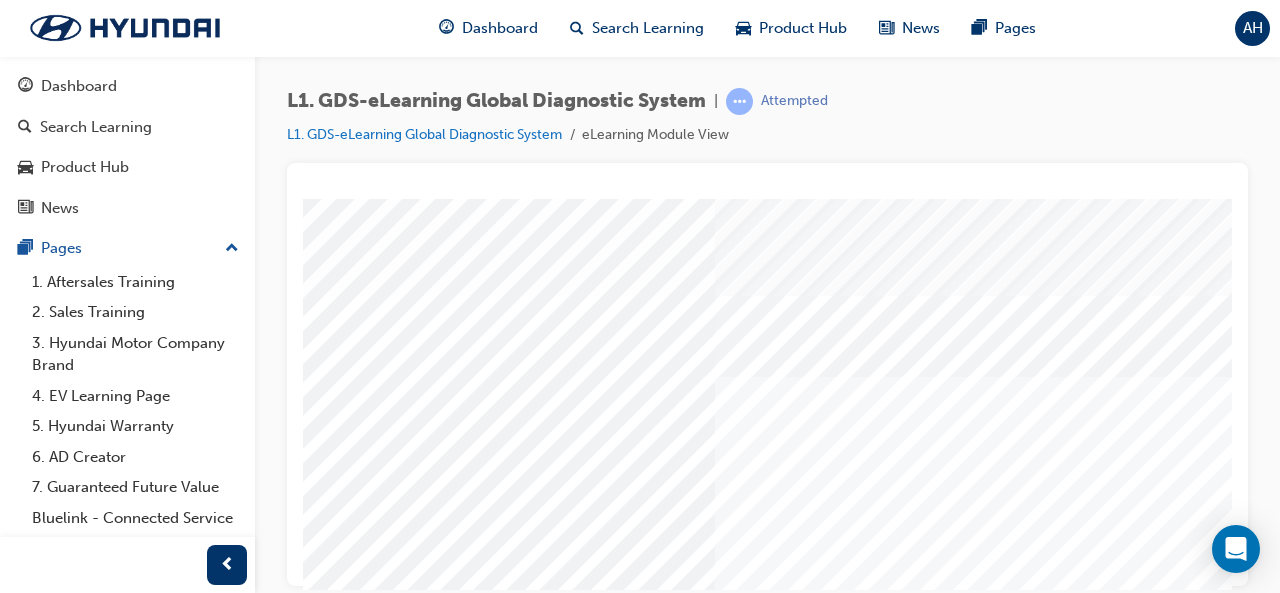 scroll, scrollTop: 374, scrollLeft: 446, axis: both 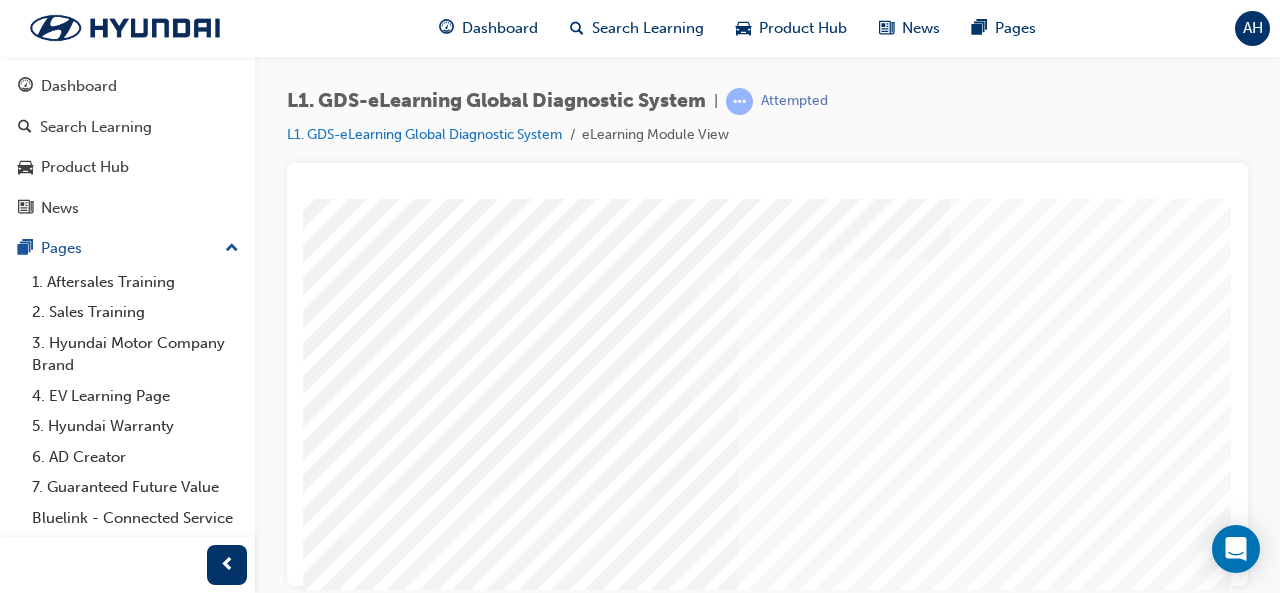 click at bounding box center (305, 9825) 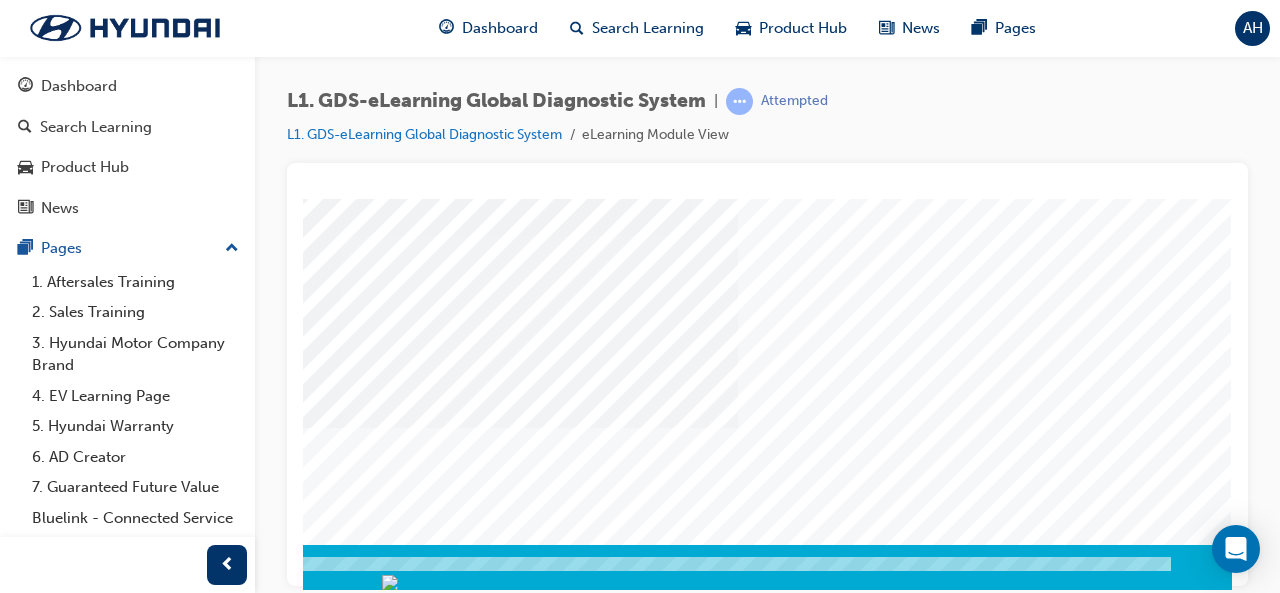 click at bounding box center [-58, 11061] 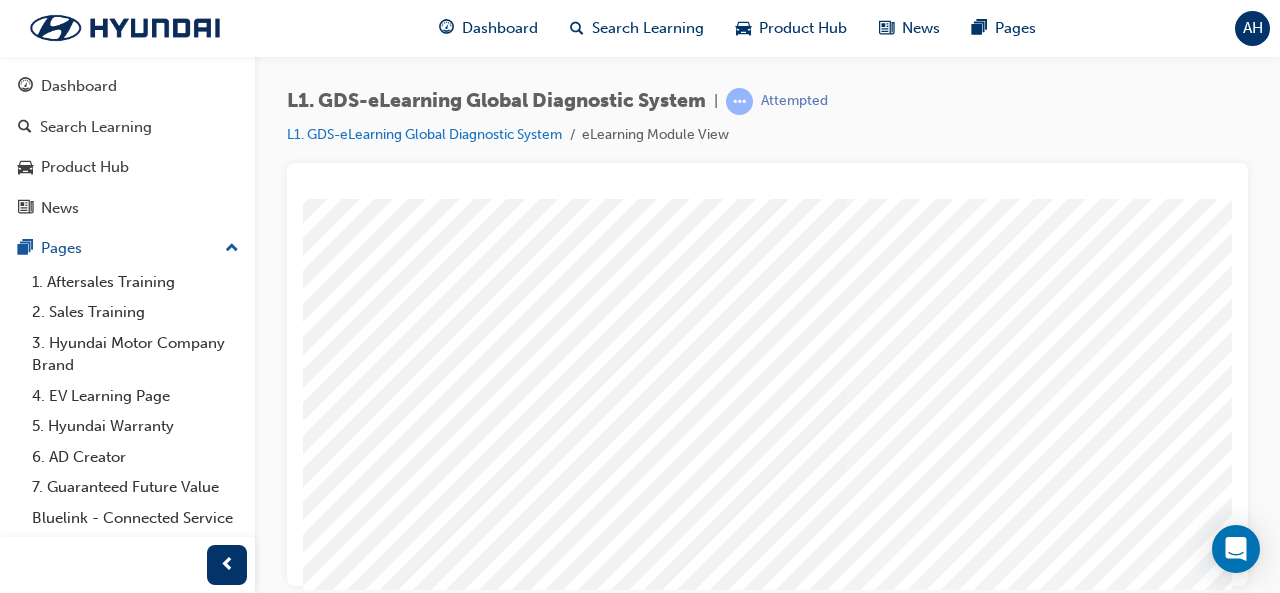 click at bounding box center (405, 3738) 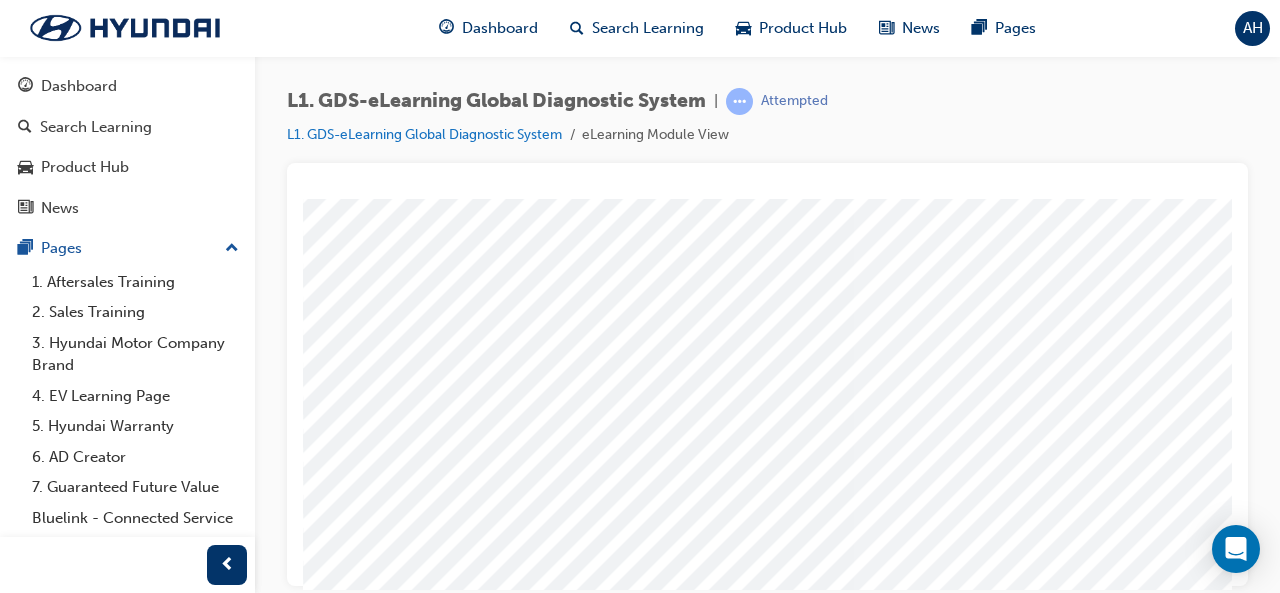 drag, startPoint x: 682, startPoint y: 248, endPoint x: 753, endPoint y: 340, distance: 116.21101 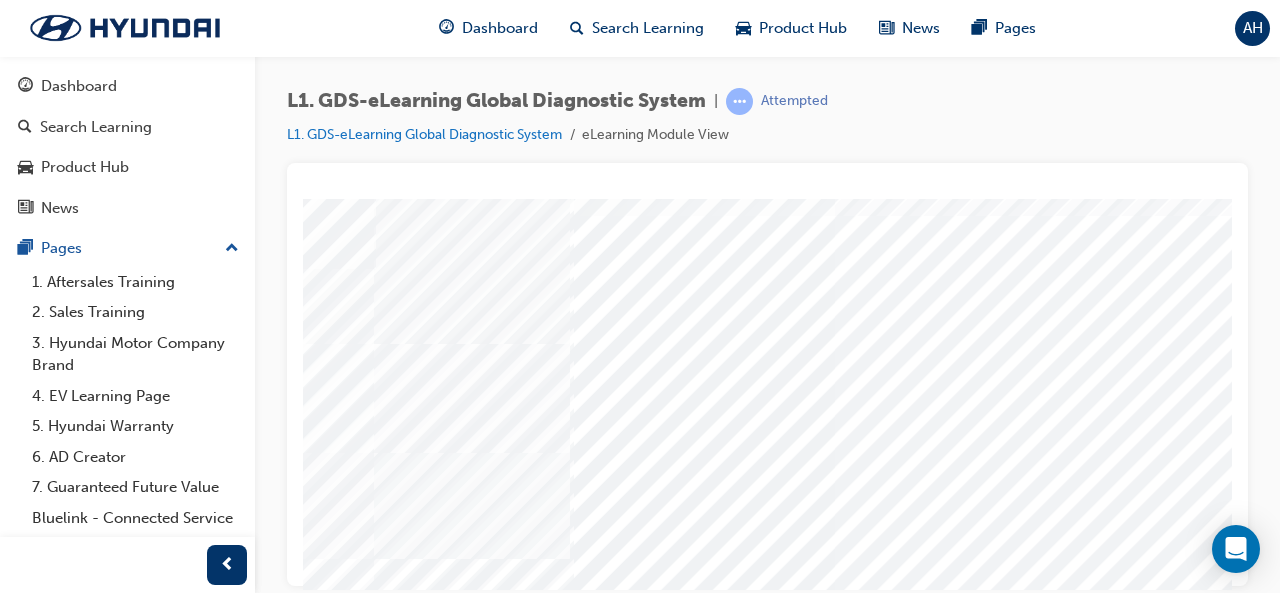 click at bounding box center (101, 8624) 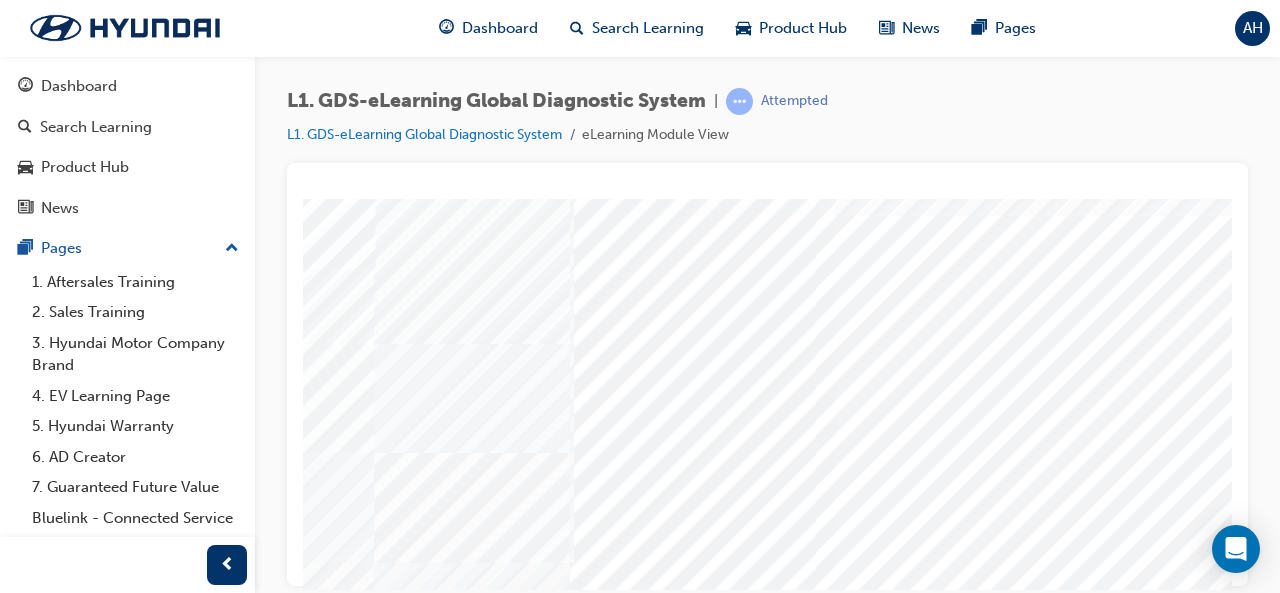 click at bounding box center (101, 8674) 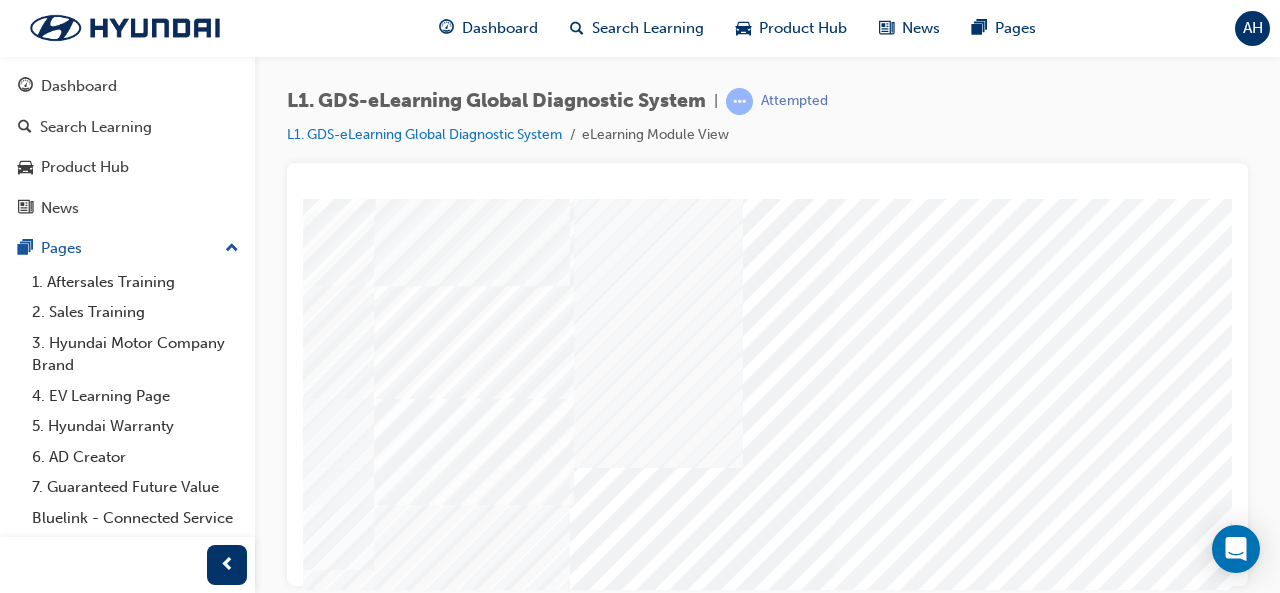 click at bounding box center [101, 8666] 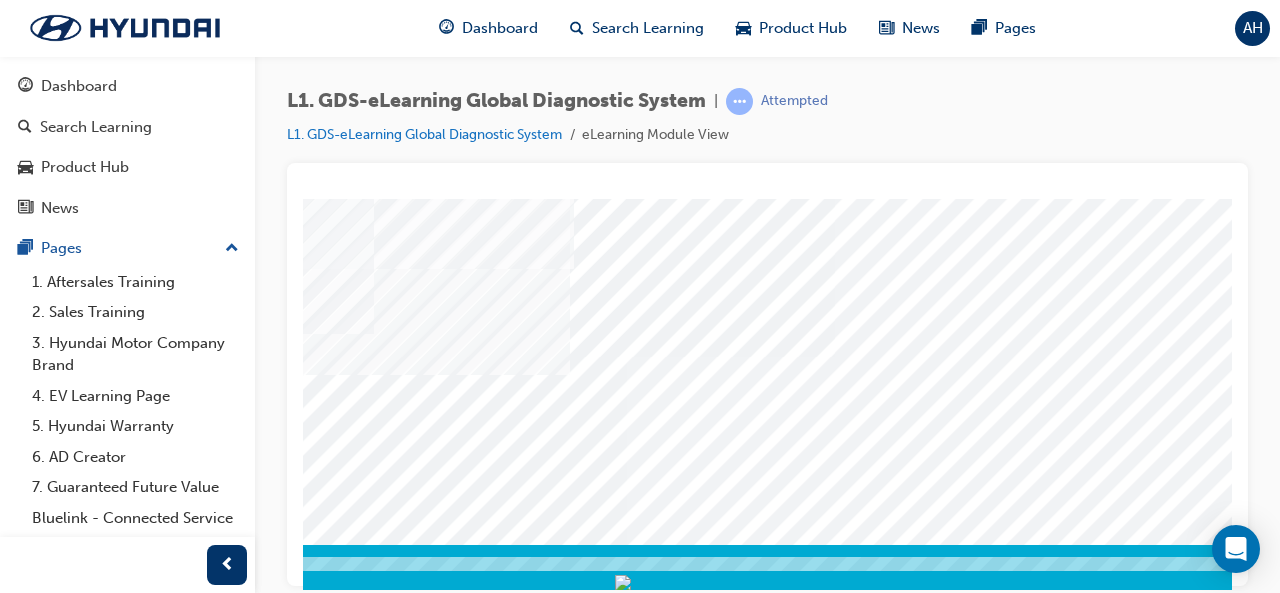 click at bounding box center (101, 8480) 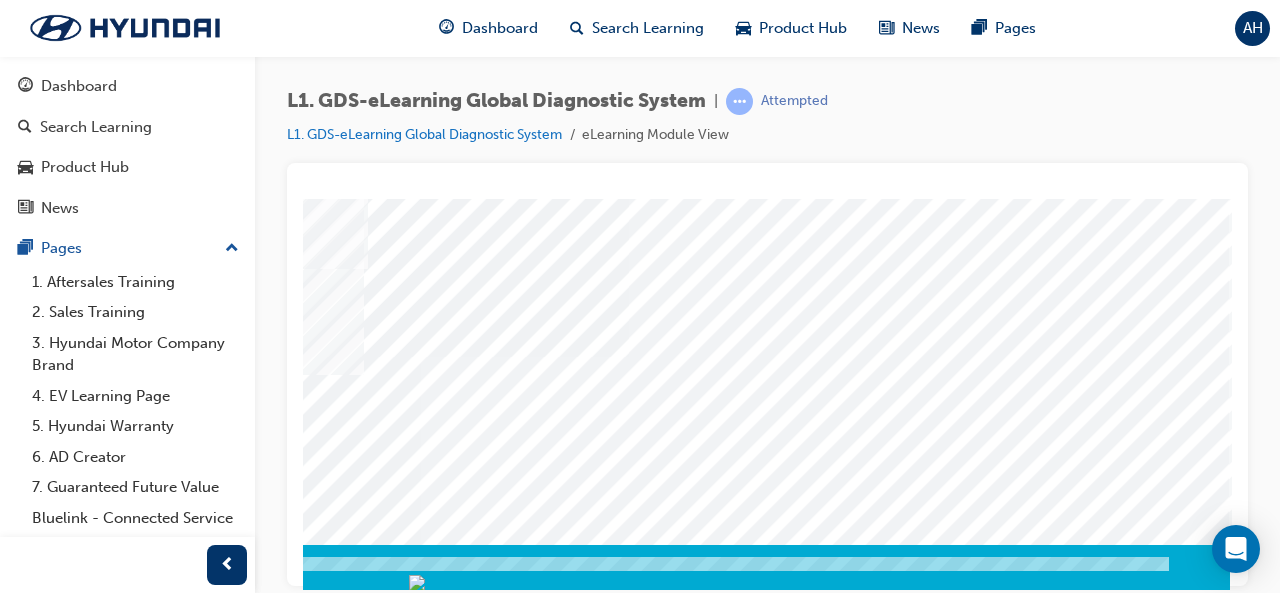 click at bounding box center (-60, 2856) 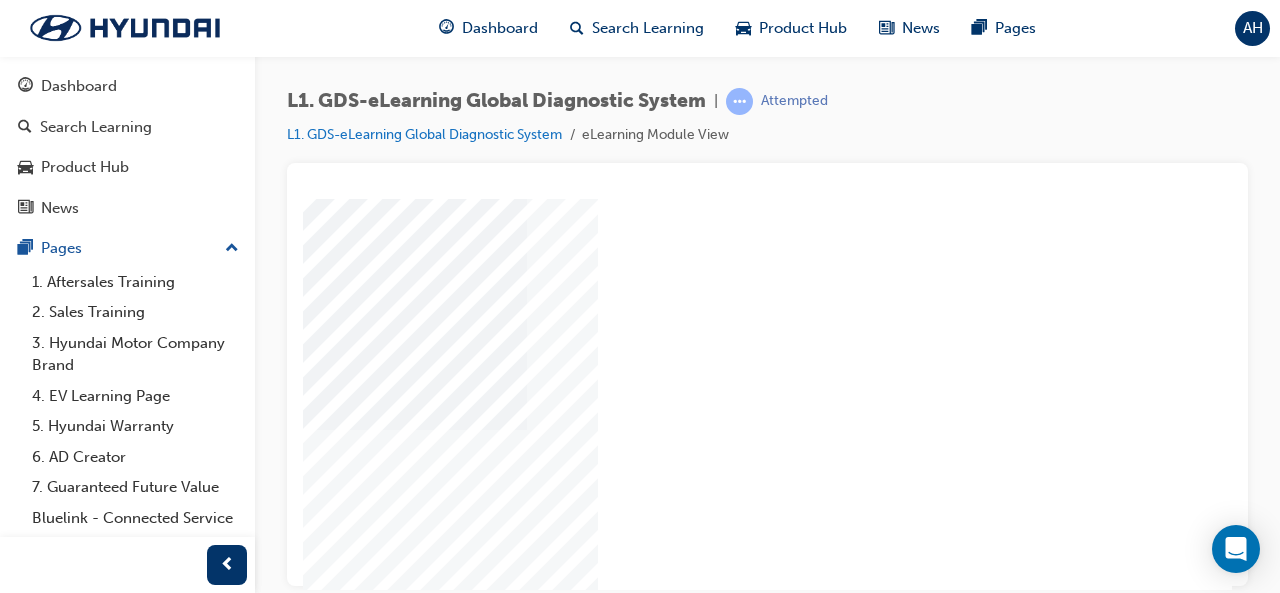 click at bounding box center [-58, 2193] 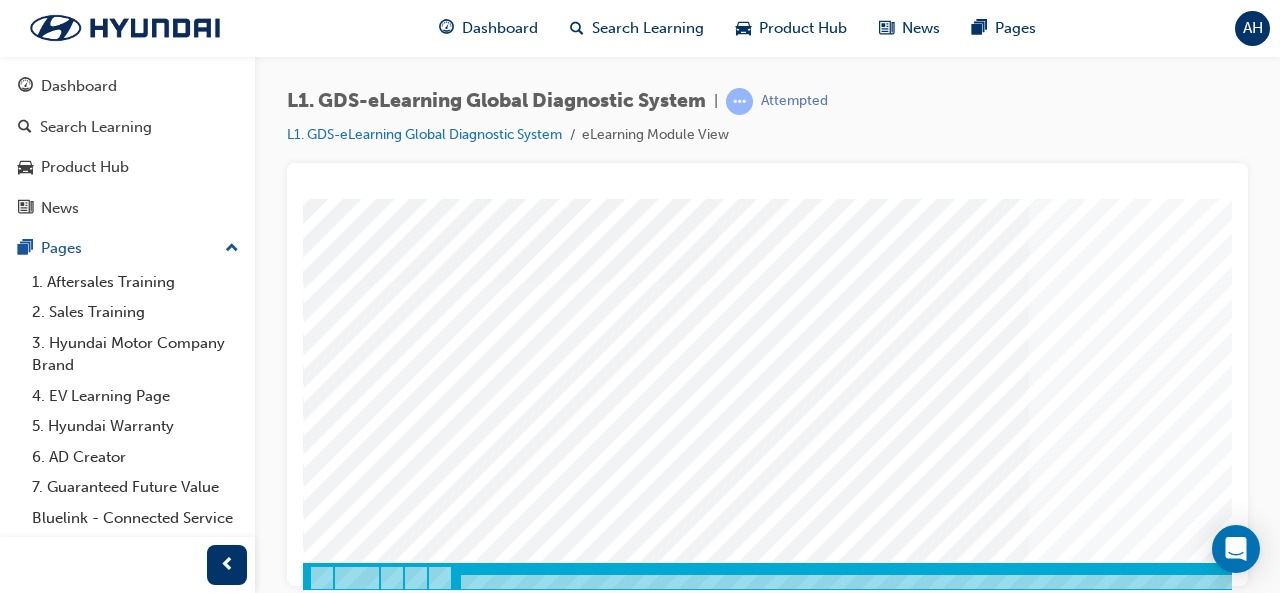 scroll, scrollTop: 76, scrollLeft: 0, axis: vertical 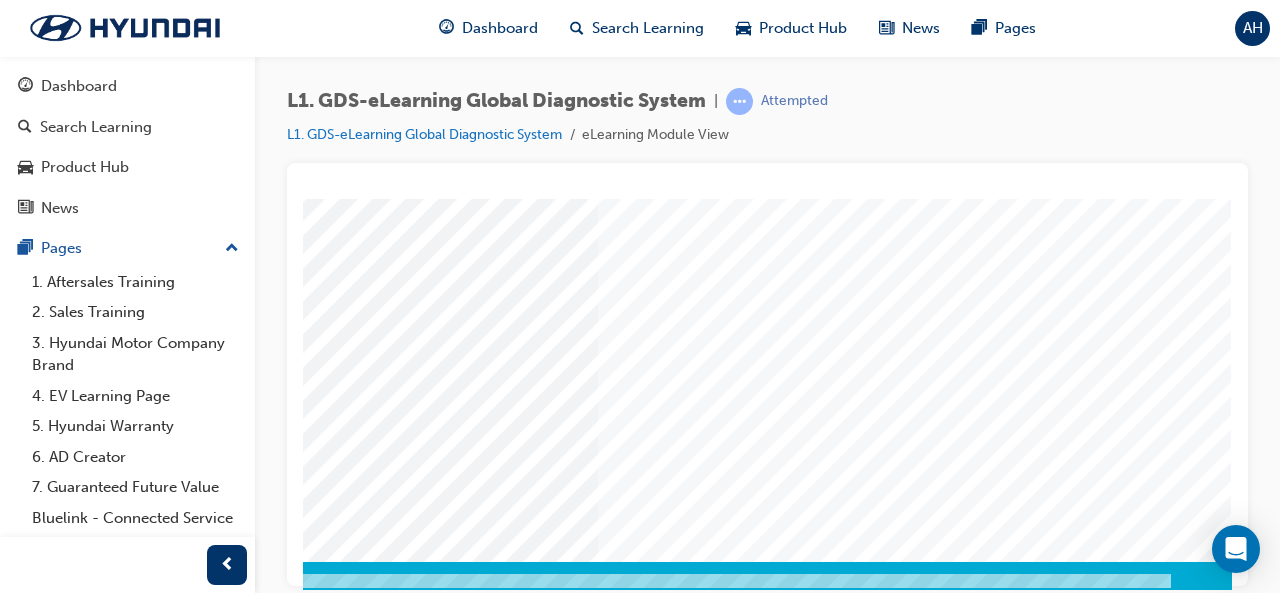 click at bounding box center (-58, 2882) 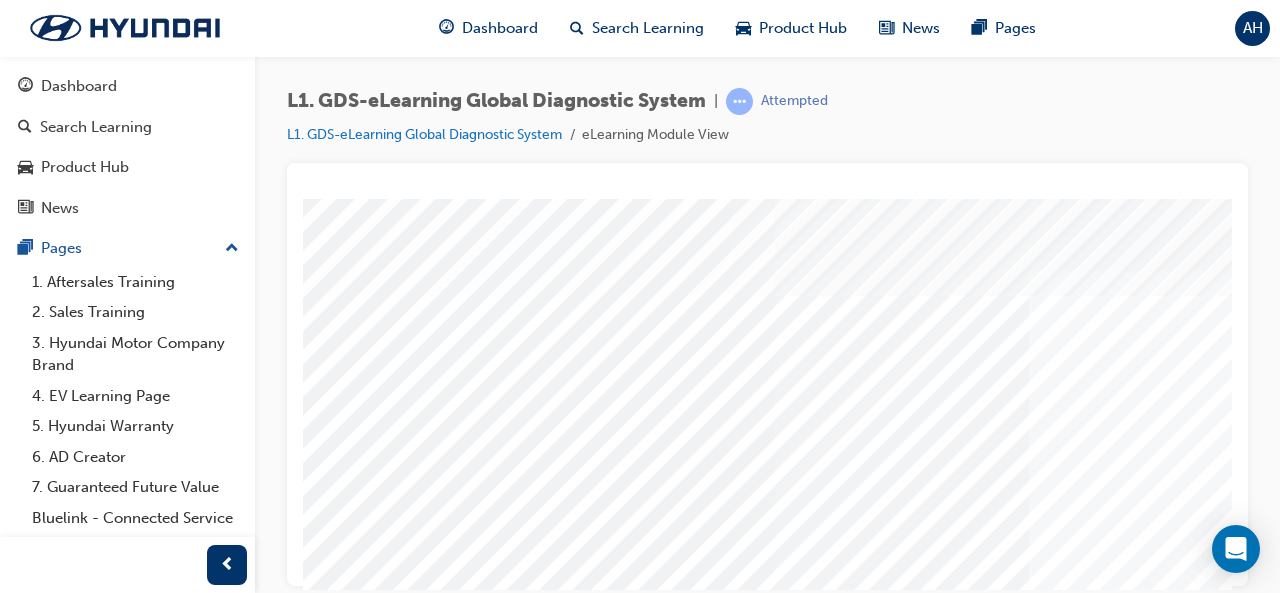 scroll, scrollTop: 0, scrollLeft: 0, axis: both 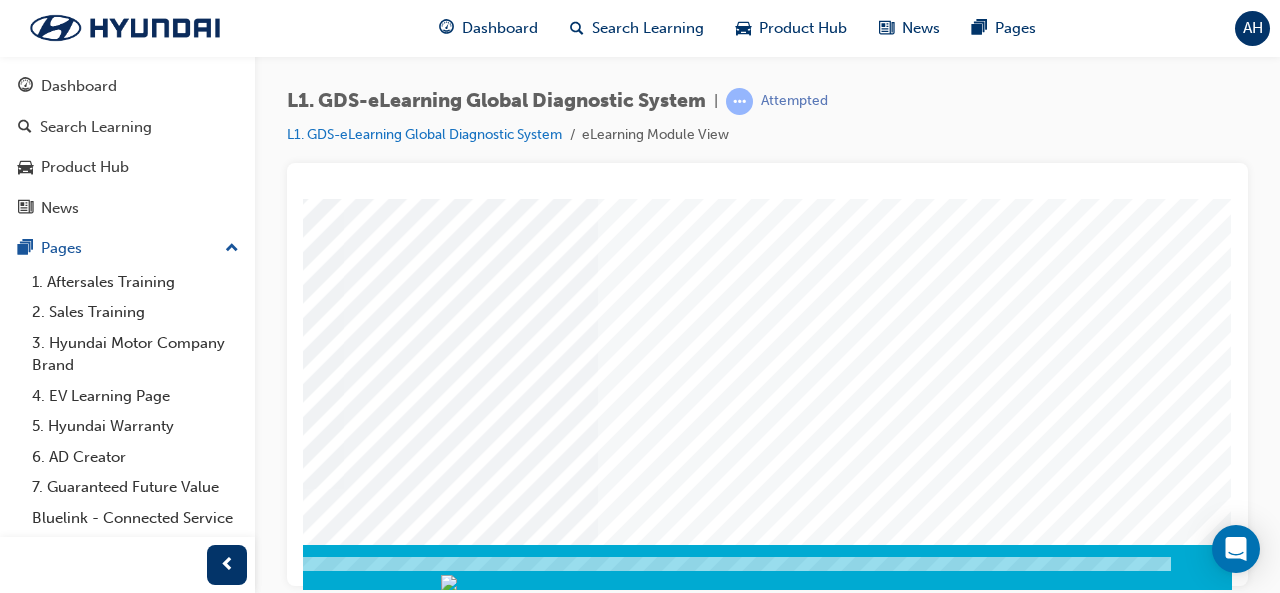 click at bounding box center (-58, 2865) 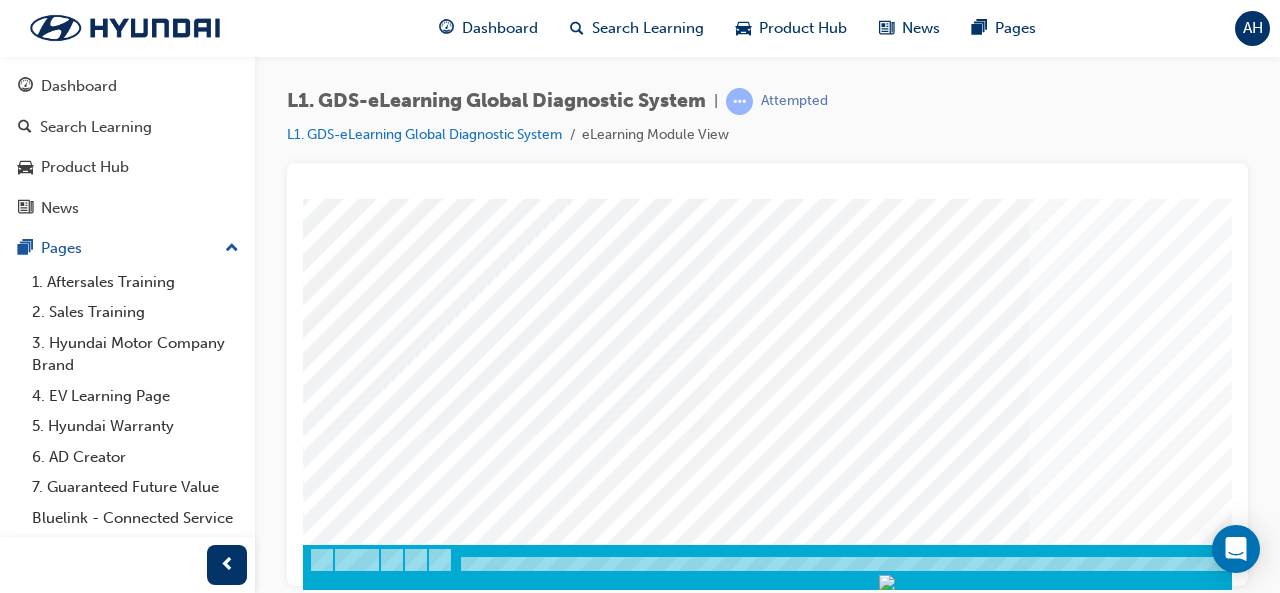 scroll, scrollTop: 374, scrollLeft: 446, axis: both 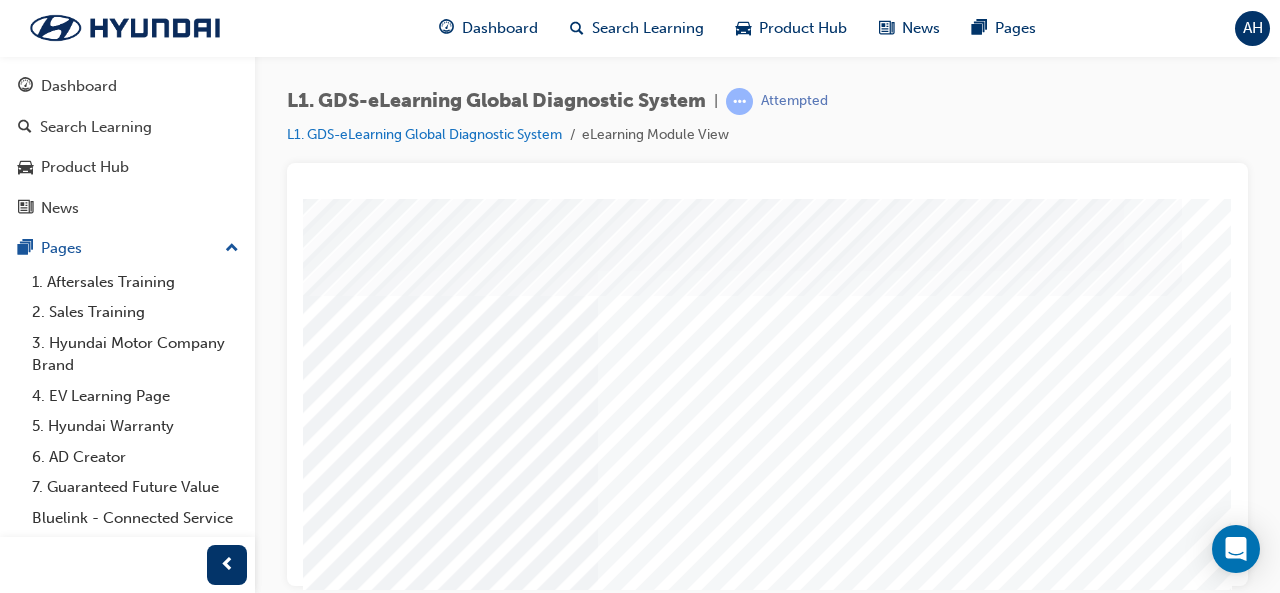 click at bounding box center (-102, 4893) 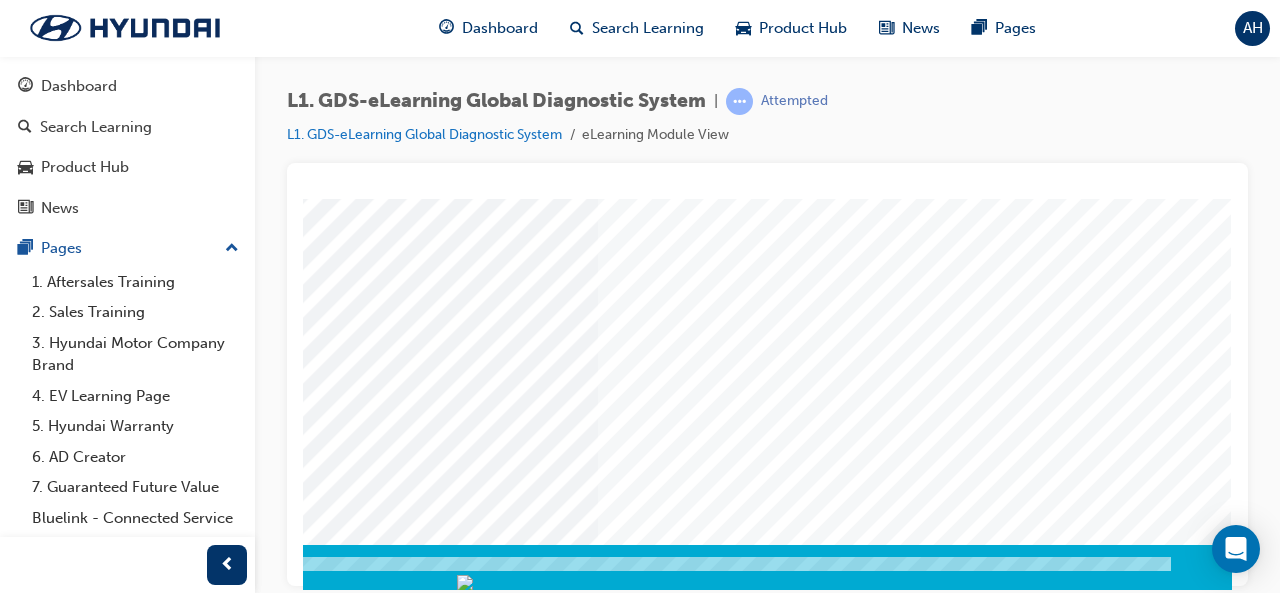 click at bounding box center (-58, 2865) 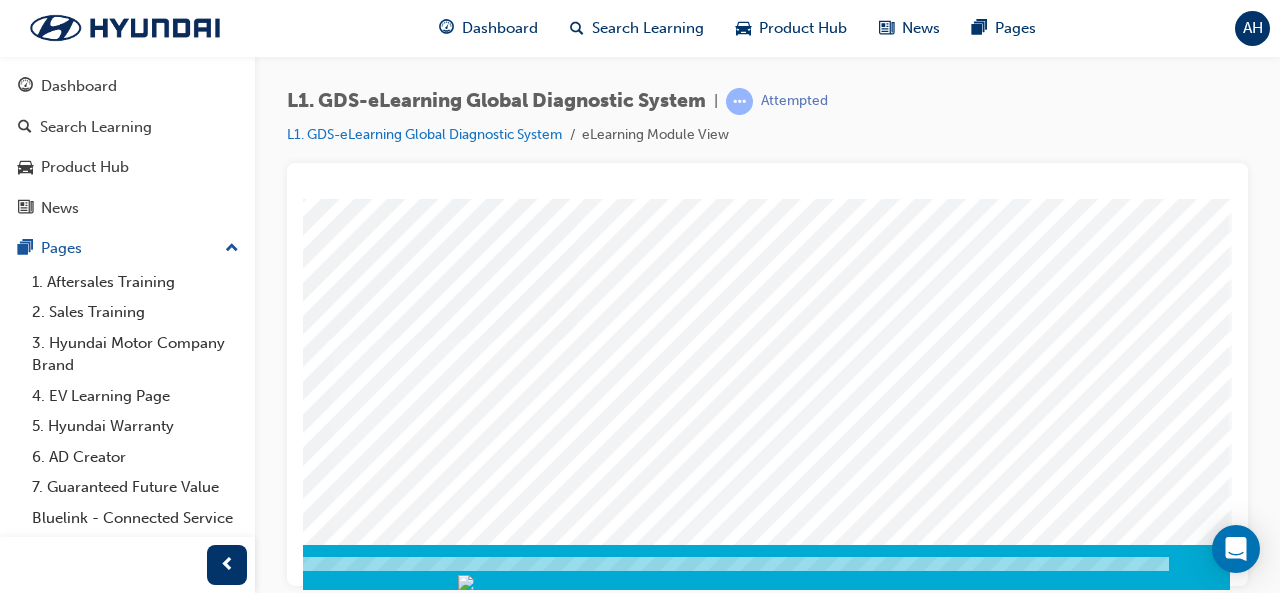 click at bounding box center [-60, 3587] 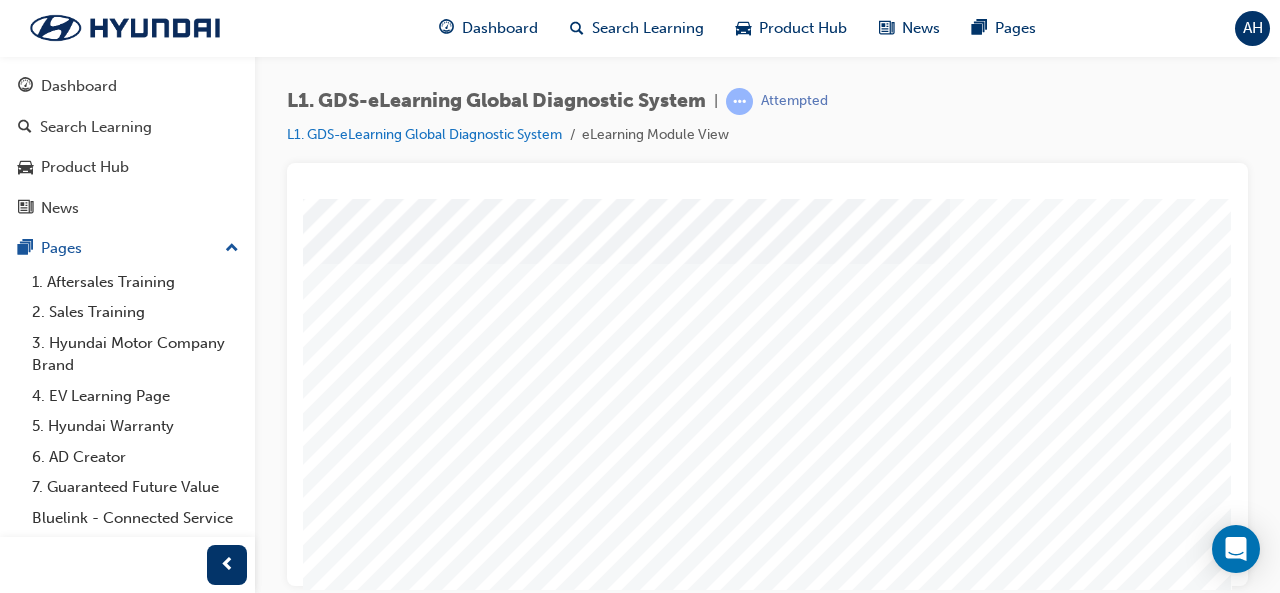 click at bounding box center (-86, 4123) 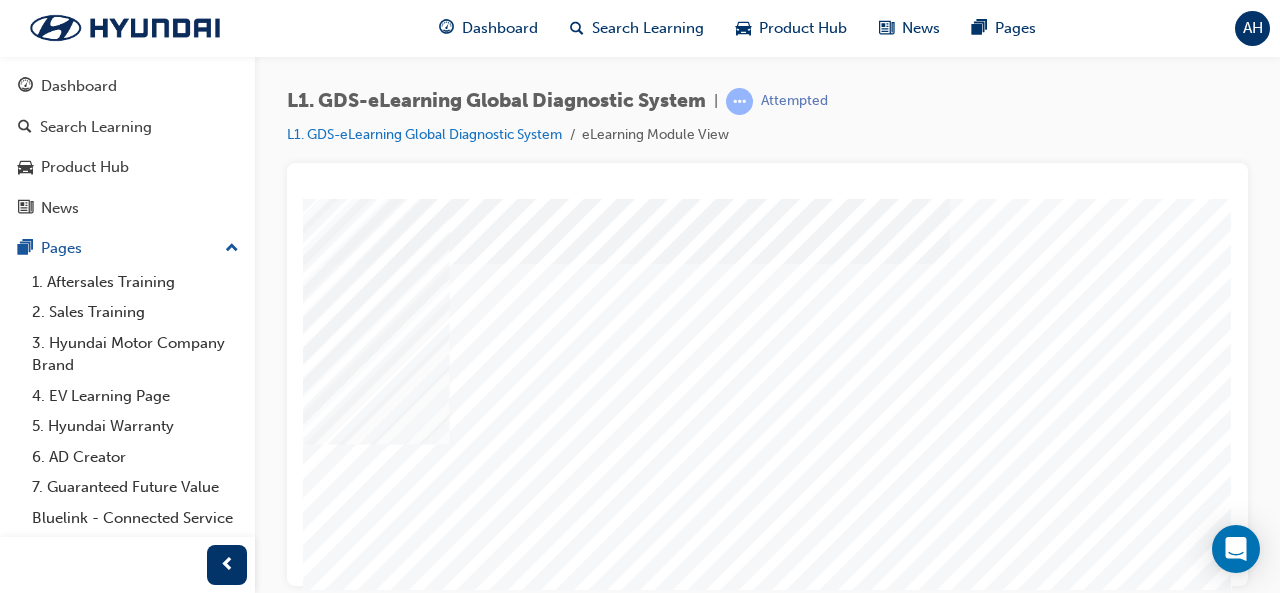 click at bounding box center [-103, 4190] 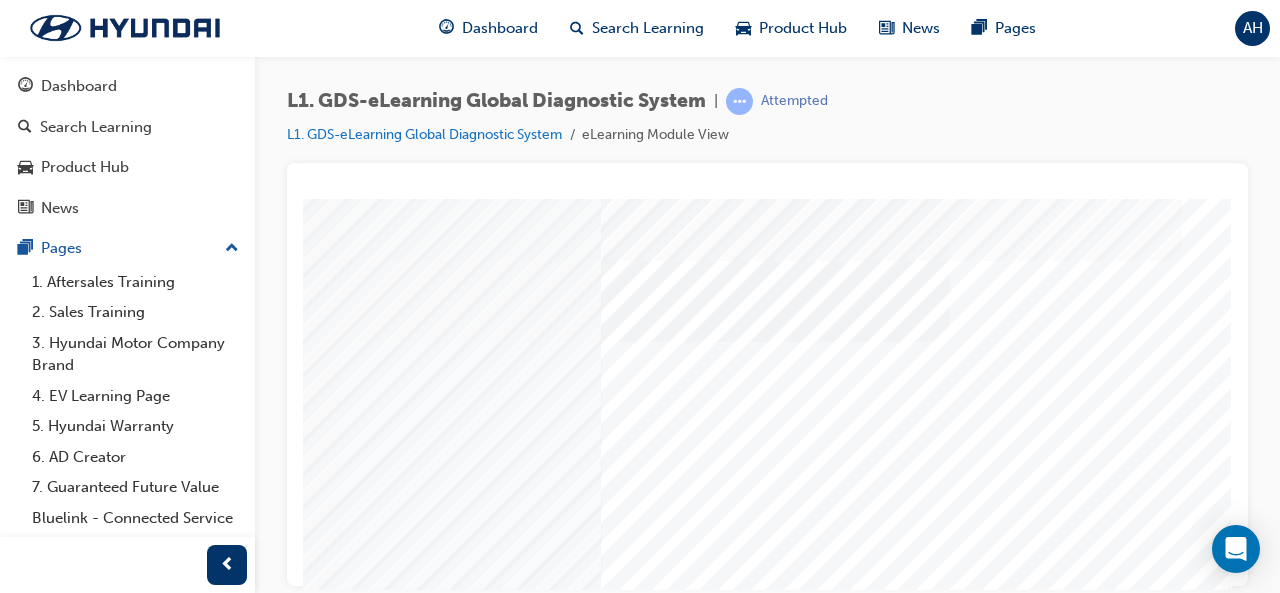 click at bounding box center (-103, 7417) 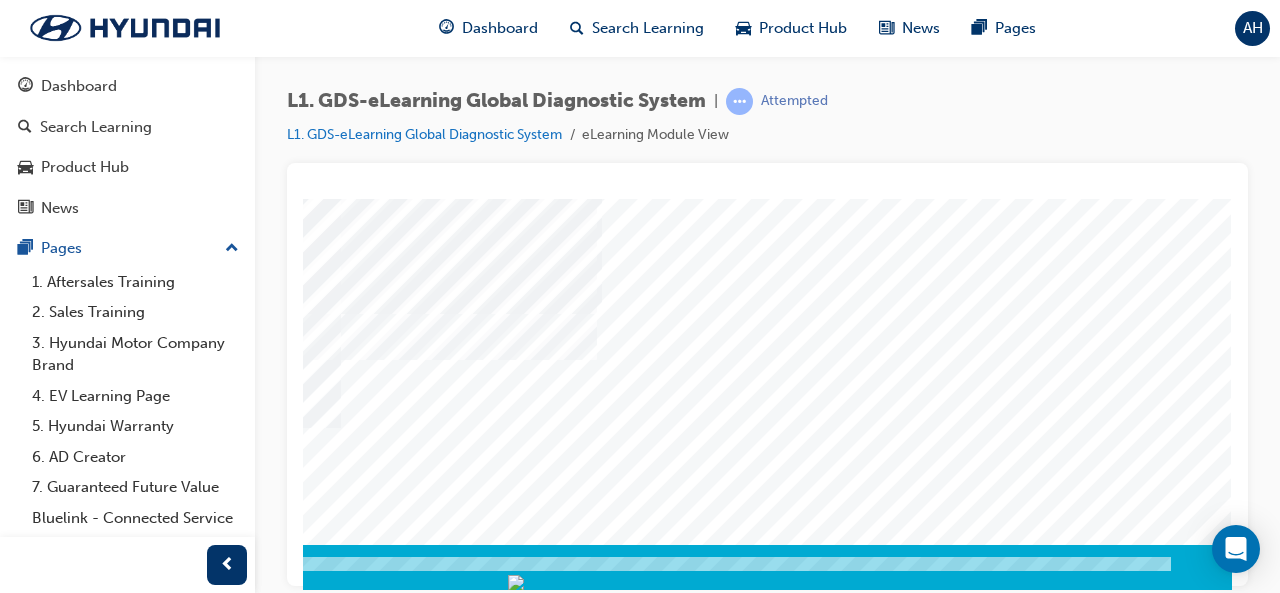 click at bounding box center (-58, 9112) 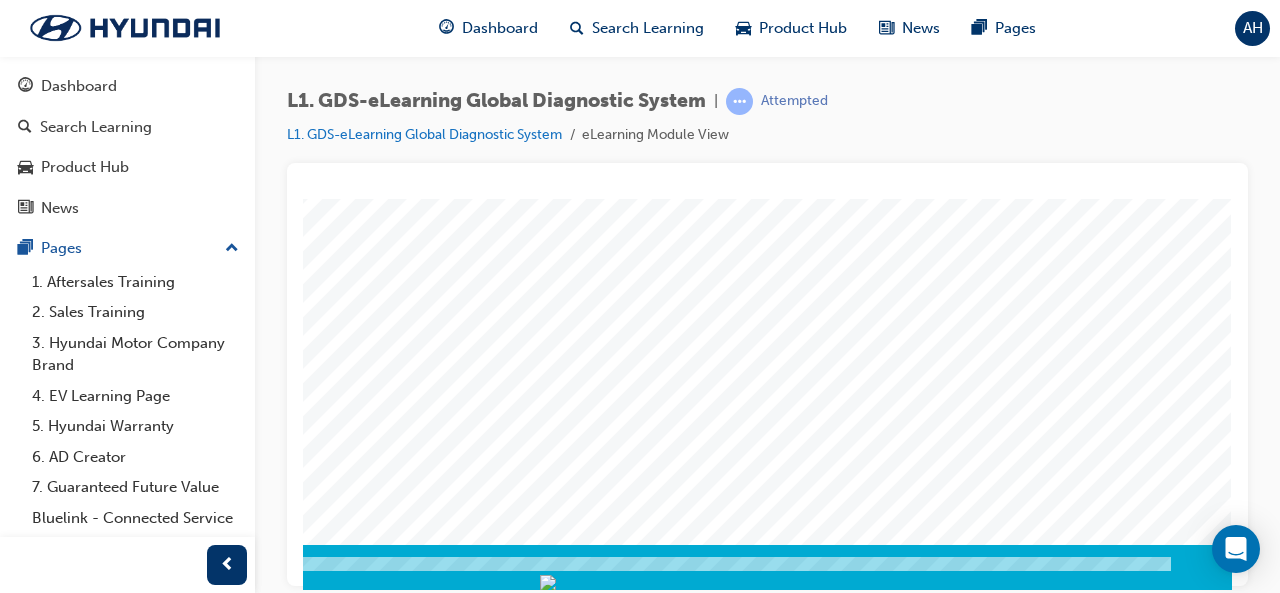 click at bounding box center [-103, 3906] 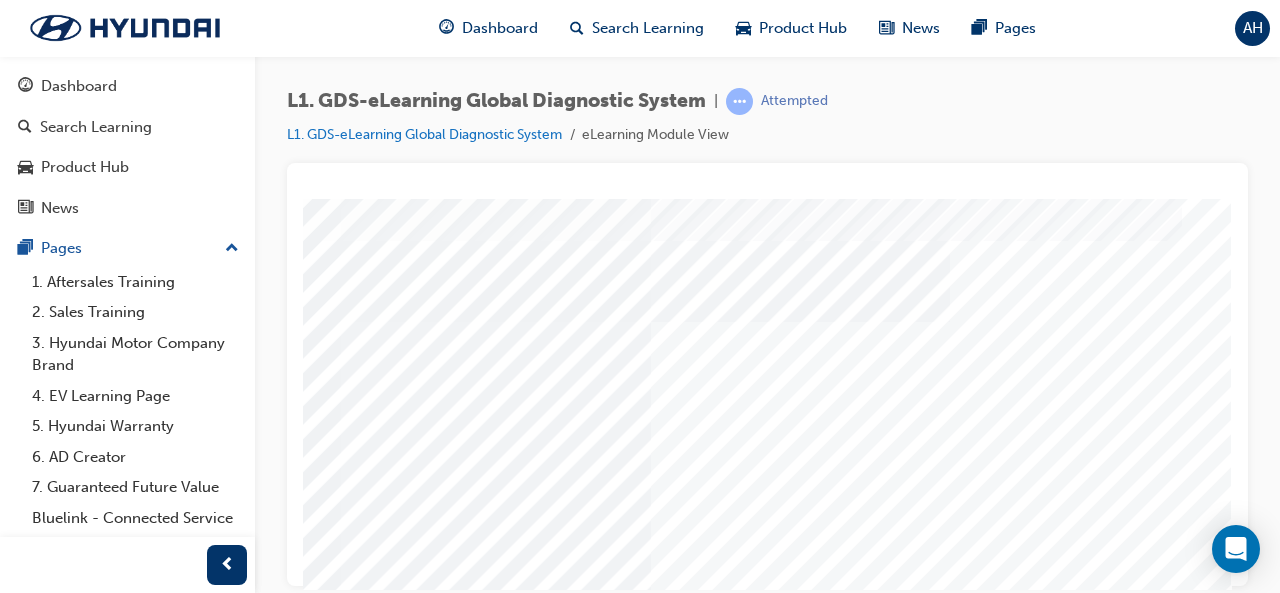 scroll, scrollTop: 374, scrollLeft: 446, axis: both 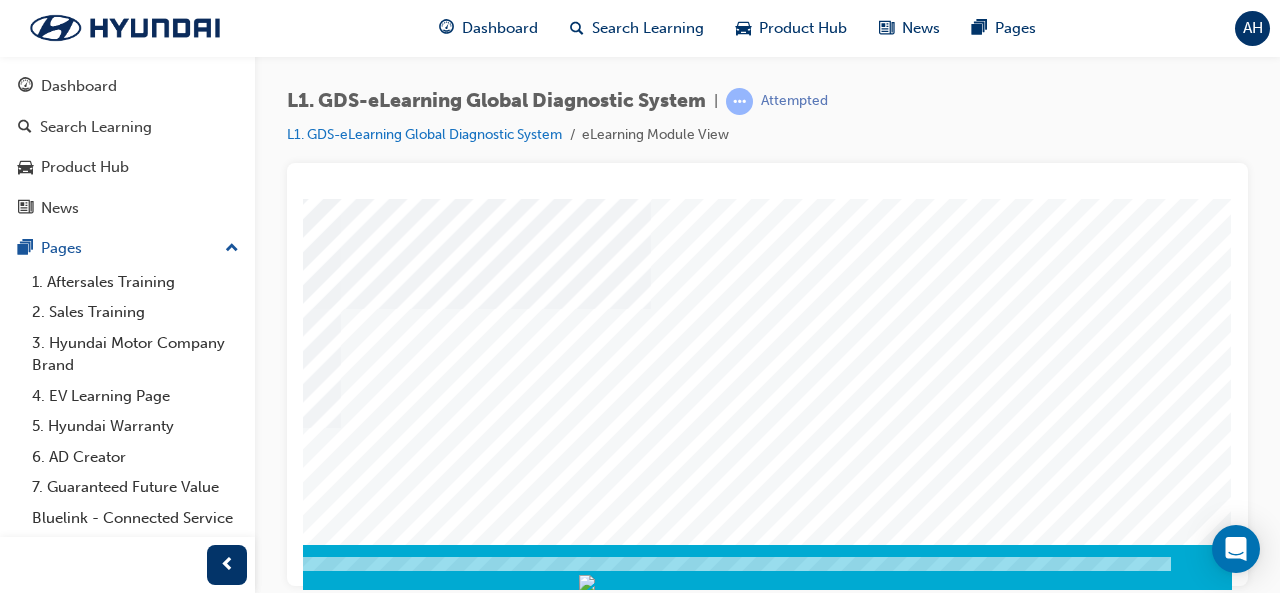 click at bounding box center (-58, 7454) 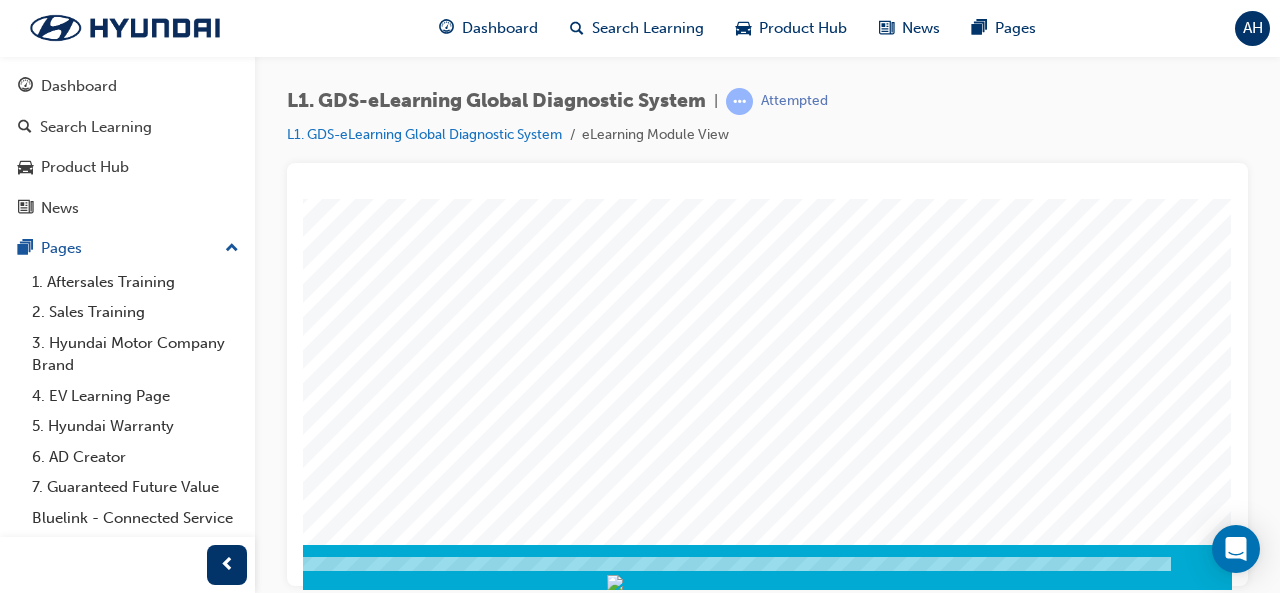 scroll, scrollTop: 132, scrollLeft: 446, axis: both 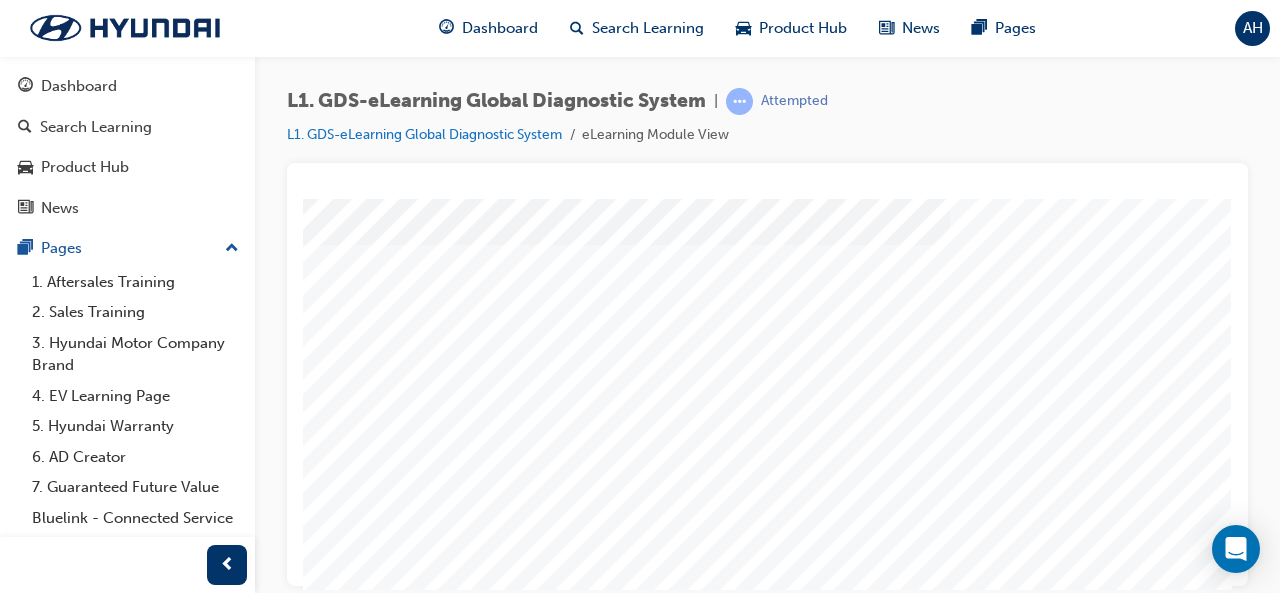 click at bounding box center (-91, 4103) 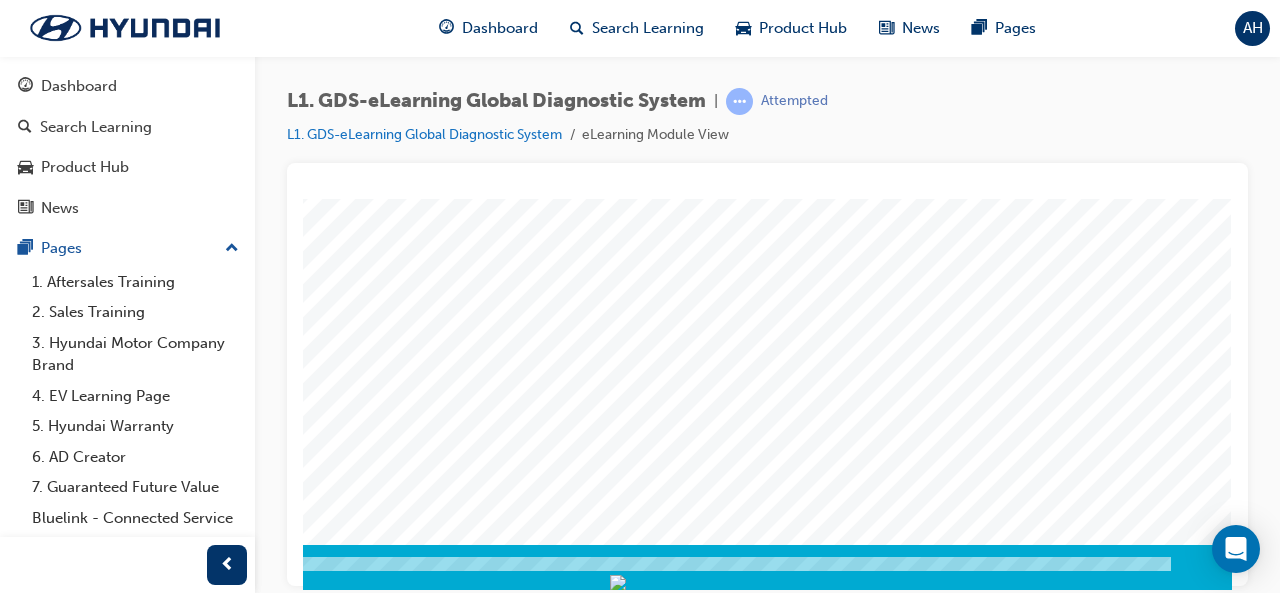 click at bounding box center (-103, 3926) 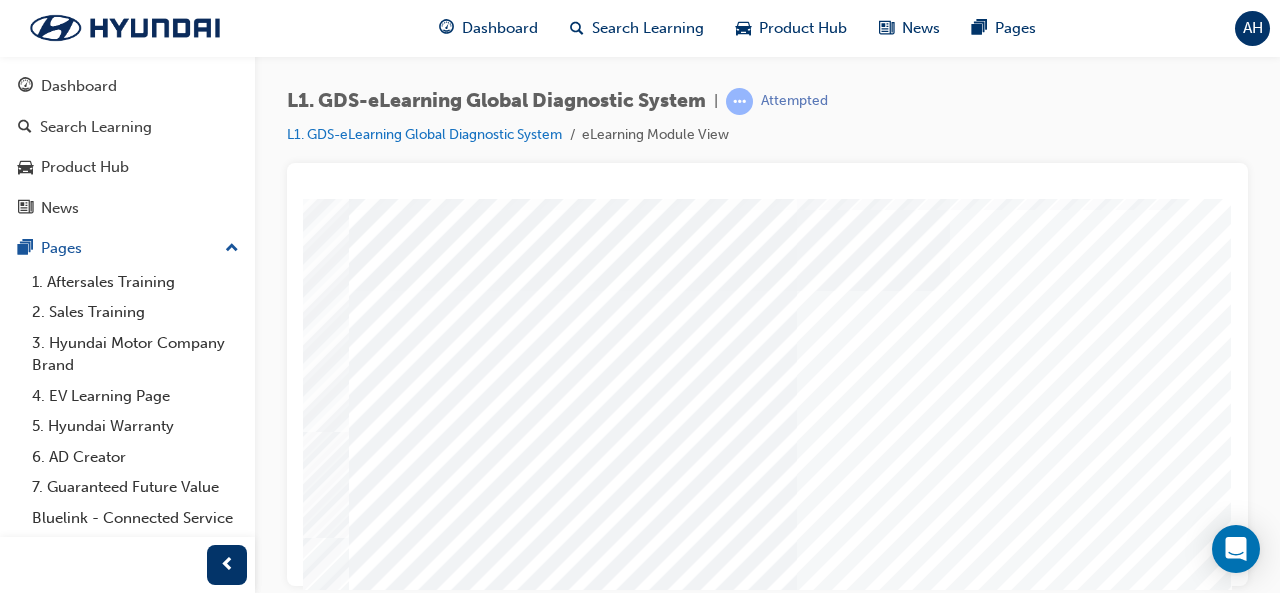 scroll, scrollTop: 86, scrollLeft: 446, axis: both 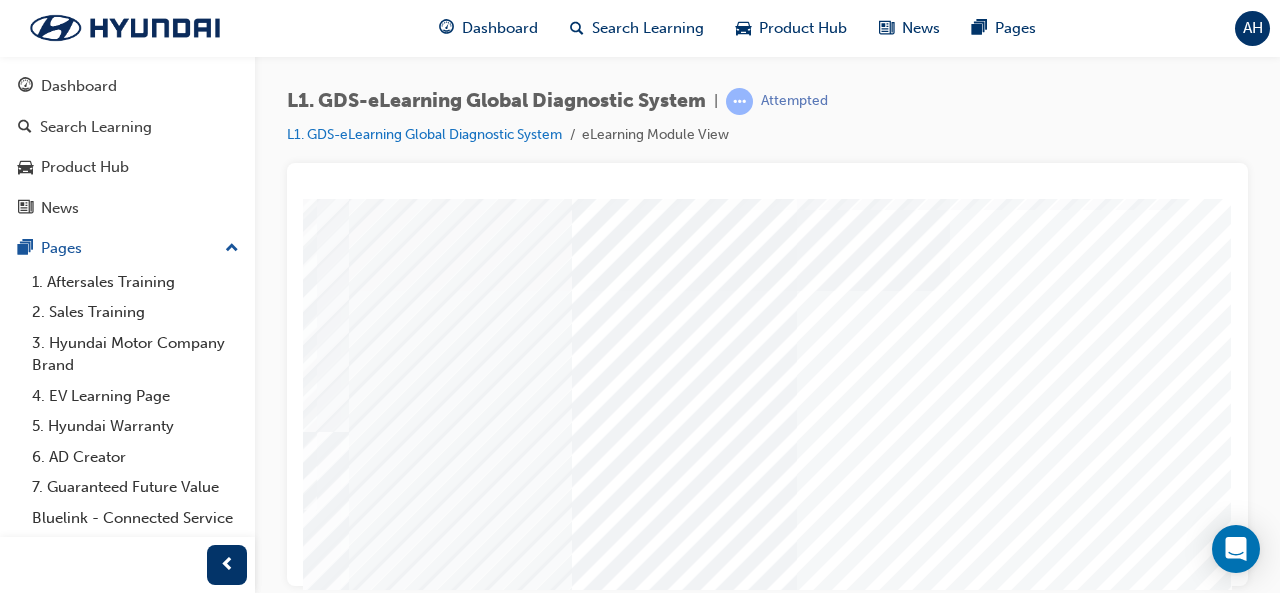 click at bounding box center (-103, 8155) 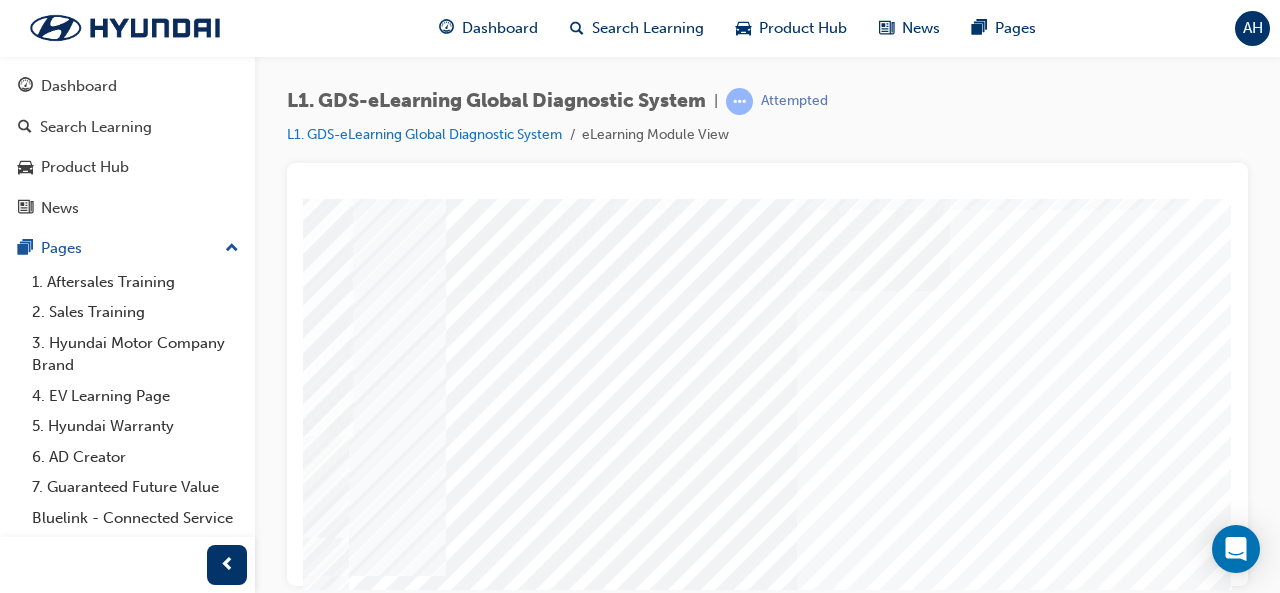 click at bounding box center [-103, 8205] 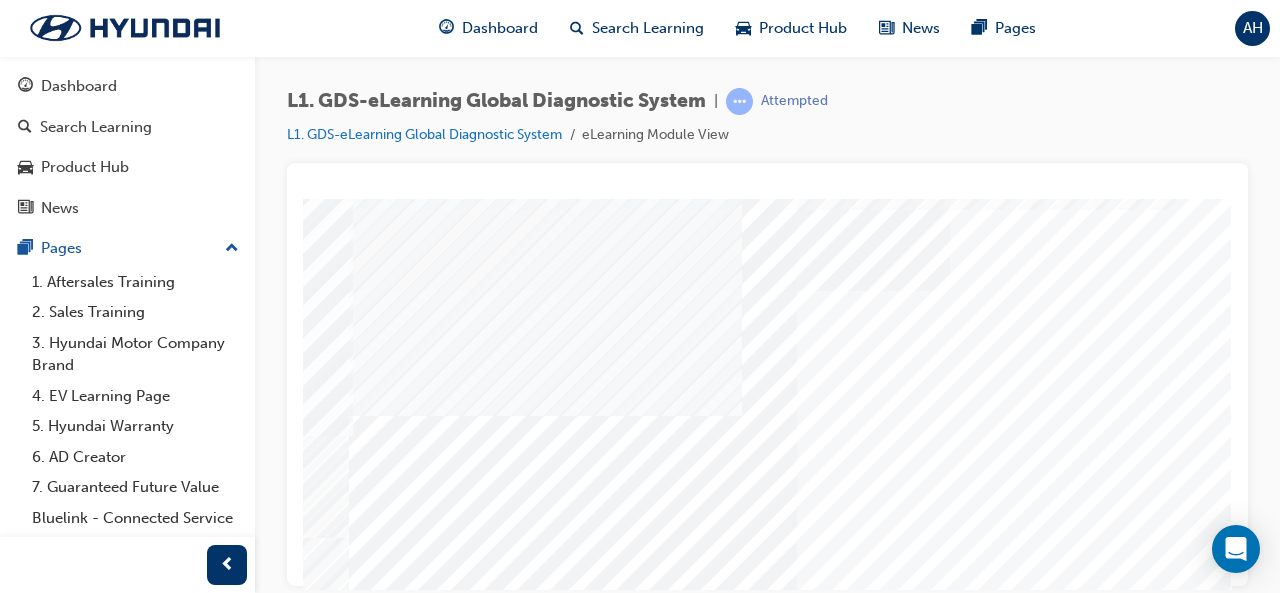 scroll, scrollTop: 374, scrollLeft: 446, axis: both 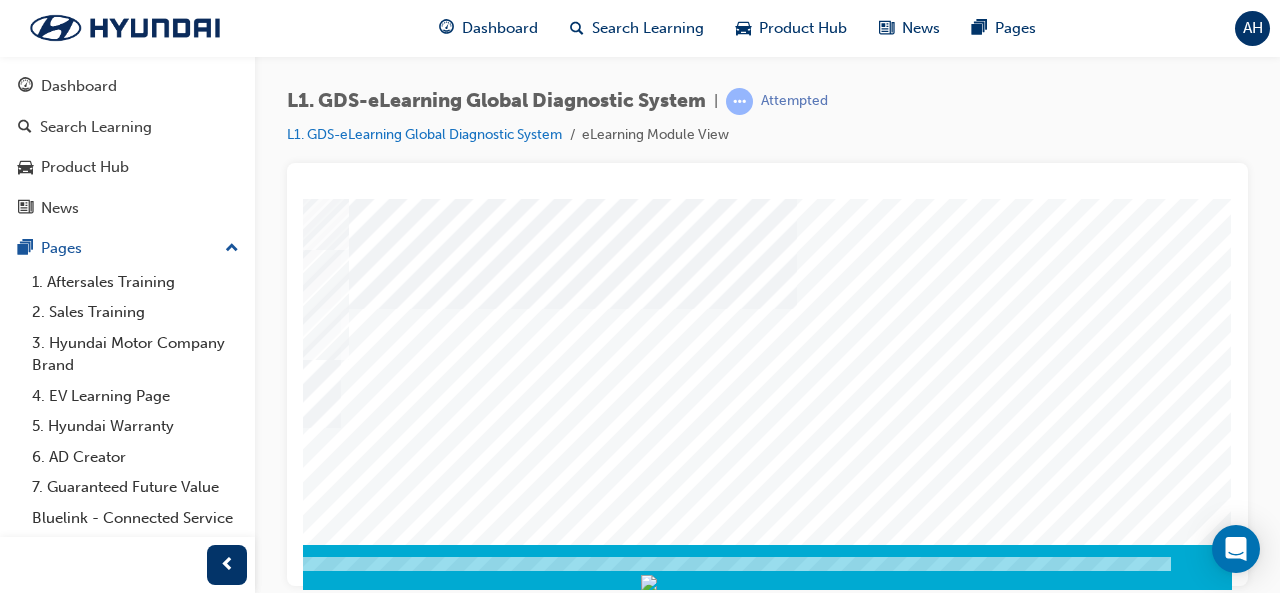 click at bounding box center (-58, 6456) 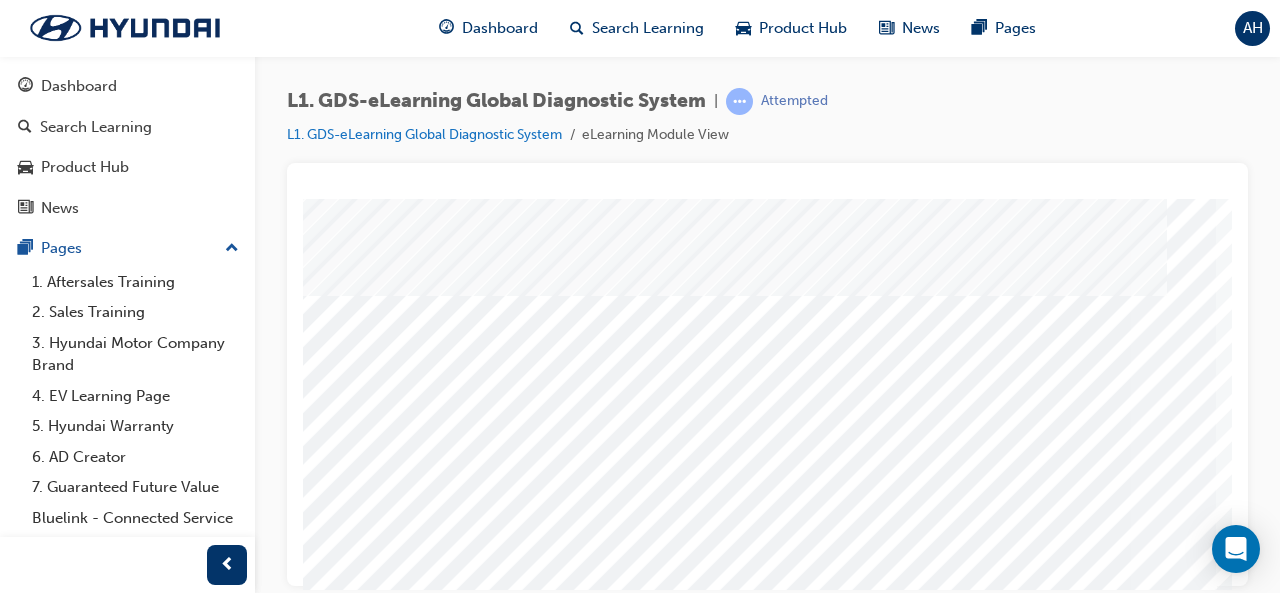 scroll, scrollTop: 374, scrollLeft: 446, axis: both 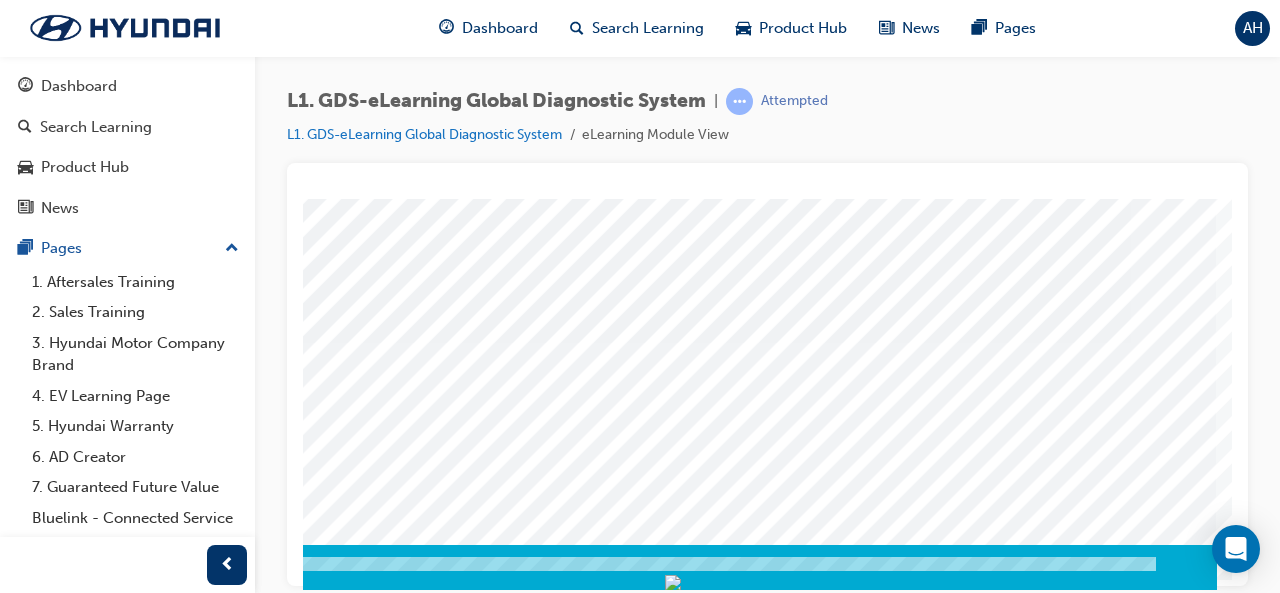click at bounding box center [-73, 3962] 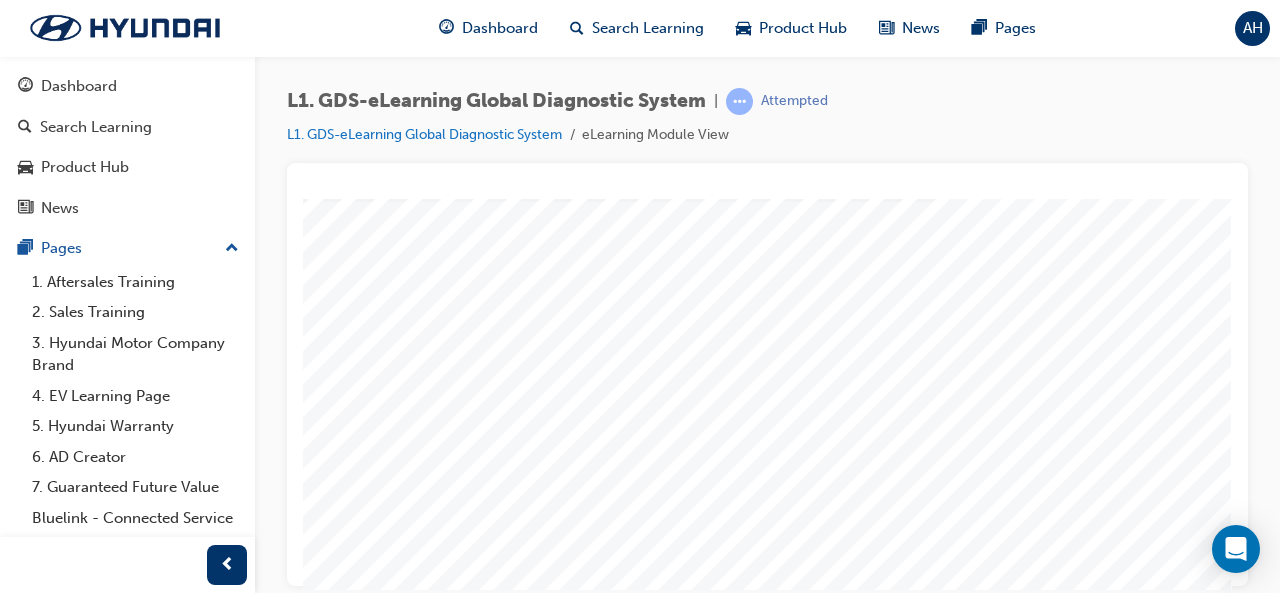 scroll, scrollTop: 374, scrollLeft: 446, axis: both 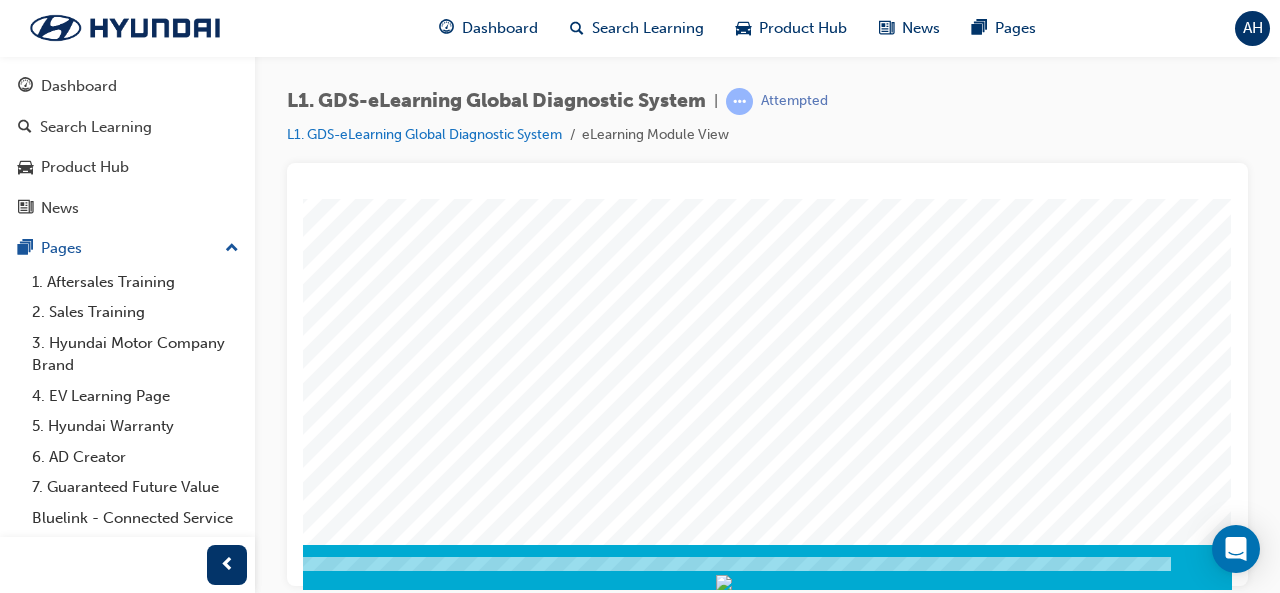click at bounding box center (-103, 3918) 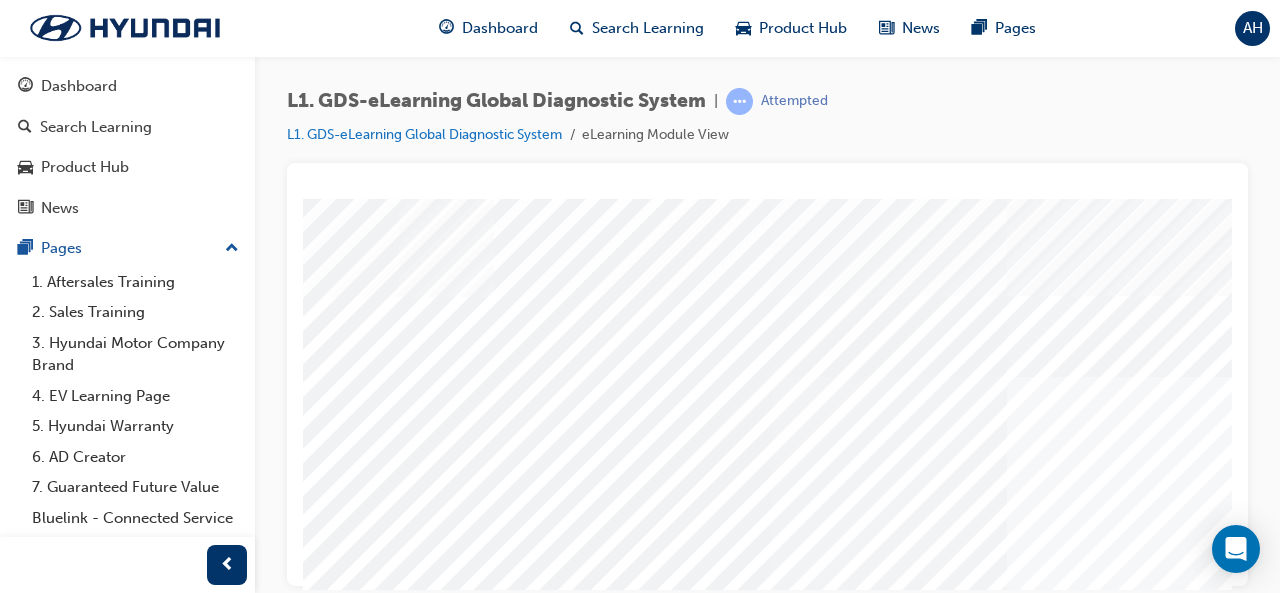 scroll, scrollTop: 374, scrollLeft: 0, axis: vertical 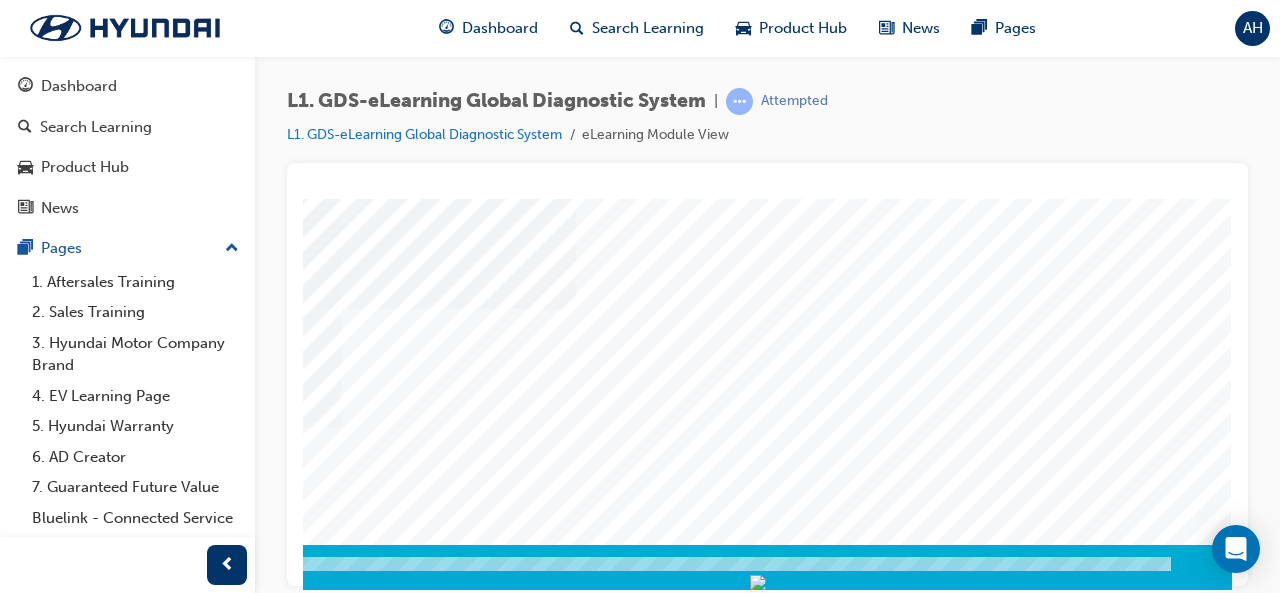 click at bounding box center [-58, 7138] 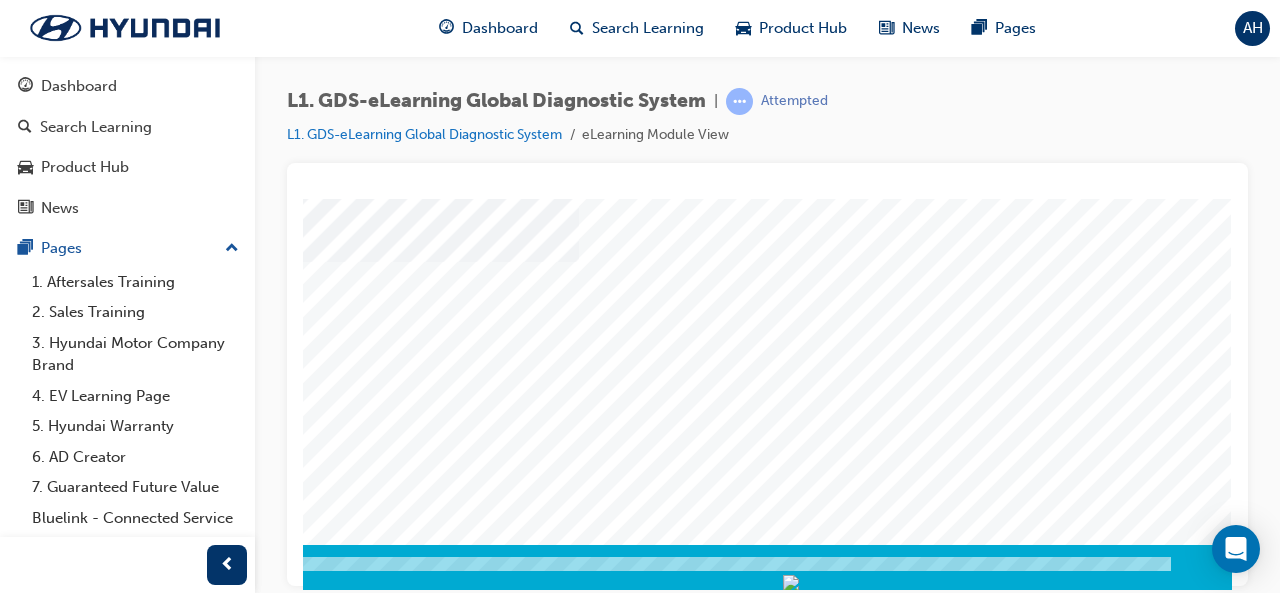click at bounding box center [-58, 2743] 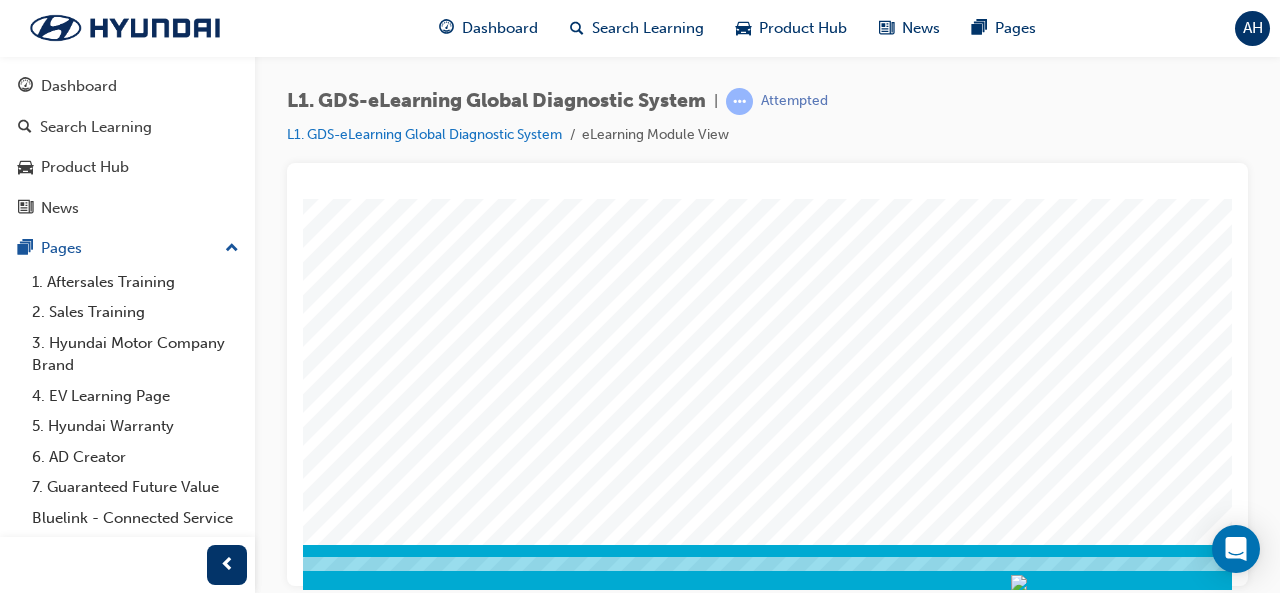 scroll, scrollTop: 374, scrollLeft: 446, axis: both 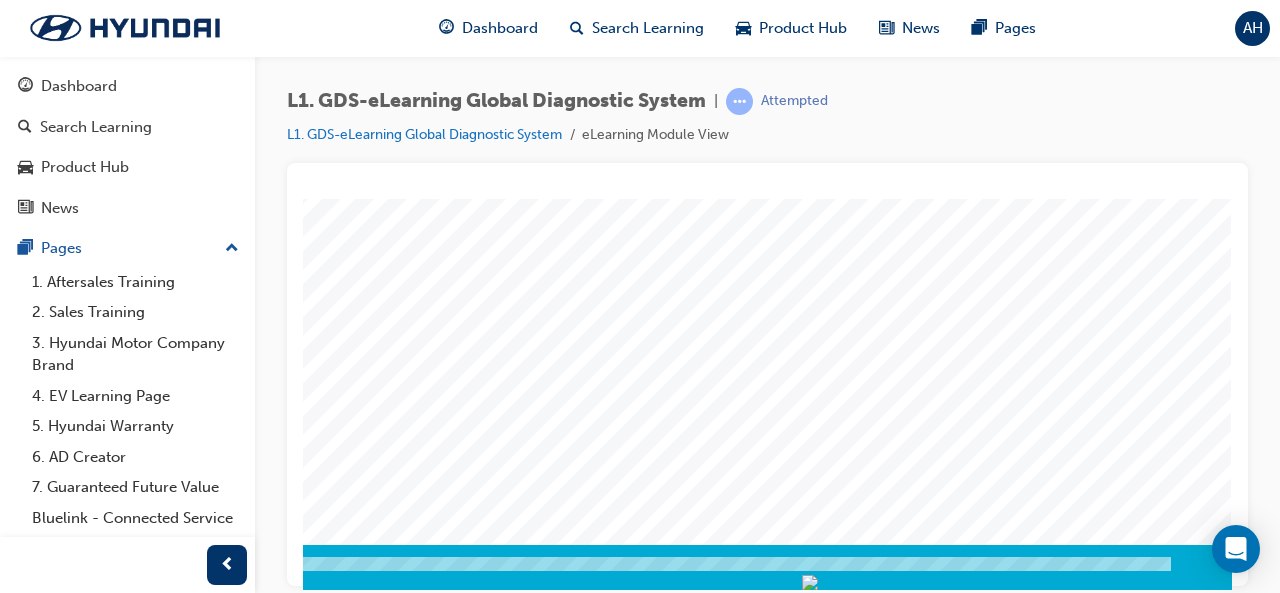 click at bounding box center (-58, 671) 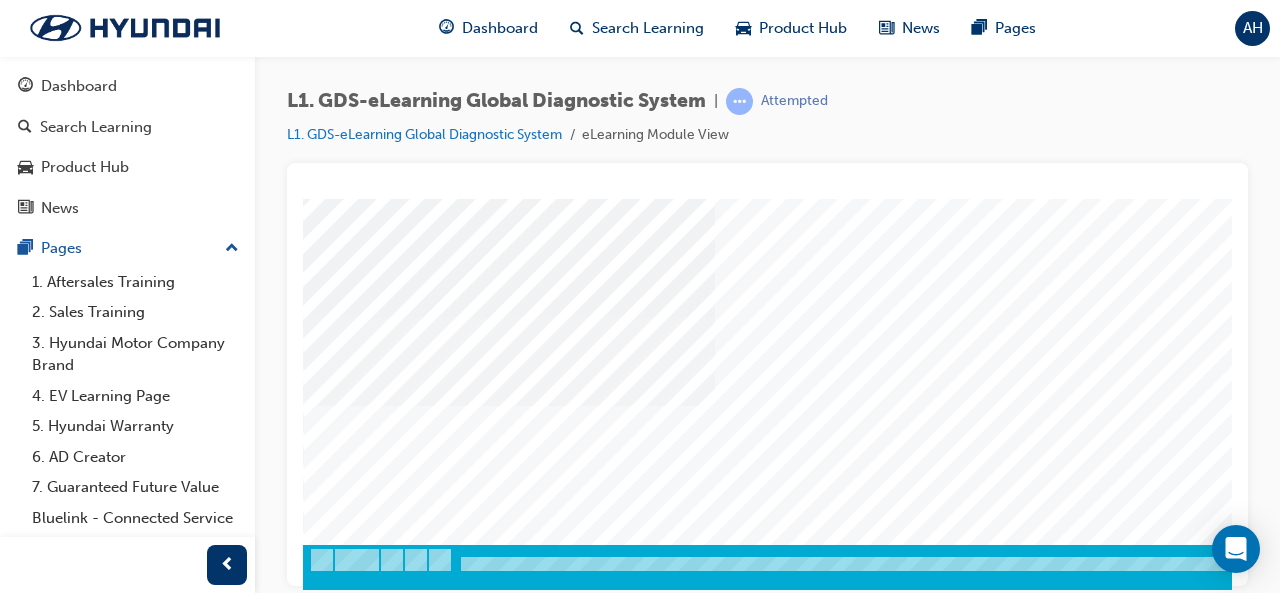 scroll, scrollTop: 374, scrollLeft: 446, axis: both 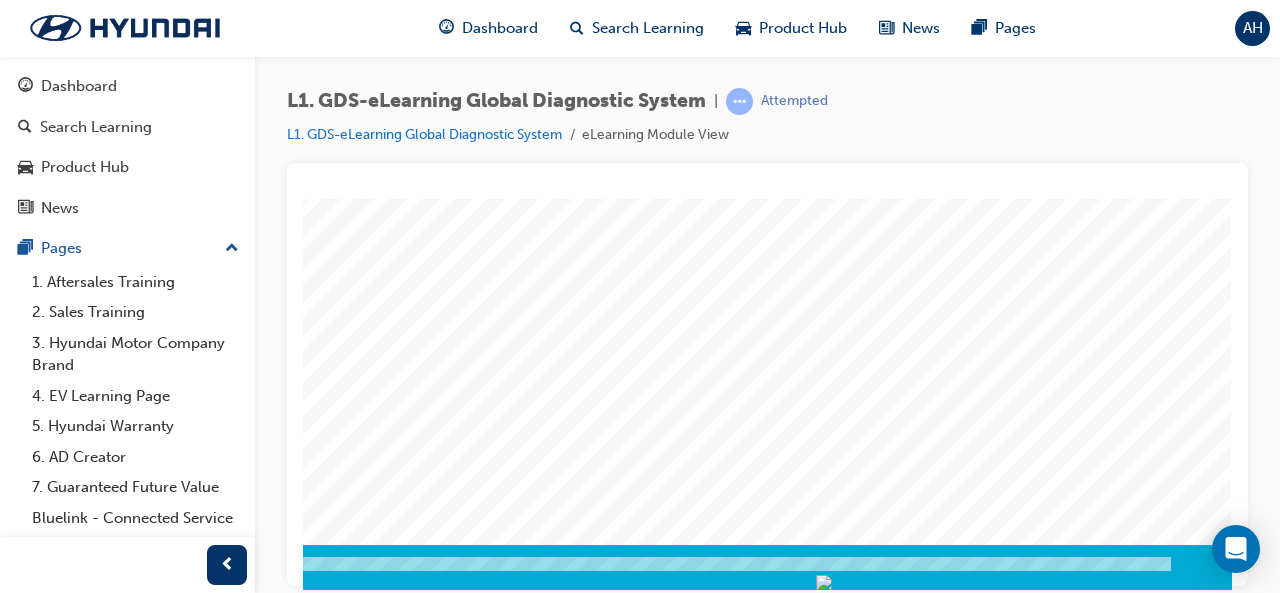 click at bounding box center (-103, 3909) 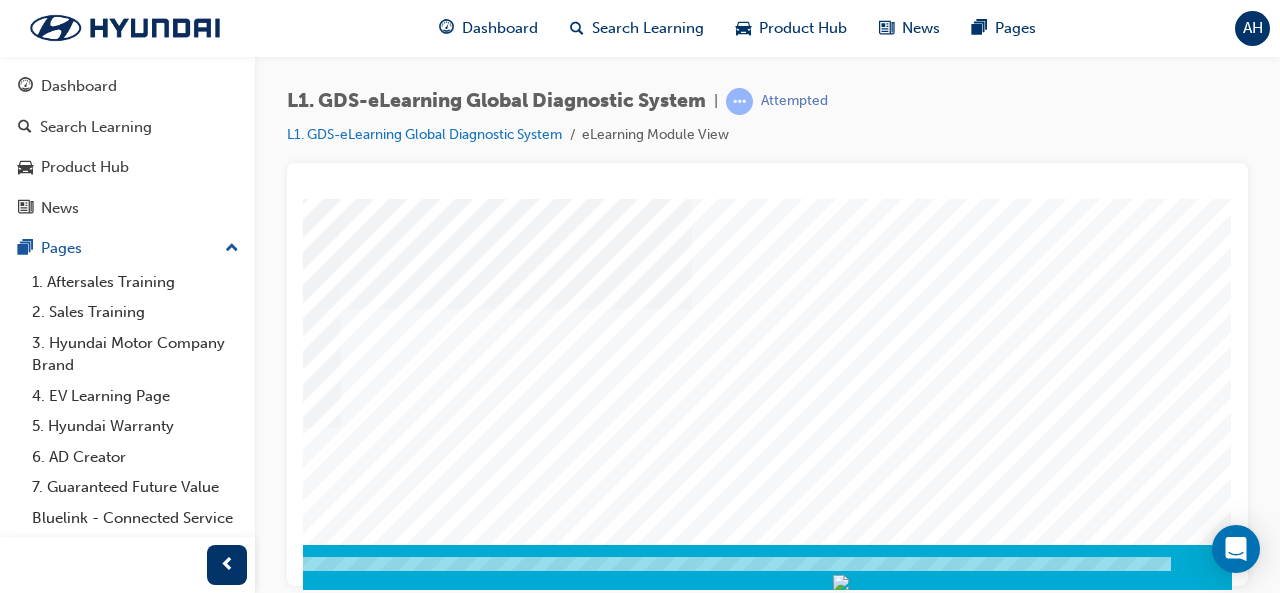 click at bounding box center [-58, 4509] 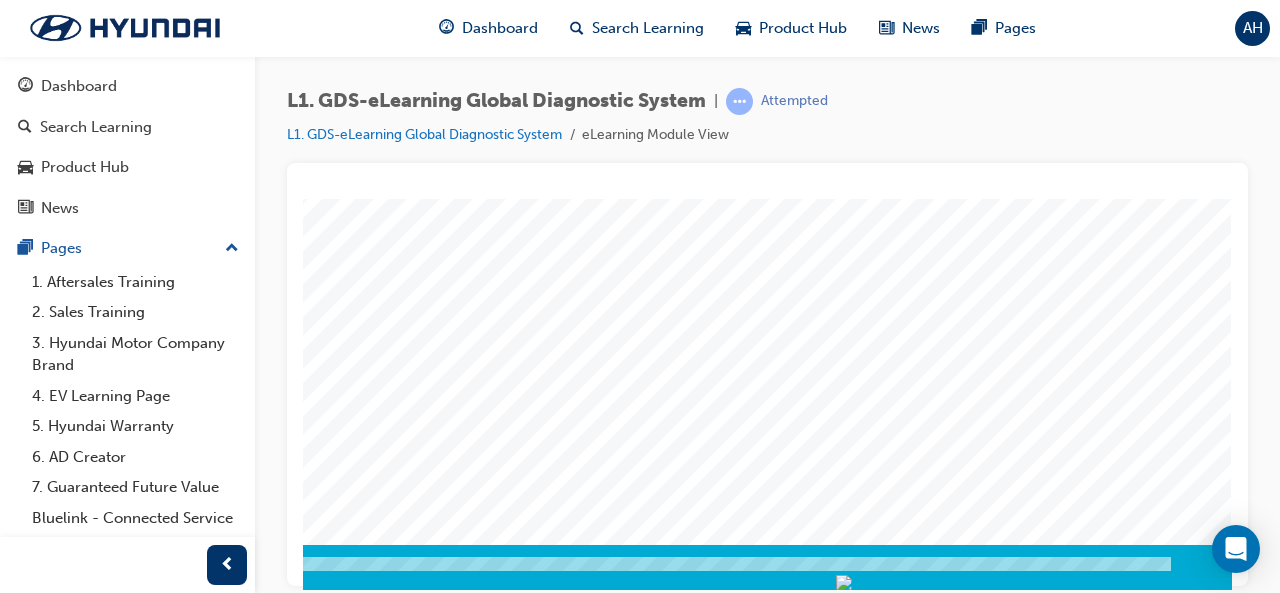 click at bounding box center [-58, 671] 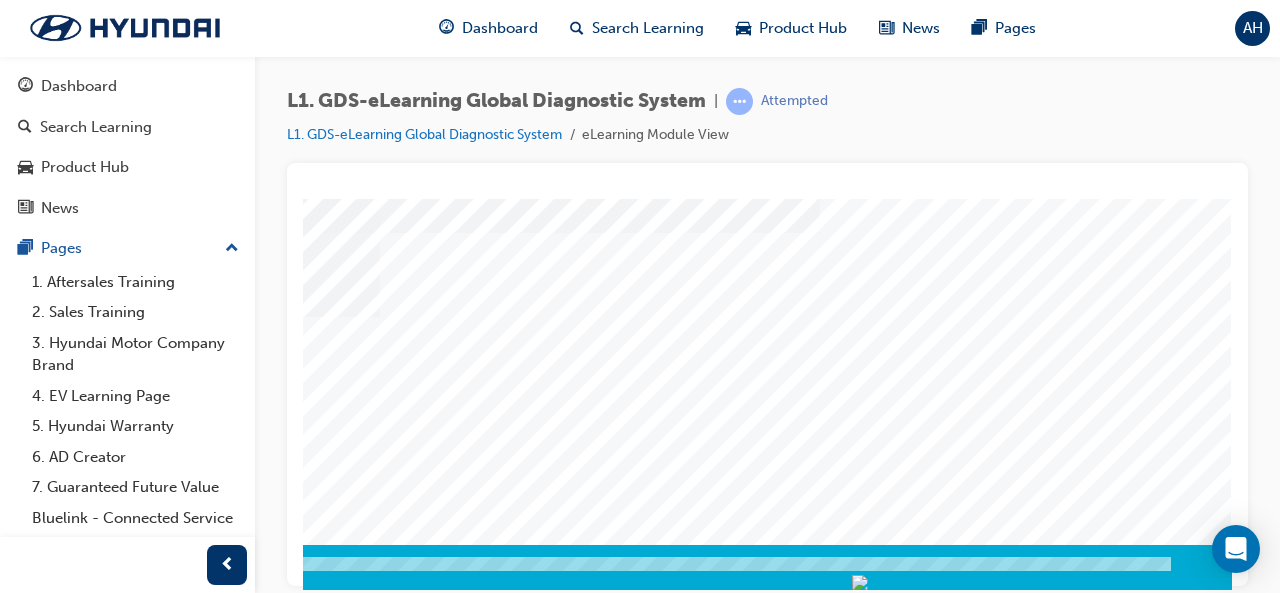 click at bounding box center [-60, 7642] 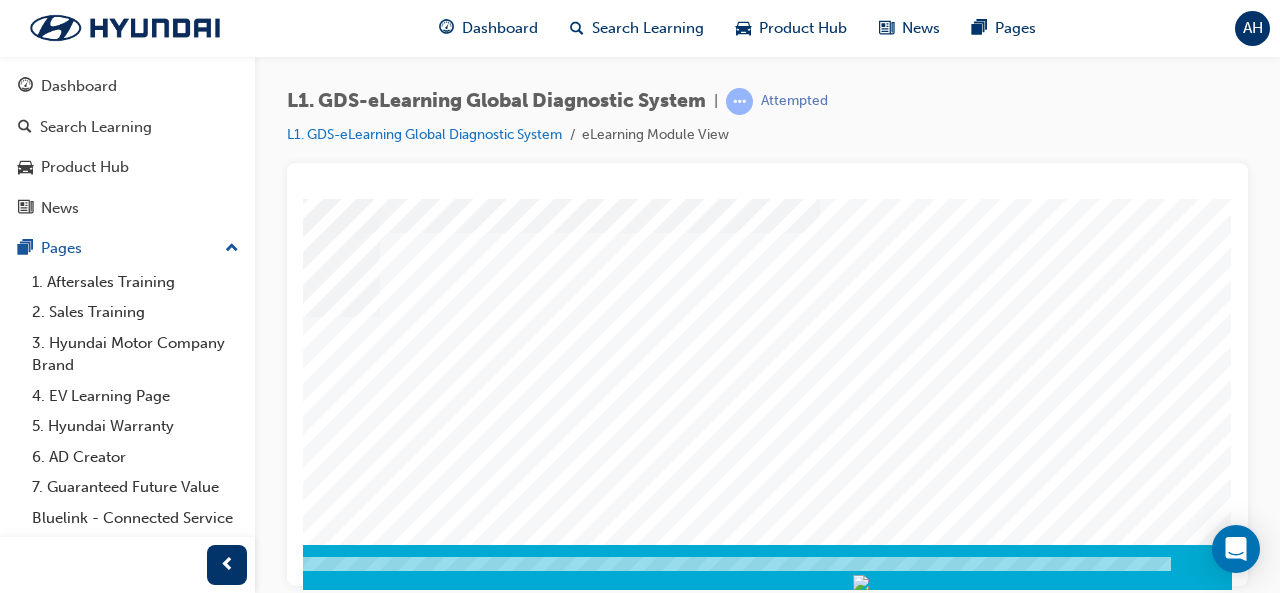 click at bounding box center (-65, 7582) 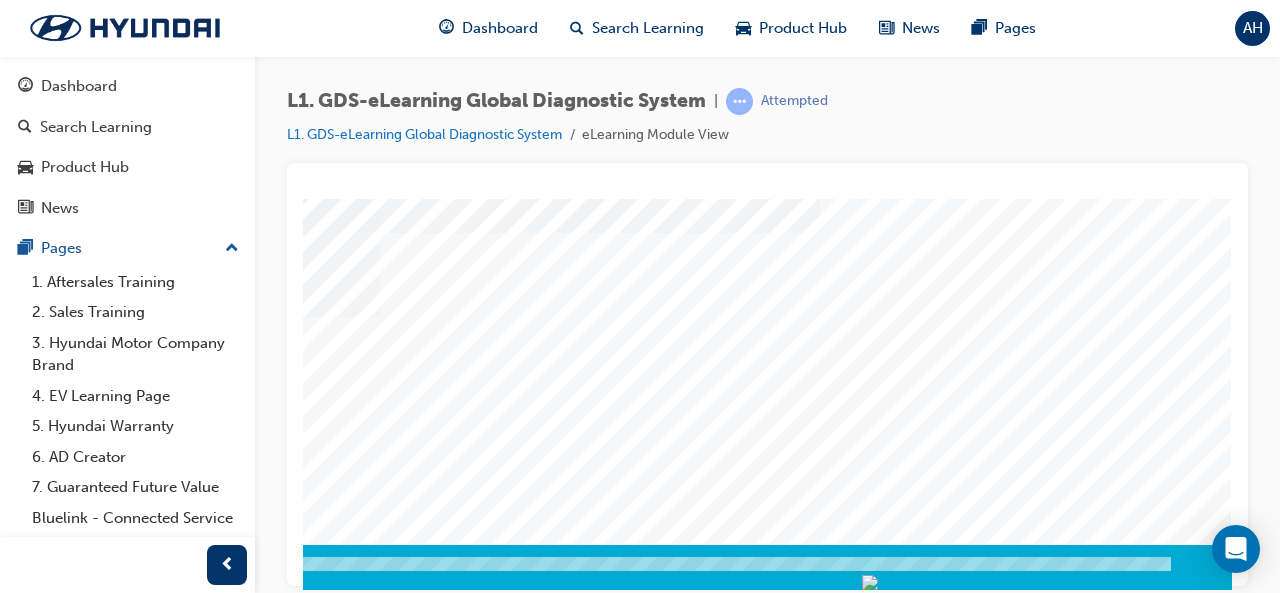 click at bounding box center [-58, 2251] 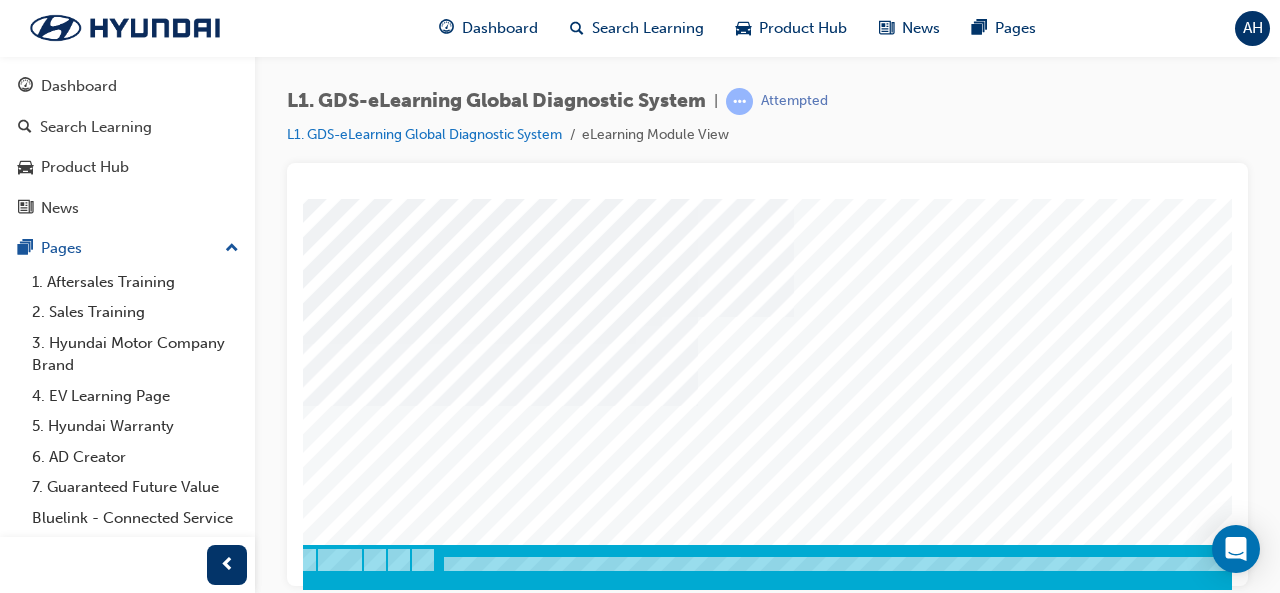click at bounding box center (313, 3555) 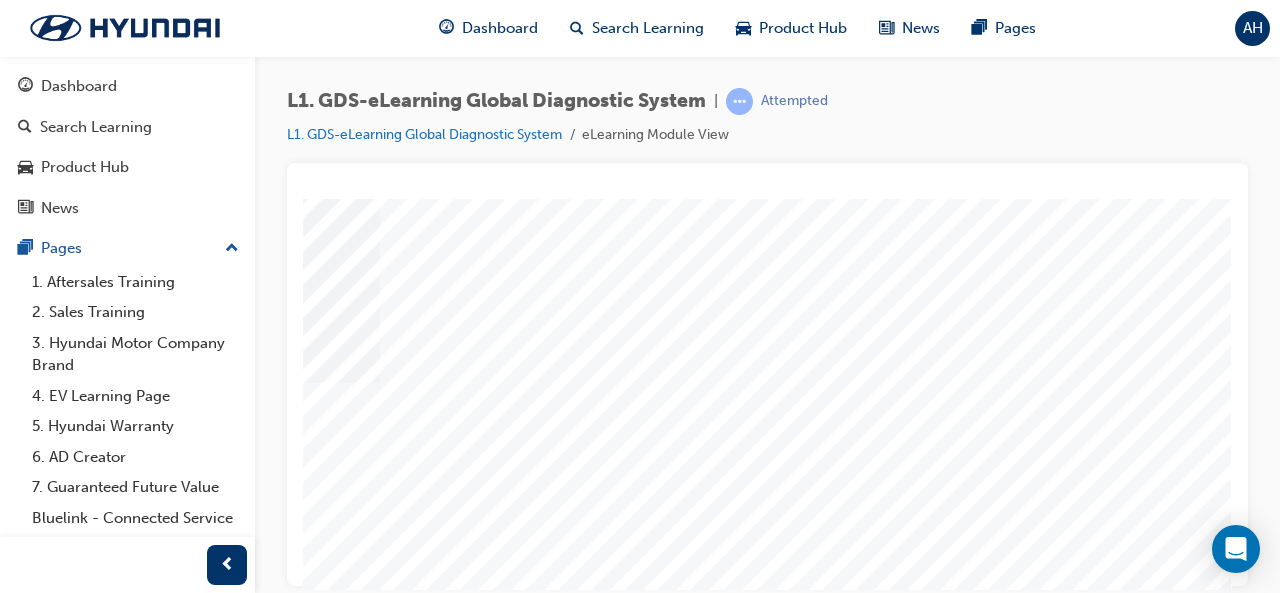 click at bounding box center (-58, 5249) 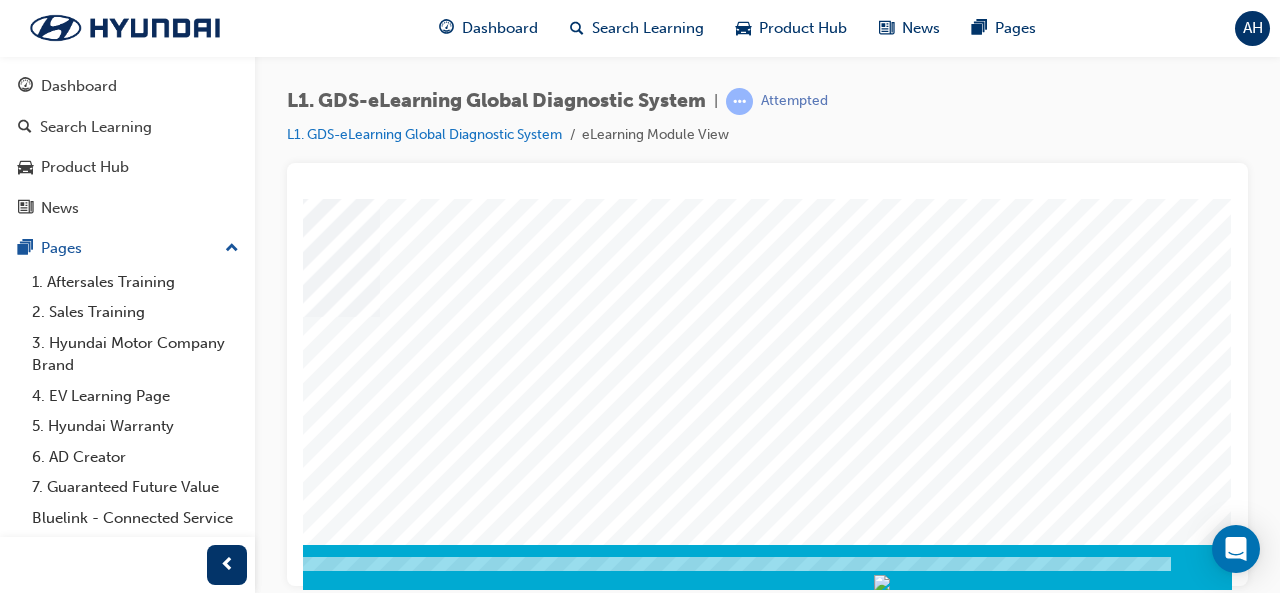 click on "Content Image Right" at bounding box center [552, 184] 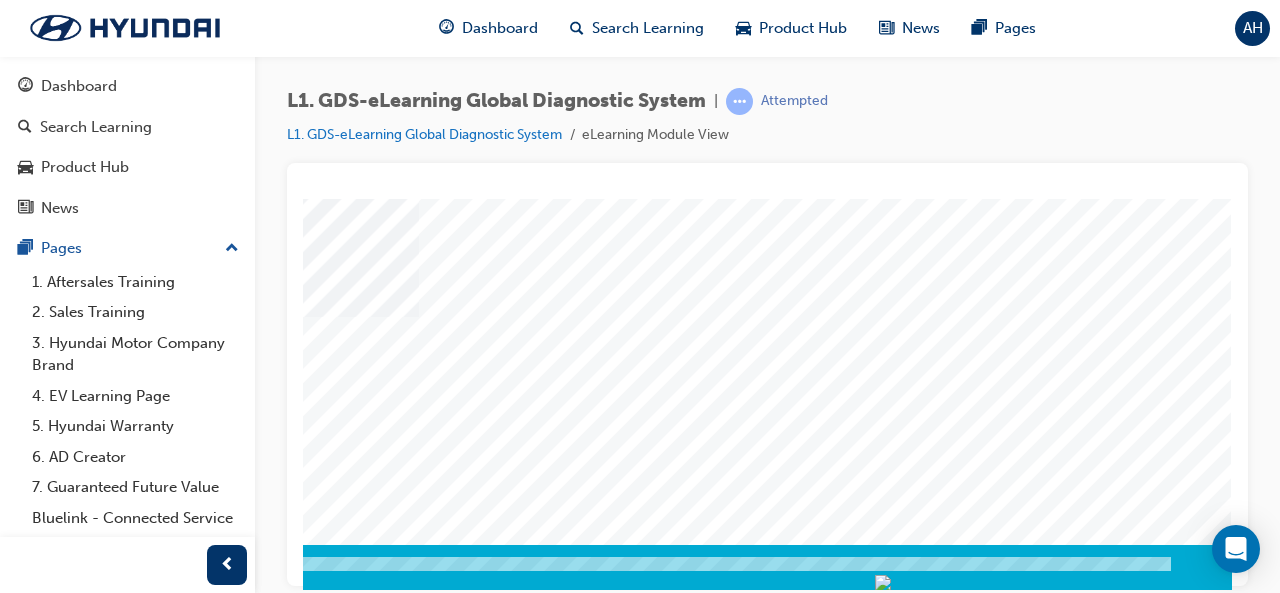 click at bounding box center [-58, 2251] 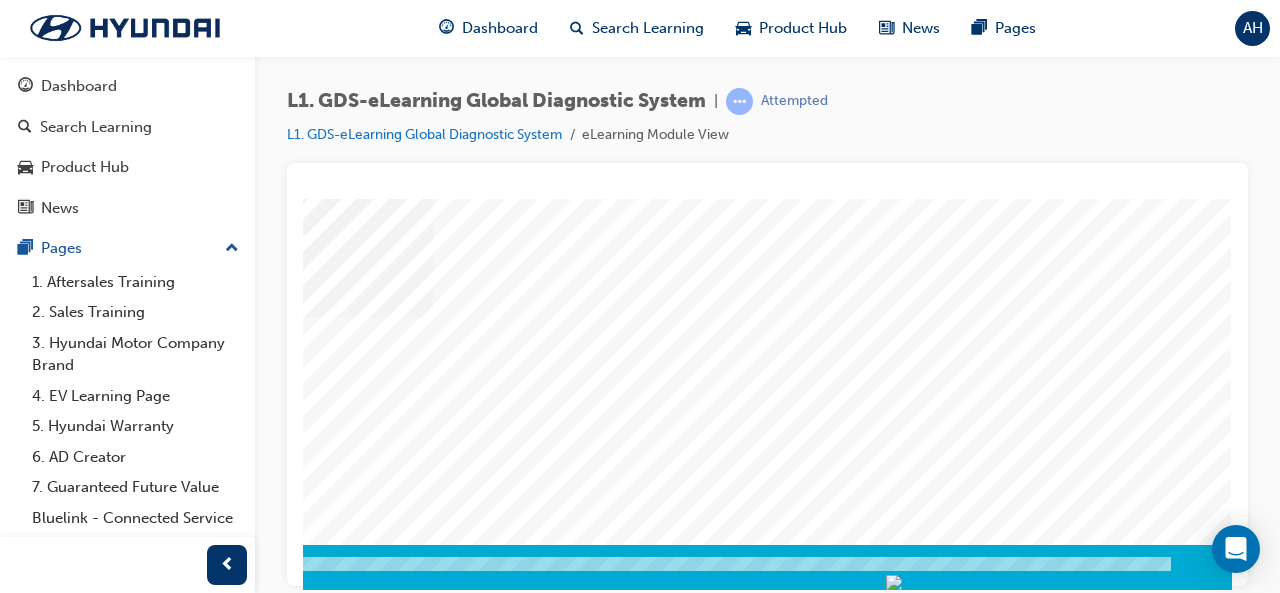 click at bounding box center [-58, 2743] 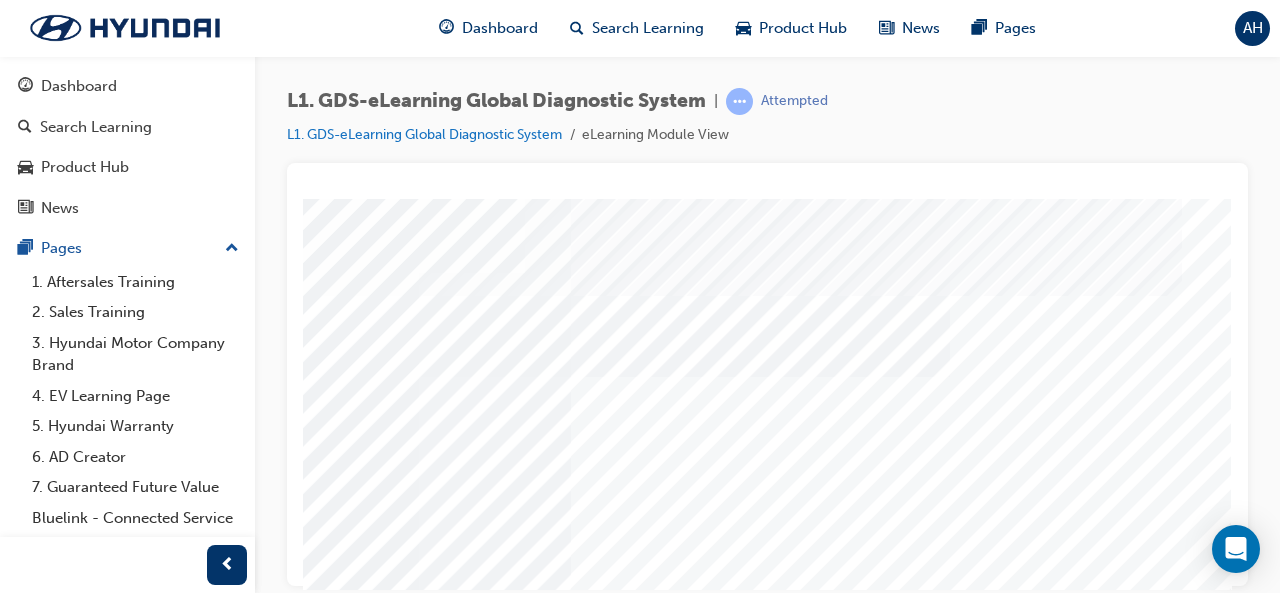 click at bounding box center [198, 3683] 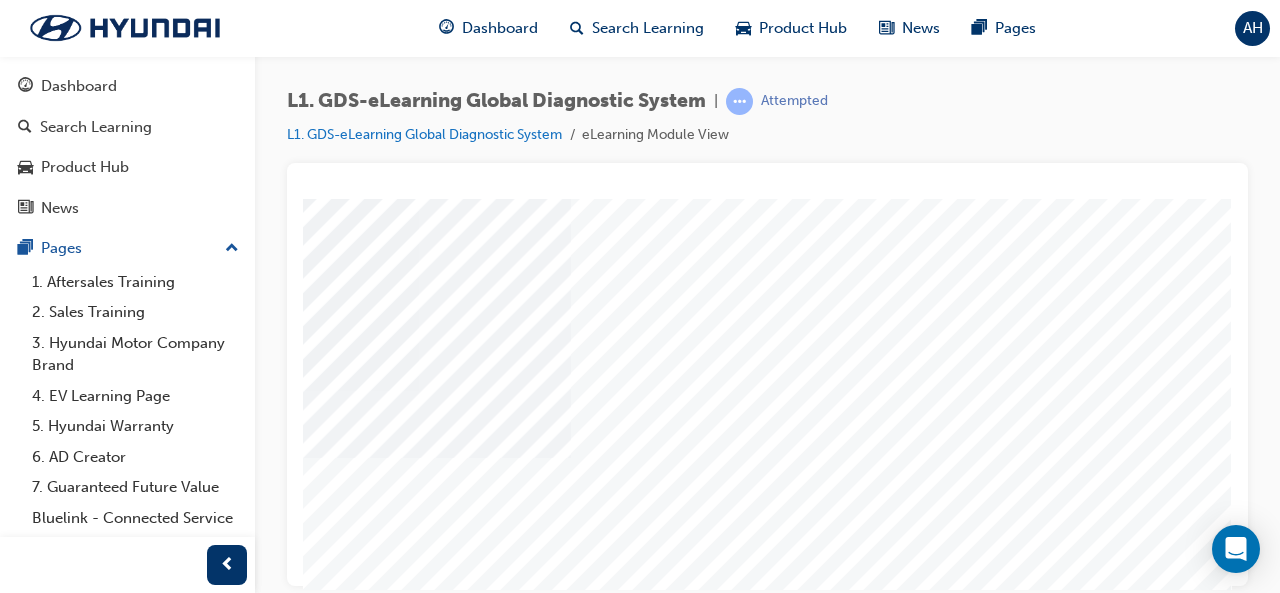click at bounding box center (-58, 3368) 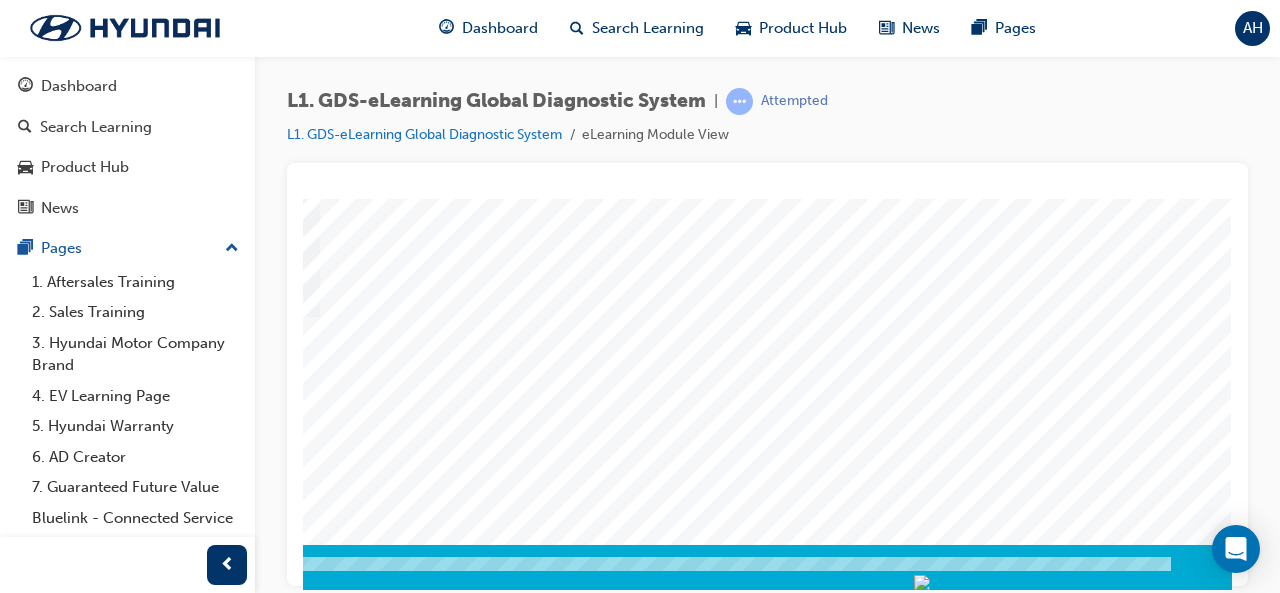 click at bounding box center [47, 4414] 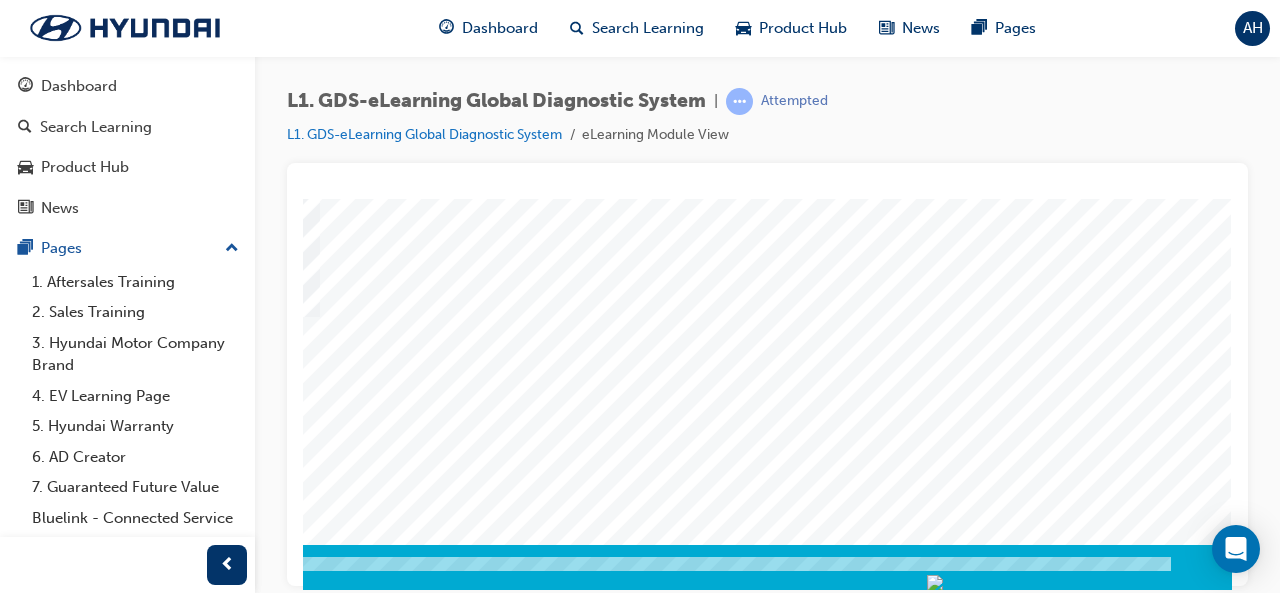 click at bounding box center [-58, 2743] 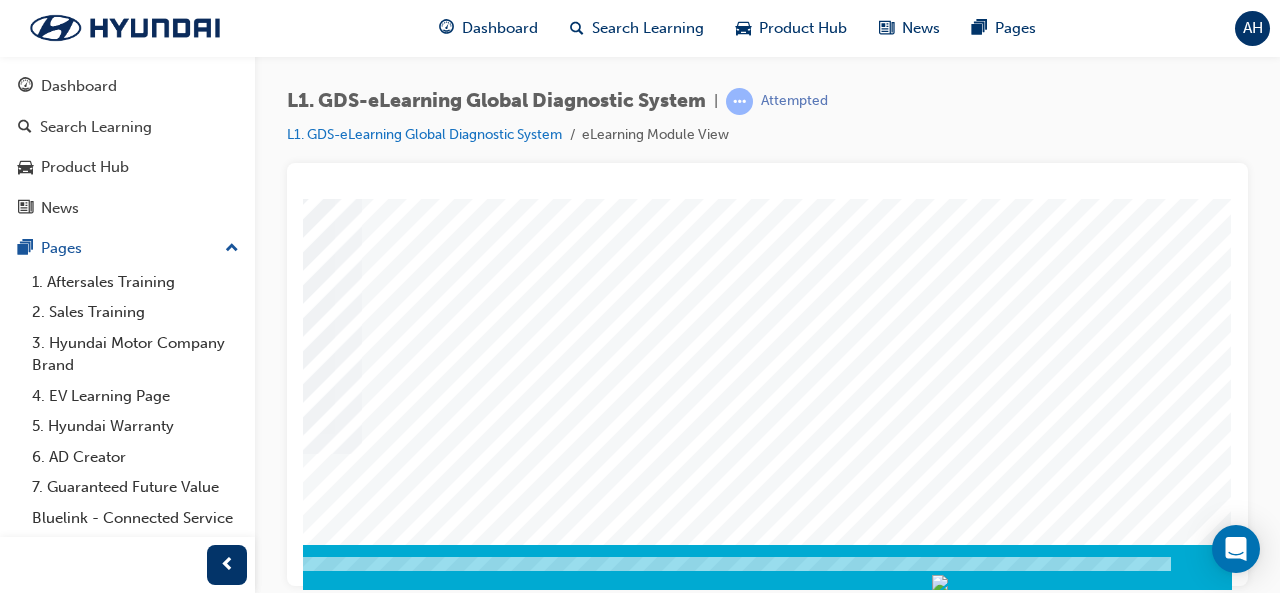 click at bounding box center (-58, 2743) 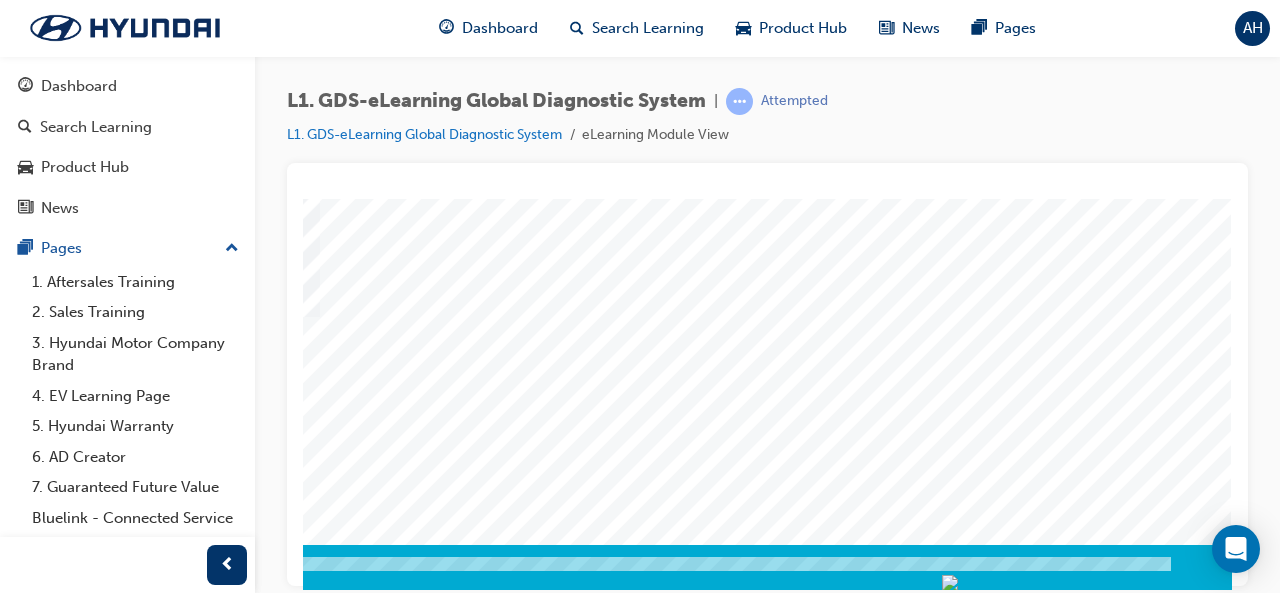 click at bounding box center [-58, 2743] 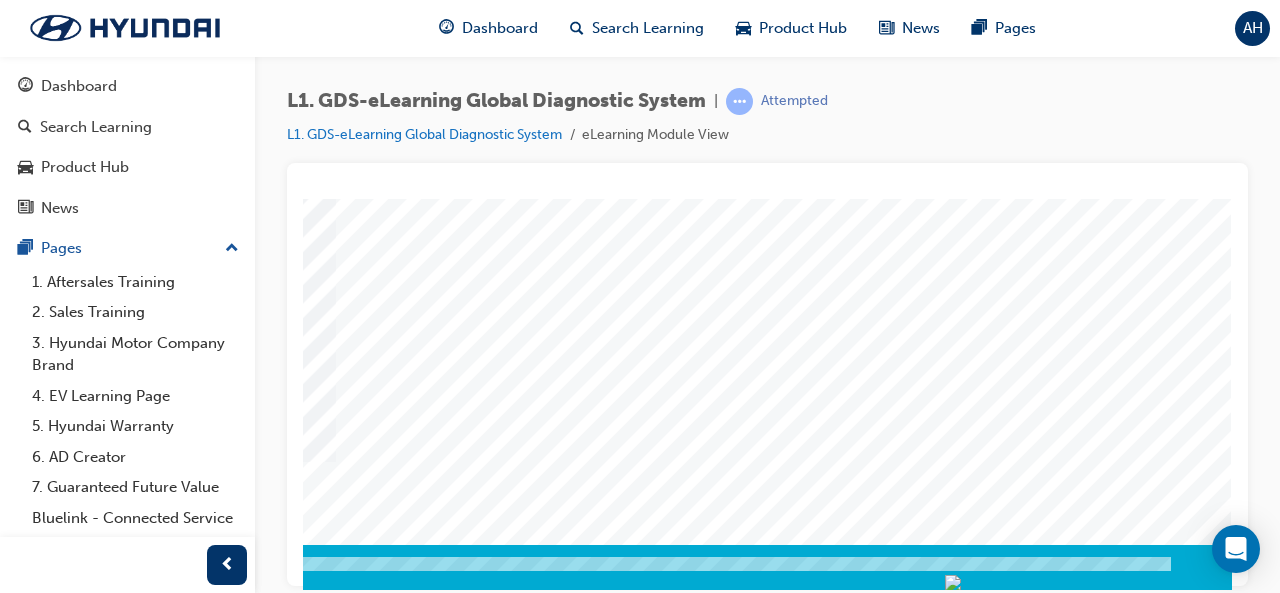 click at bounding box center (-58, 2743) 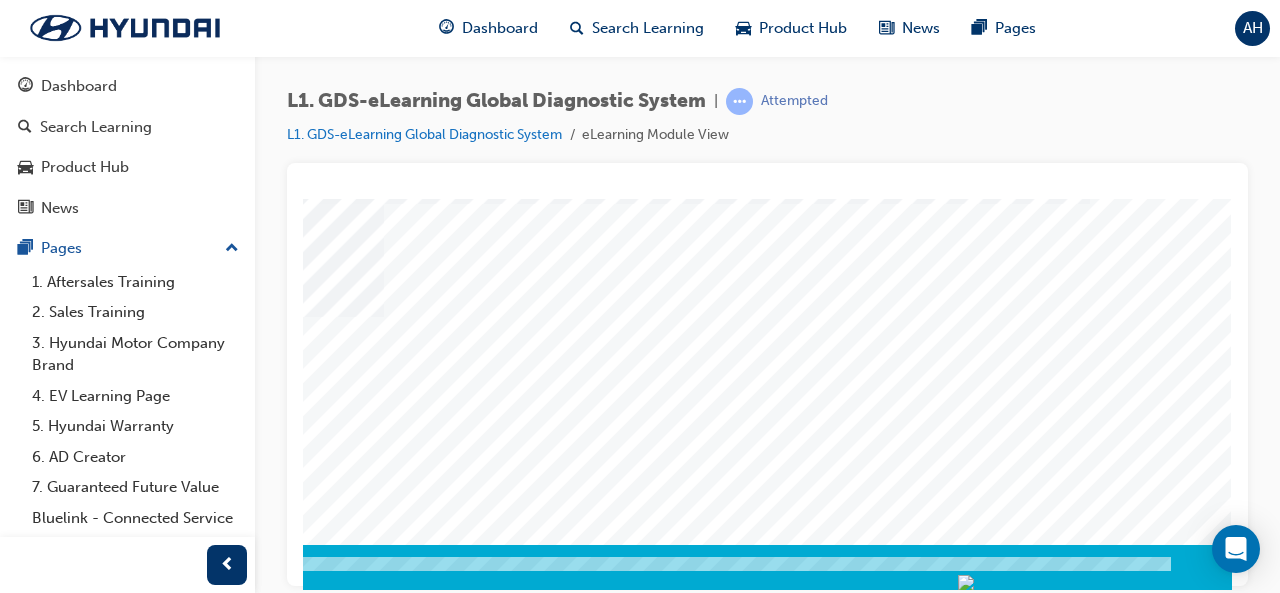 click at bounding box center [-58, 2743] 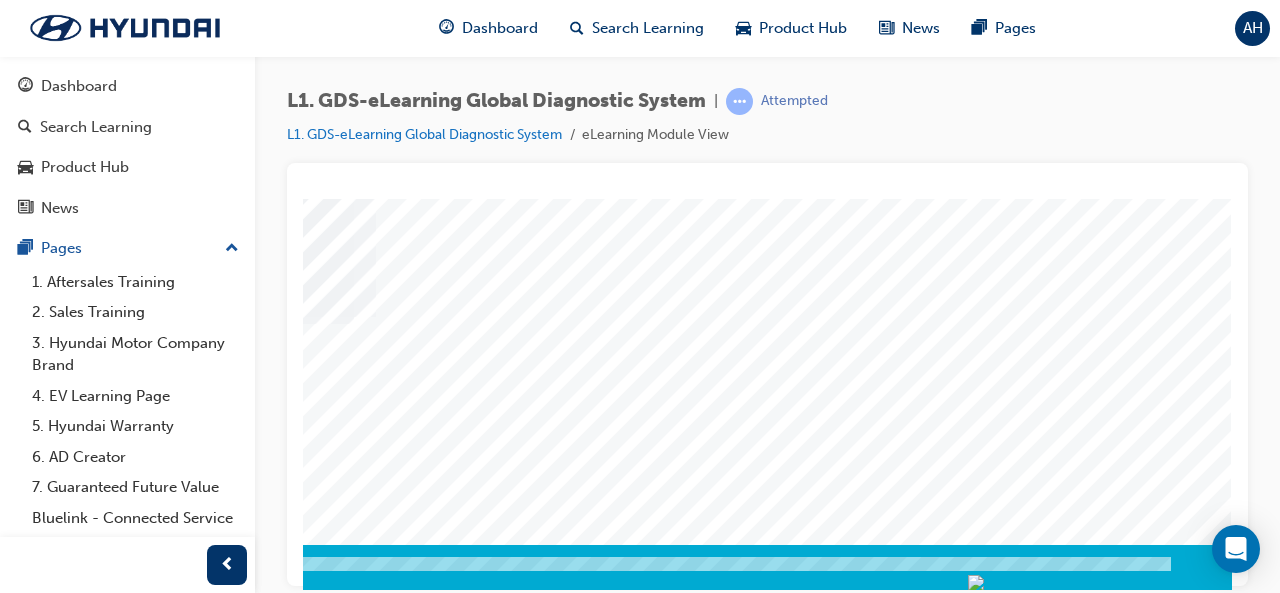 click at bounding box center [100, 3732] 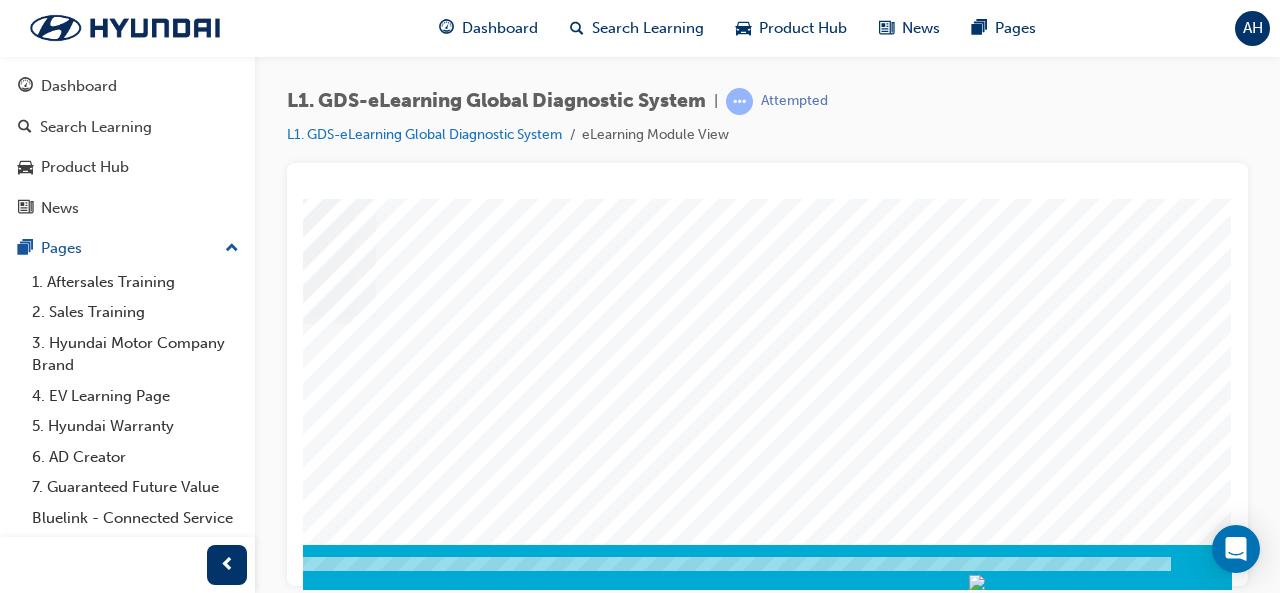 click at bounding box center [-58, 2743] 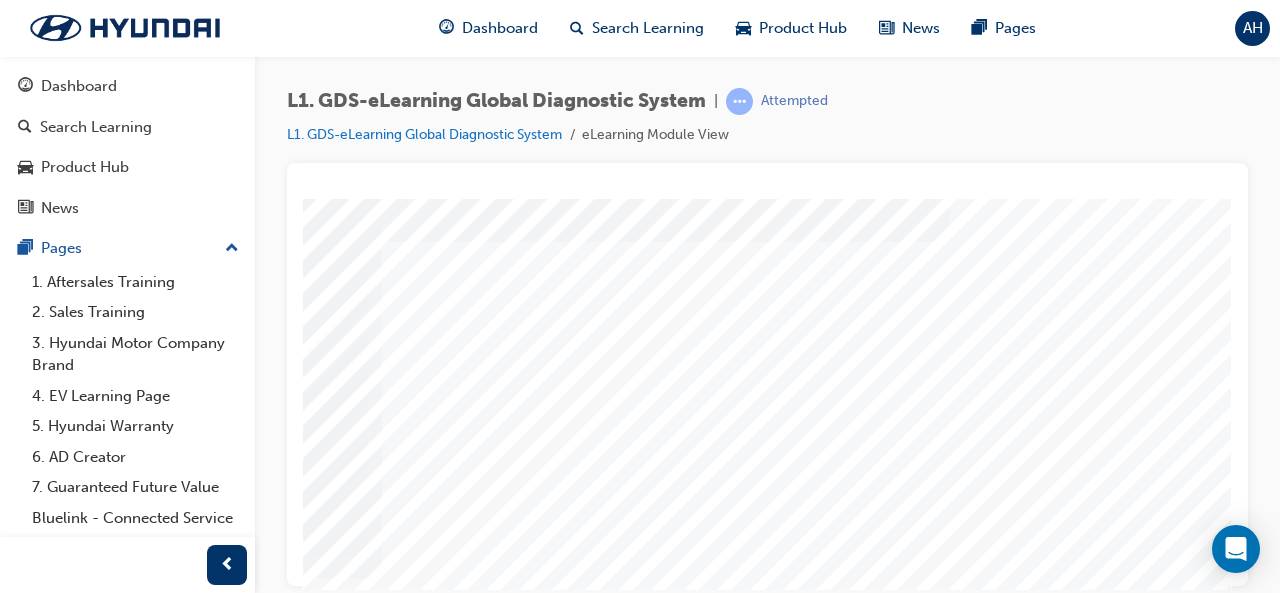 click at bounding box center [108, 3708] 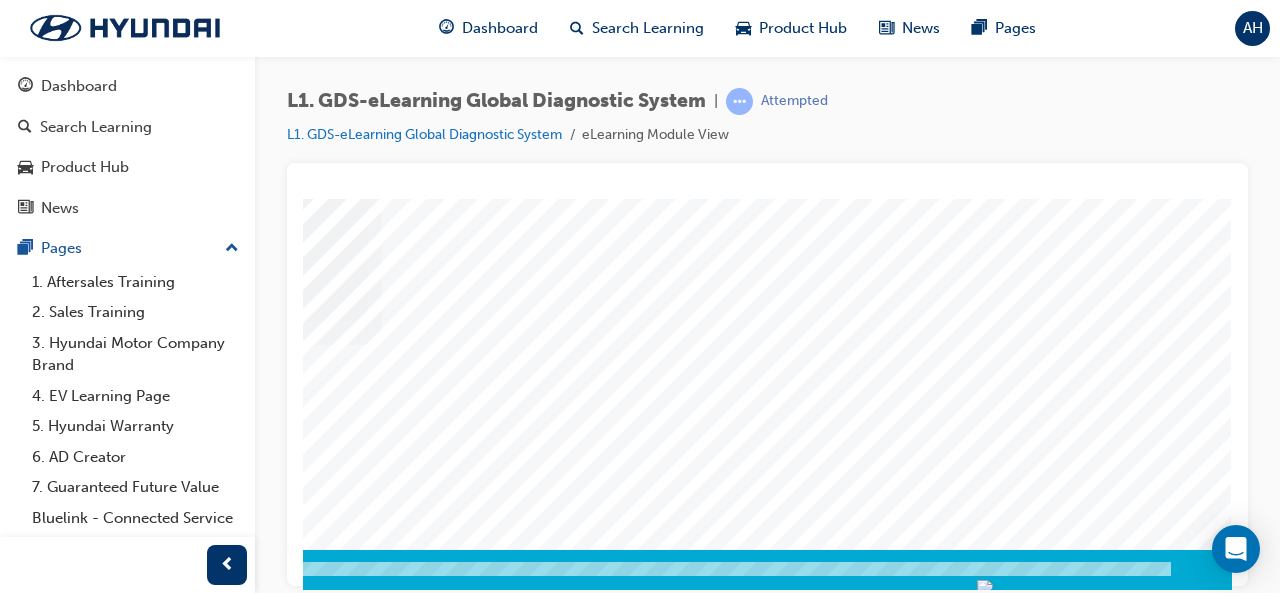 click at bounding box center (-58, 2748) 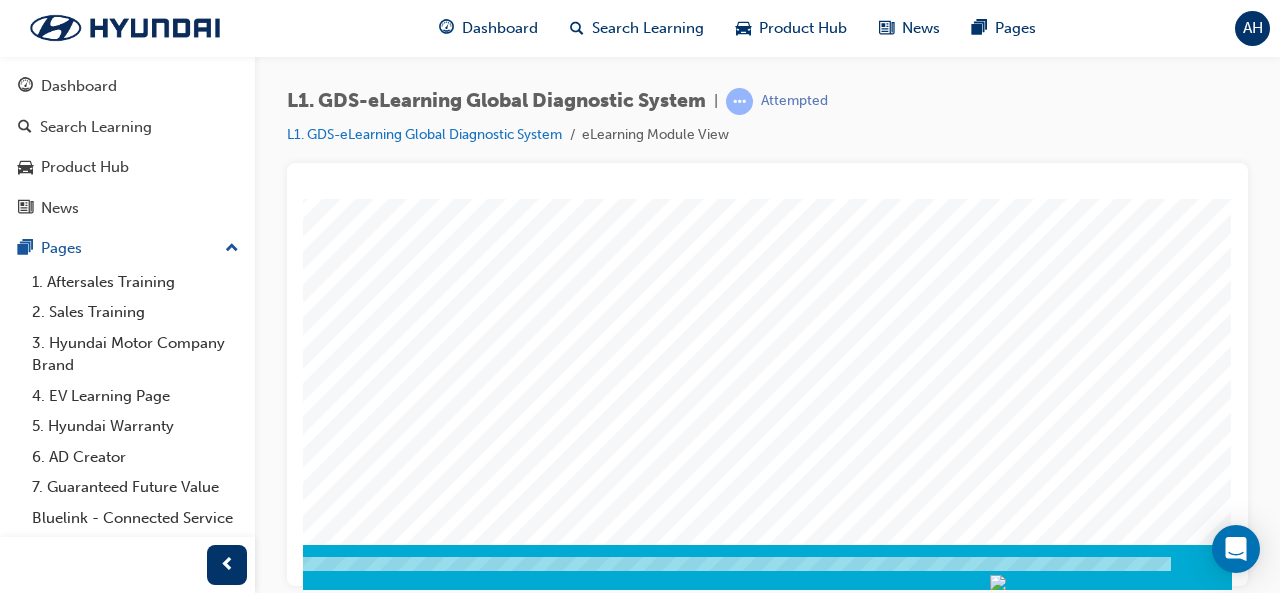 click at bounding box center (-58, 2743) 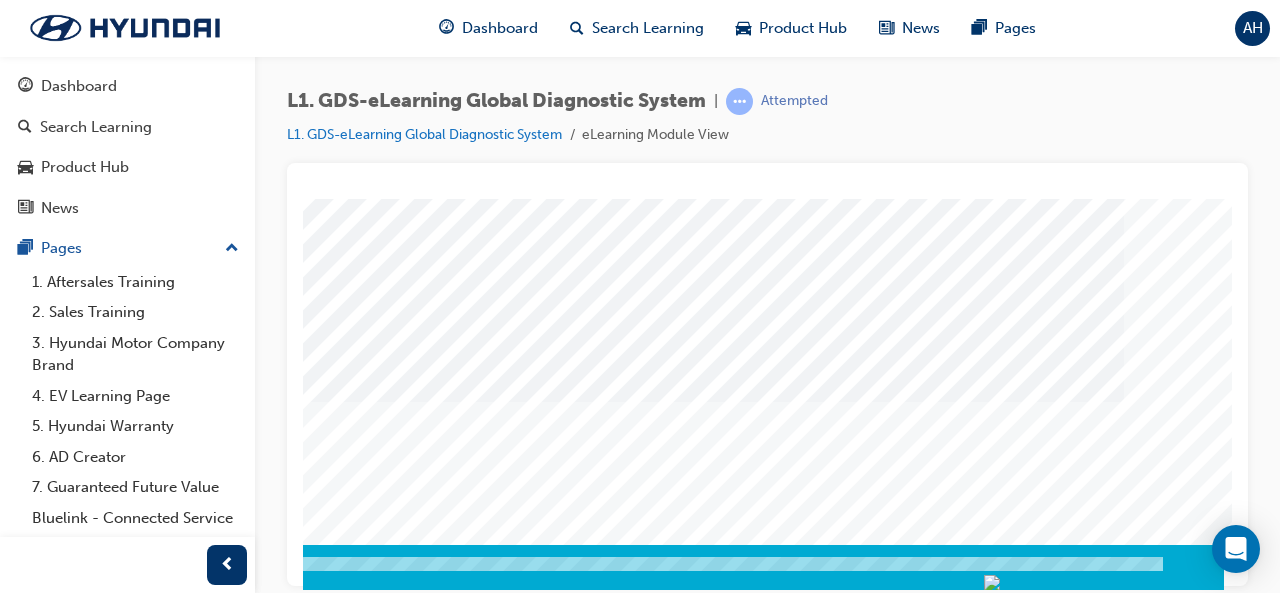 click at bounding box center [-66, 2262] 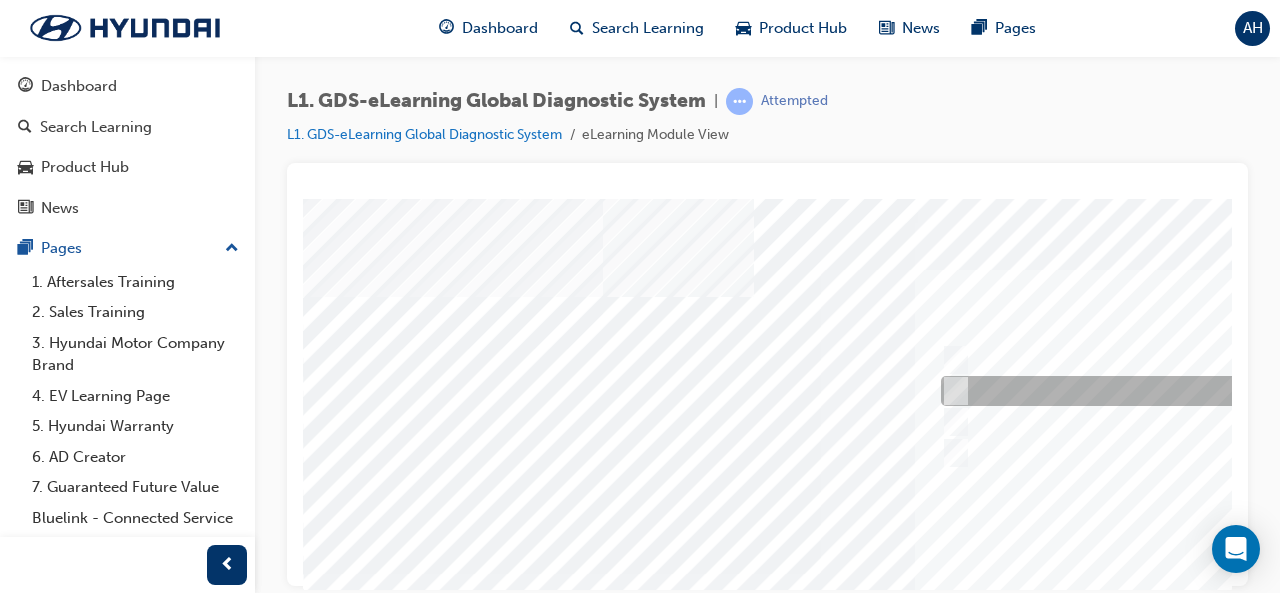 click at bounding box center (952, 391) 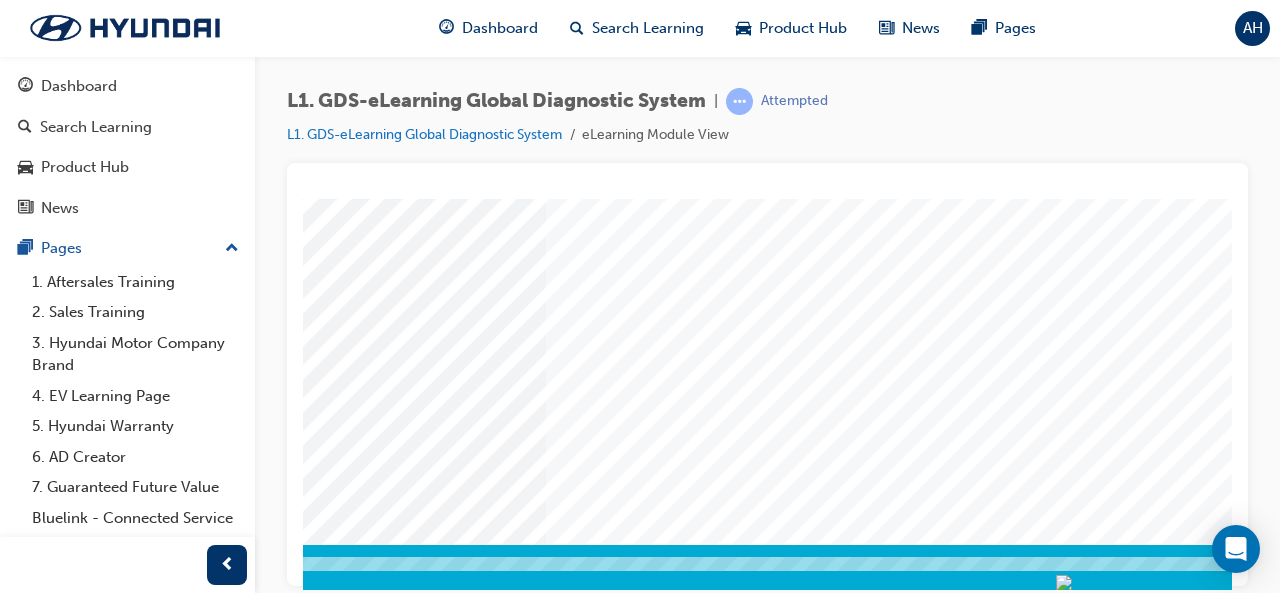 click at bounding box center [4, 3281] 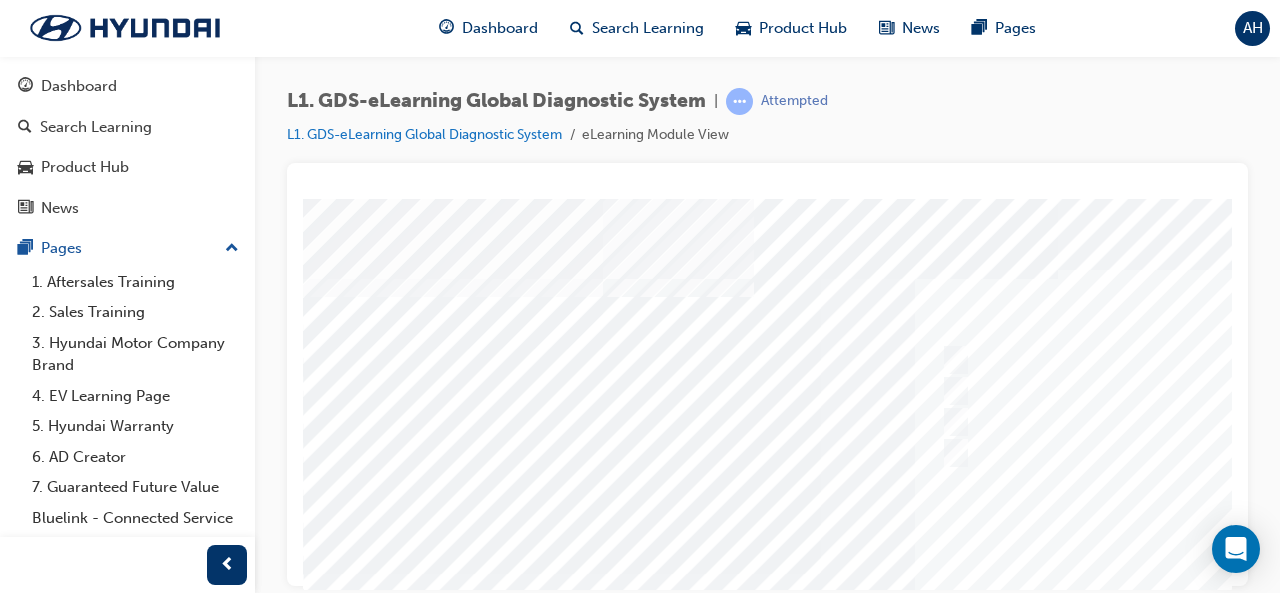 click at bounding box center (983, 573) 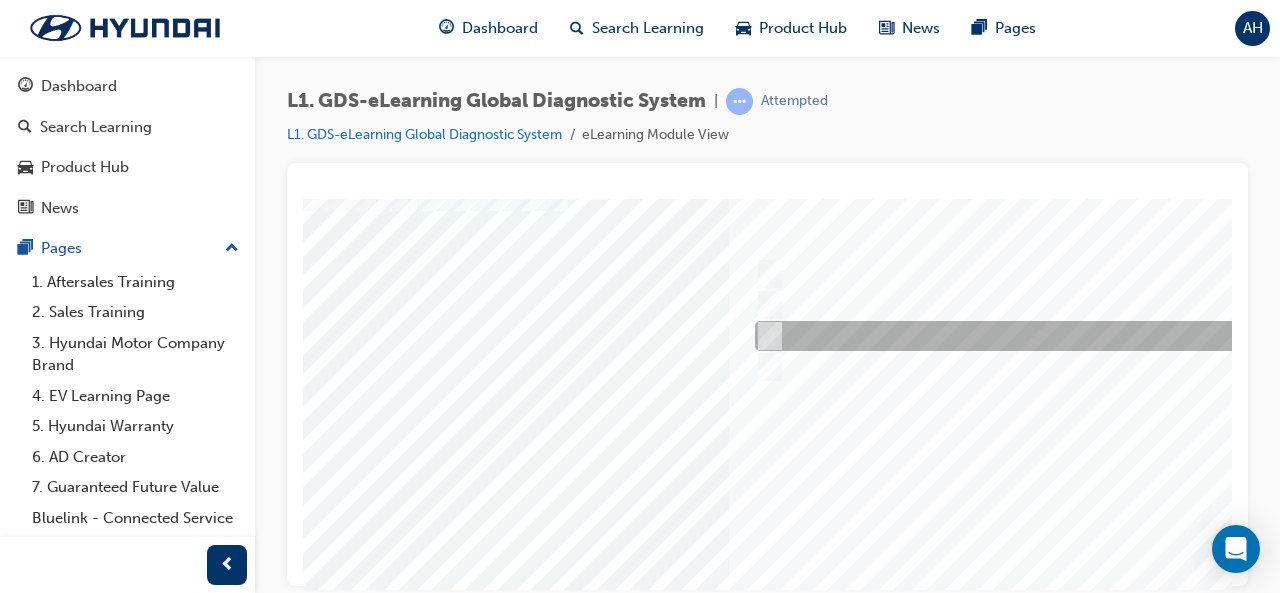click at bounding box center (1082, 336) 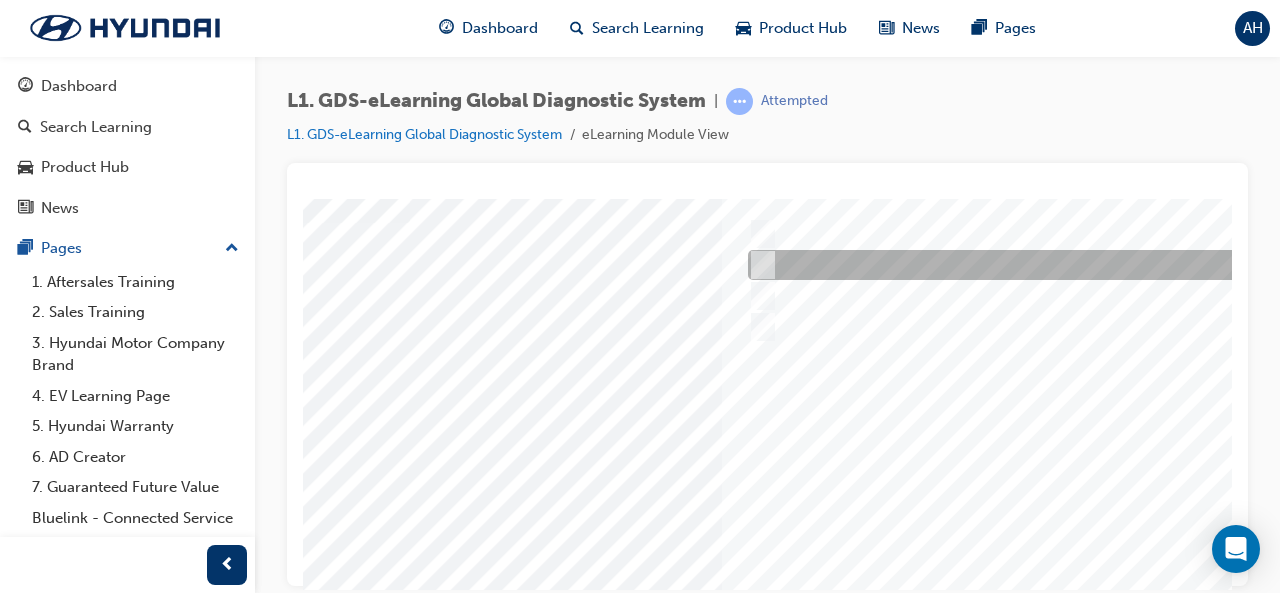 click at bounding box center (1075, 265) 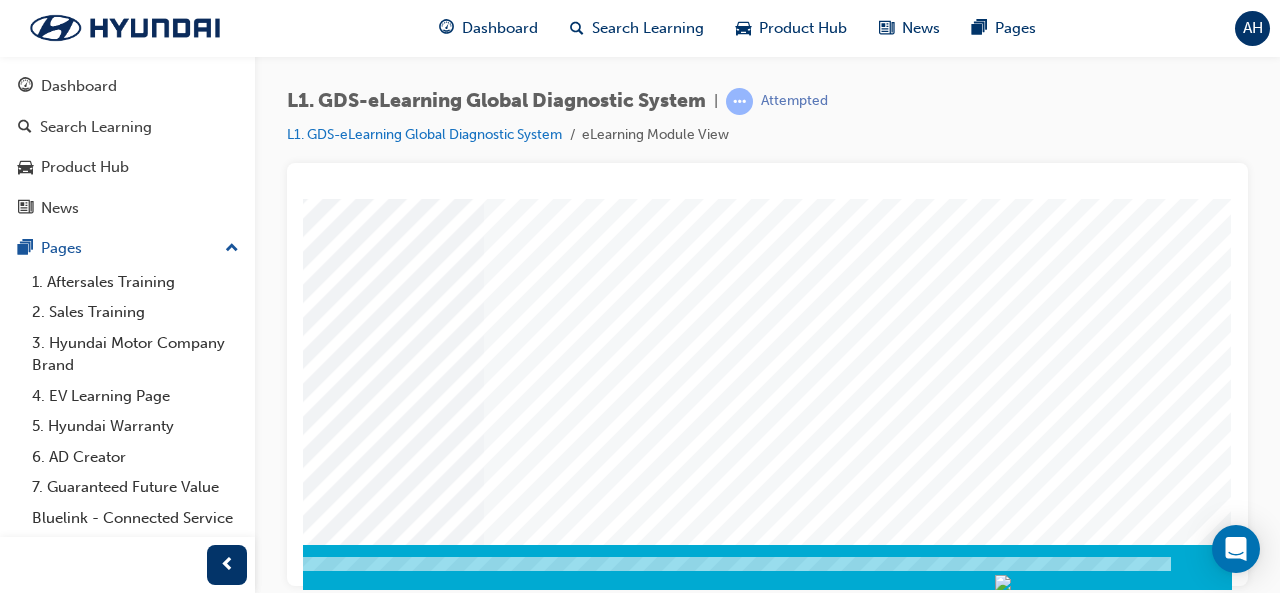 click at bounding box center (-58, 3120) 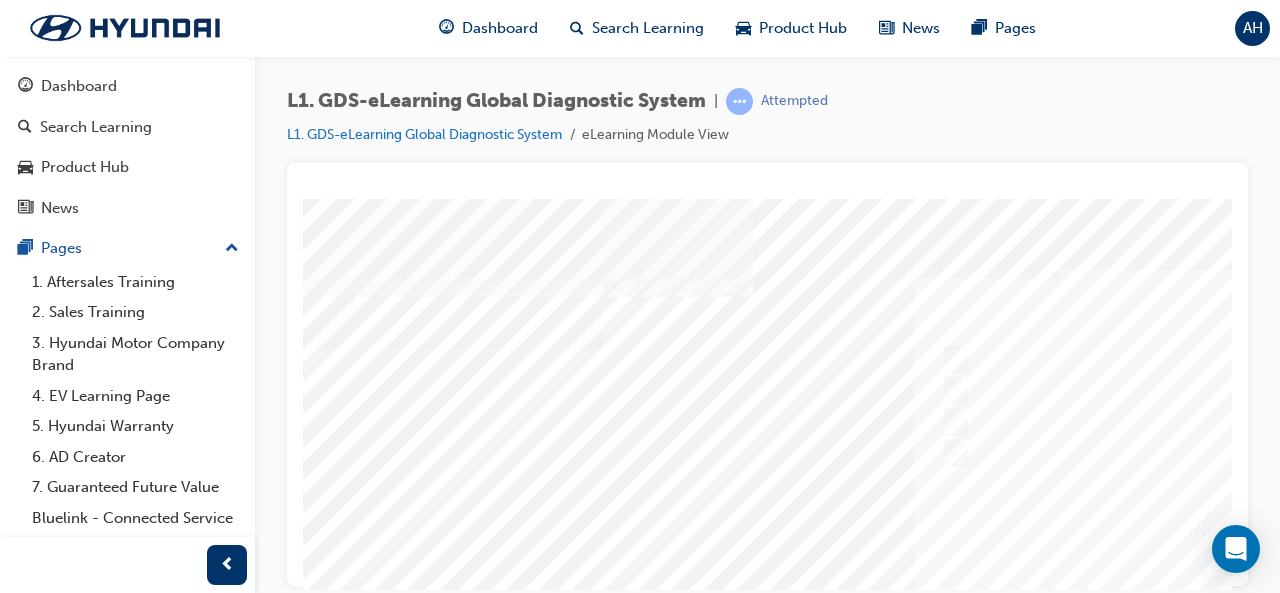 click at bounding box center (983, 573) 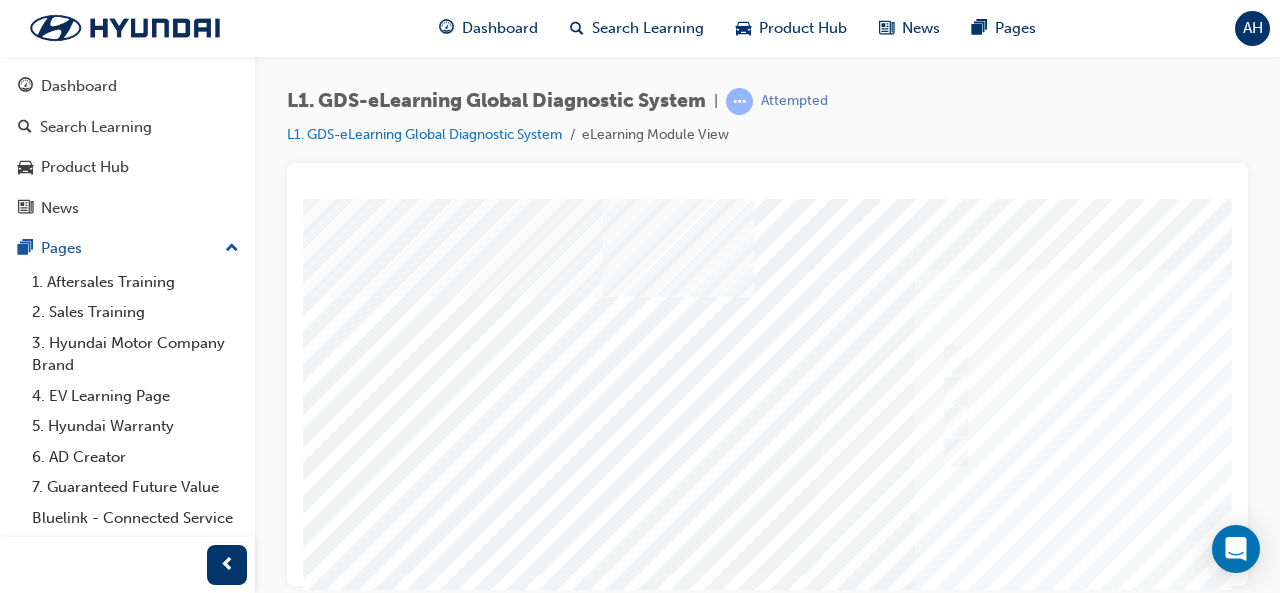 click at bounding box center (1268, 360) 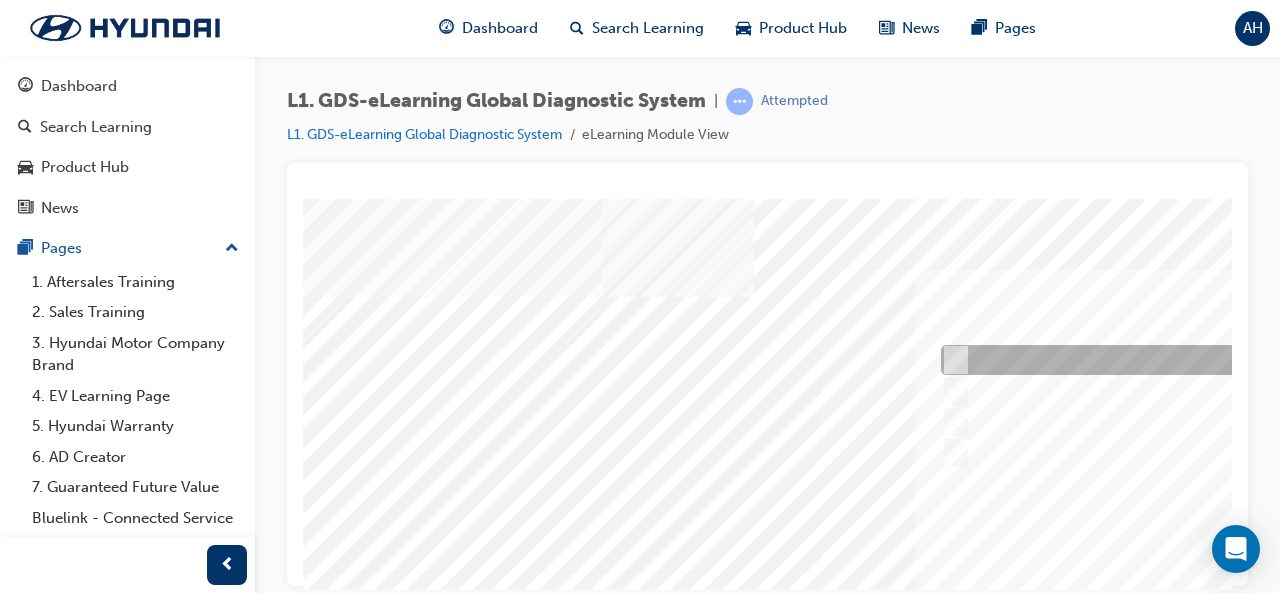 click at bounding box center (951, 360) 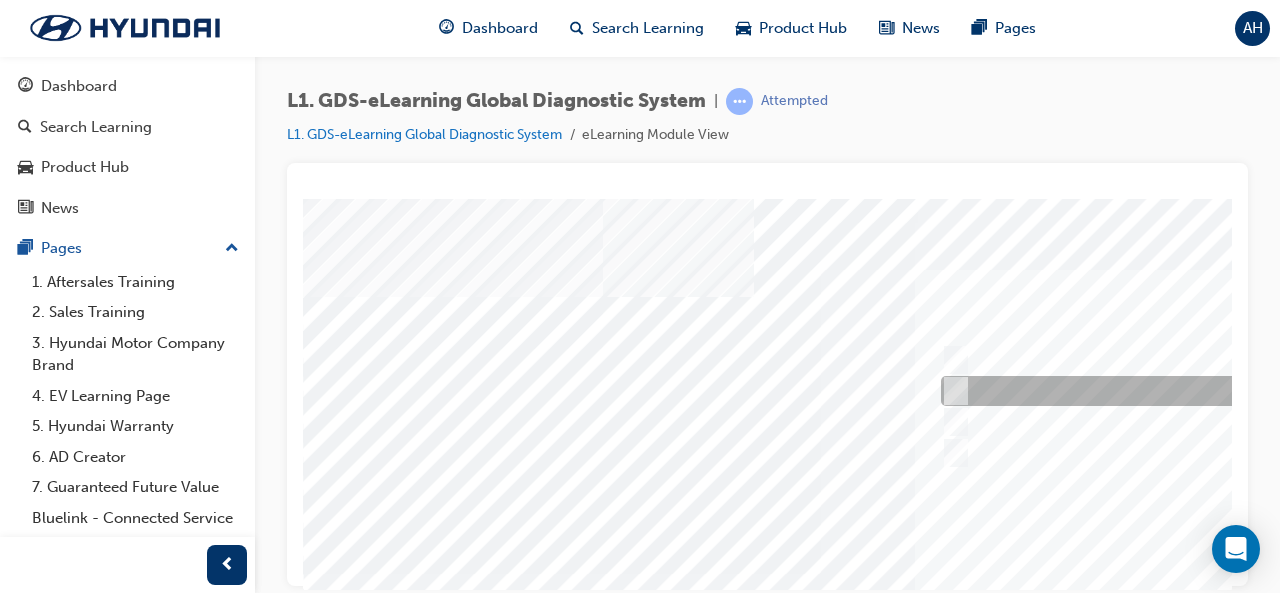 click at bounding box center (1268, 391) 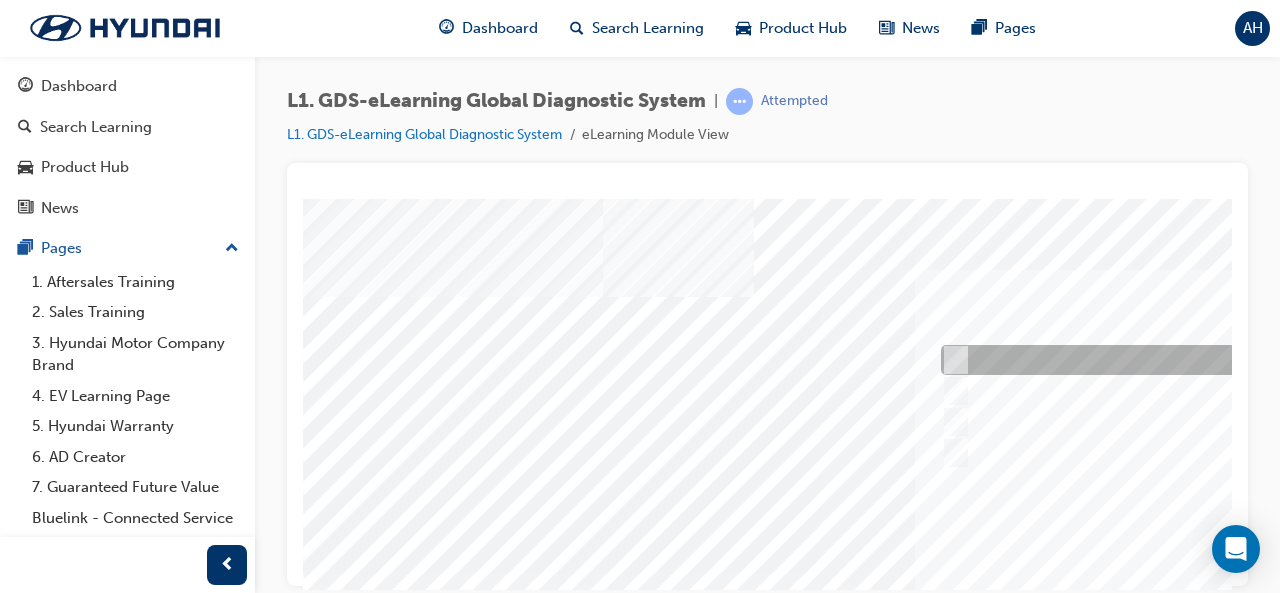 click at bounding box center [951, 360] 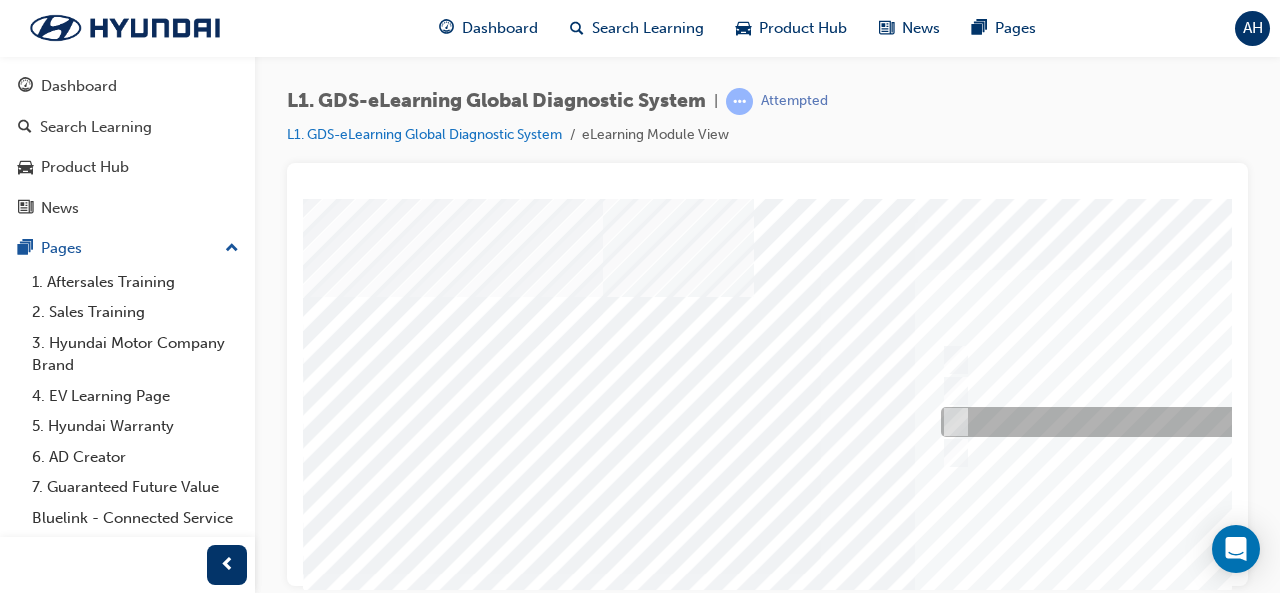 click at bounding box center [1268, 422] 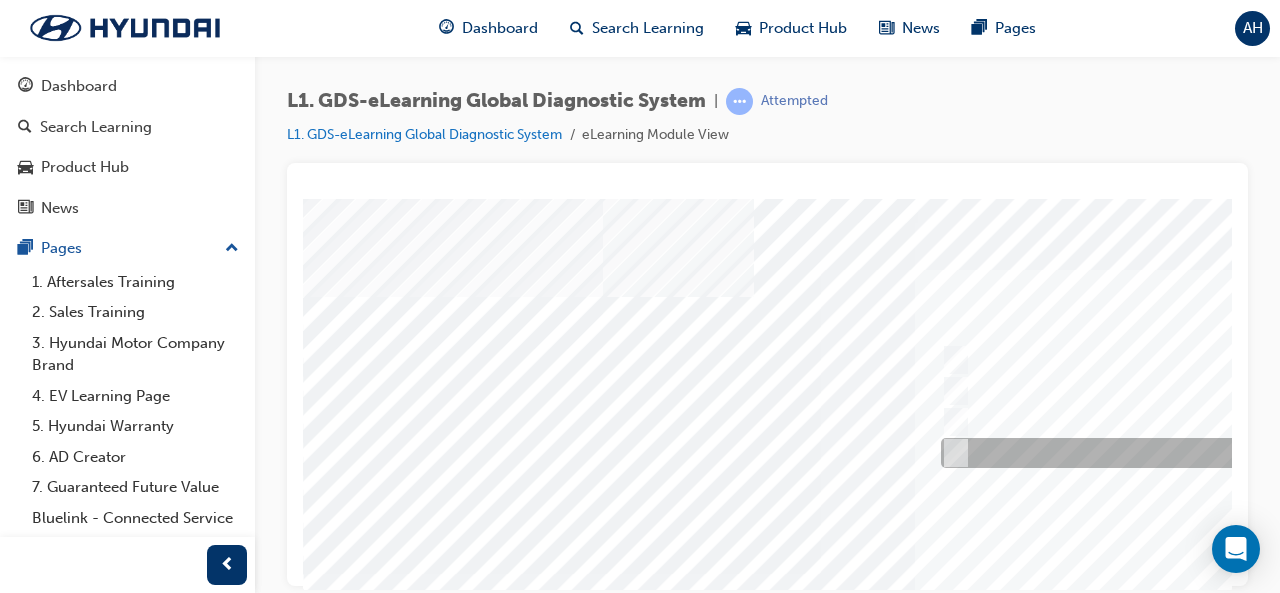 click at bounding box center [951, 453] 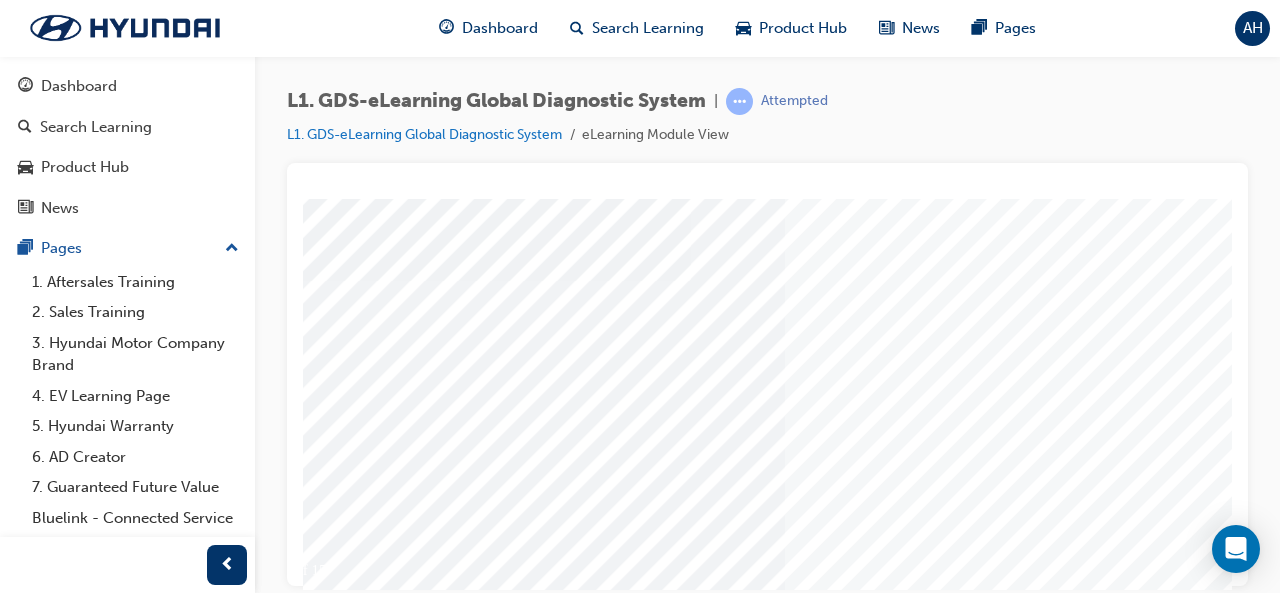 scroll, scrollTop: 374, scrollLeft: 205, axis: both 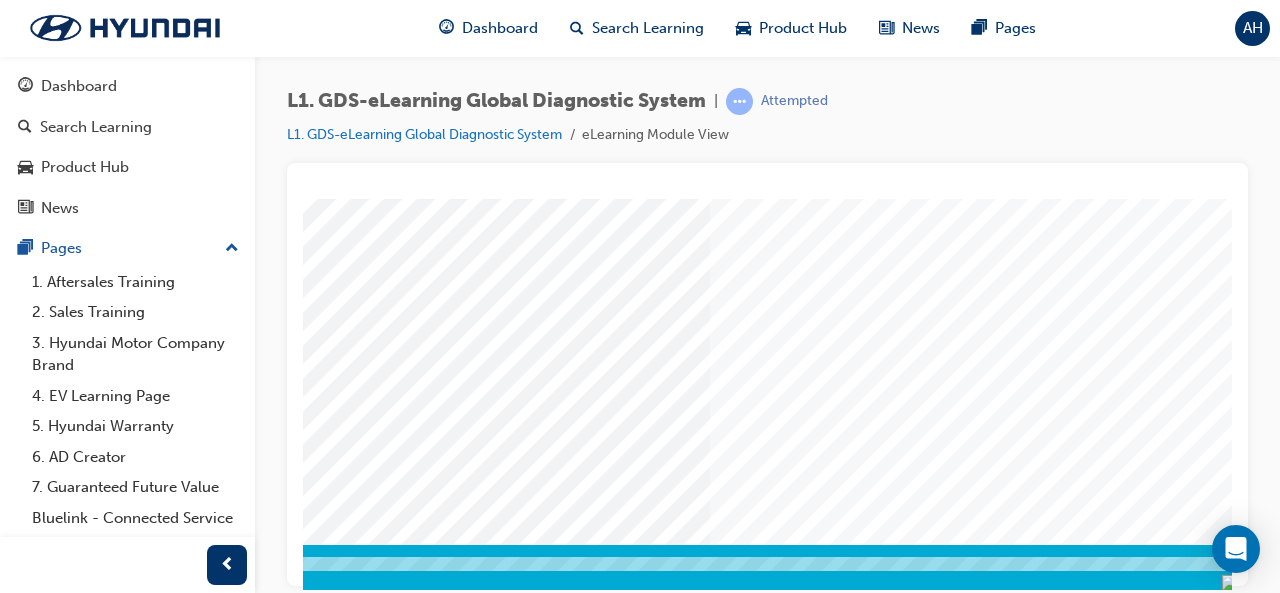 click at bounding box center (168, 3281) 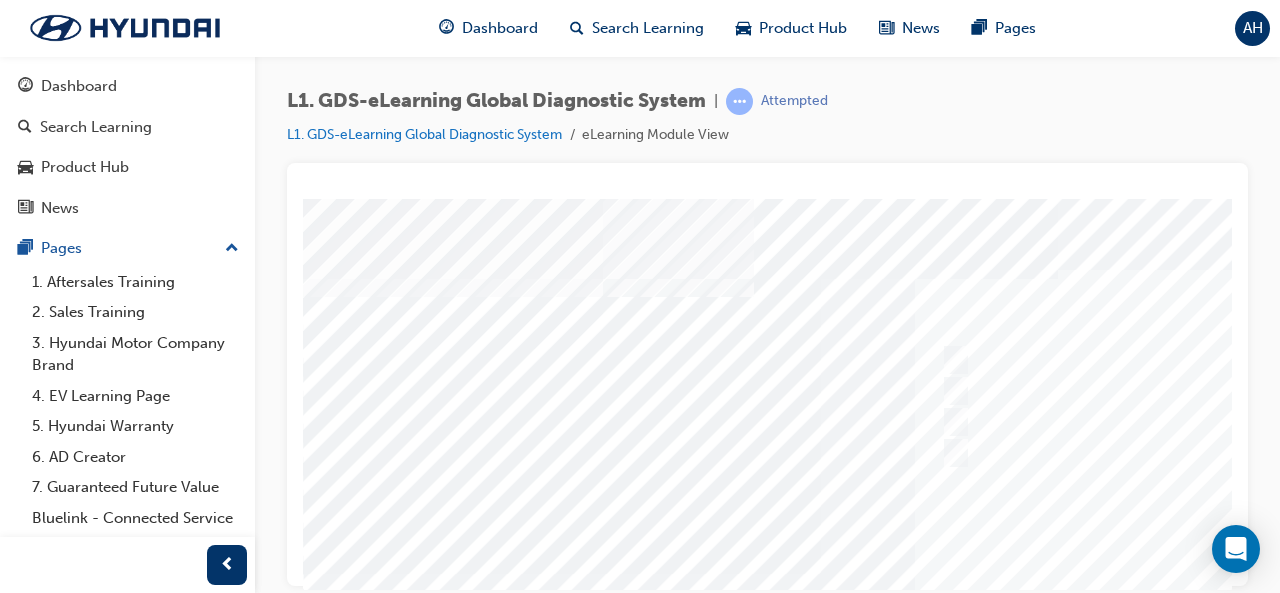 click at bounding box center [983, 573] 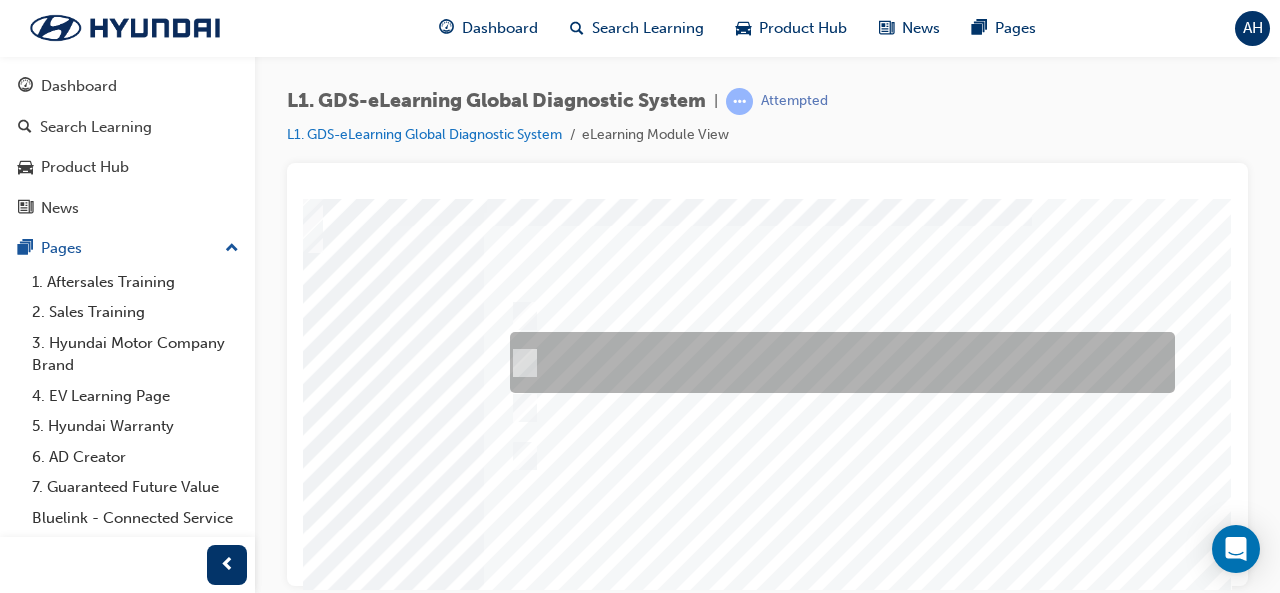 click at bounding box center (837, 362) 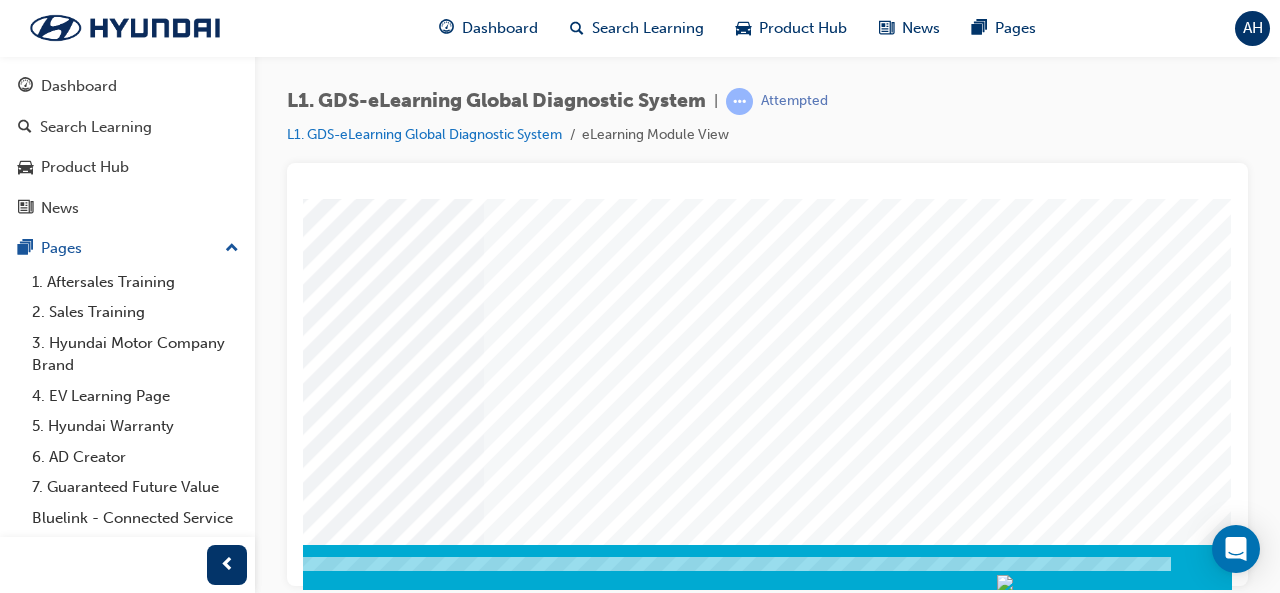 click at bounding box center (-58, 3281) 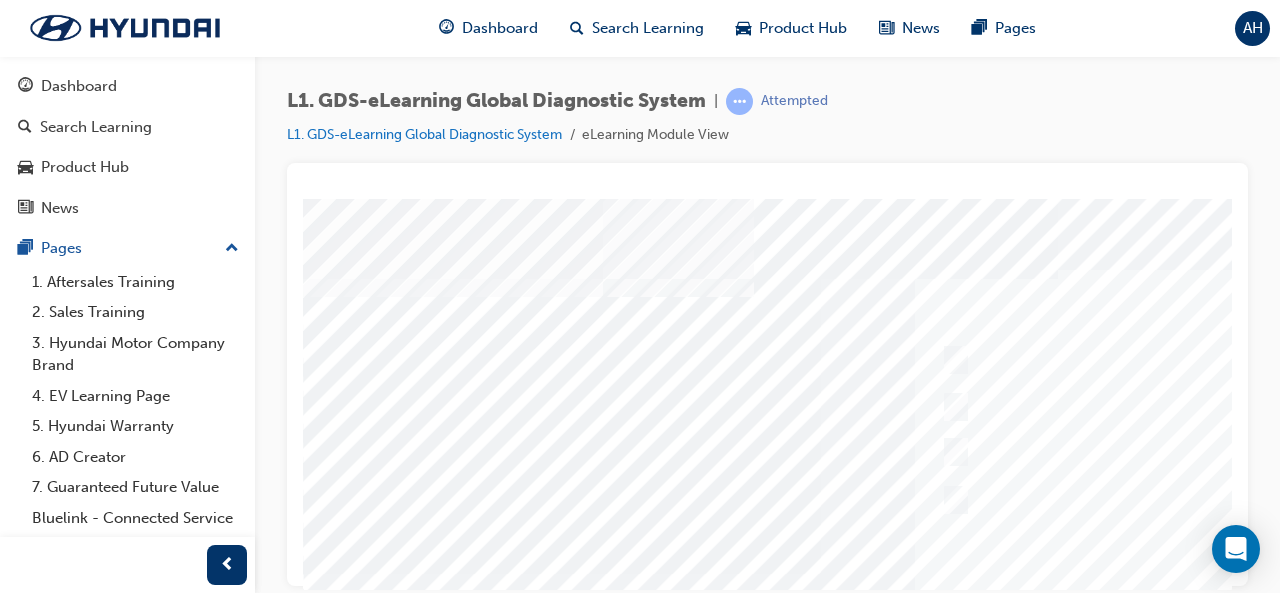 click at bounding box center (983, 573) 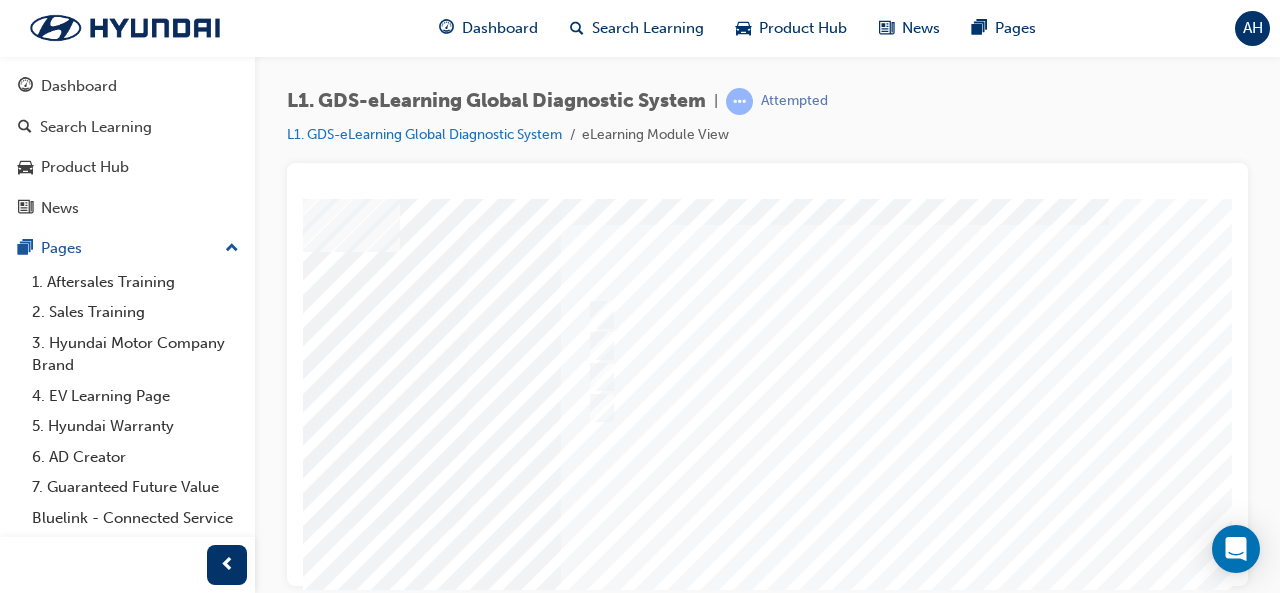 scroll, scrollTop: 44, scrollLeft: 356, axis: both 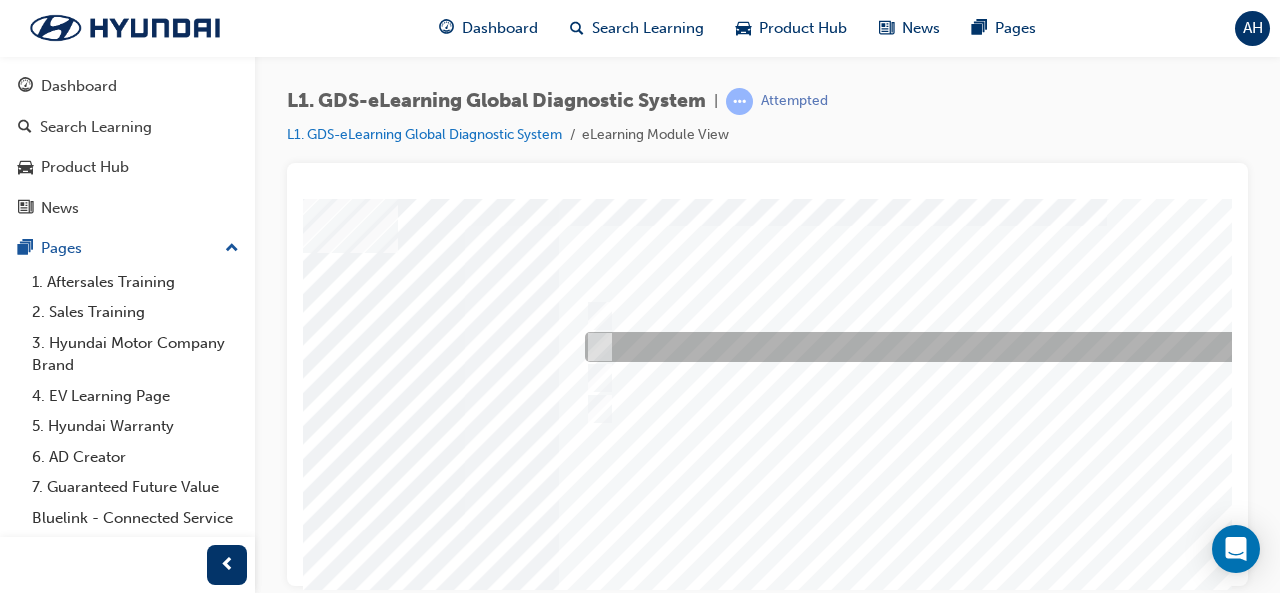 click at bounding box center [912, 347] 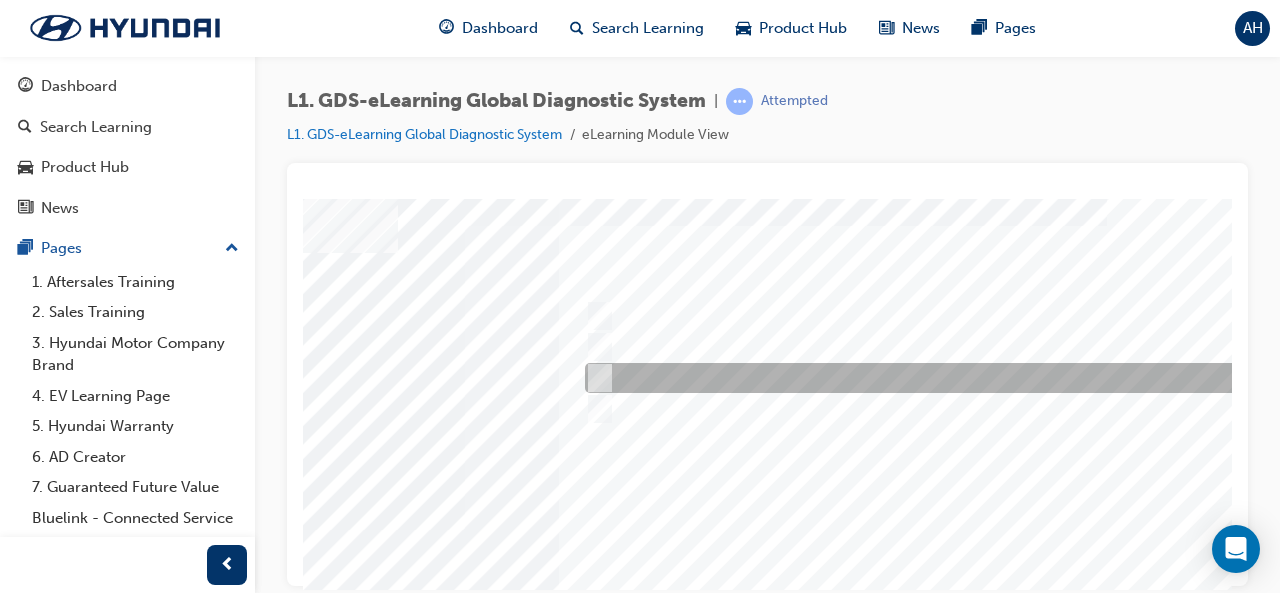 click at bounding box center (912, 378) 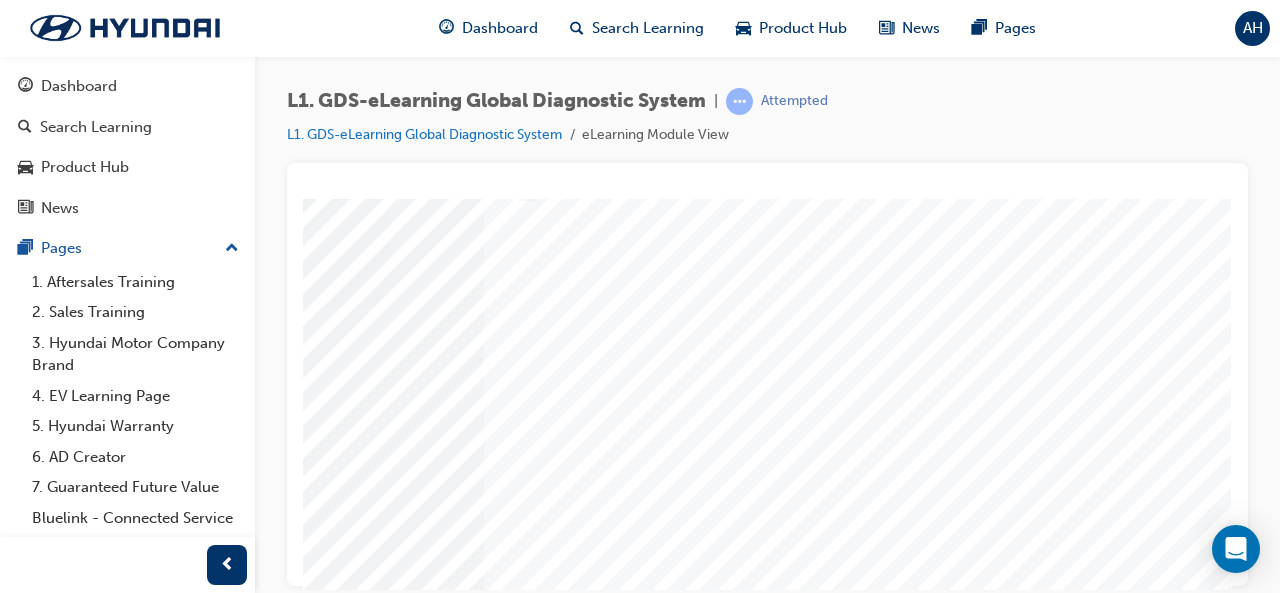 scroll, scrollTop: 282, scrollLeft: 446, axis: both 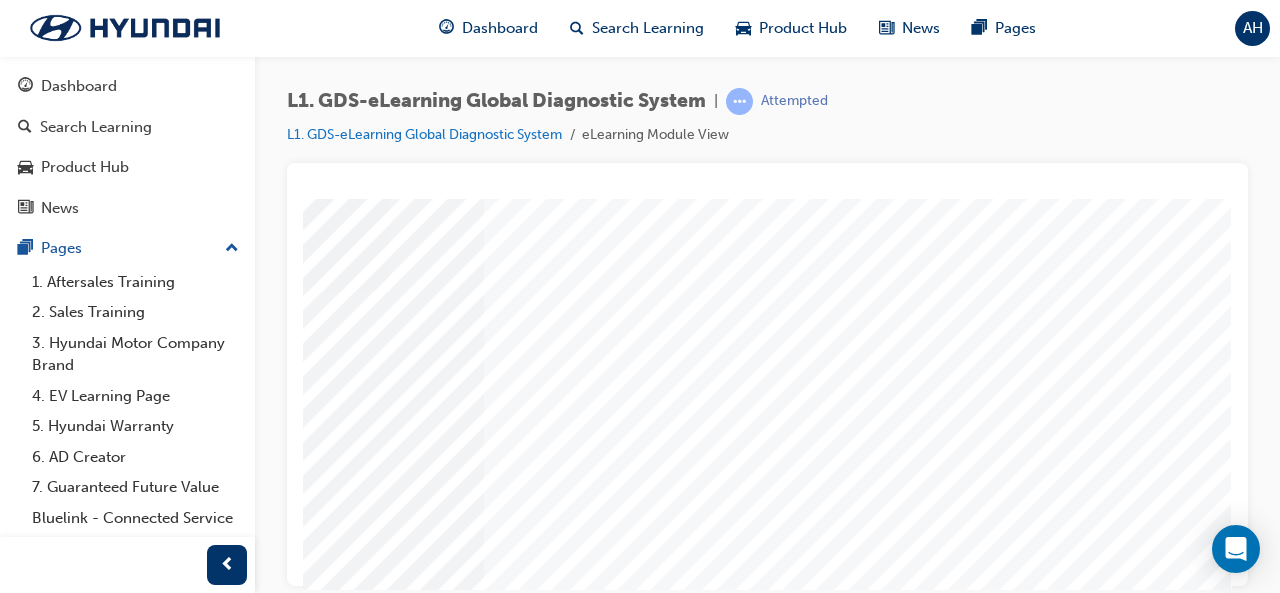 click at bounding box center [-58, 3373] 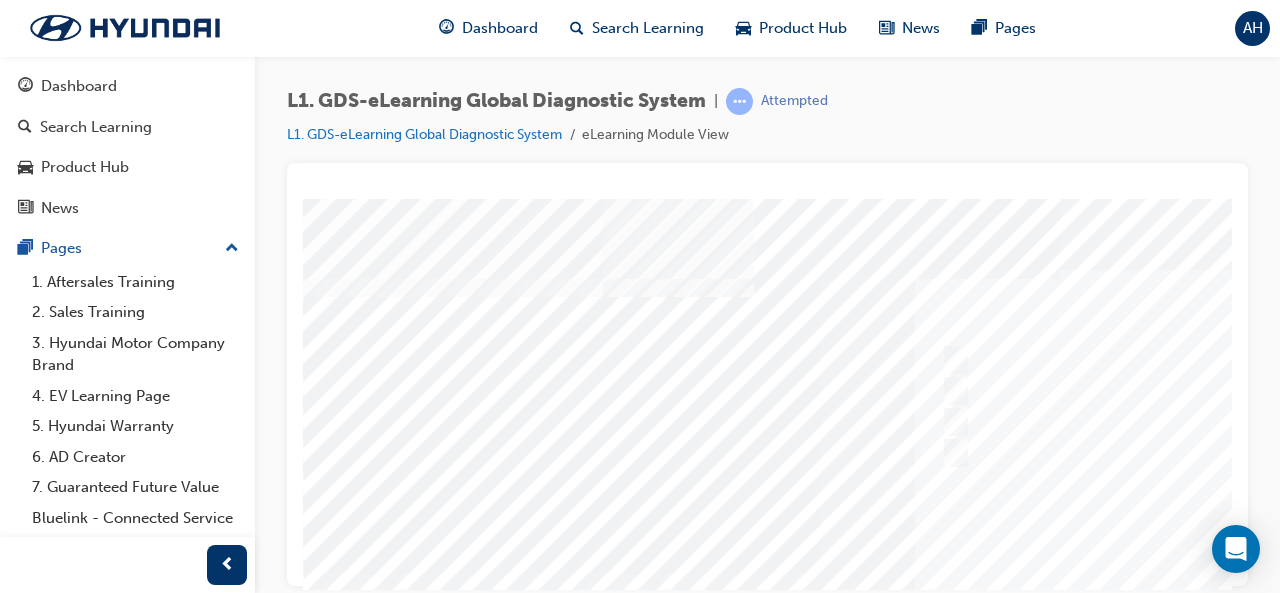 click at bounding box center [983, 573] 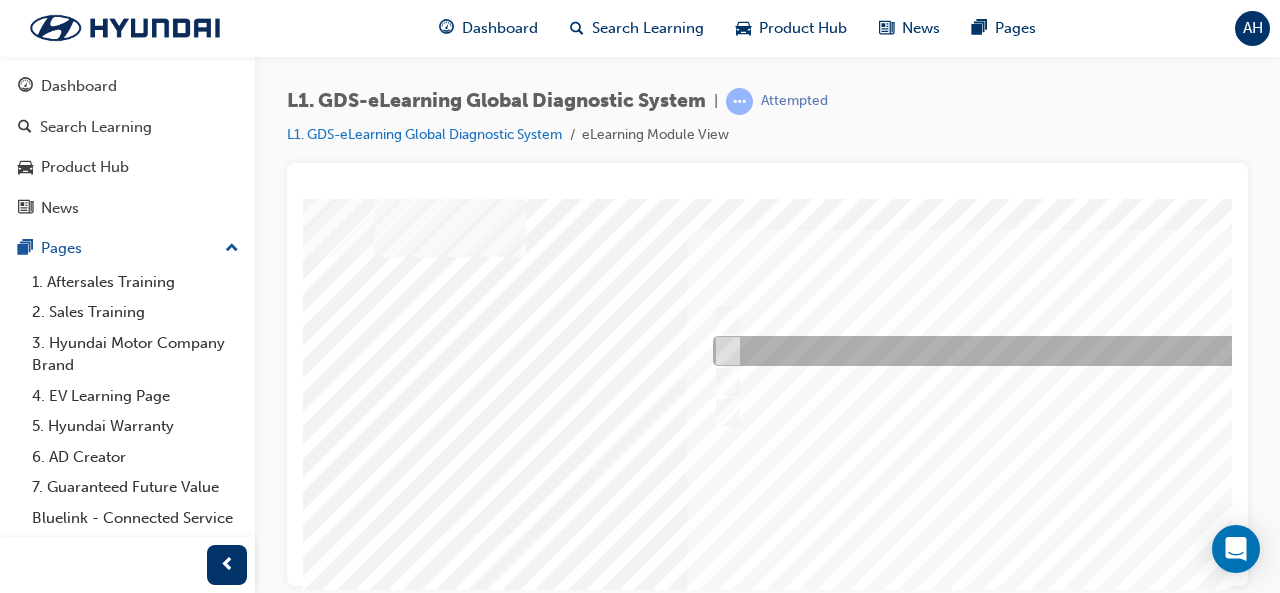 scroll, scrollTop: 38, scrollLeft: 229, axis: both 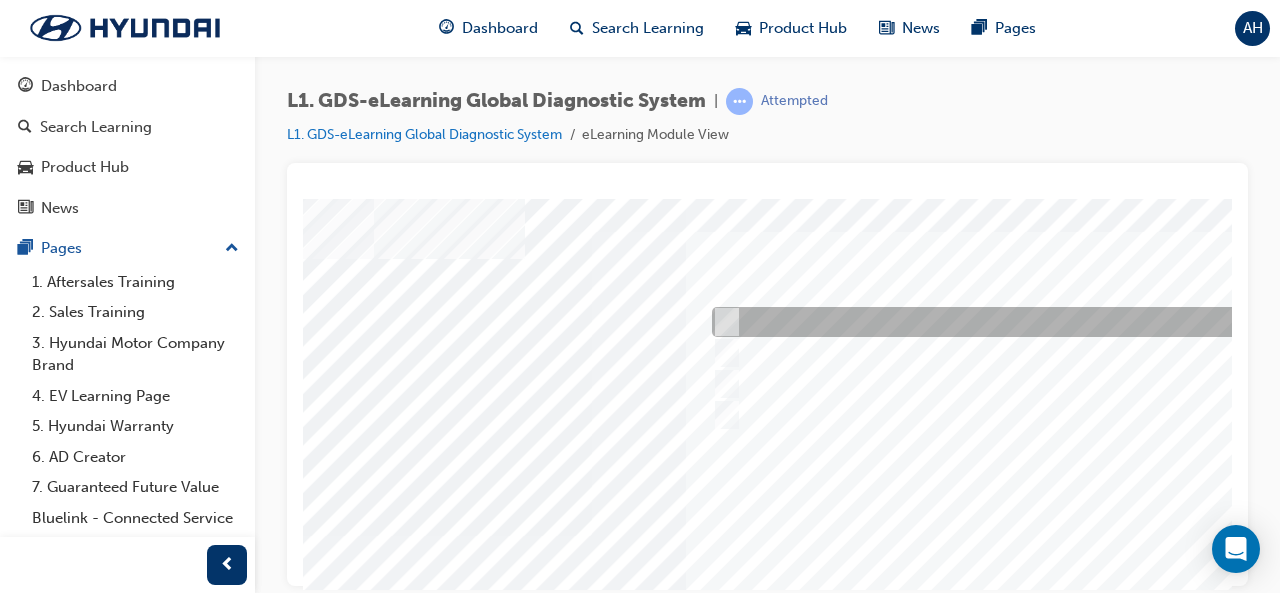 click at bounding box center [1039, 322] 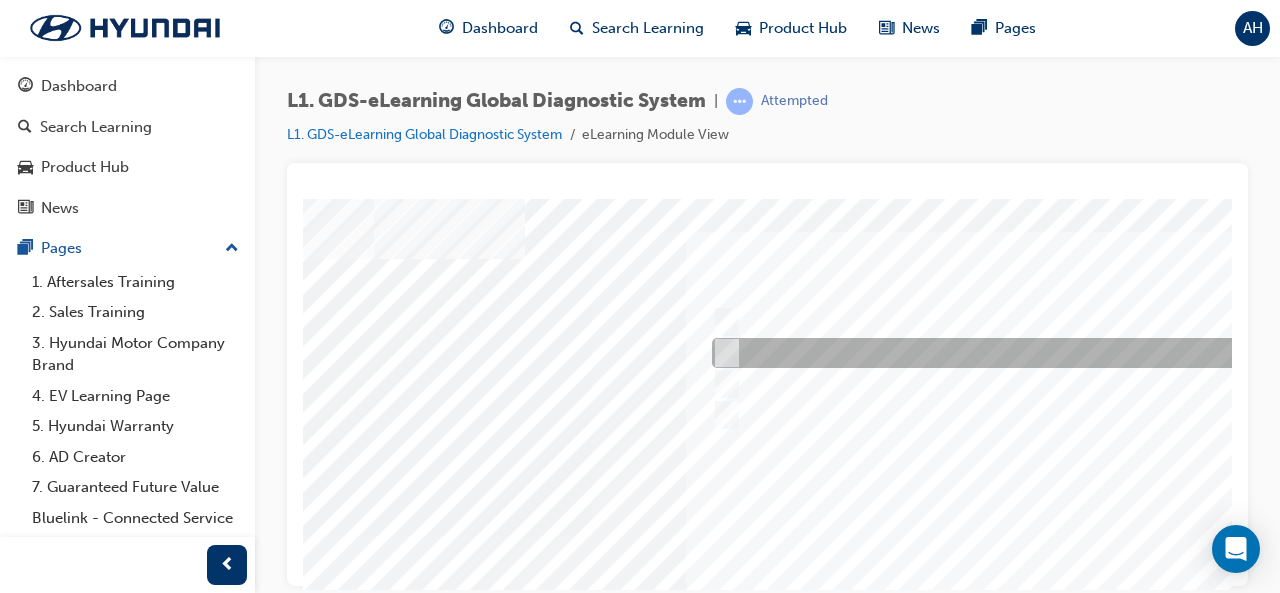 click at bounding box center [1039, 353] 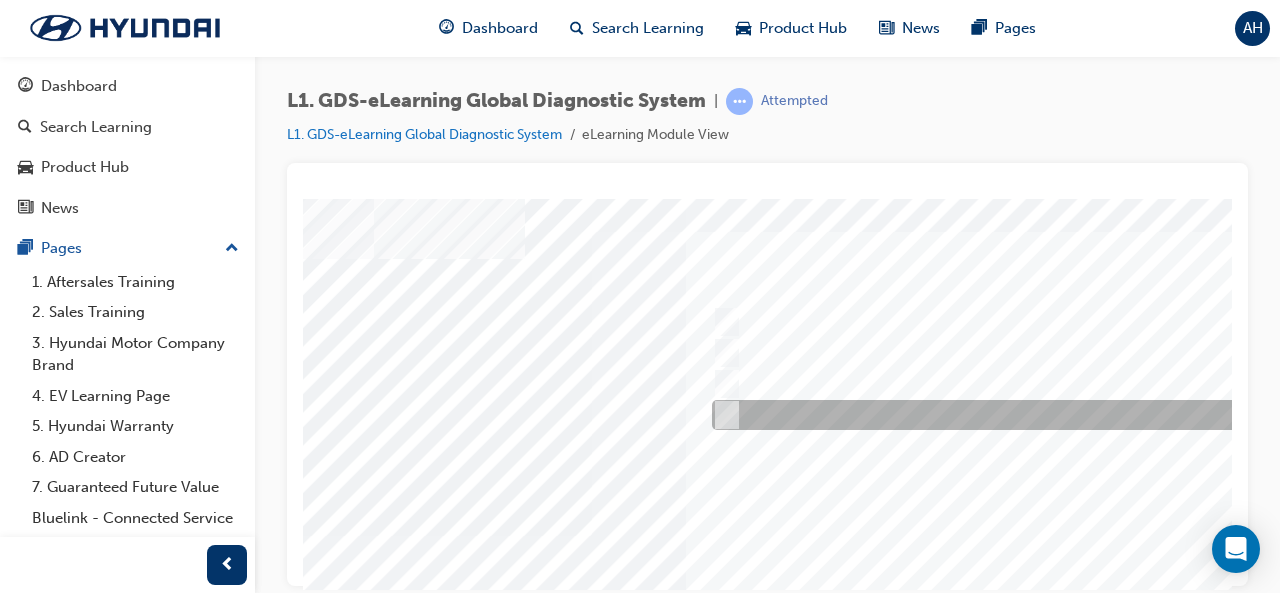 click at bounding box center (1039, 415) 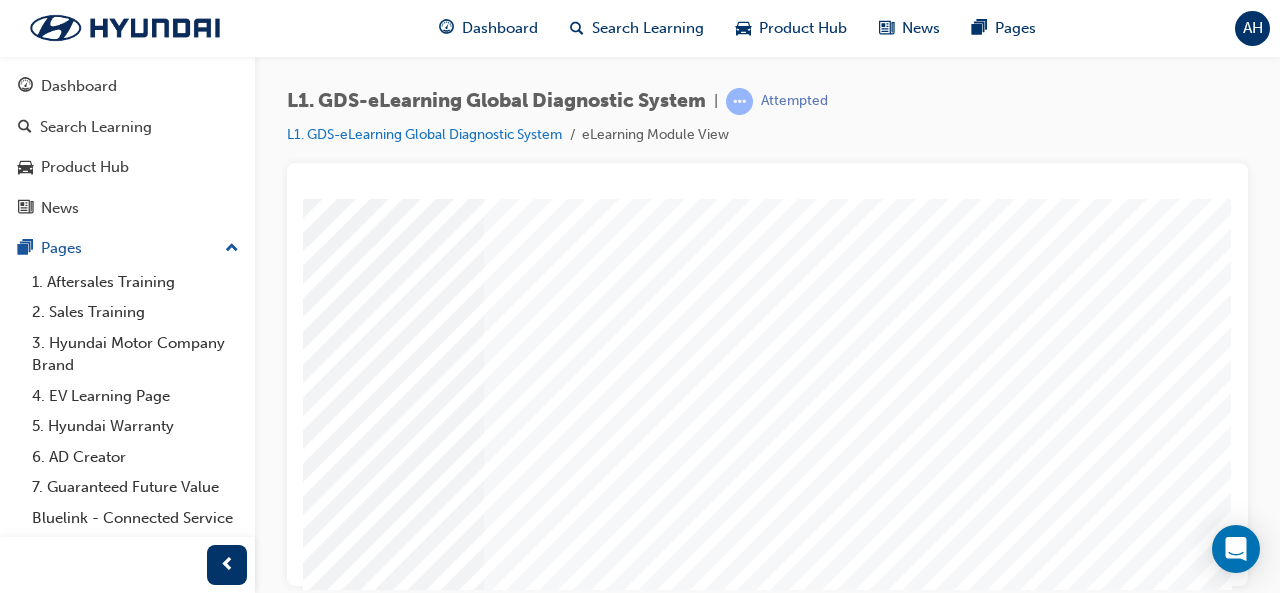 scroll, scrollTop: 340, scrollLeft: 446, axis: both 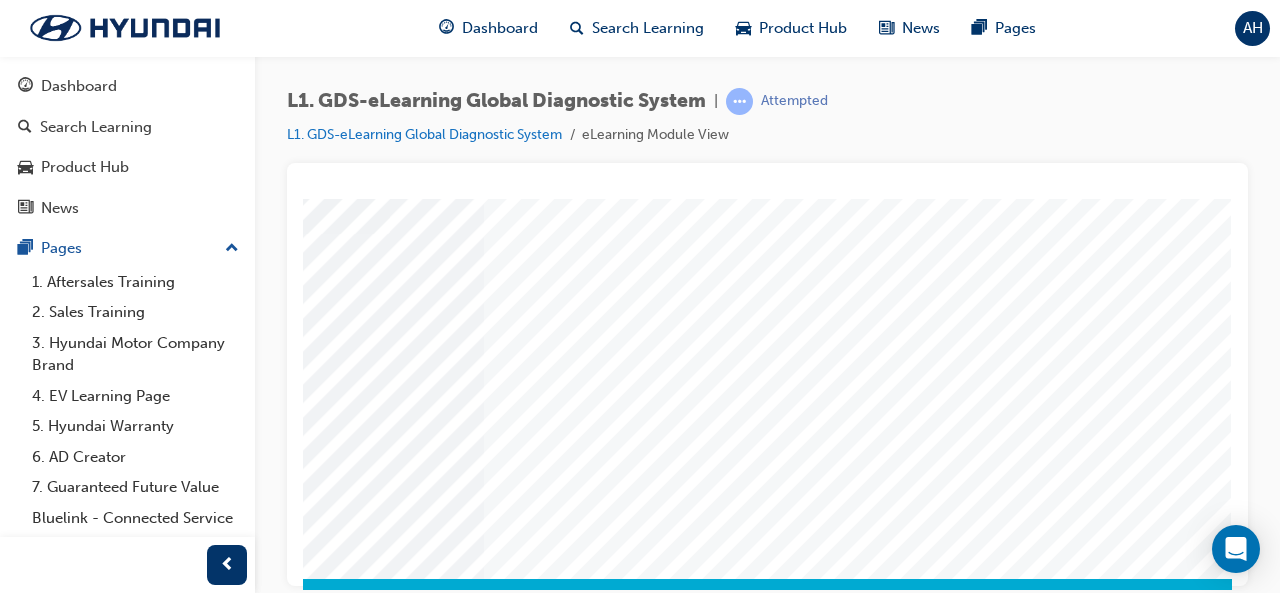 click at bounding box center (-58, 3315) 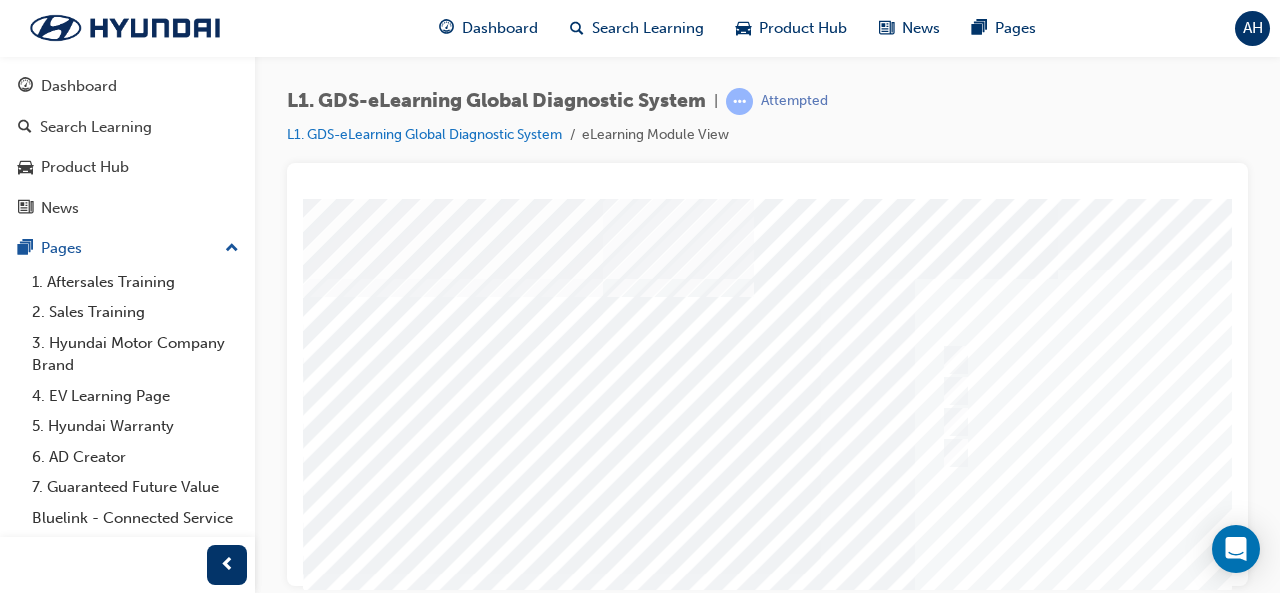 click at bounding box center [983, 573] 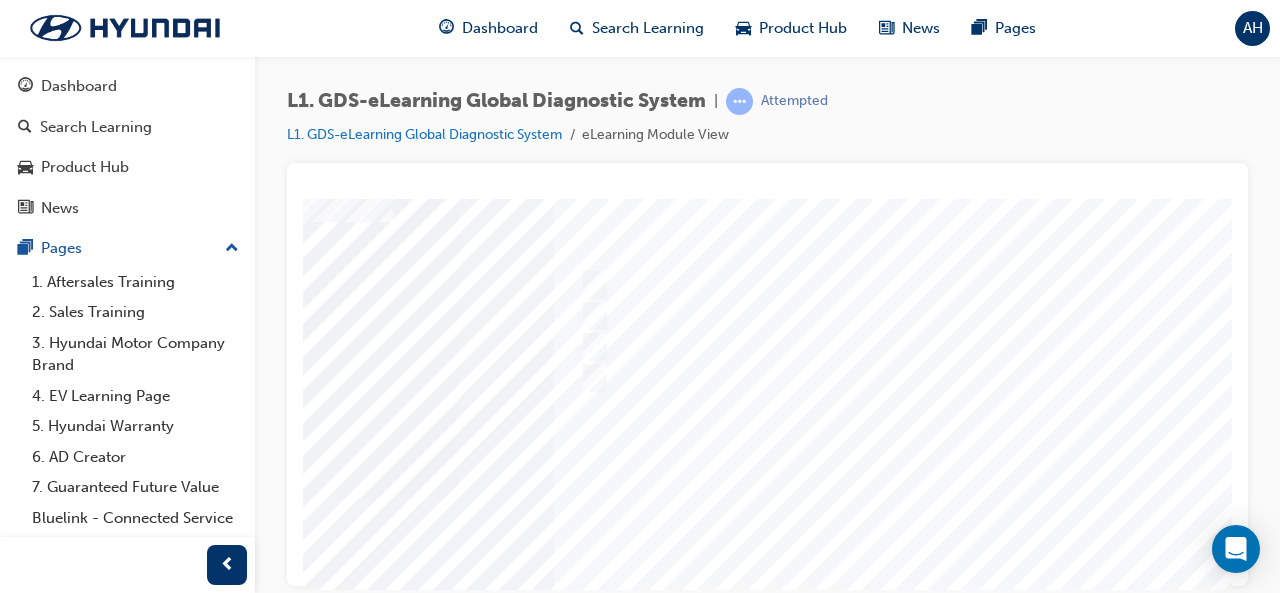 scroll, scrollTop: 74, scrollLeft: 373, axis: both 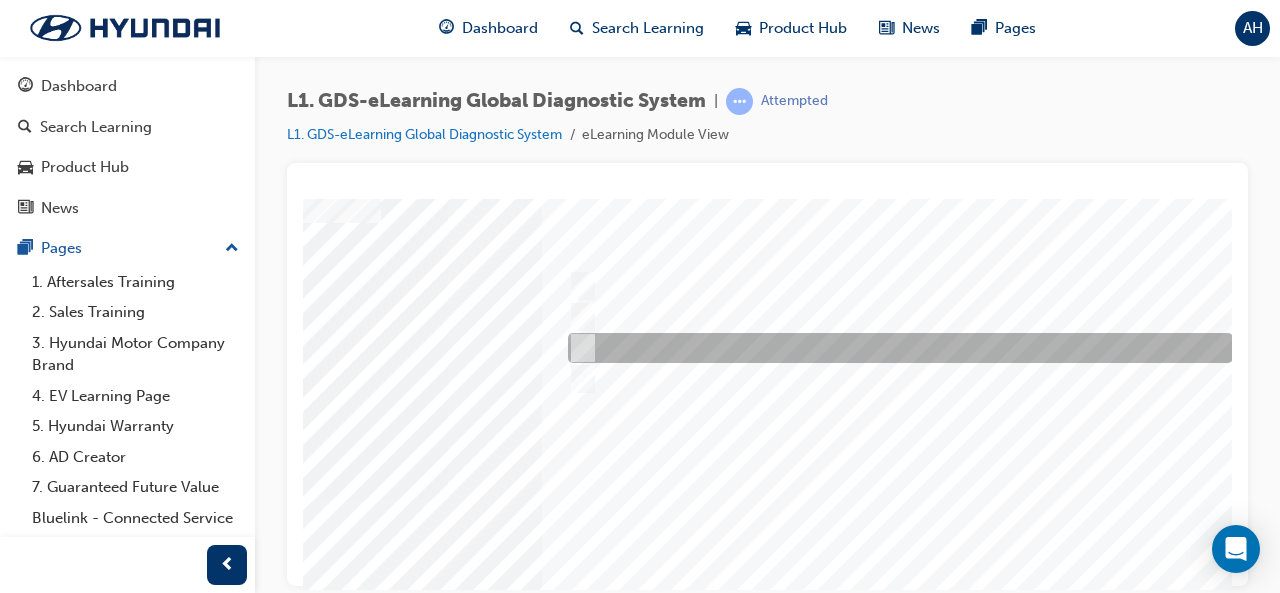 click at bounding box center (895, 348) 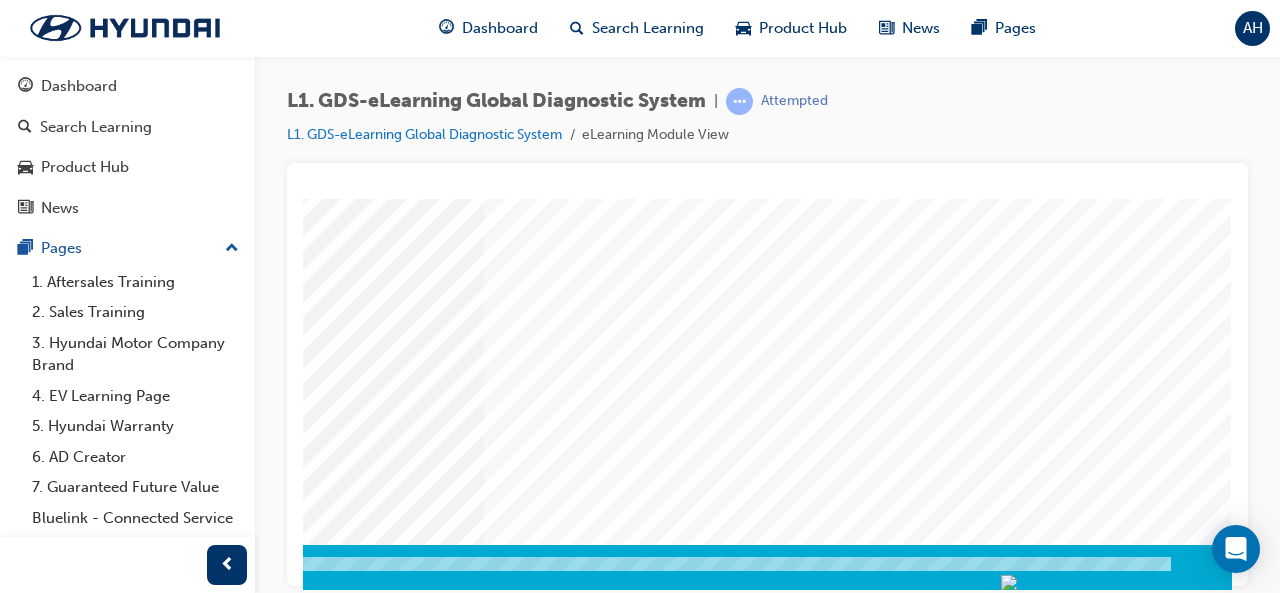 click at bounding box center [-58, 3281] 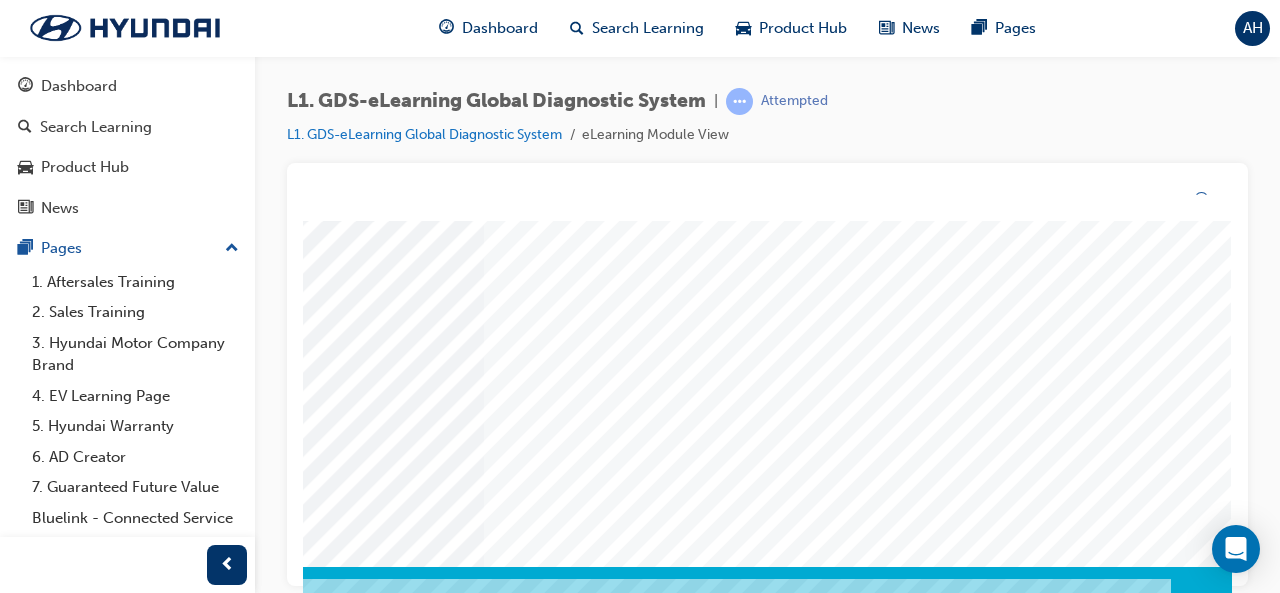 scroll, scrollTop: 0, scrollLeft: 0, axis: both 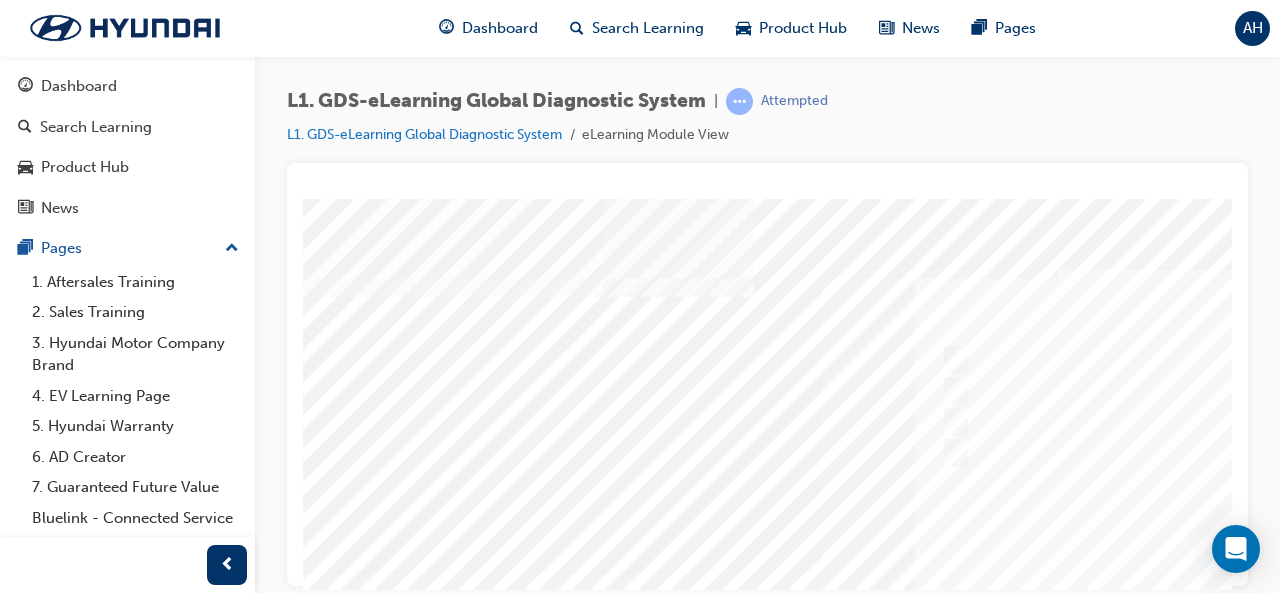 click at bounding box center (983, 573) 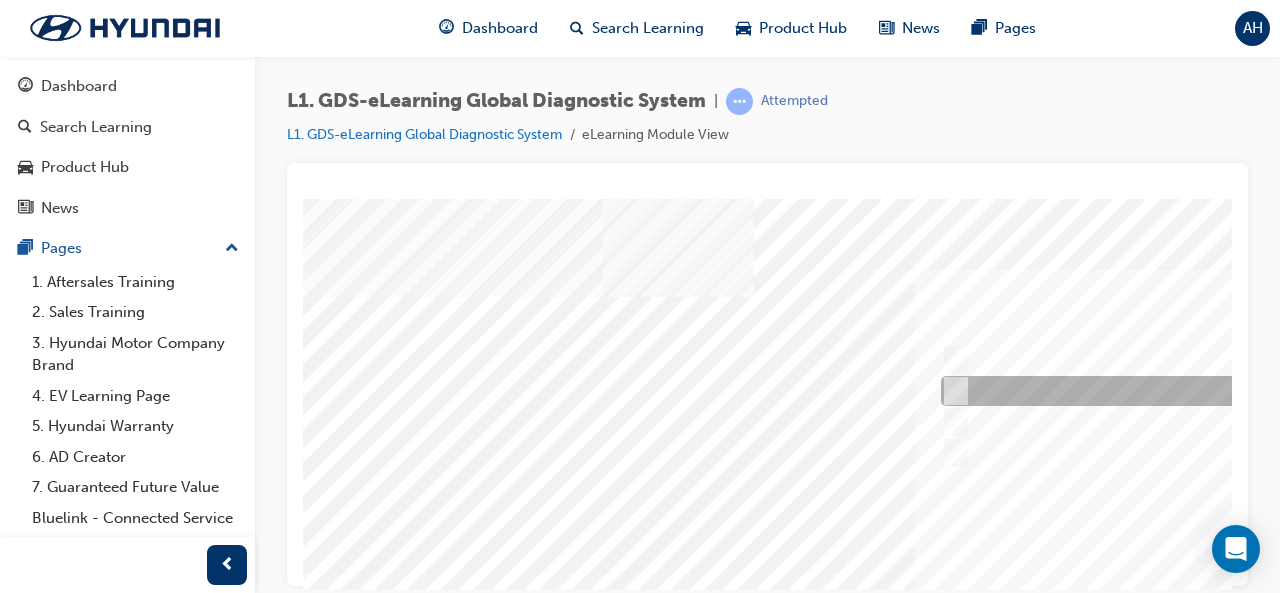 click at bounding box center [1268, 391] 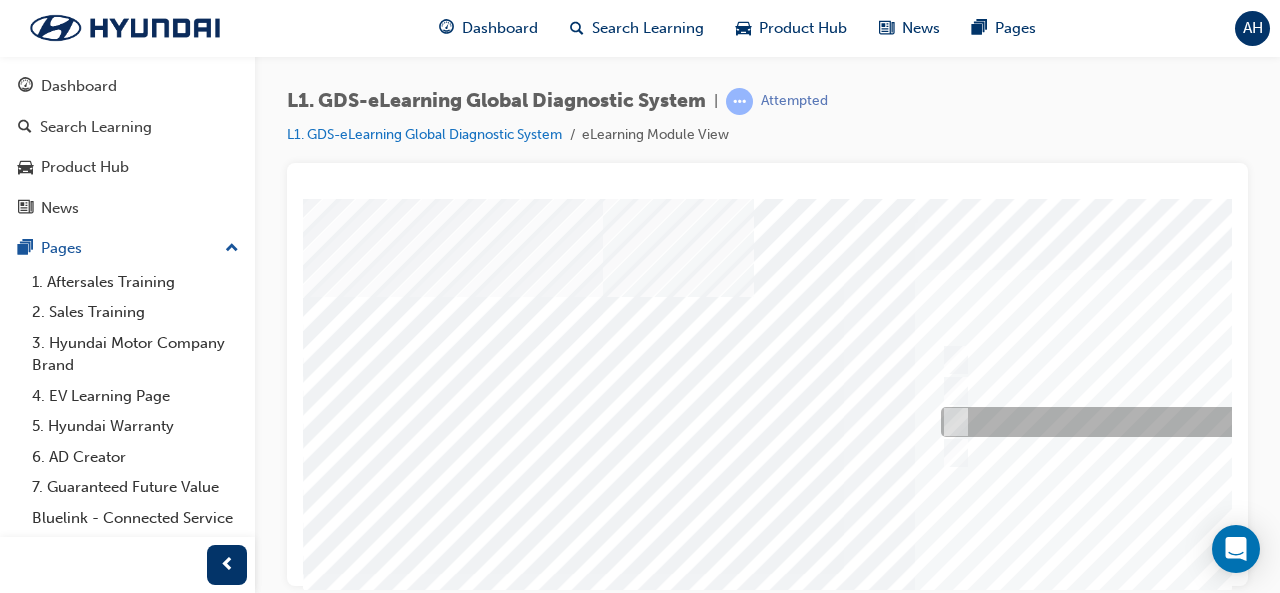click at bounding box center (1268, 422) 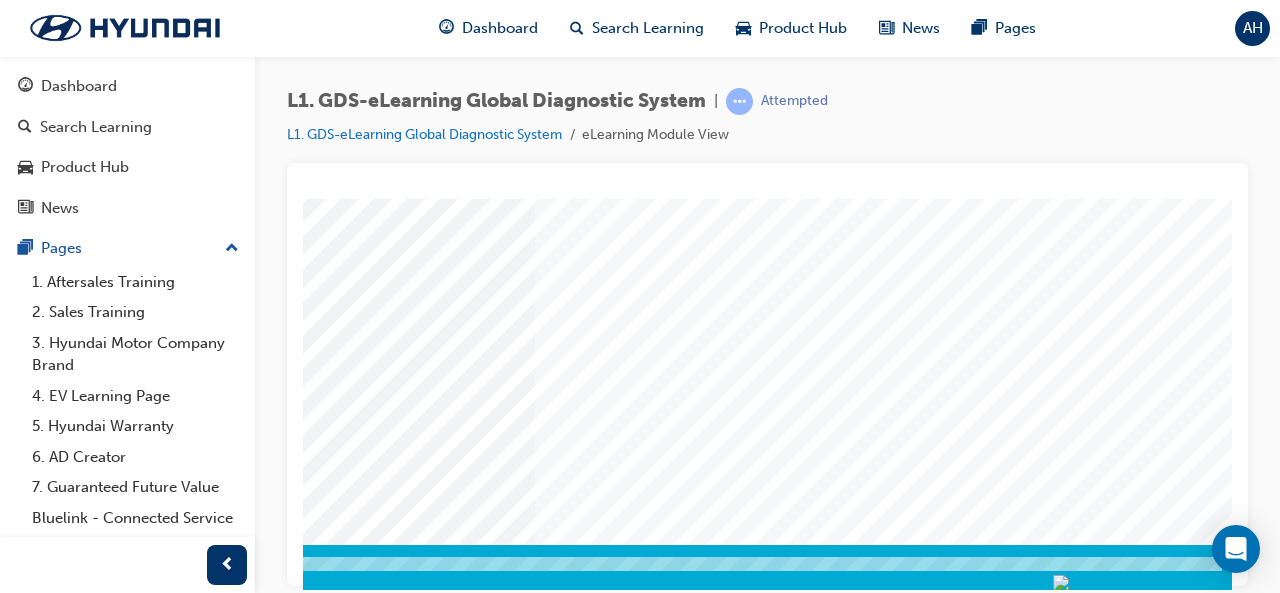 scroll, scrollTop: 374, scrollLeft: 412, axis: both 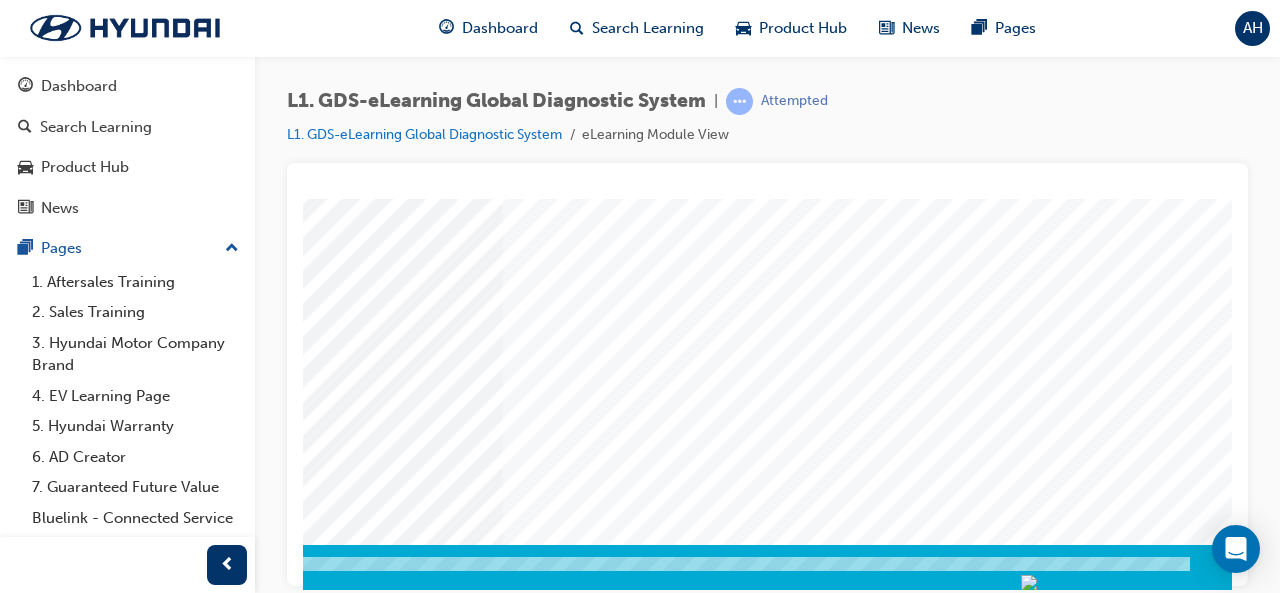 click at bounding box center (-39, 3281) 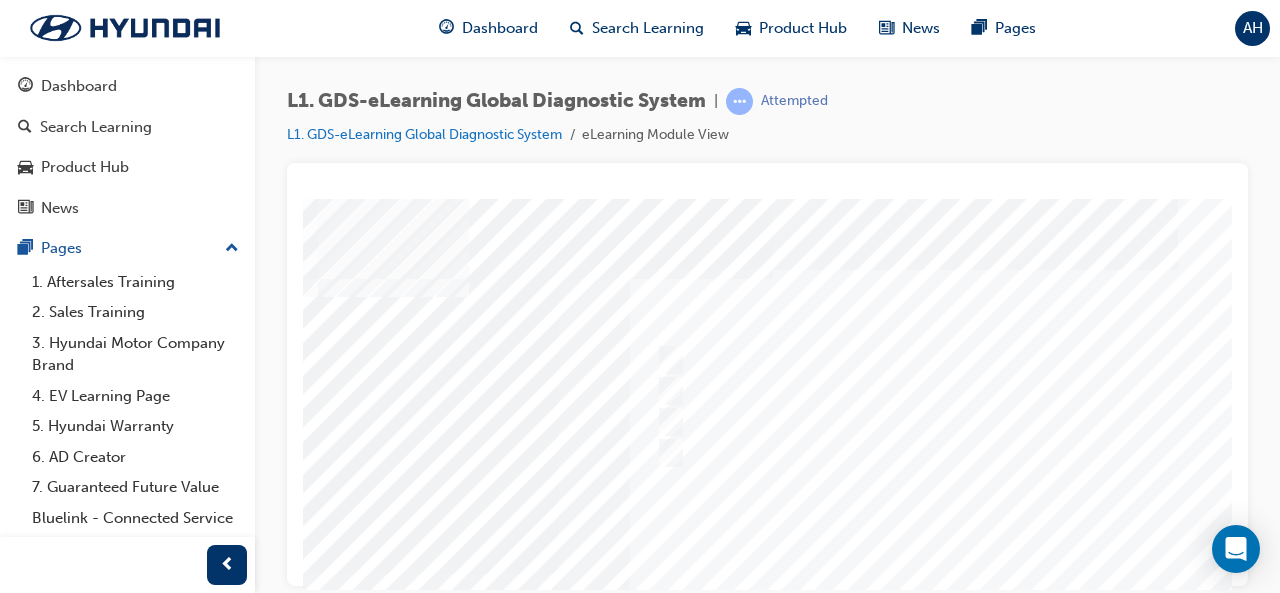 scroll, scrollTop: 0, scrollLeft: 288, axis: horizontal 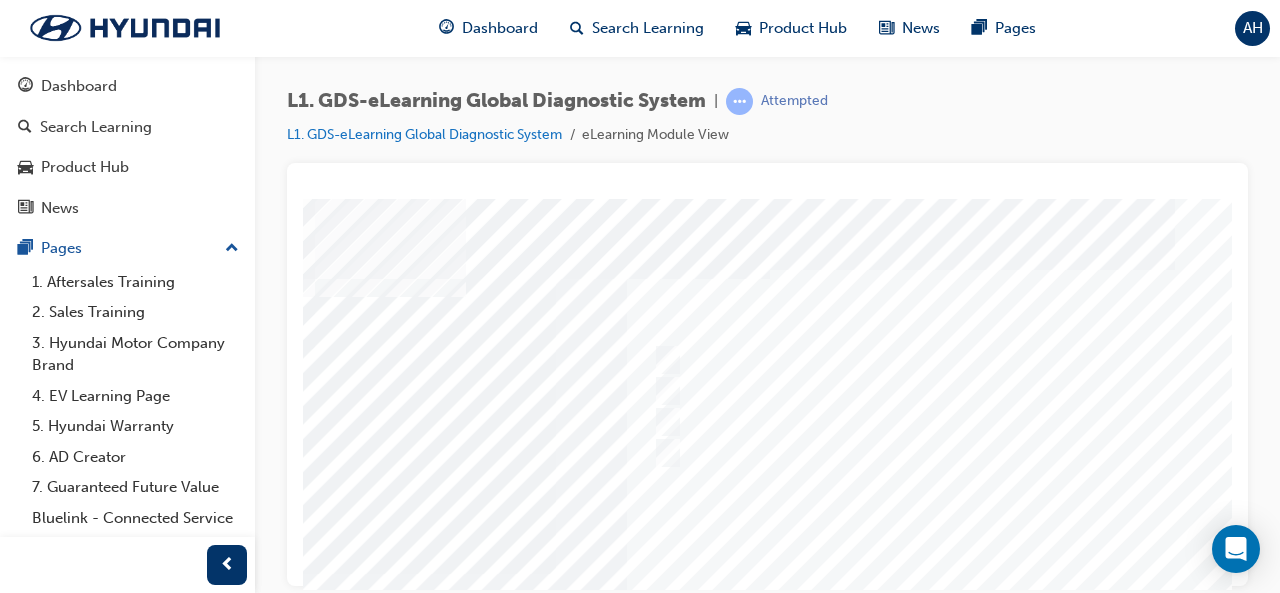 click at bounding box center (695, 573) 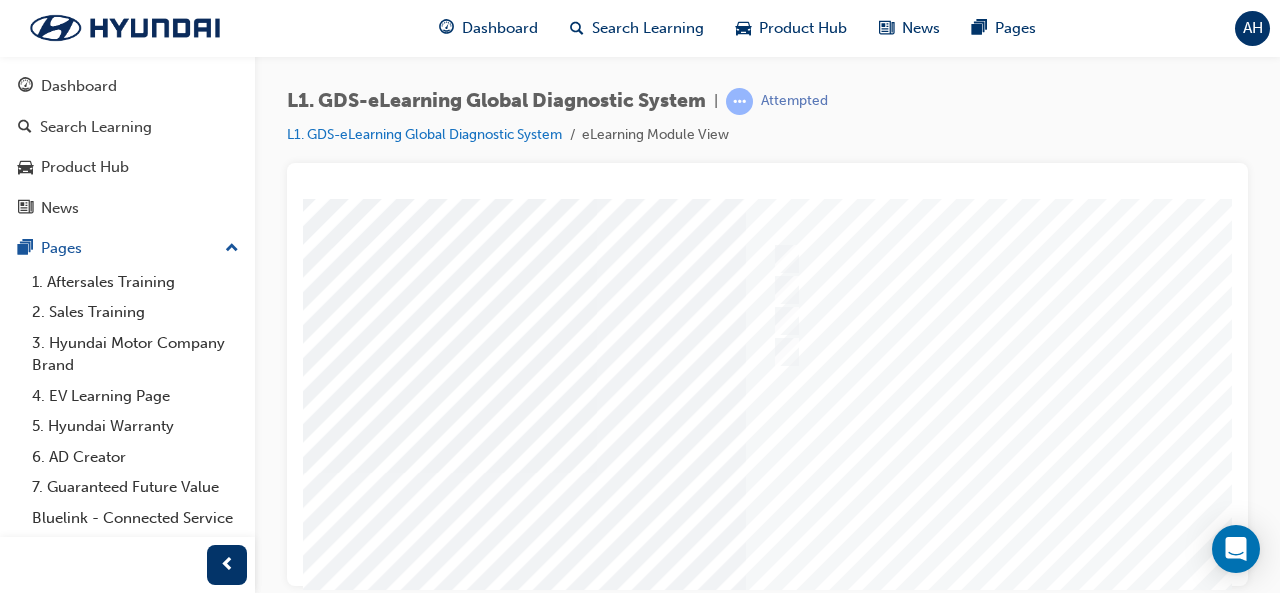 scroll, scrollTop: 101, scrollLeft: 170, axis: both 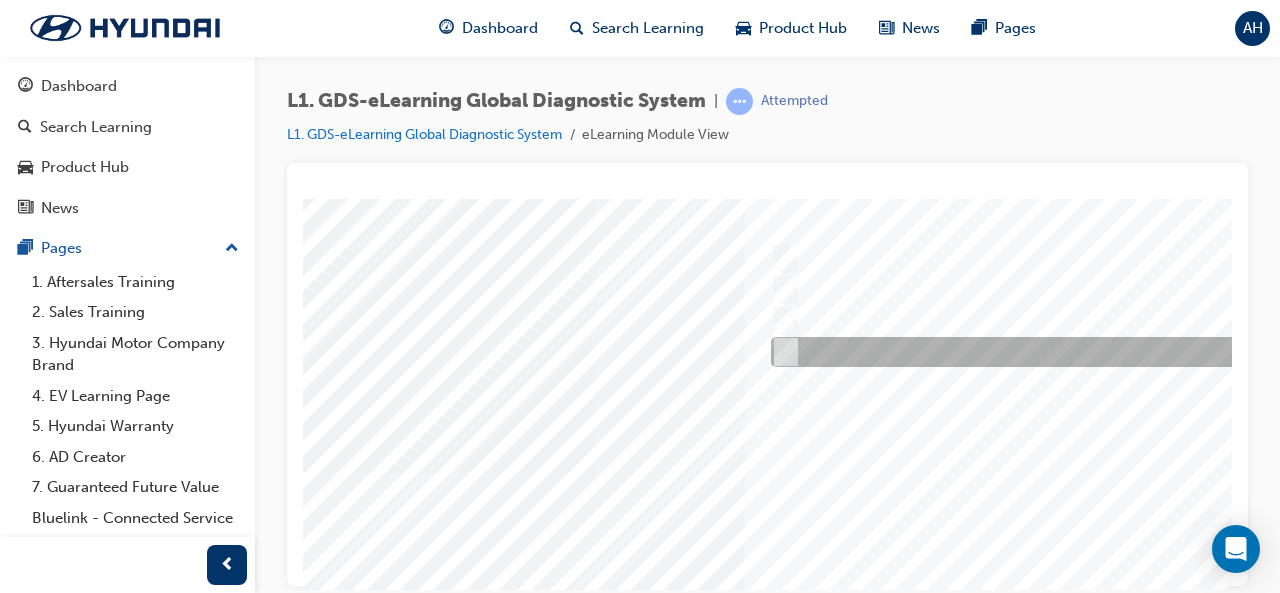 click at bounding box center [1098, 352] 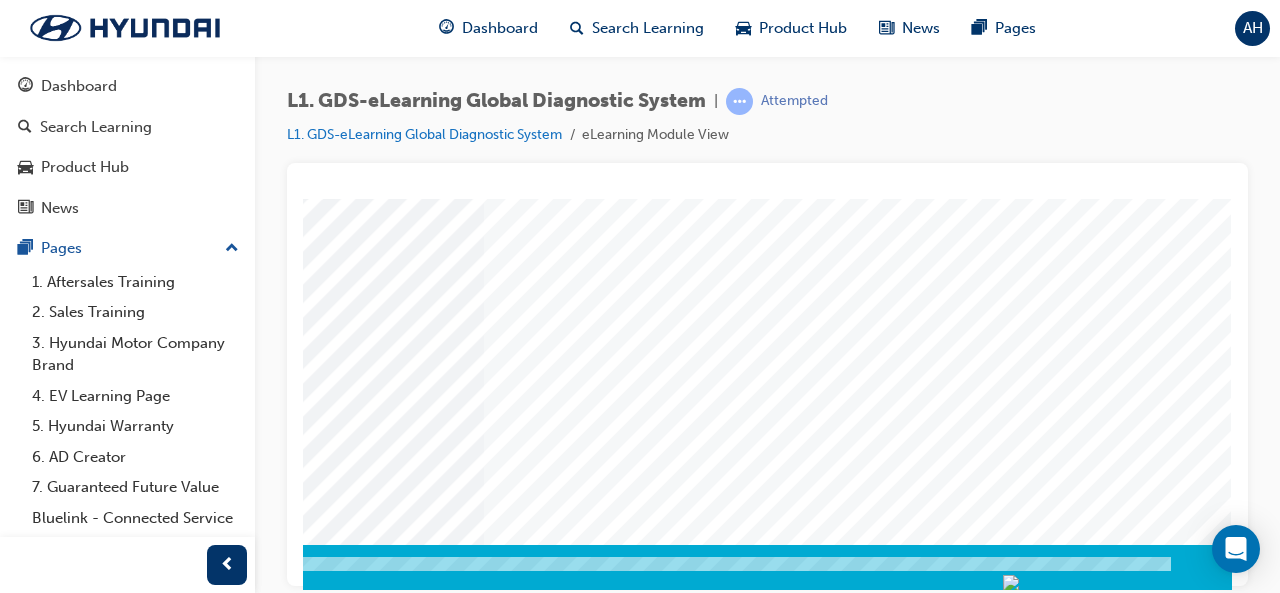 click at bounding box center (-58, 3281) 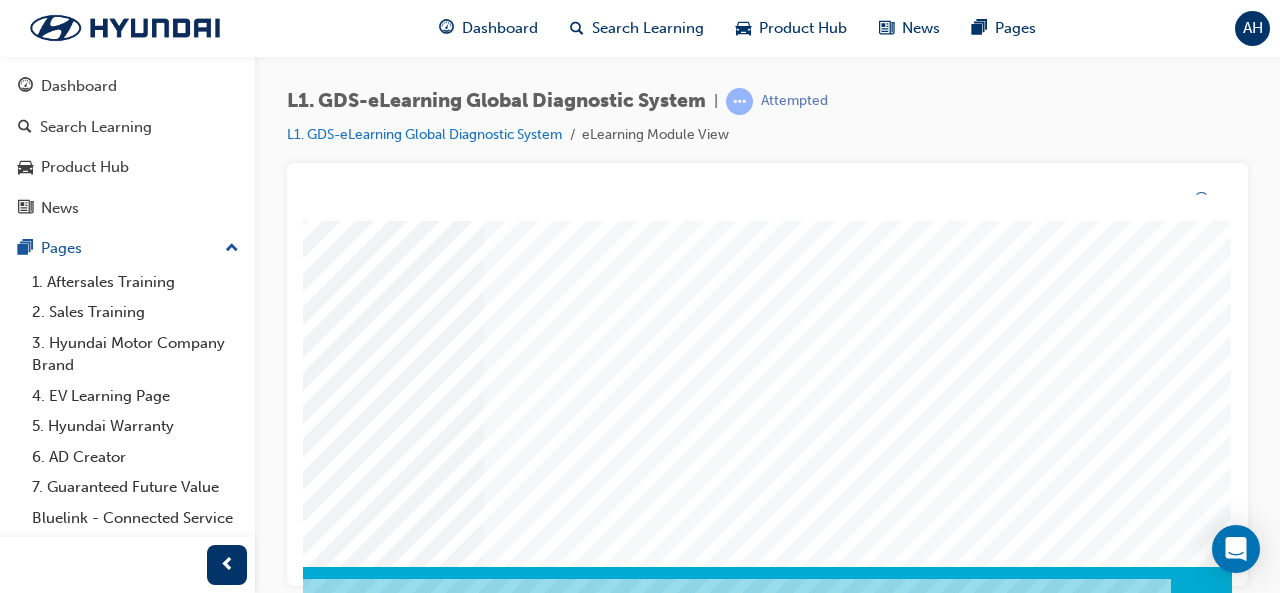 scroll, scrollTop: 0, scrollLeft: 0, axis: both 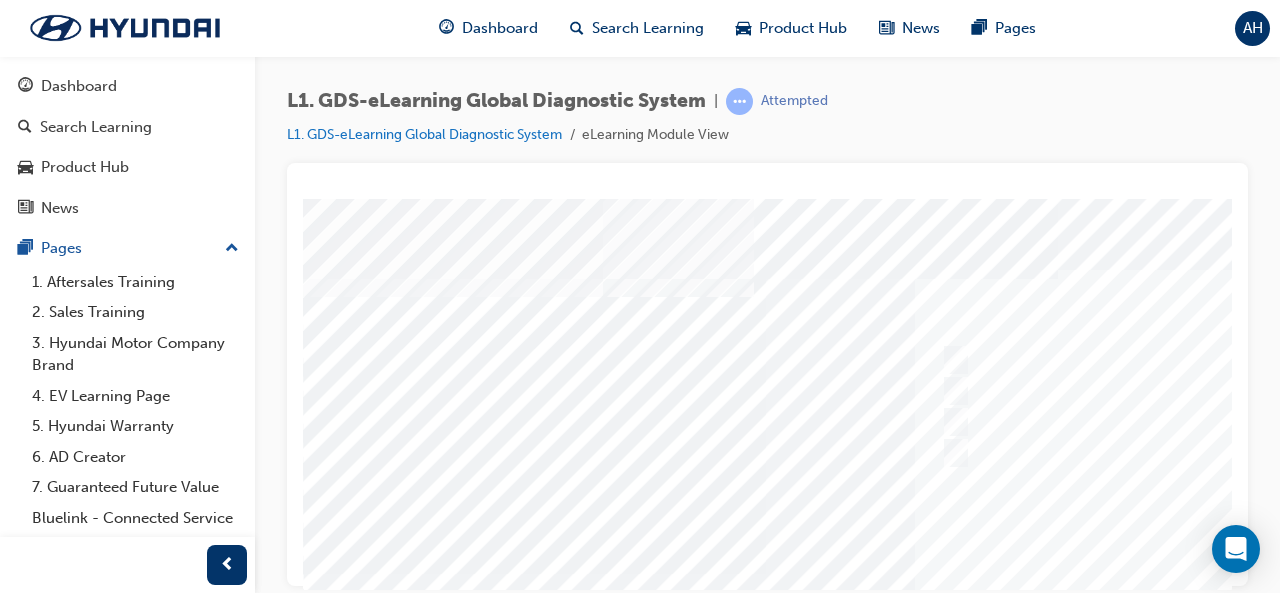 click at bounding box center [983, 573] 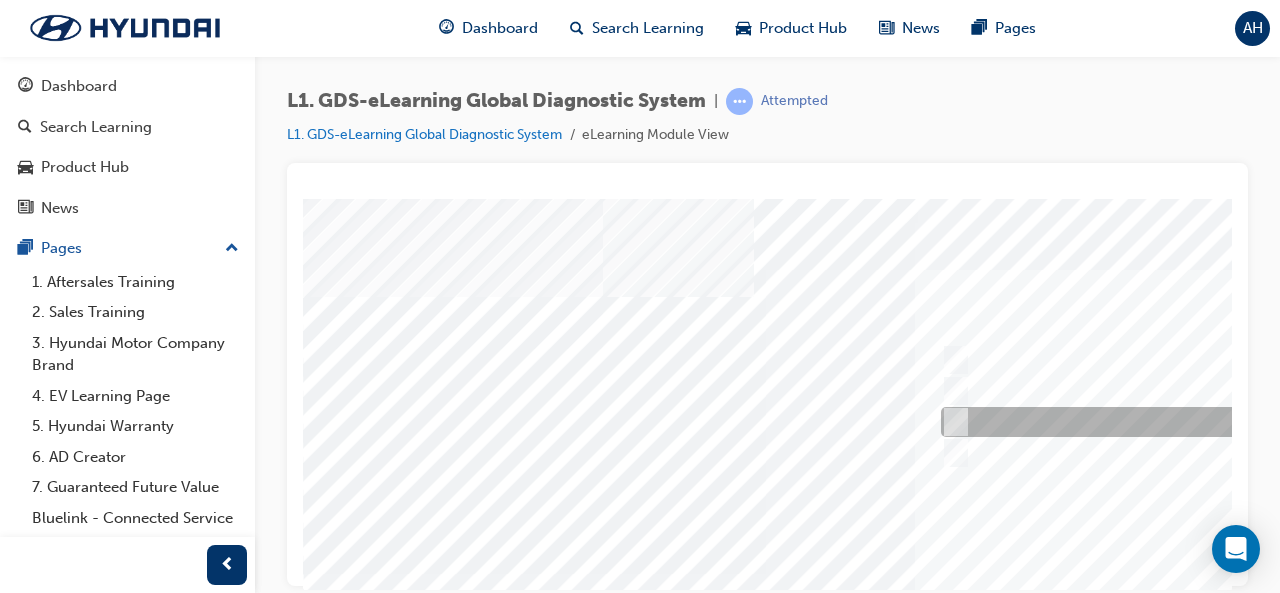 click at bounding box center [952, 422] 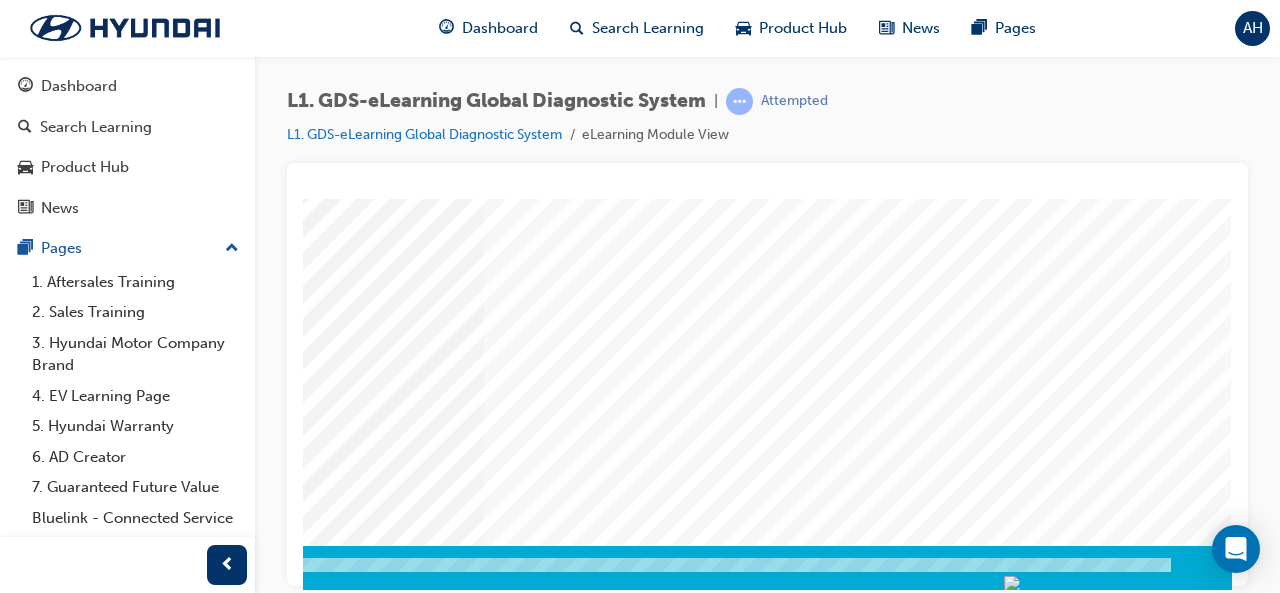 scroll, scrollTop: 374, scrollLeft: 446, axis: both 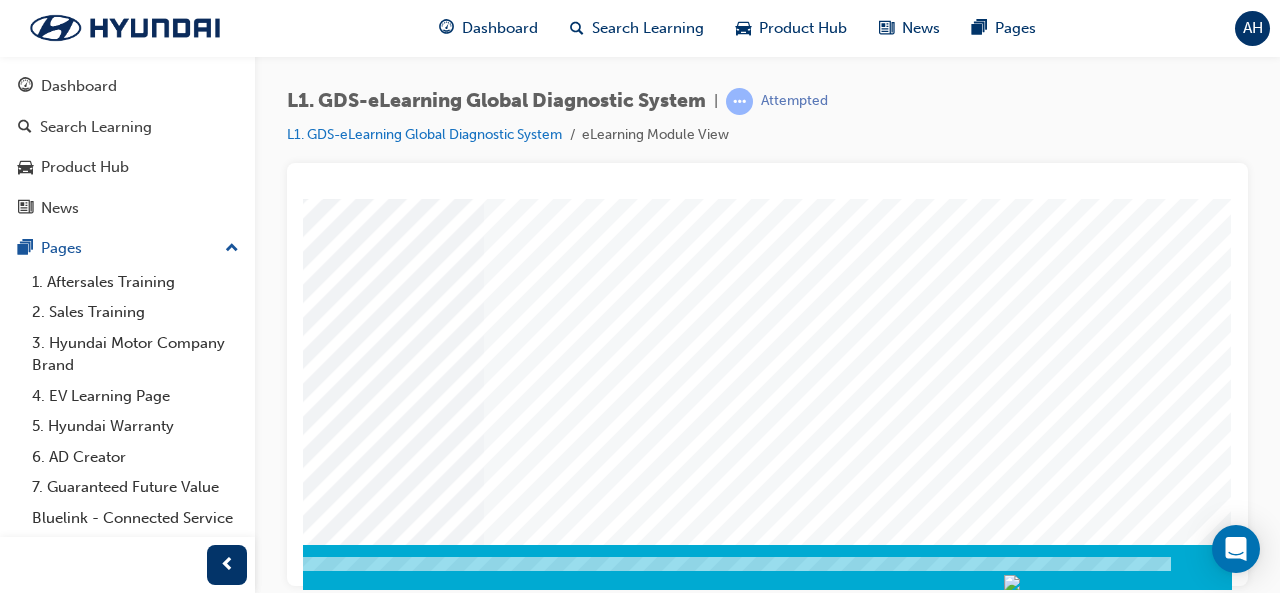 click at bounding box center (-58, 3281) 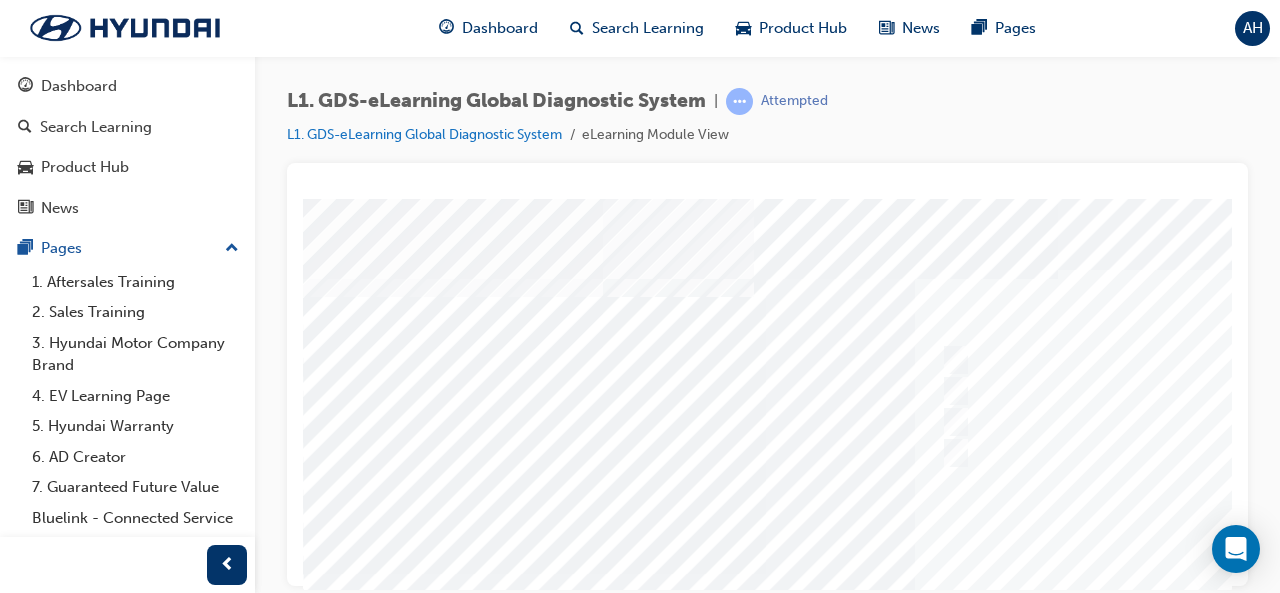 click at bounding box center (983, 573) 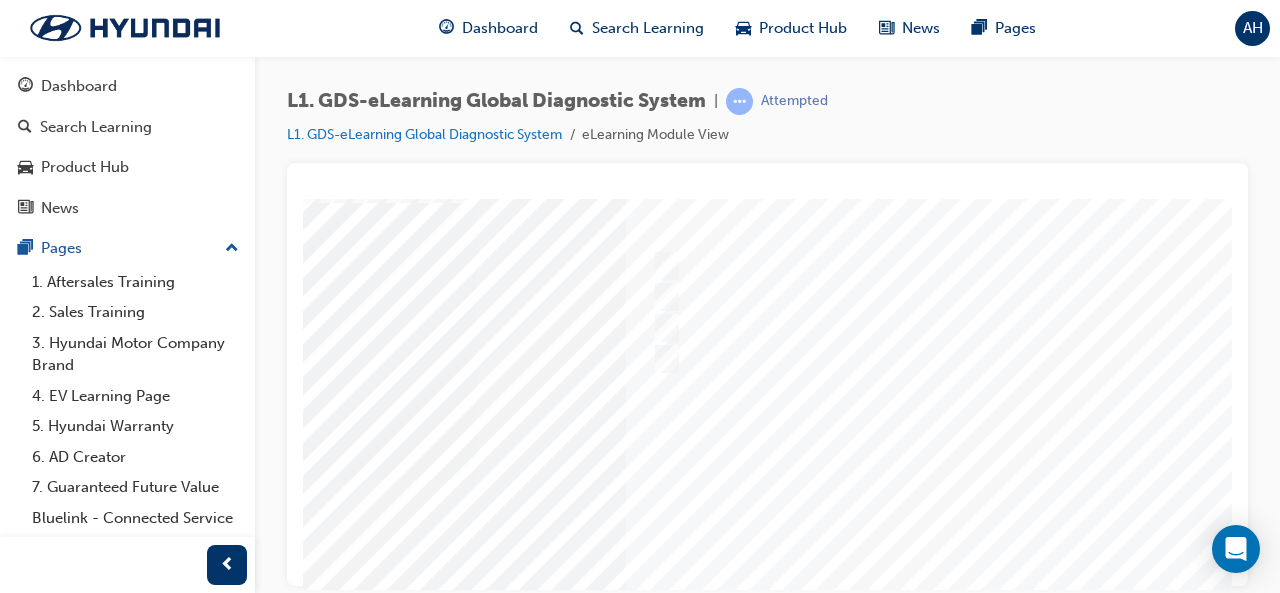 scroll, scrollTop: 94, scrollLeft: 290, axis: both 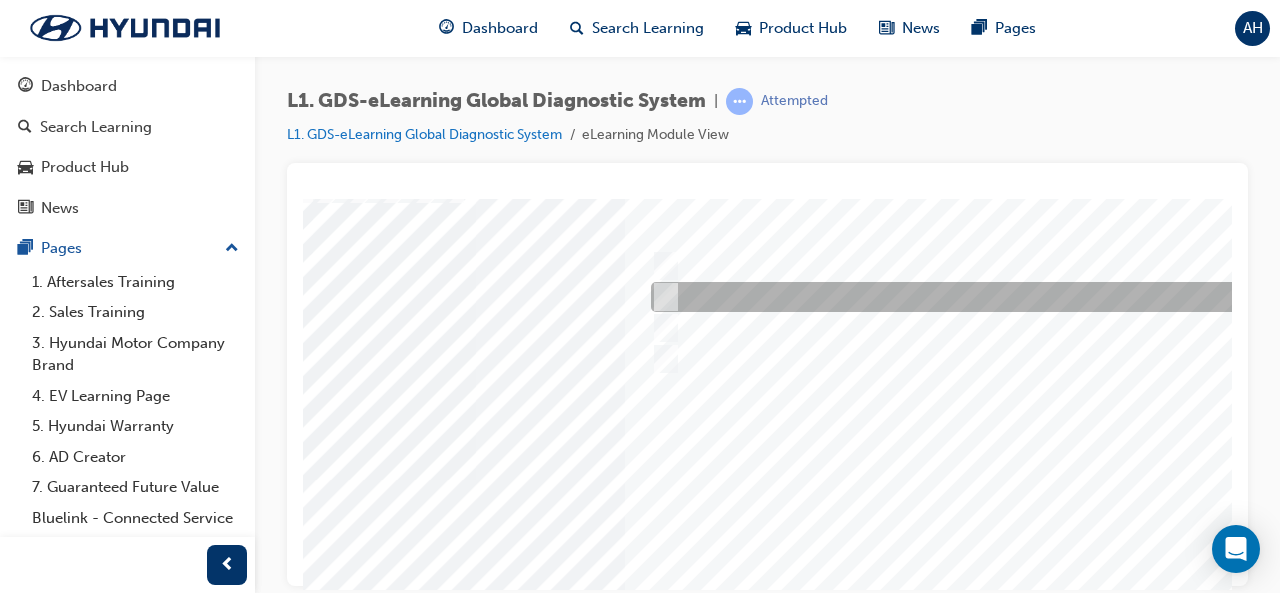 click at bounding box center (978, 297) 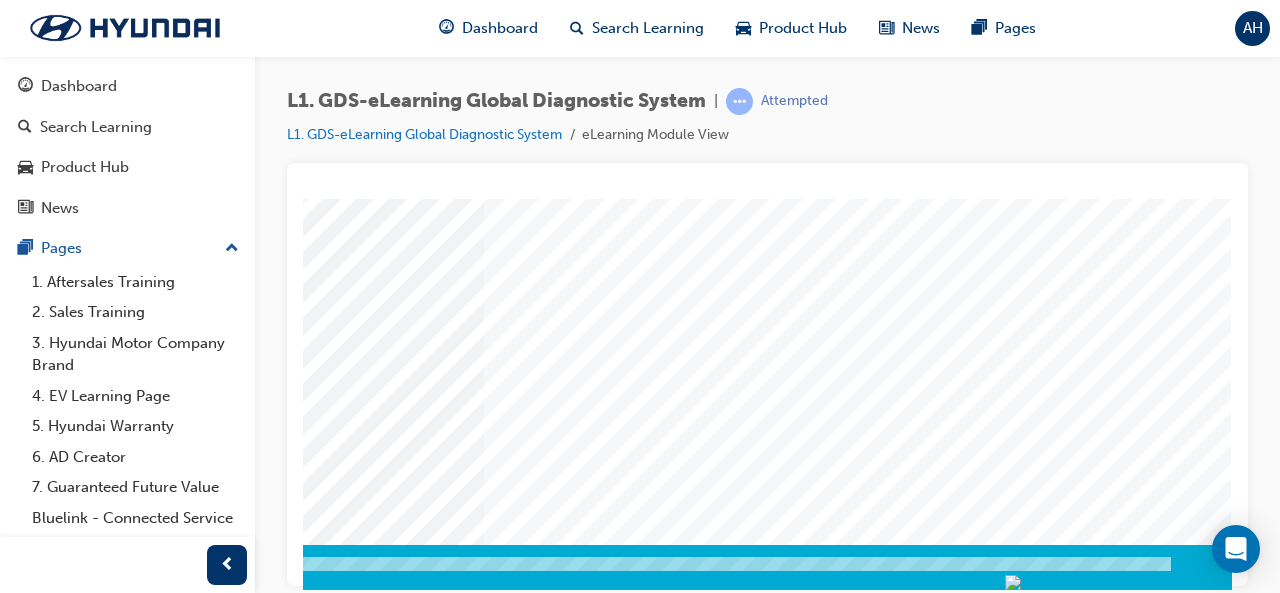 click at bounding box center (-58, 3281) 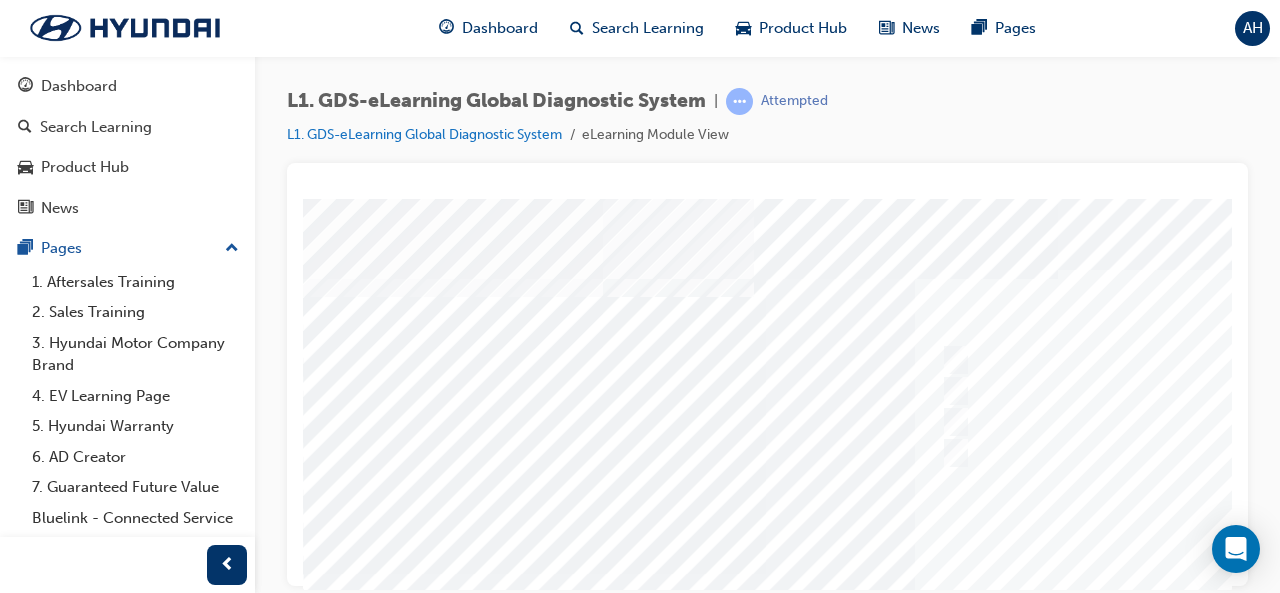 click at bounding box center [983, 573] 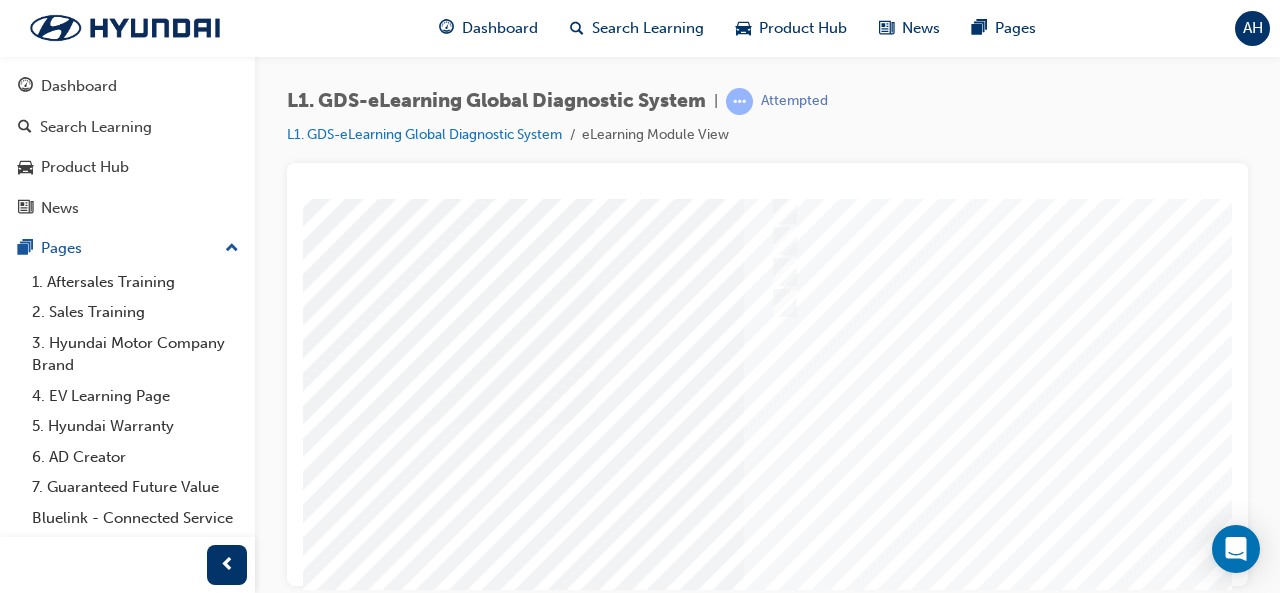 scroll, scrollTop: 158, scrollLeft: 171, axis: both 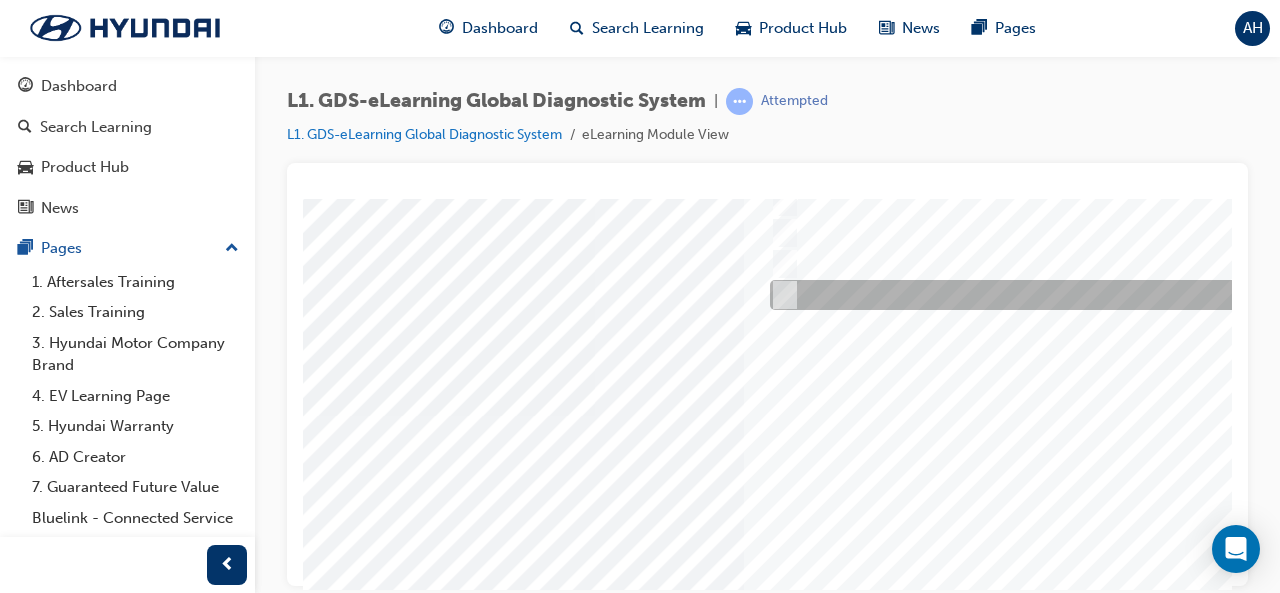 click at bounding box center (1097, 295) 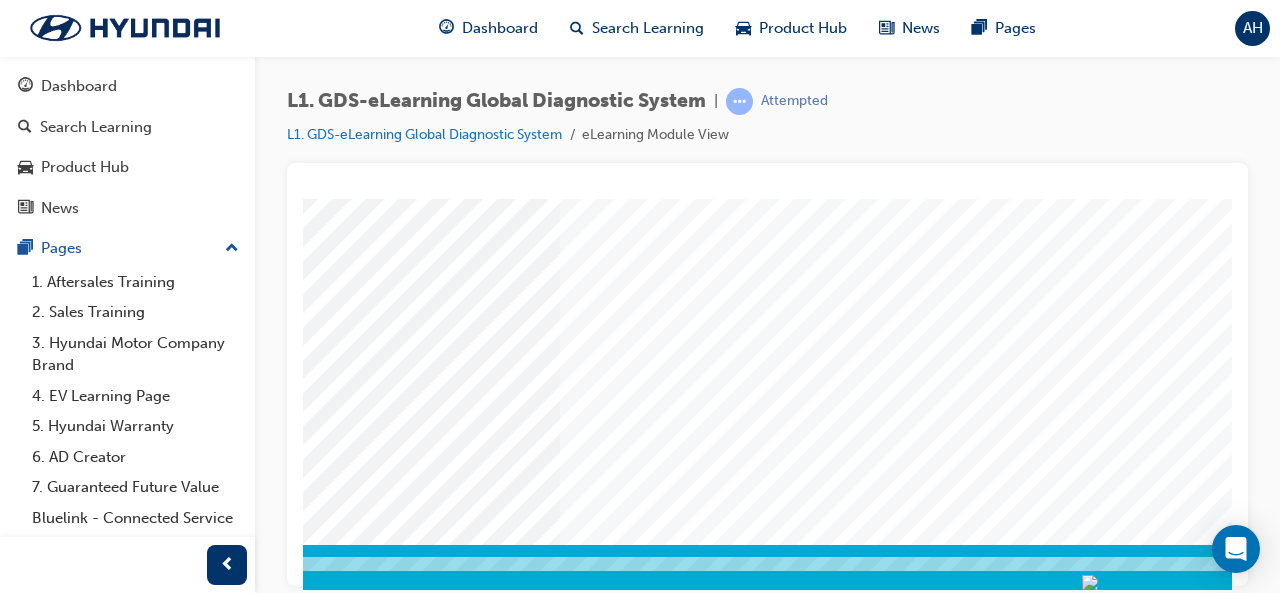 scroll, scrollTop: 374, scrollLeft: 362, axis: both 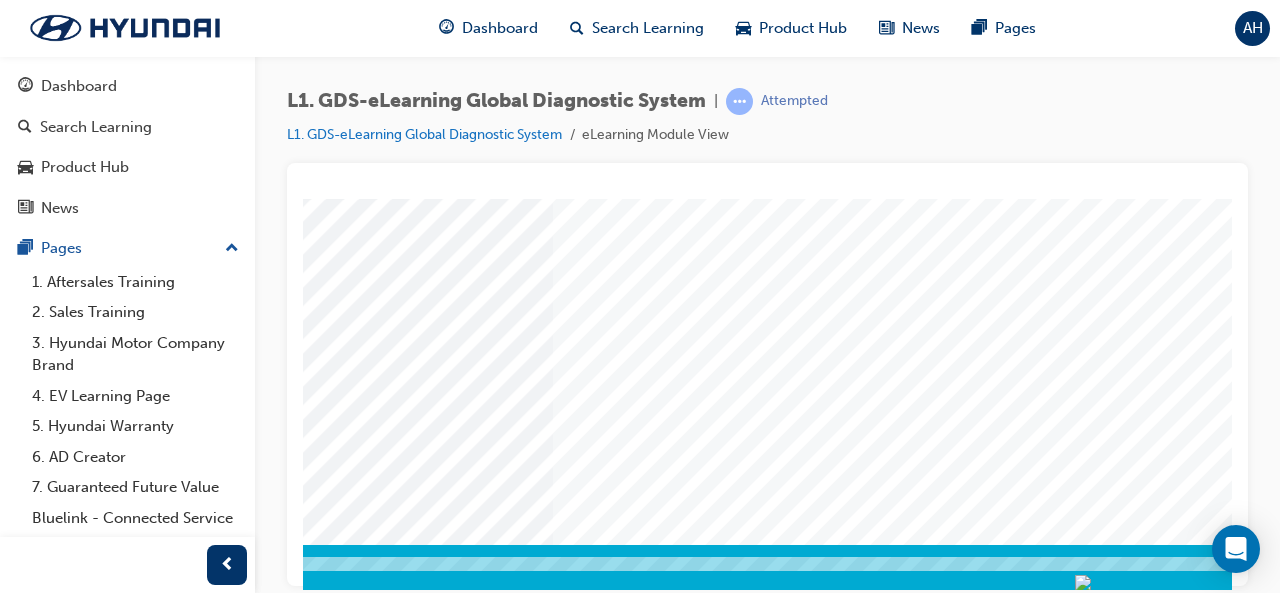 click at bounding box center (11, 3281) 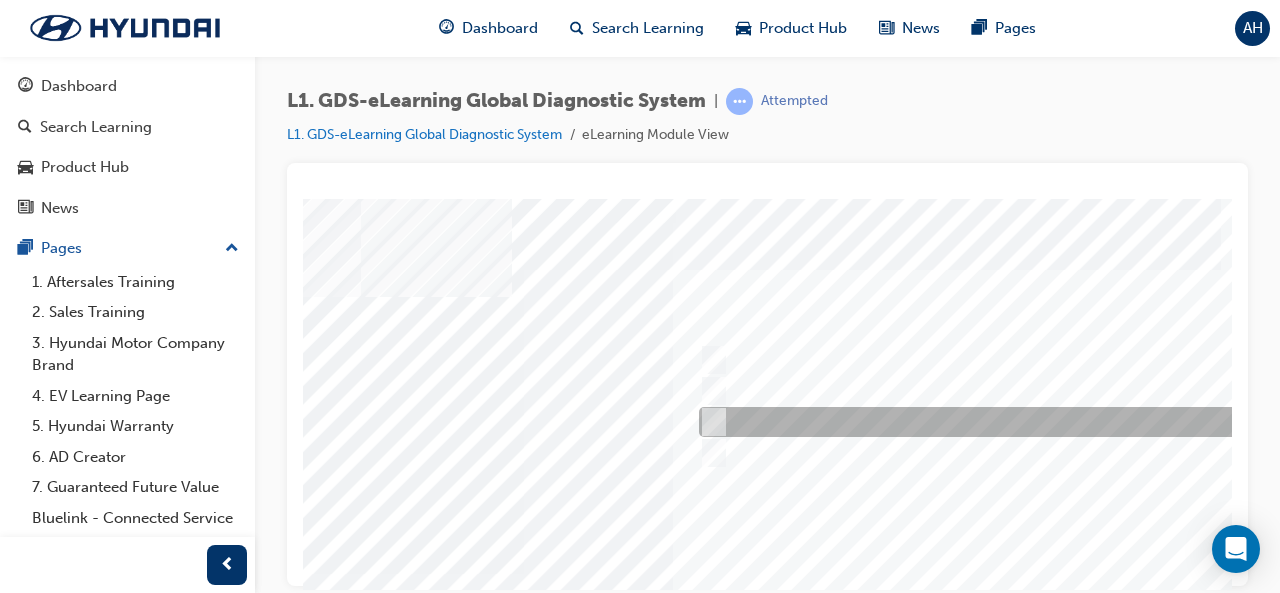 scroll, scrollTop: 0, scrollLeft: 270, axis: horizontal 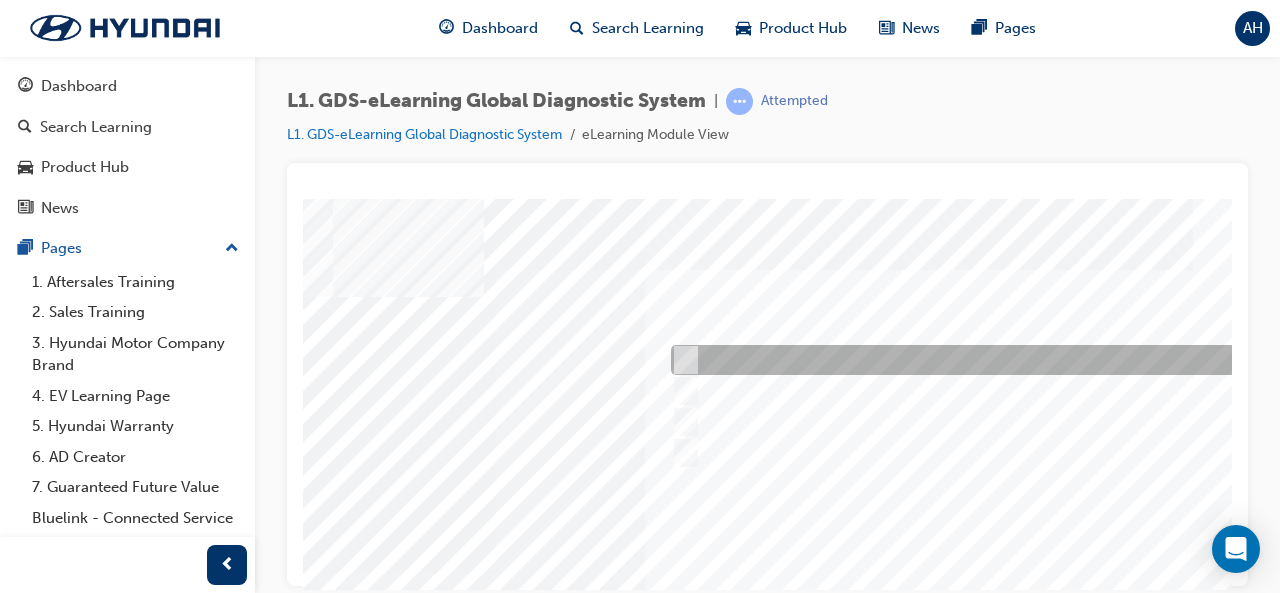 click at bounding box center (998, 360) 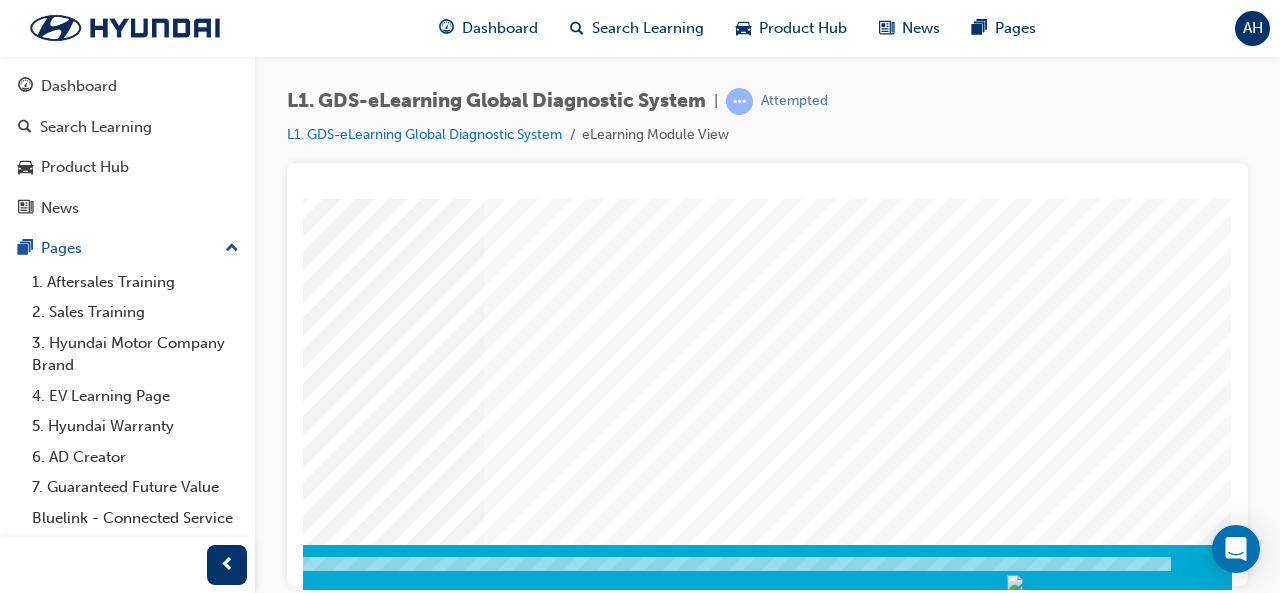 click at bounding box center [-58, 3281] 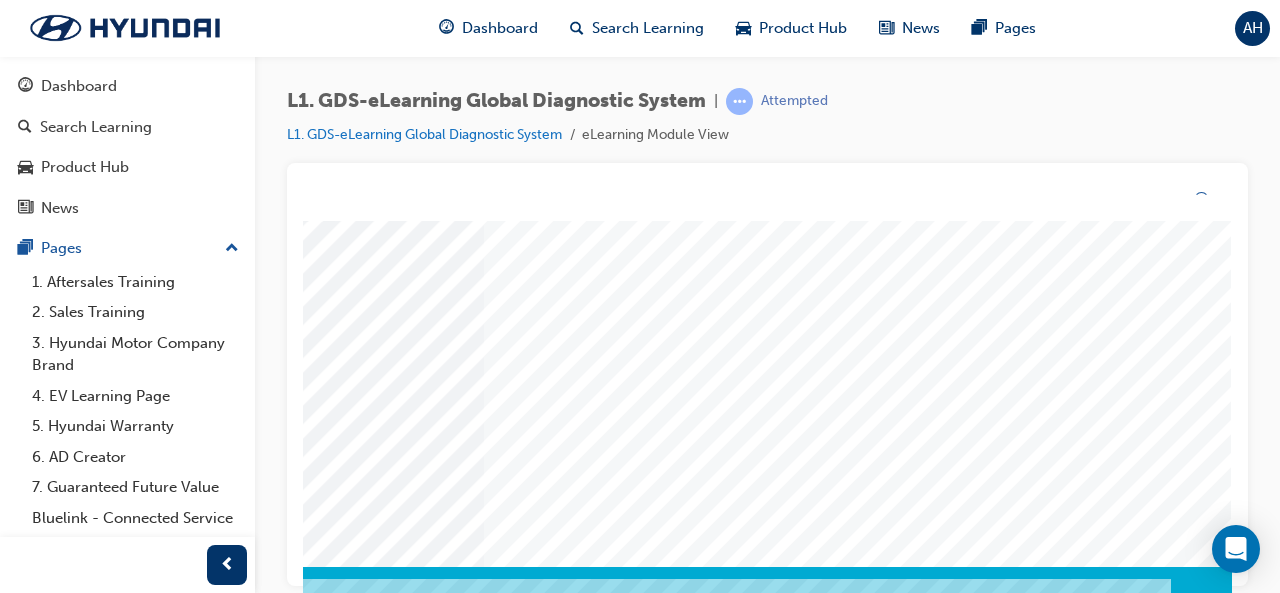 scroll, scrollTop: 0, scrollLeft: 0, axis: both 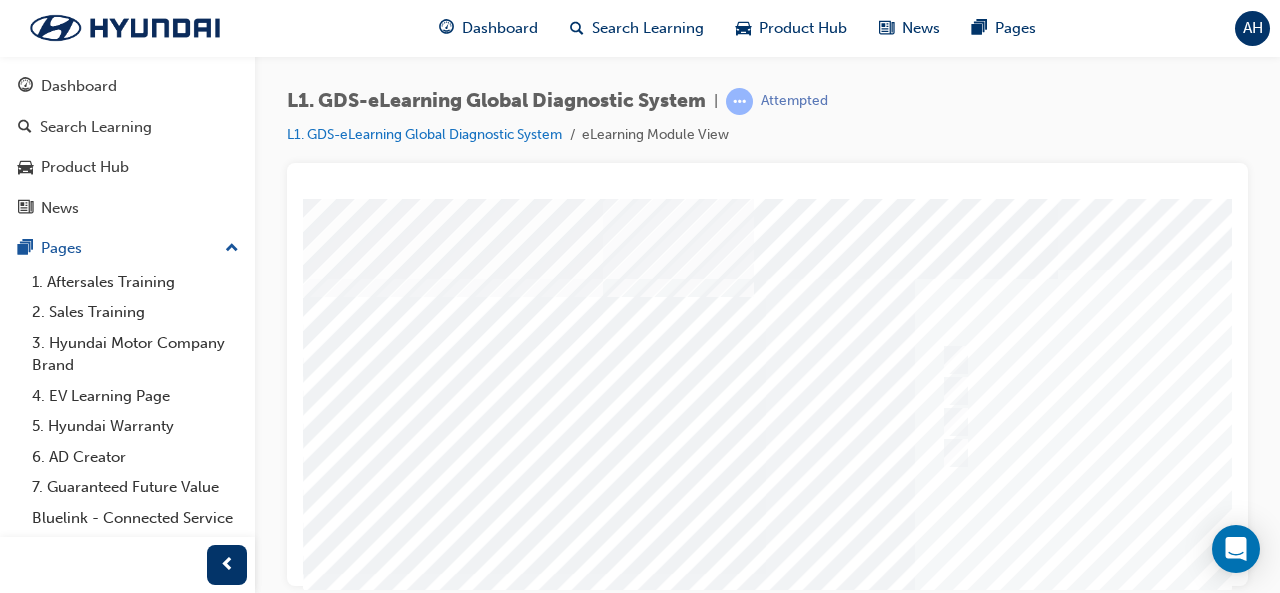 click at bounding box center (983, 573) 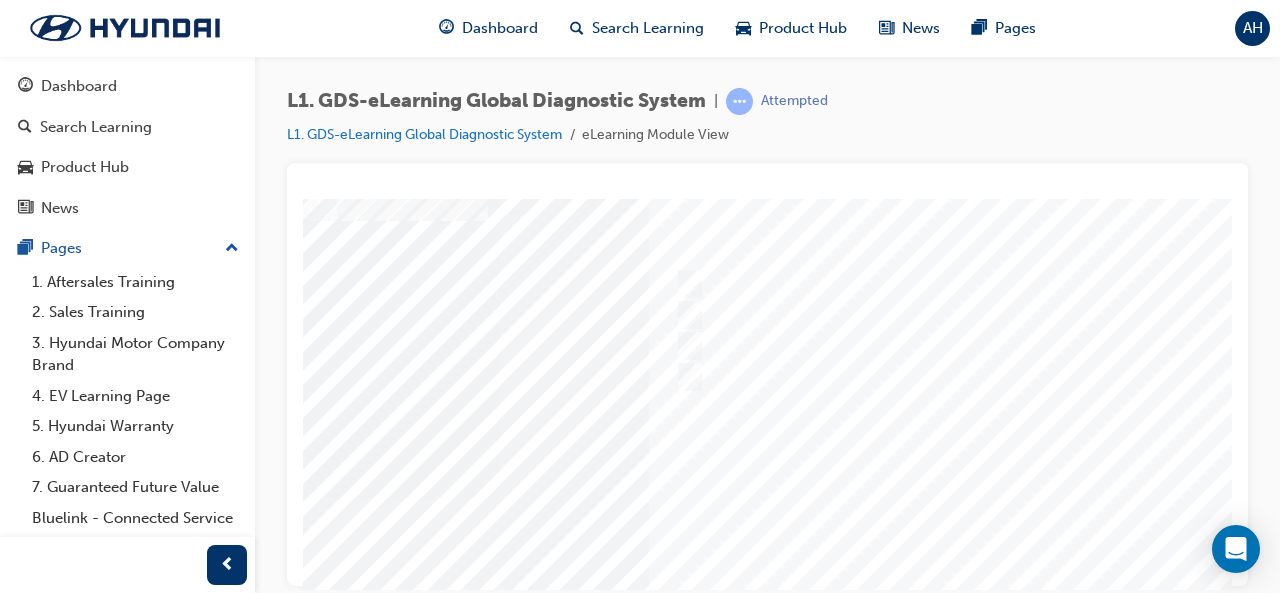 scroll, scrollTop: 76, scrollLeft: 268, axis: both 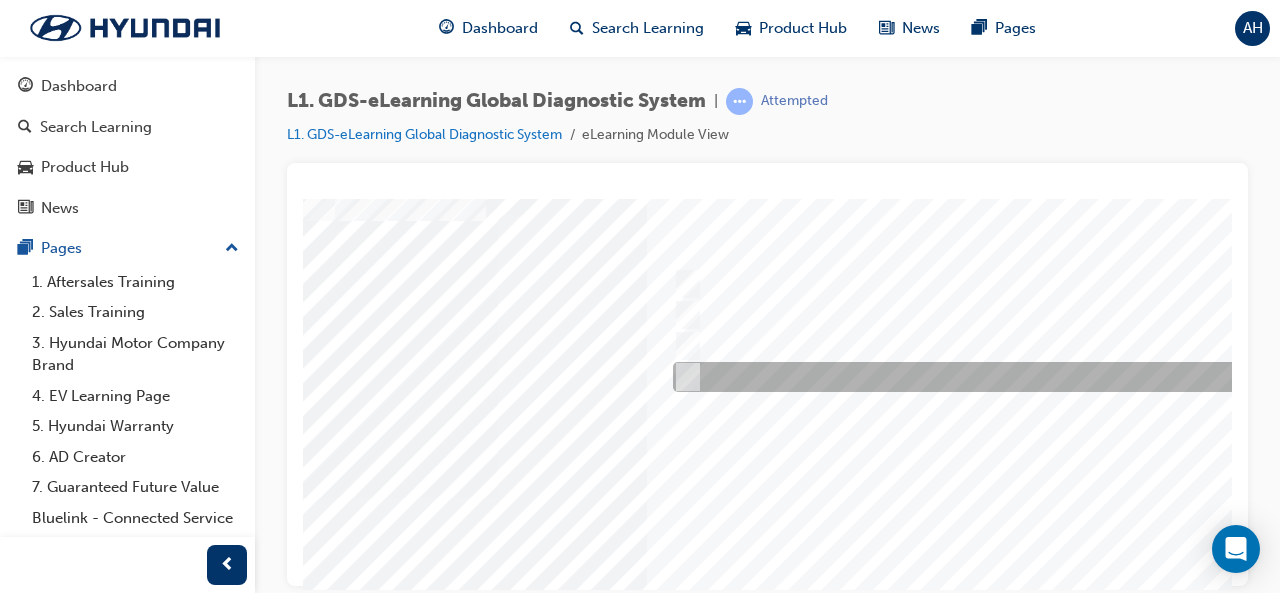 click at bounding box center (1000, 377) 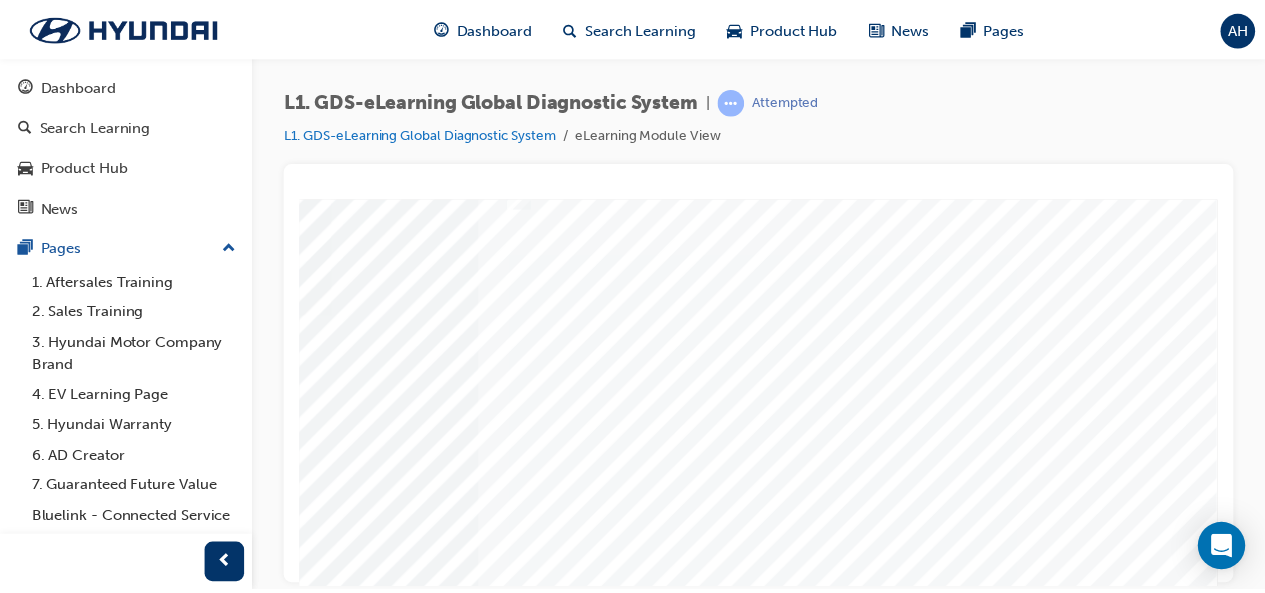 scroll, scrollTop: 374, scrollLeft: 445, axis: both 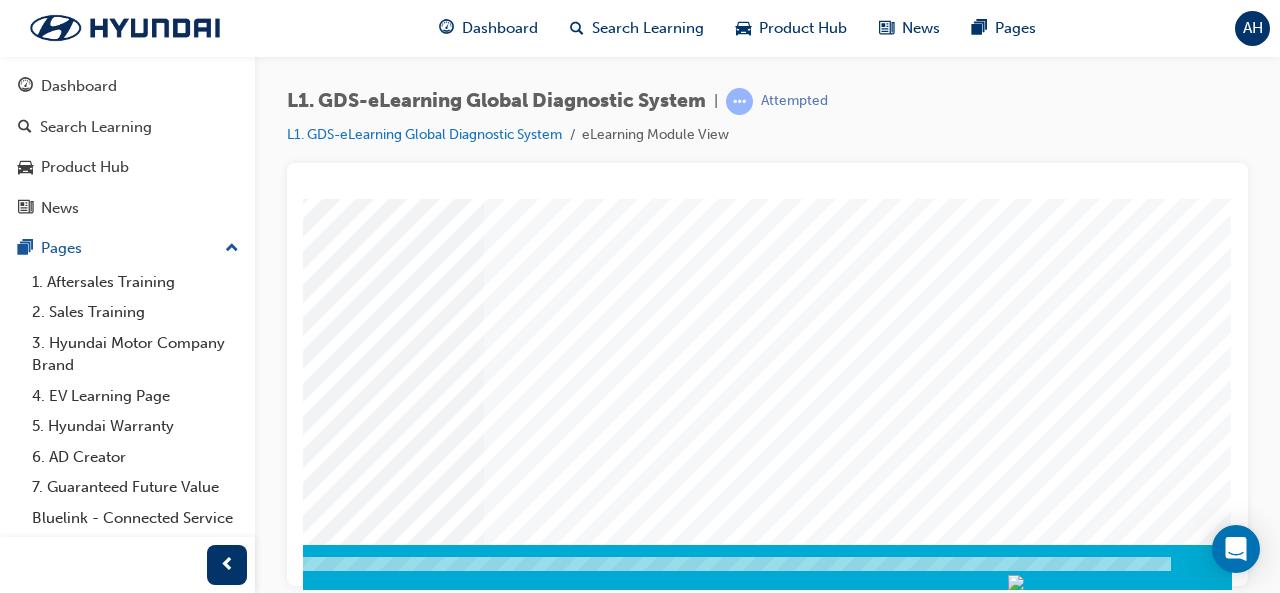click at bounding box center (-58, 3373) 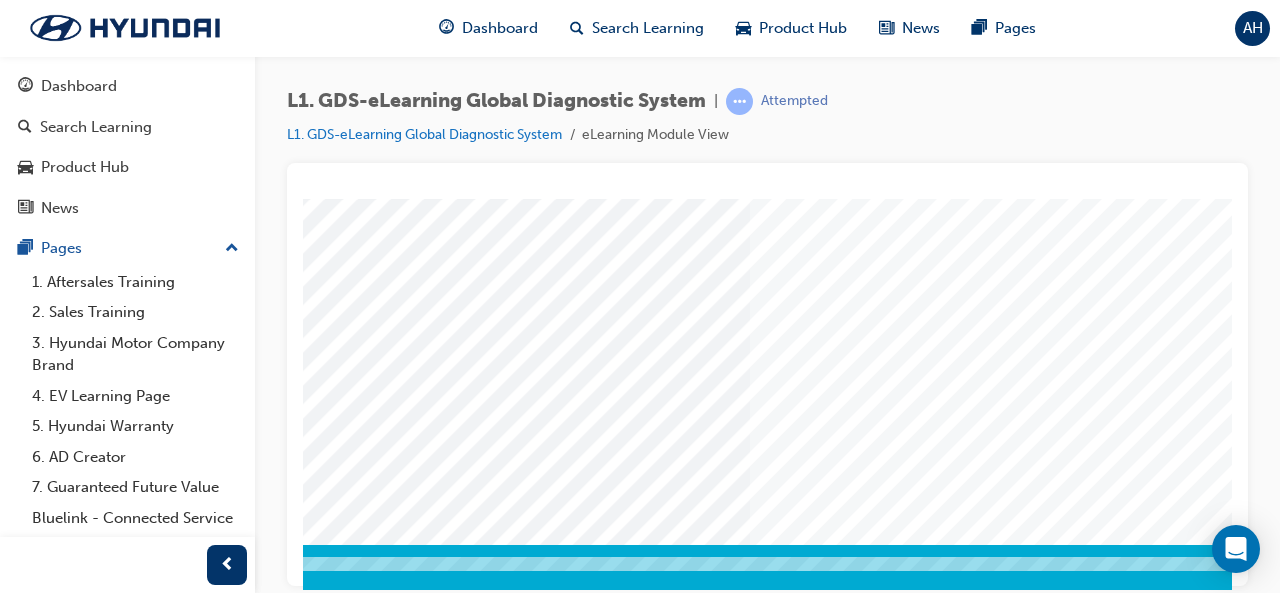 scroll, scrollTop: 374, scrollLeft: 0, axis: vertical 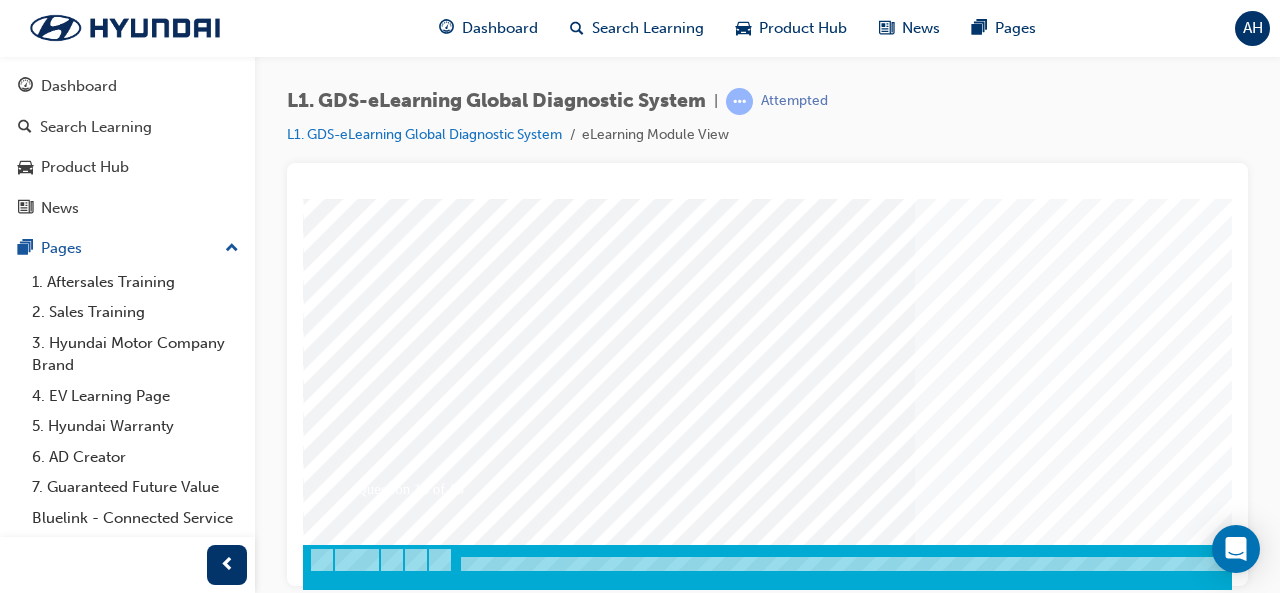 click at bounding box center (983, 199) 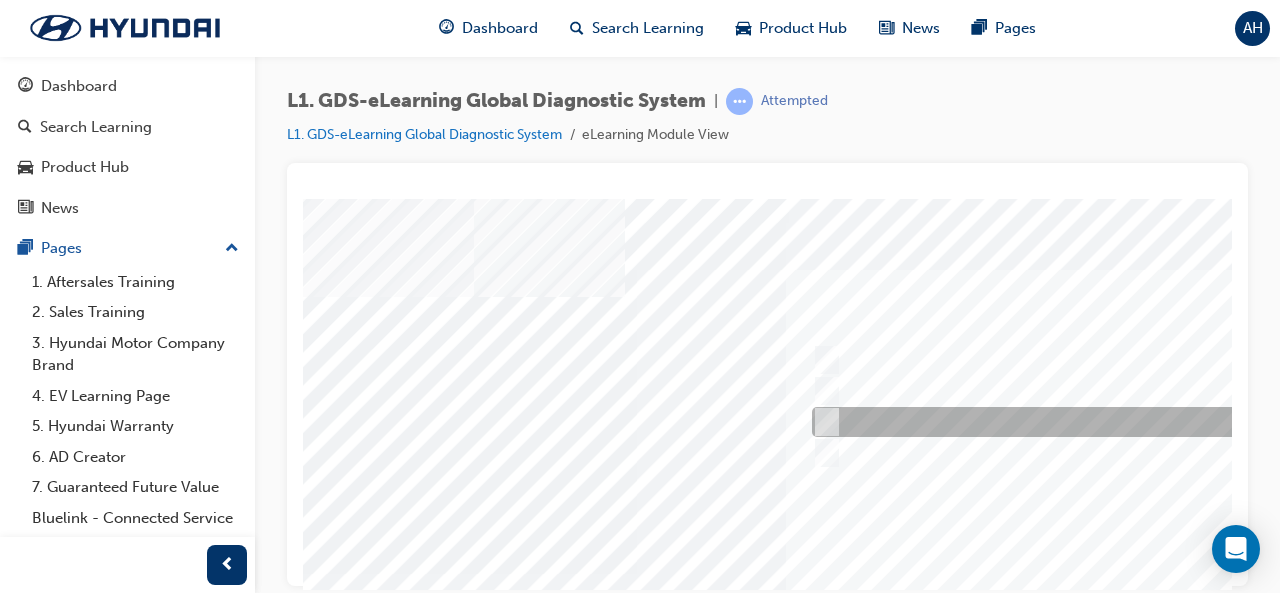 scroll, scrollTop: 0, scrollLeft: 170, axis: horizontal 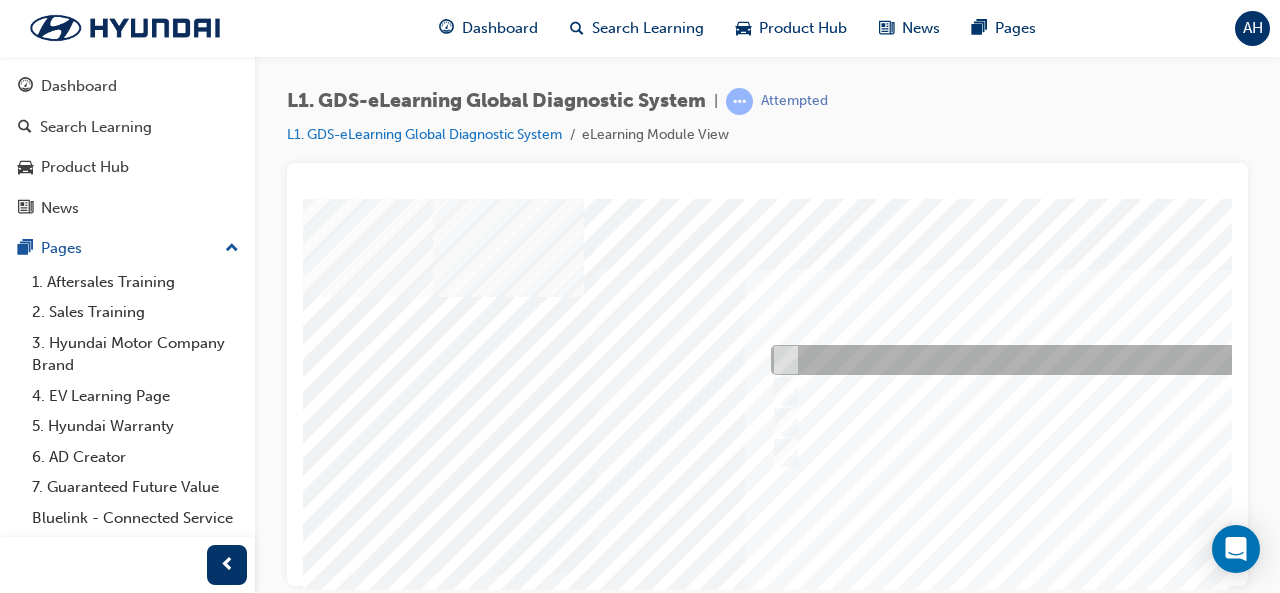 click at bounding box center (1098, 360) 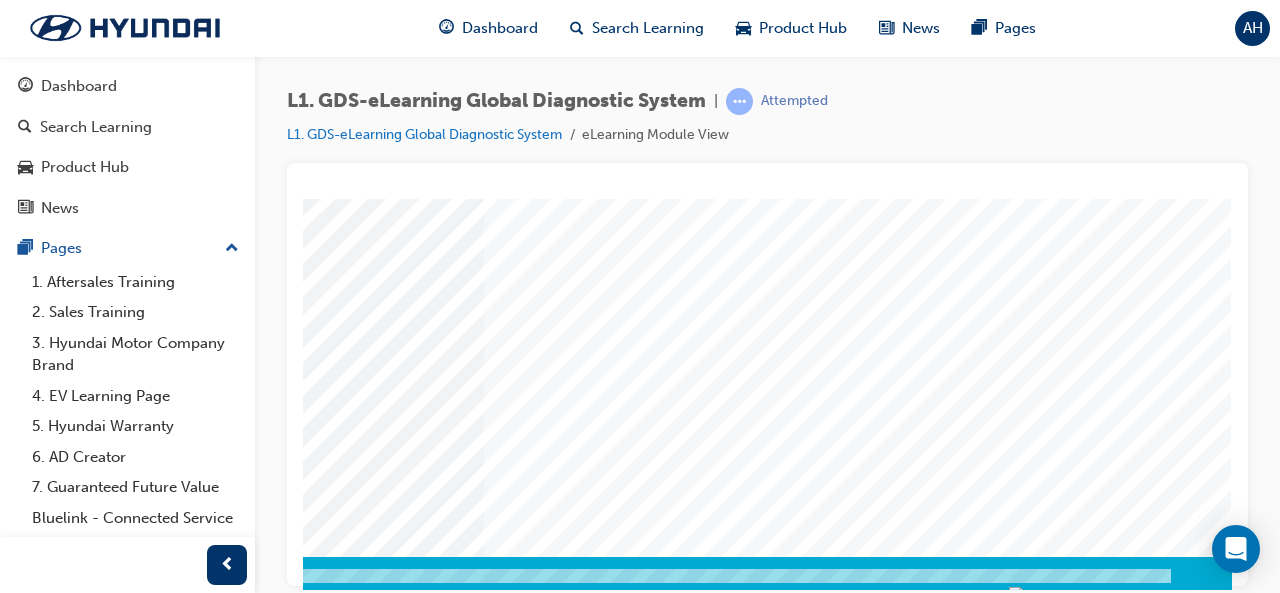 scroll, scrollTop: 371, scrollLeft: 446, axis: both 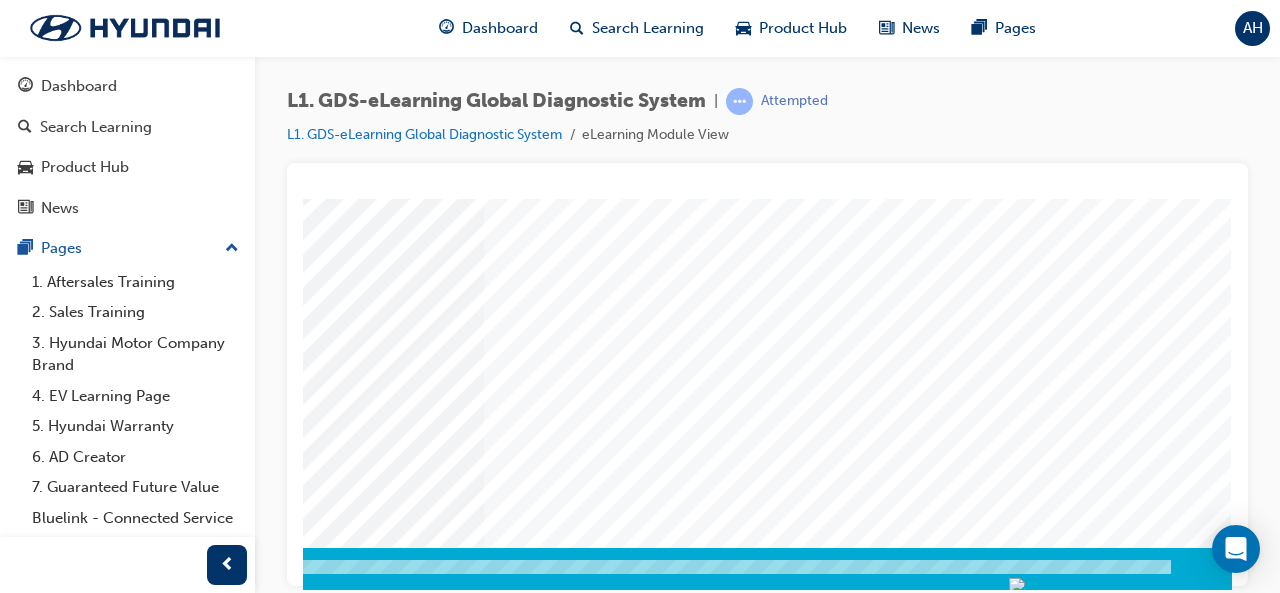 click at bounding box center (-58, 3284) 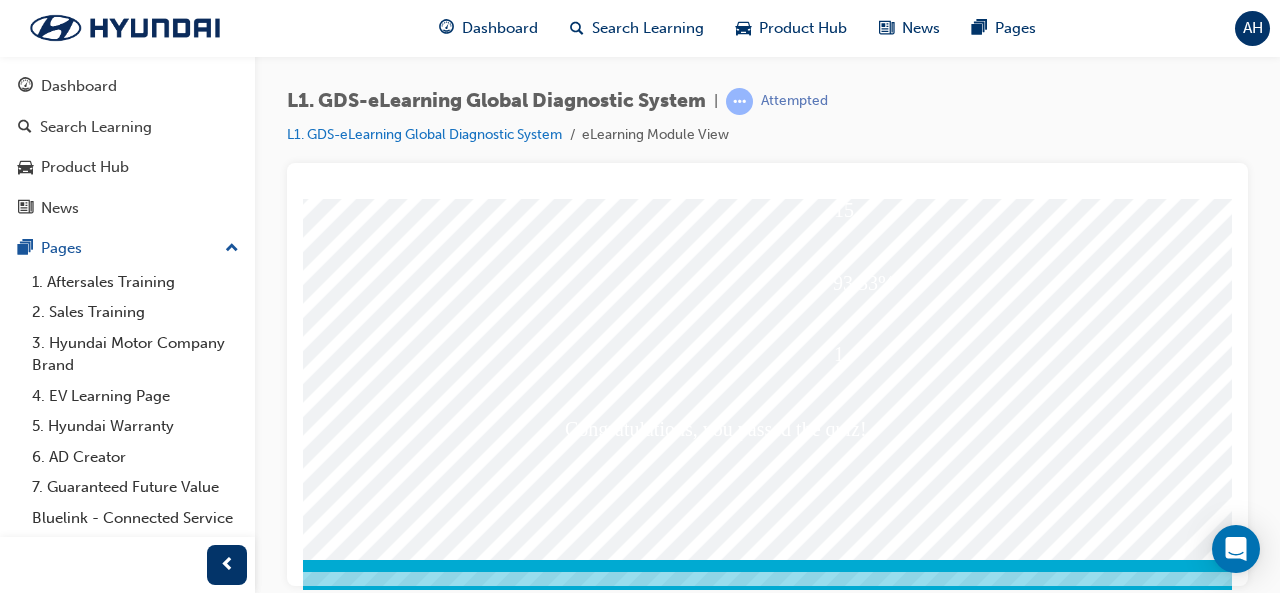 scroll, scrollTop: 374, scrollLeft: 228, axis: both 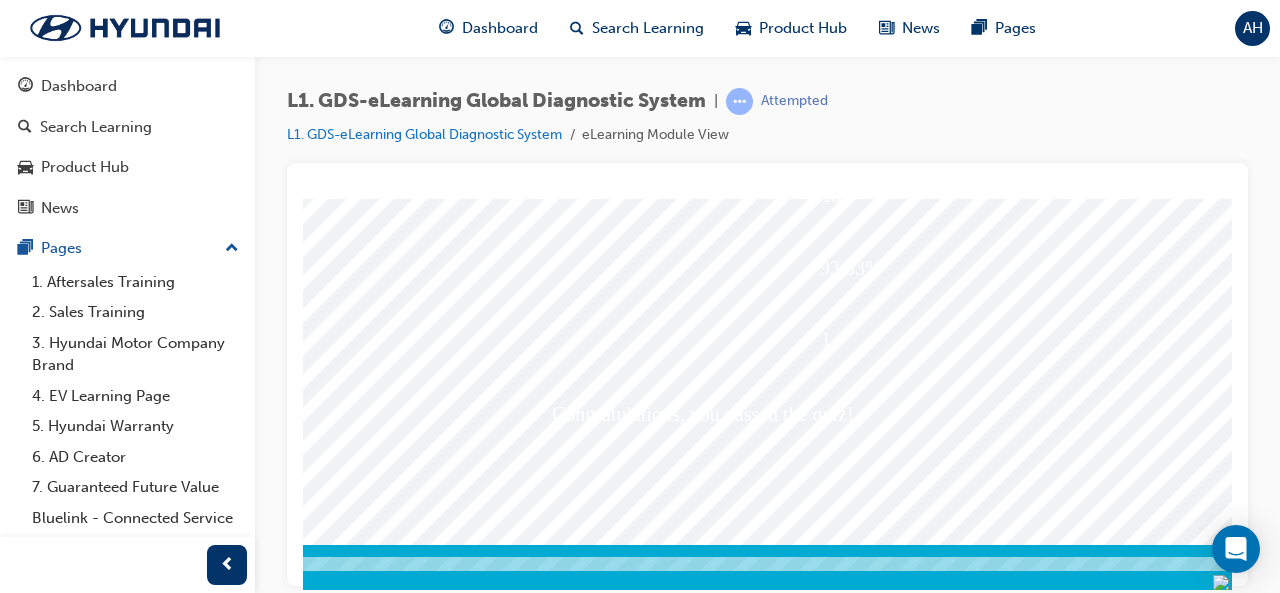 click at bounding box center [146, 3880] 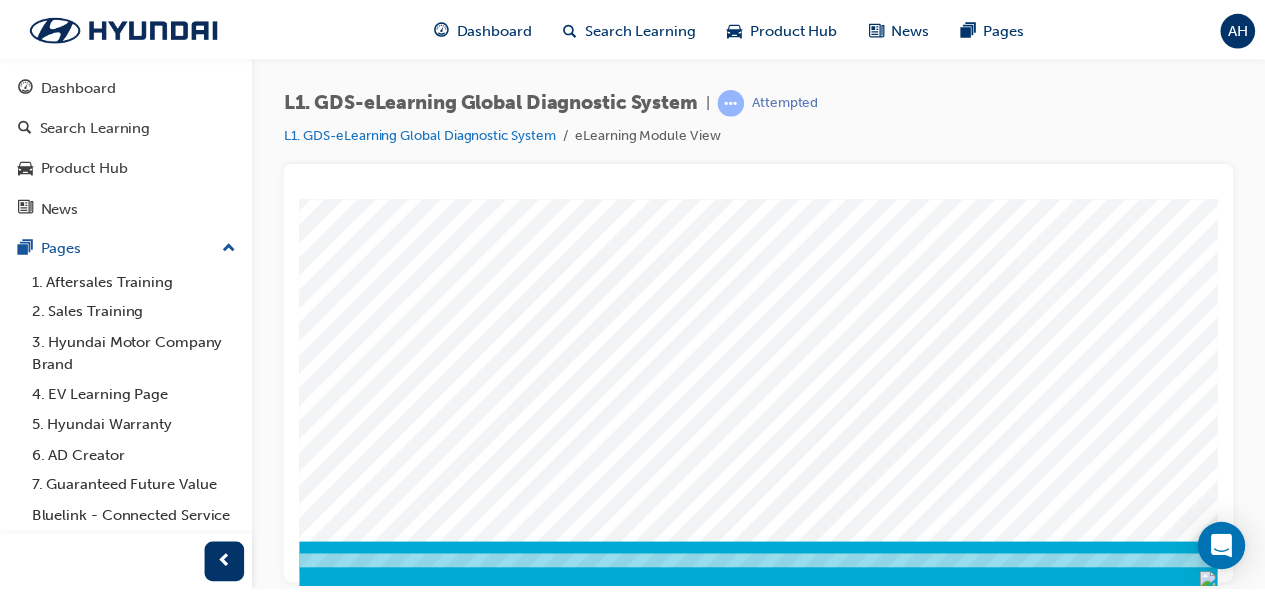 scroll, scrollTop: 0, scrollLeft: 0, axis: both 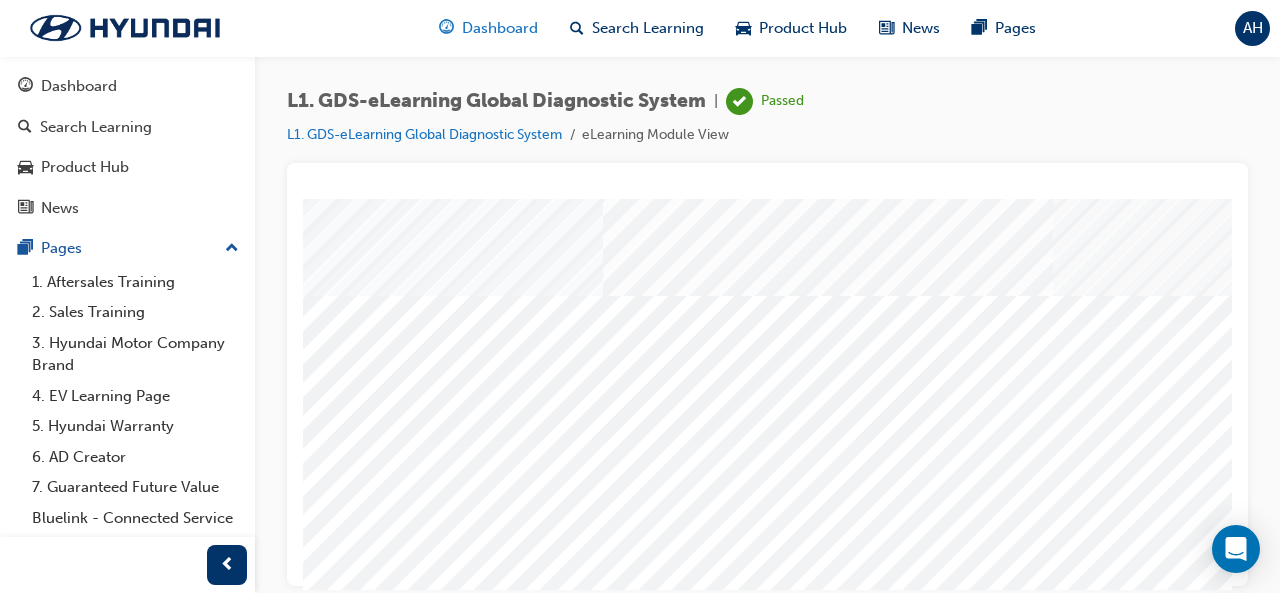 click on "Dashboard" at bounding box center (500, 28) 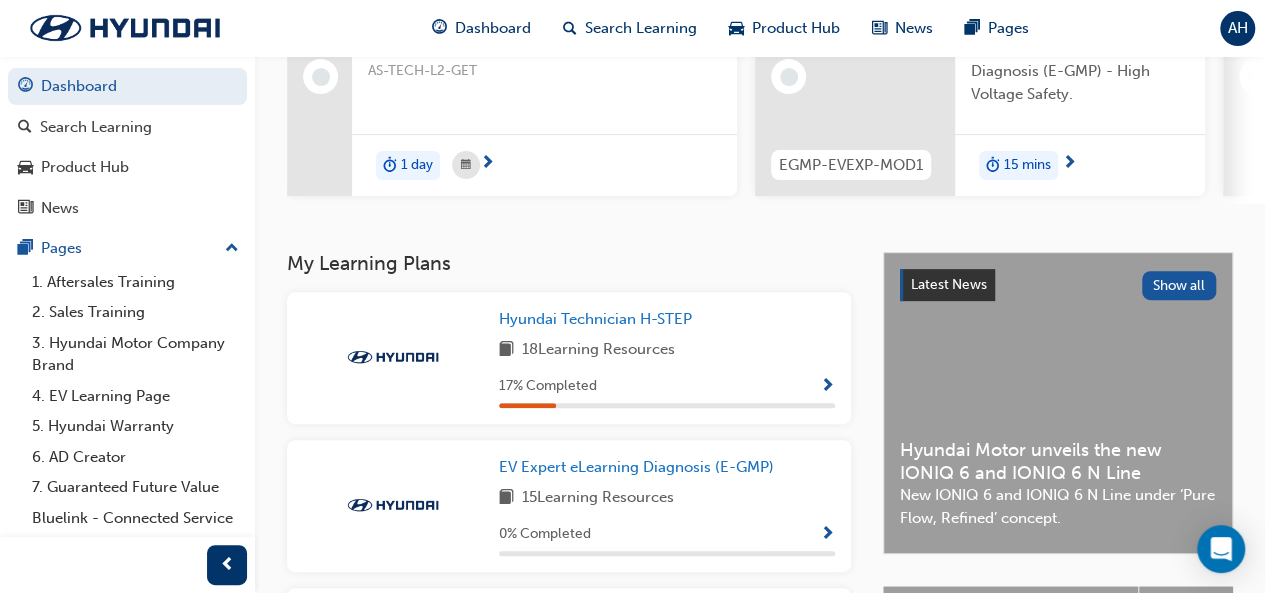 scroll, scrollTop: 258, scrollLeft: 0, axis: vertical 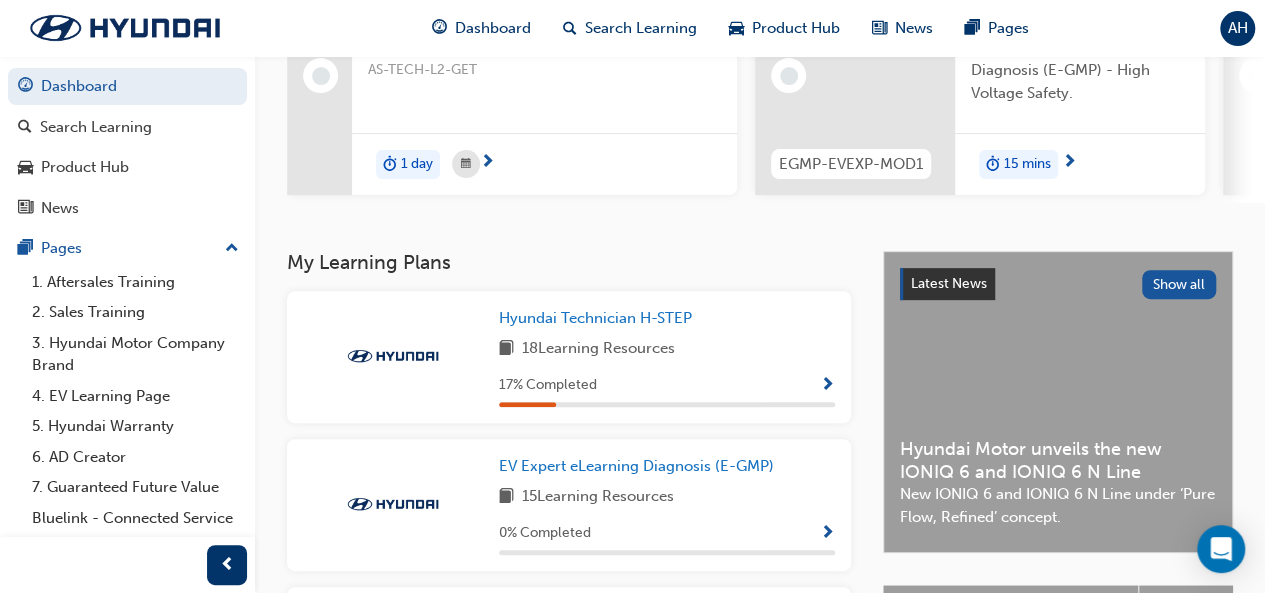 click on "18  Learning Resources" at bounding box center [598, 349] 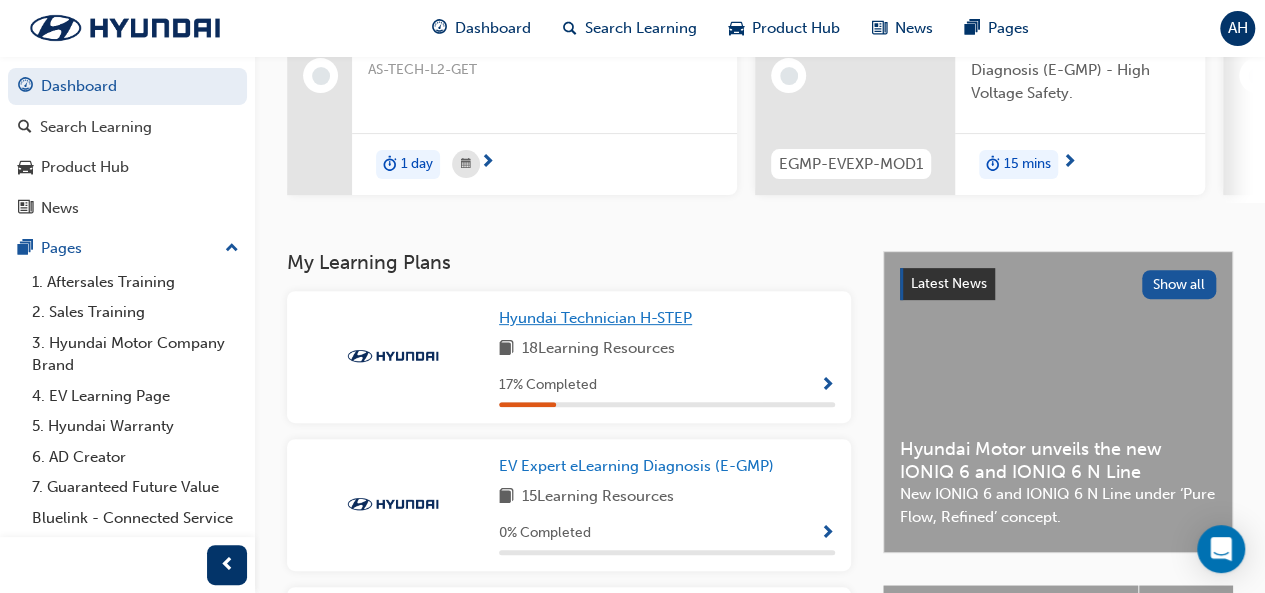 click on "Hyundai Technician H-STEP" at bounding box center (595, 318) 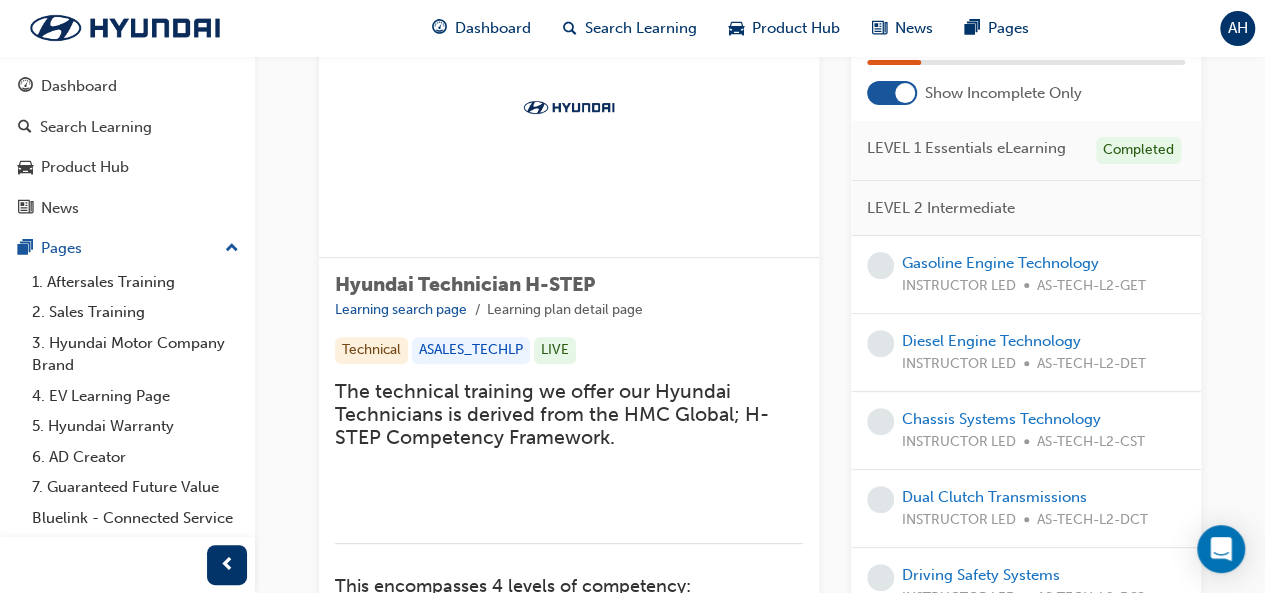 scroll, scrollTop: 148, scrollLeft: 0, axis: vertical 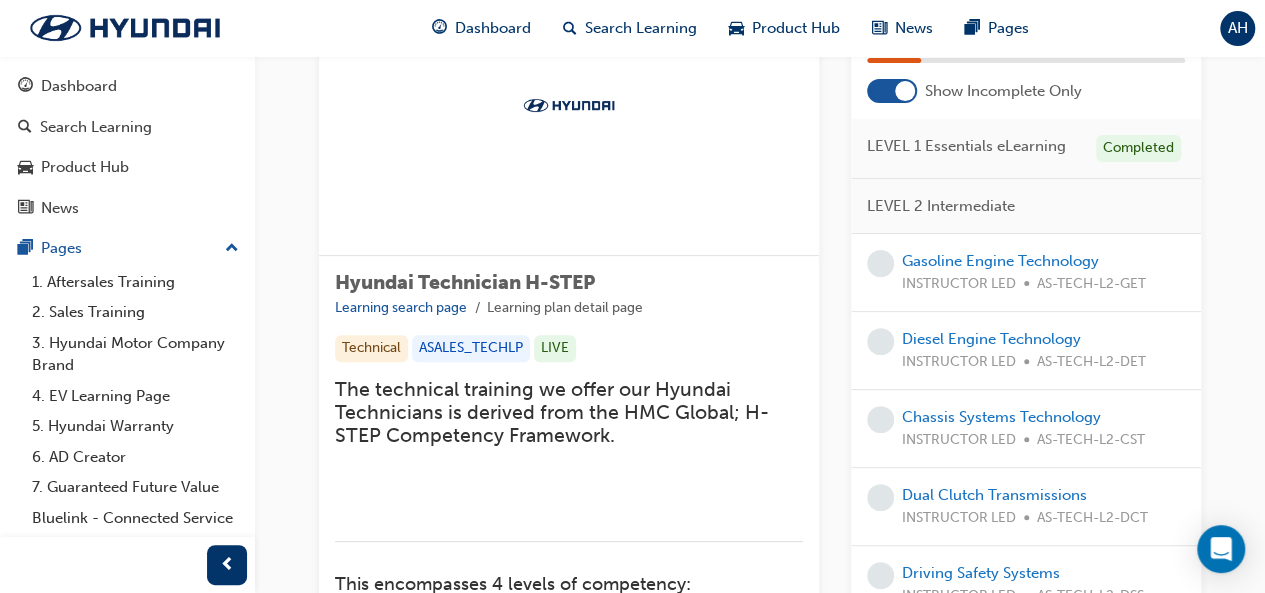 click at bounding box center [905, 91] 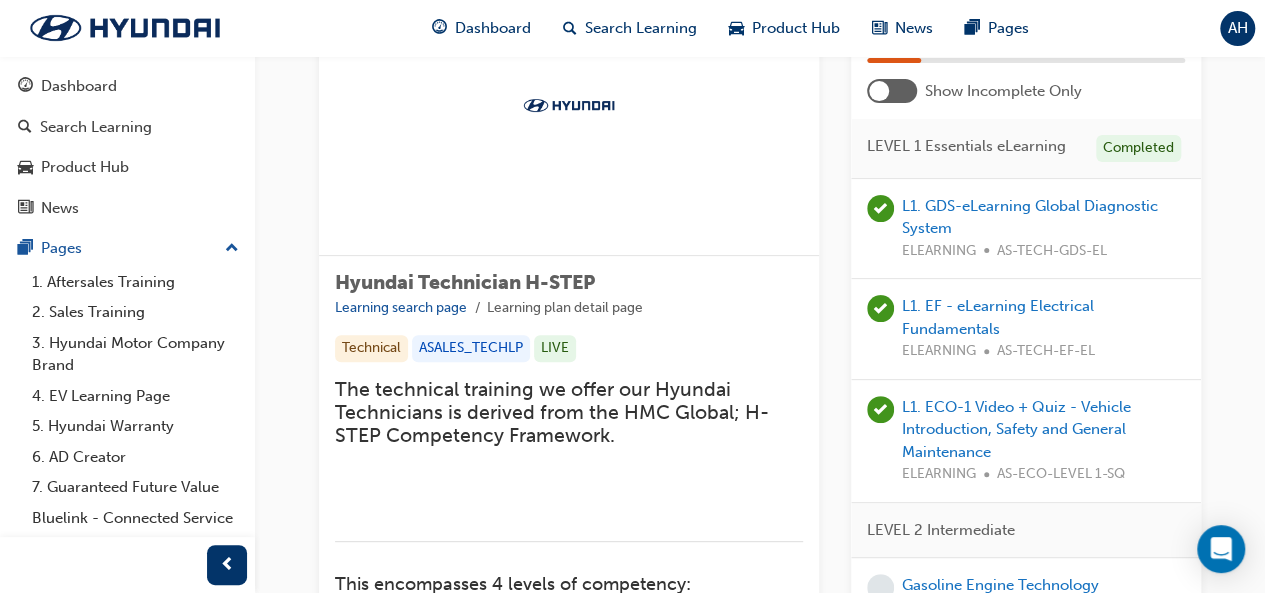 click at bounding box center (892, 91) 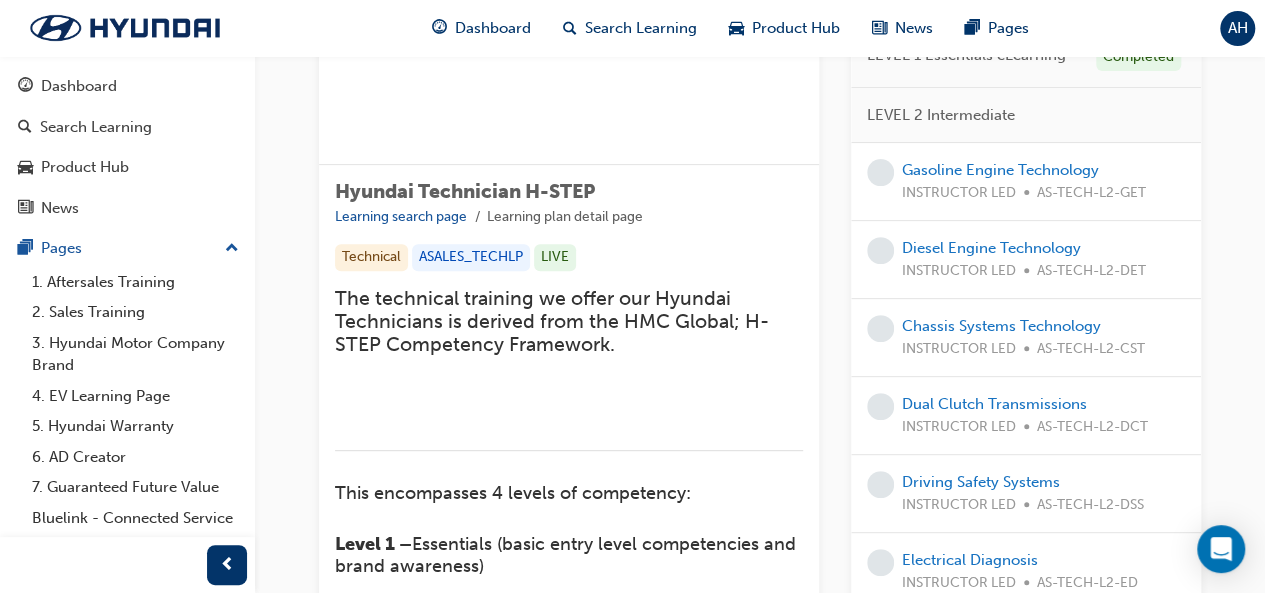 scroll, scrollTop: 240, scrollLeft: 0, axis: vertical 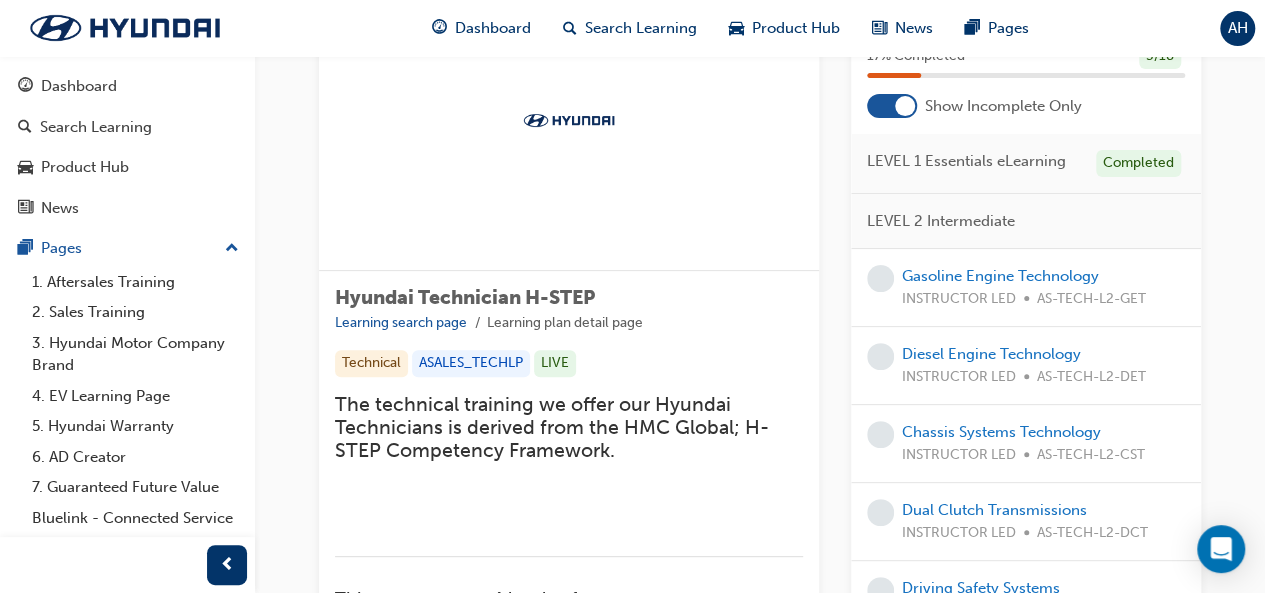 click on "LEVEL 1 Essentials eLearning" at bounding box center [966, 161] 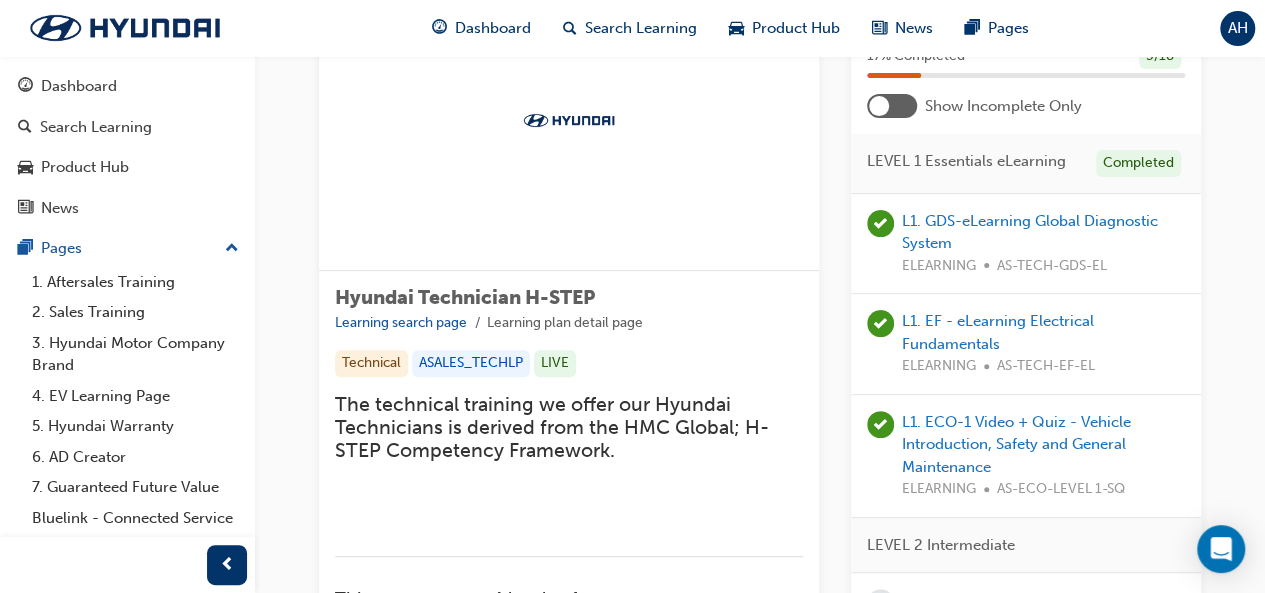 click at bounding box center (892, 106) 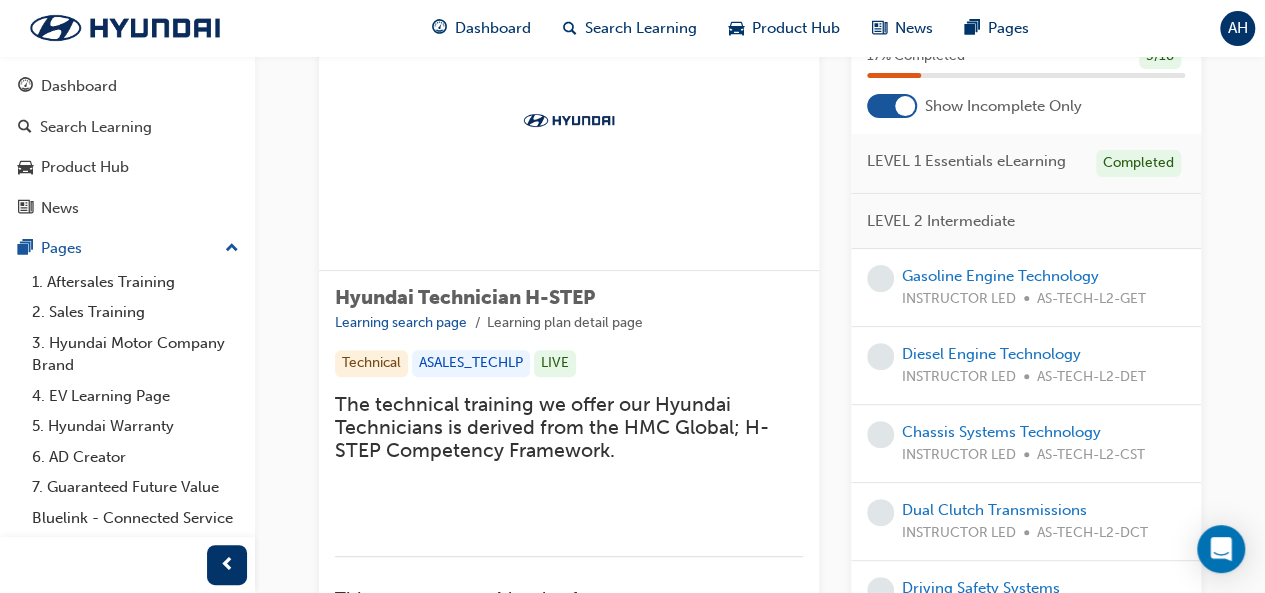 click at bounding box center (905, 106) 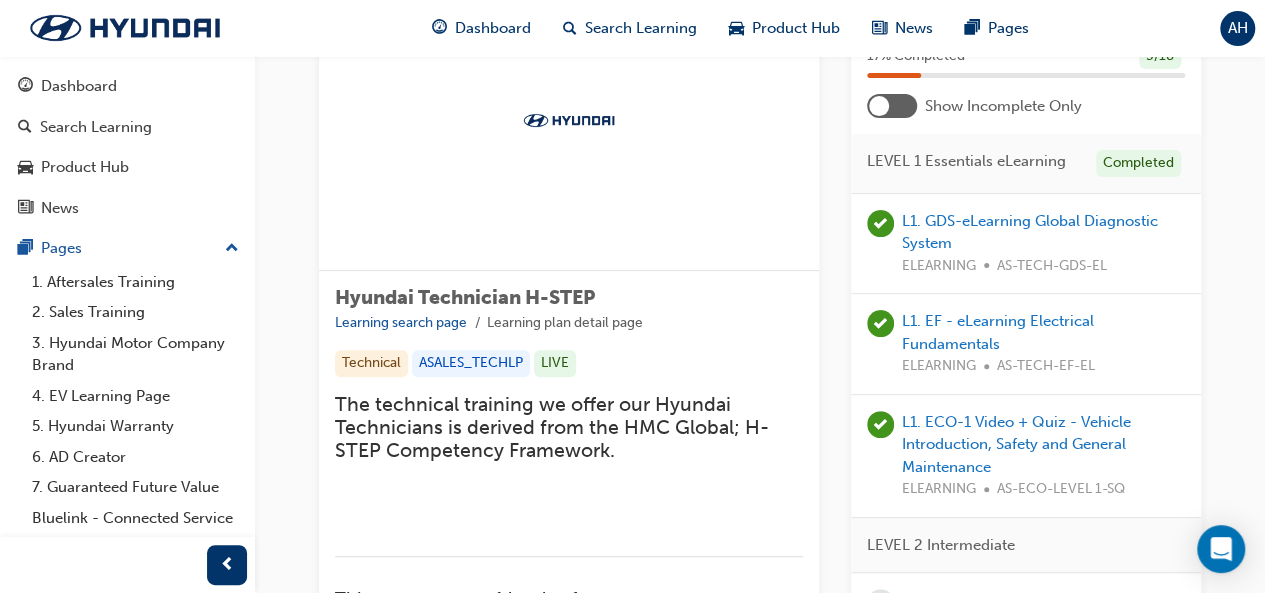 click at bounding box center (892, 106) 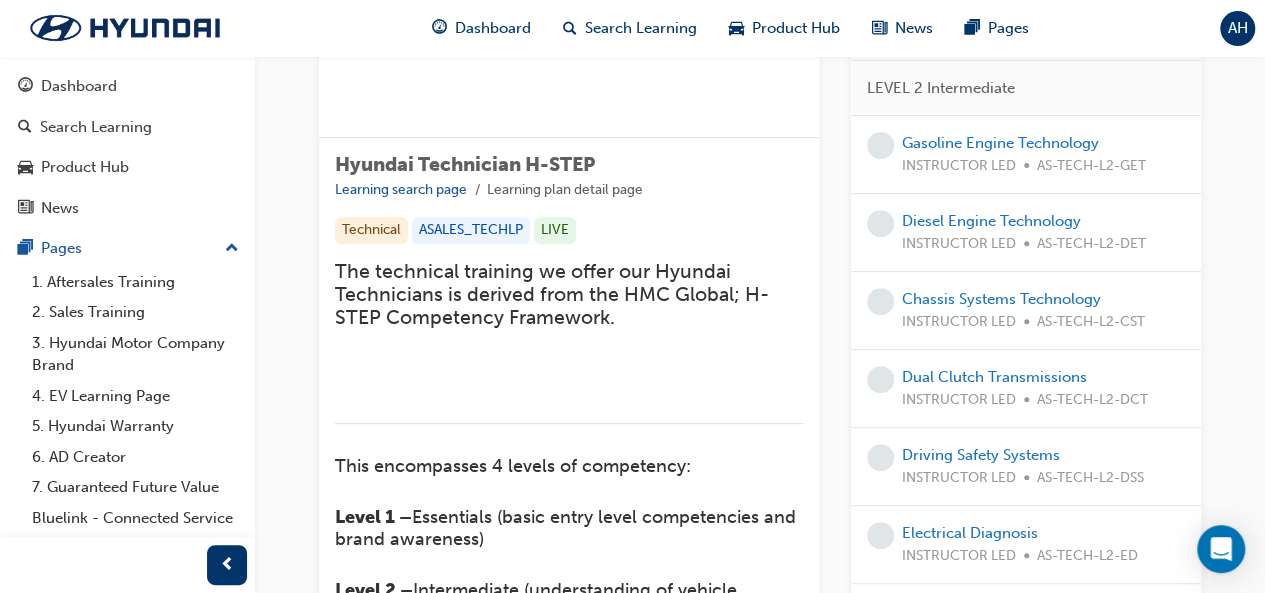 scroll, scrollTop: 294, scrollLeft: 0, axis: vertical 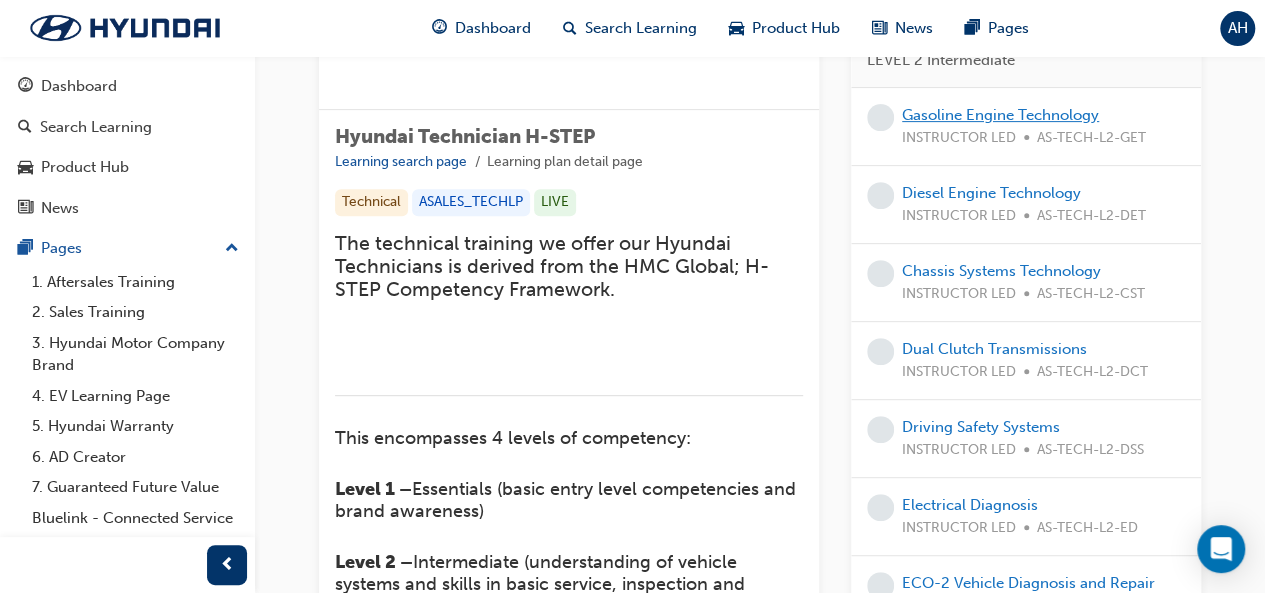 click on "Gasoline Engine Technology" at bounding box center (1000, 115) 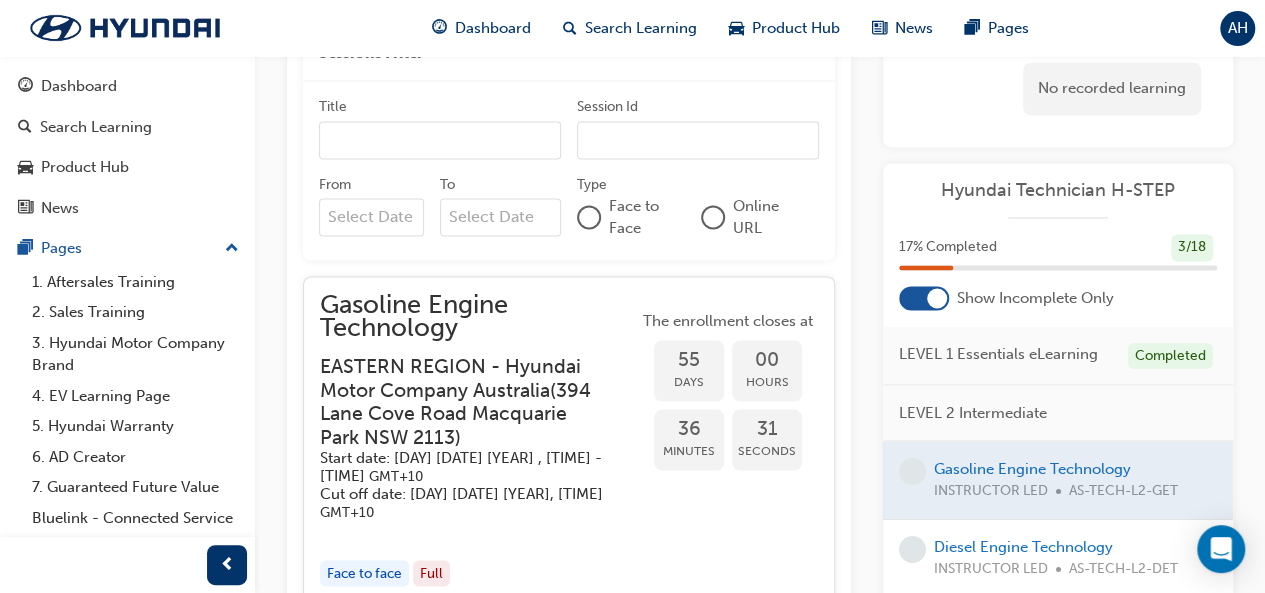 scroll, scrollTop: 1610, scrollLeft: 0, axis: vertical 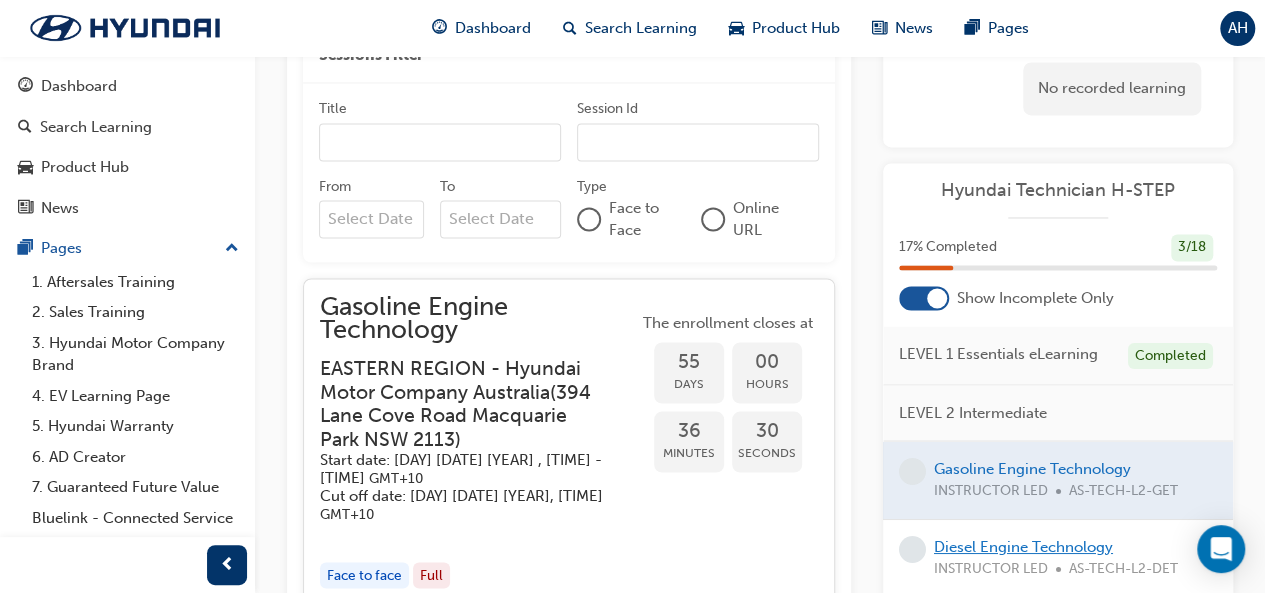 click on "Diesel Engine Technology" at bounding box center (1023, 546) 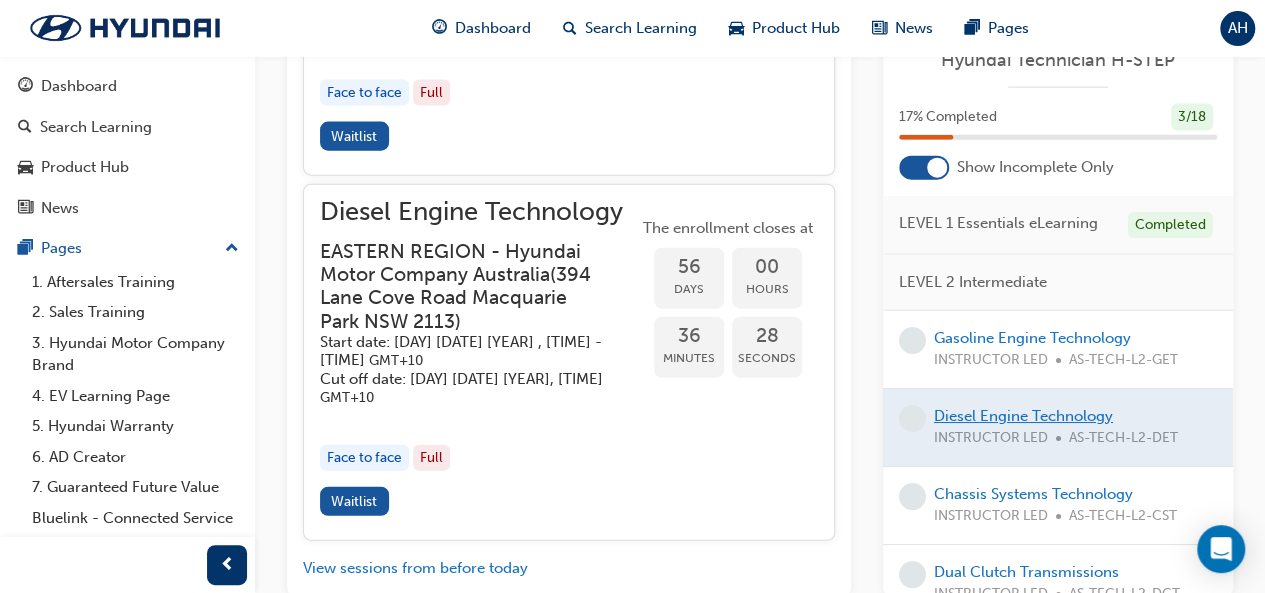 scroll, scrollTop: 2374, scrollLeft: 0, axis: vertical 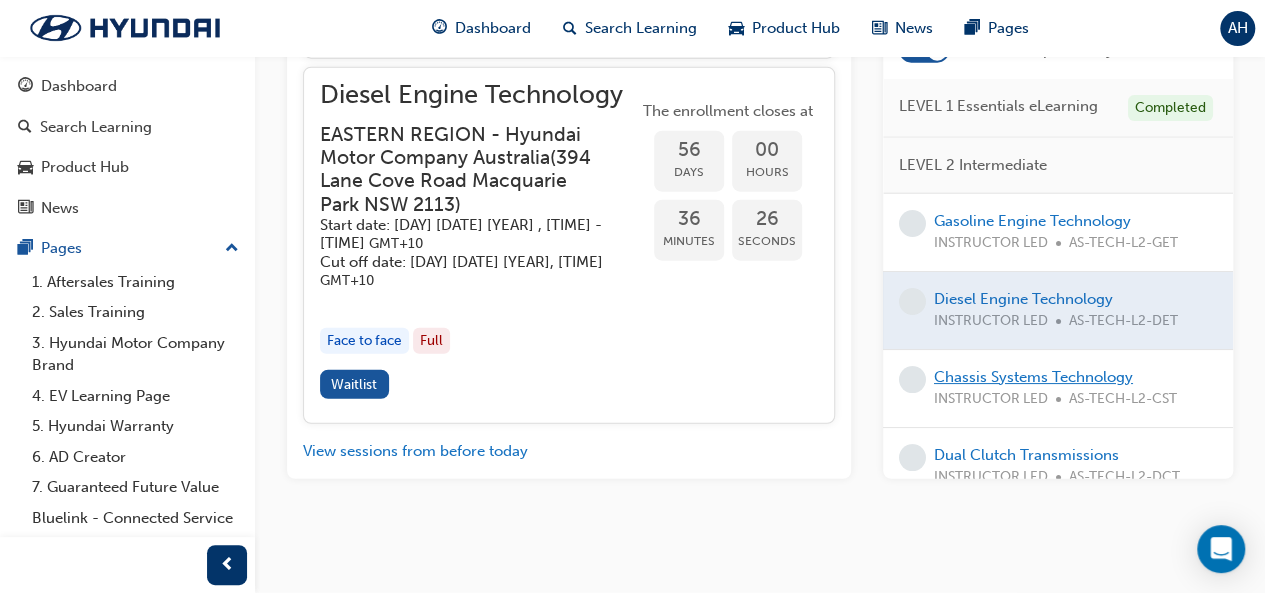 click on "Chassis Systems Technology" at bounding box center [1033, 377] 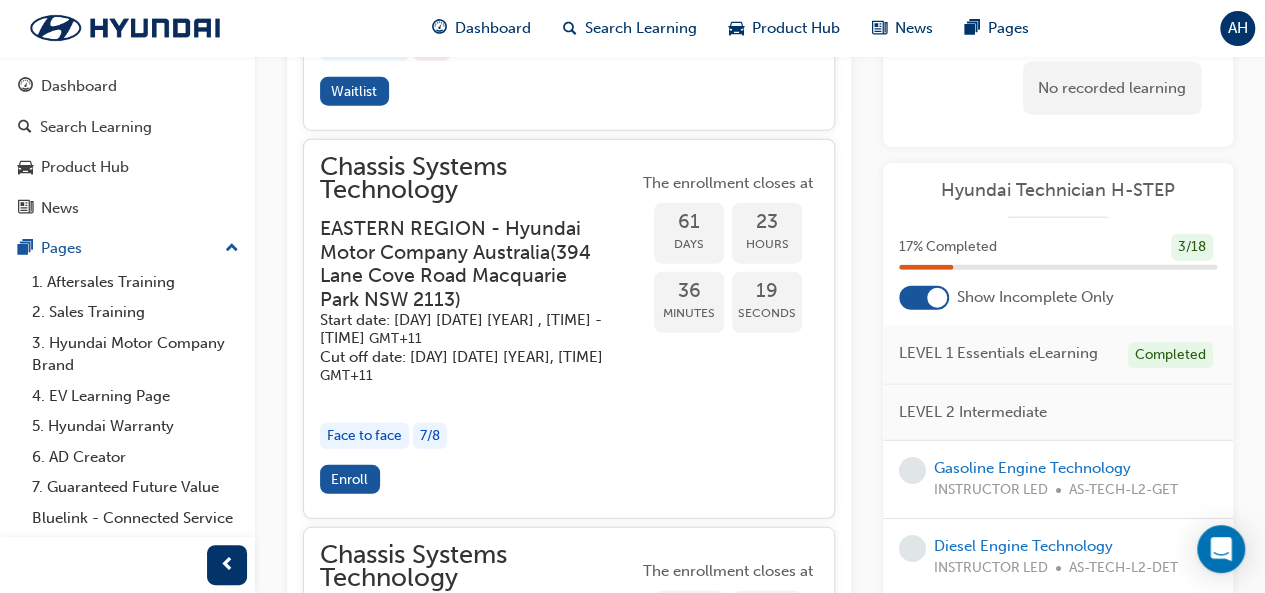 scroll, scrollTop: 2453, scrollLeft: 0, axis: vertical 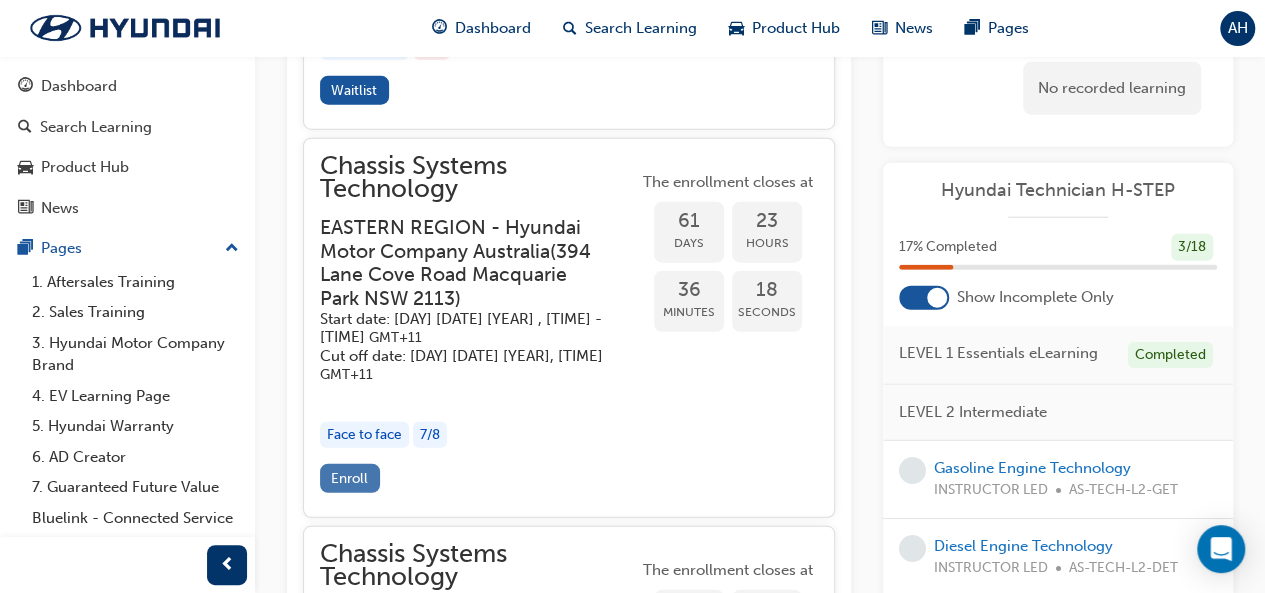 click on "Enroll" at bounding box center (349, 478) 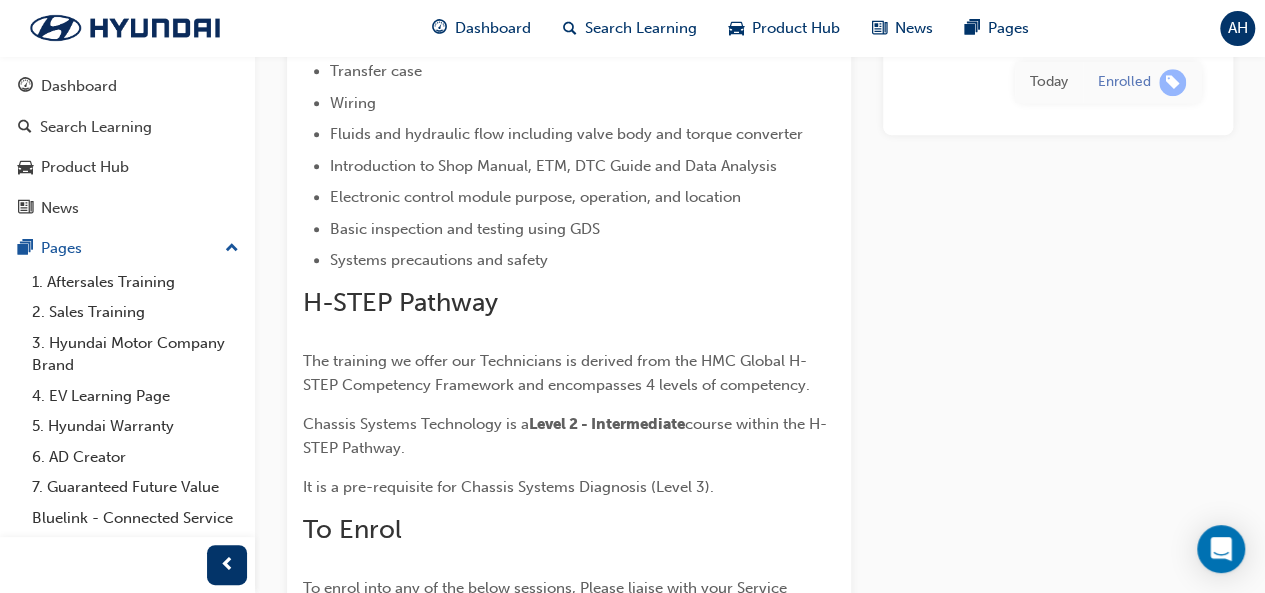 scroll, scrollTop: 610, scrollLeft: 0, axis: vertical 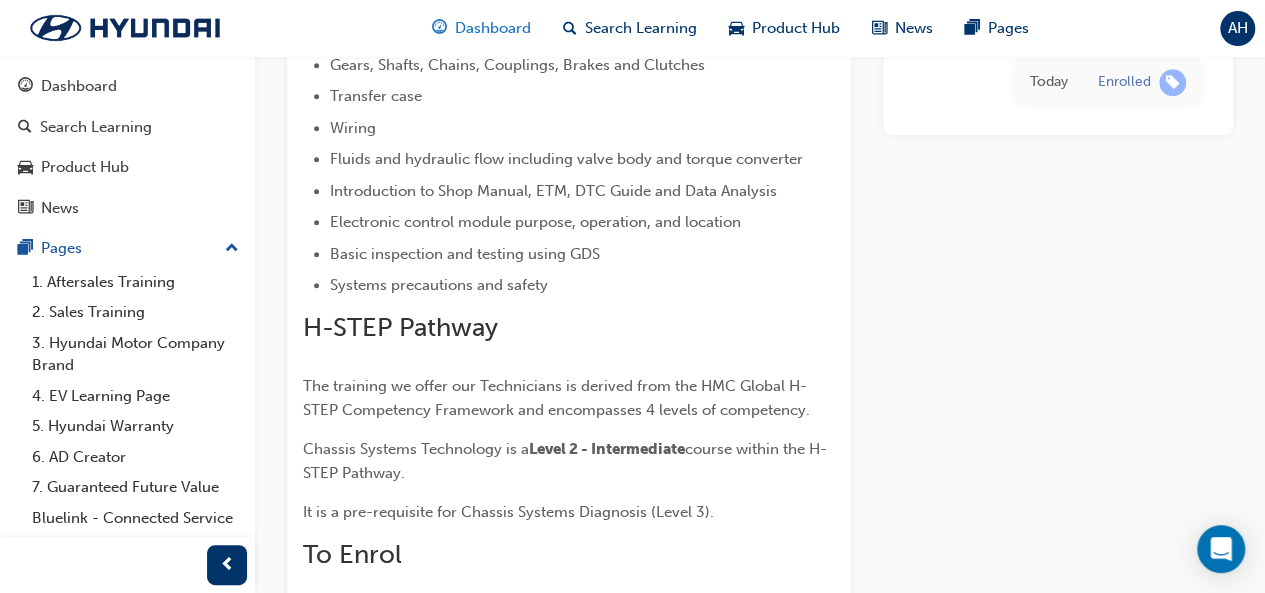 click on "Dashboard" at bounding box center [493, 28] 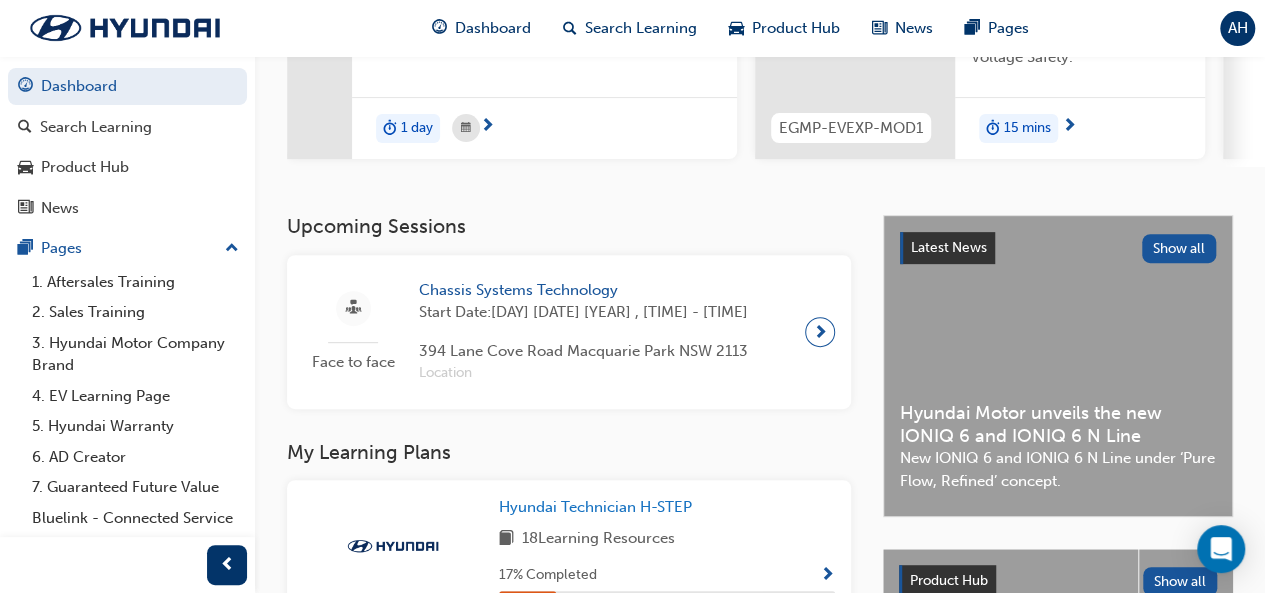 scroll, scrollTop: 444, scrollLeft: 0, axis: vertical 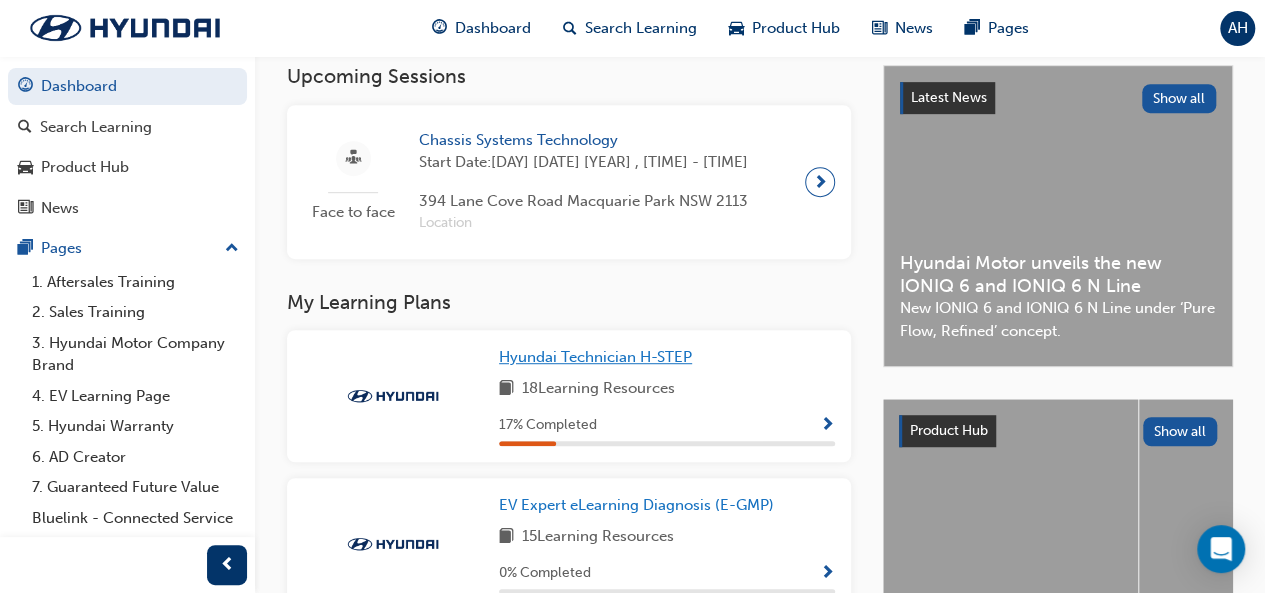 click on "Hyundai Technician H-STEP" at bounding box center [599, 357] 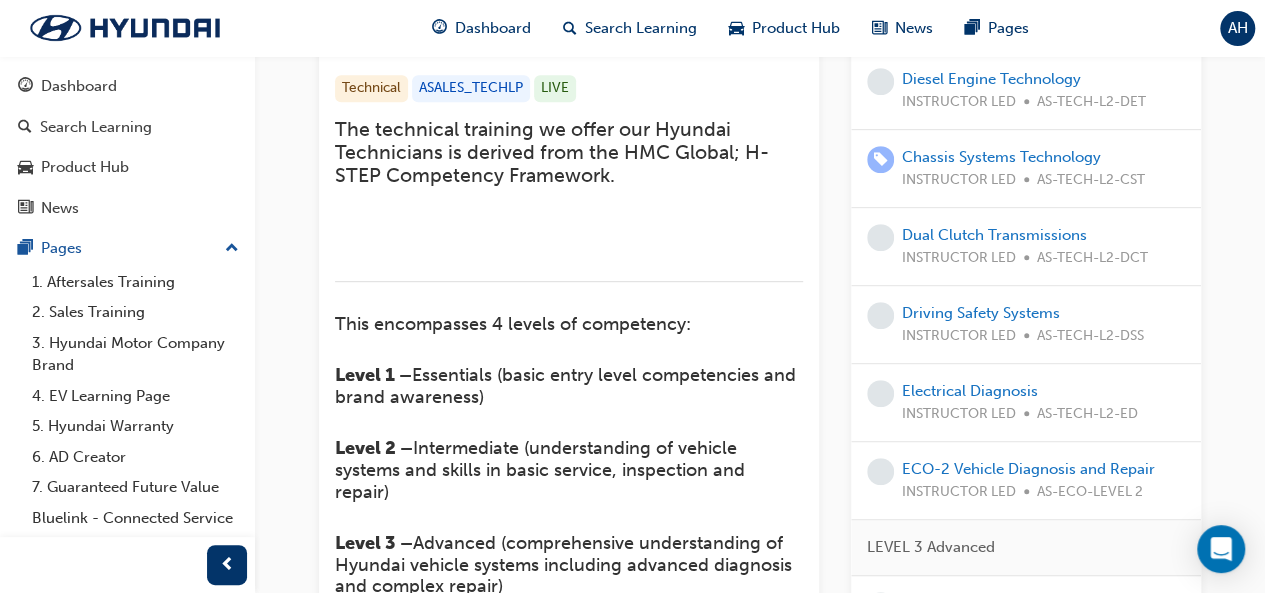 scroll, scrollTop: 406, scrollLeft: 0, axis: vertical 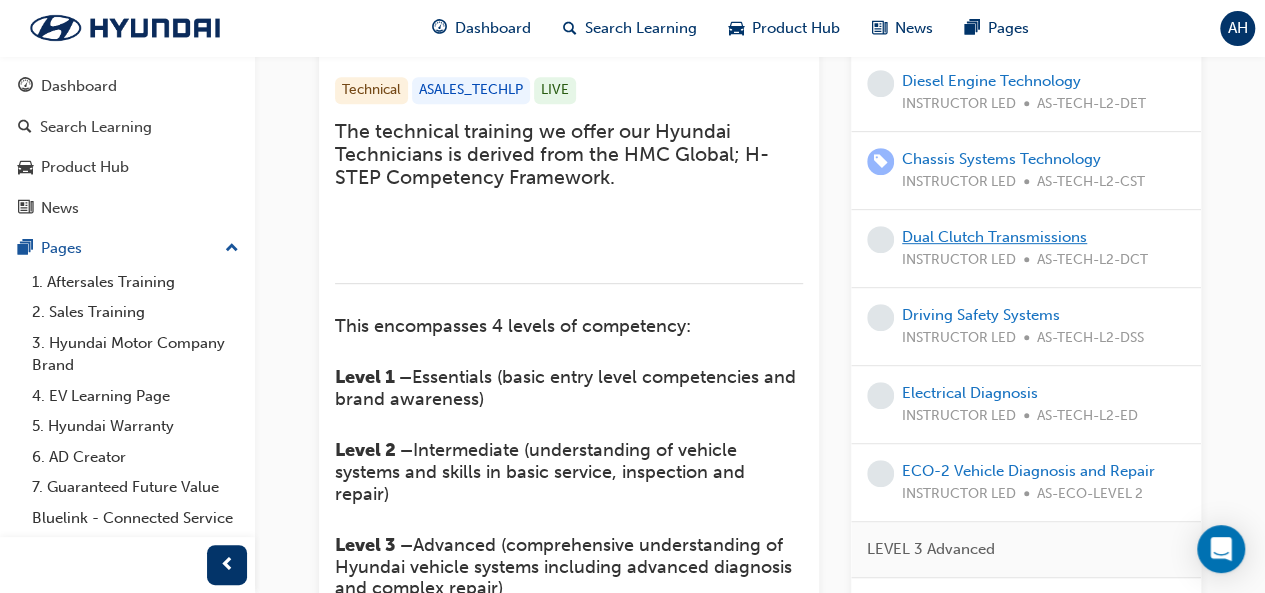 click on "Dual Clutch Transmissions" at bounding box center [994, 237] 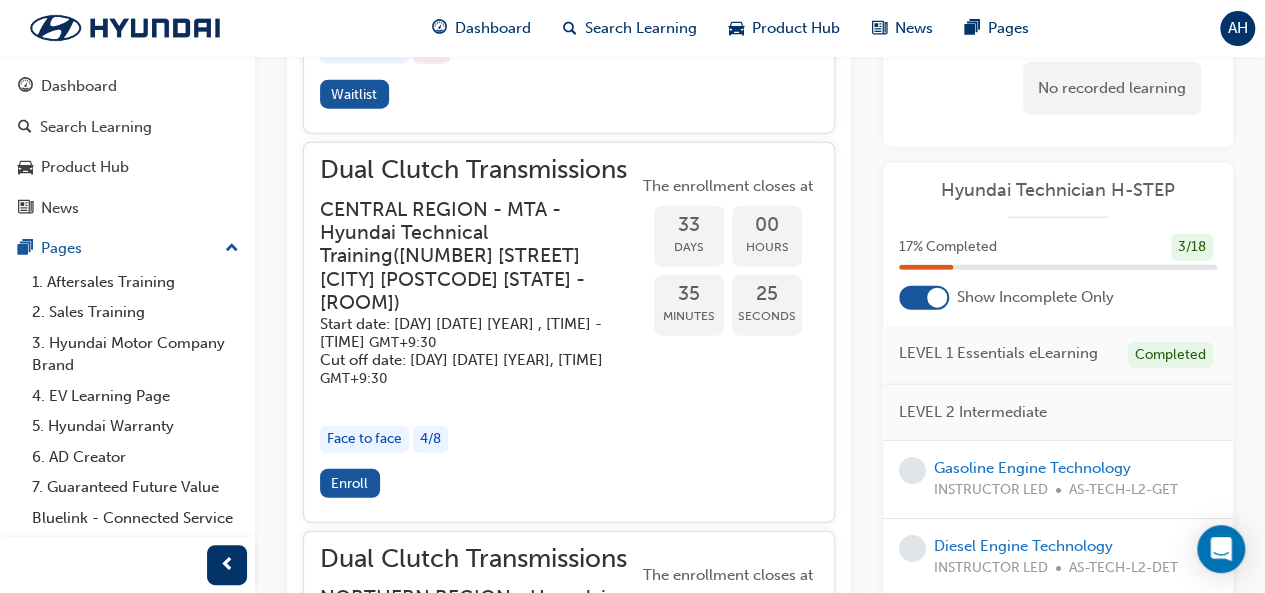 scroll, scrollTop: 2322, scrollLeft: 0, axis: vertical 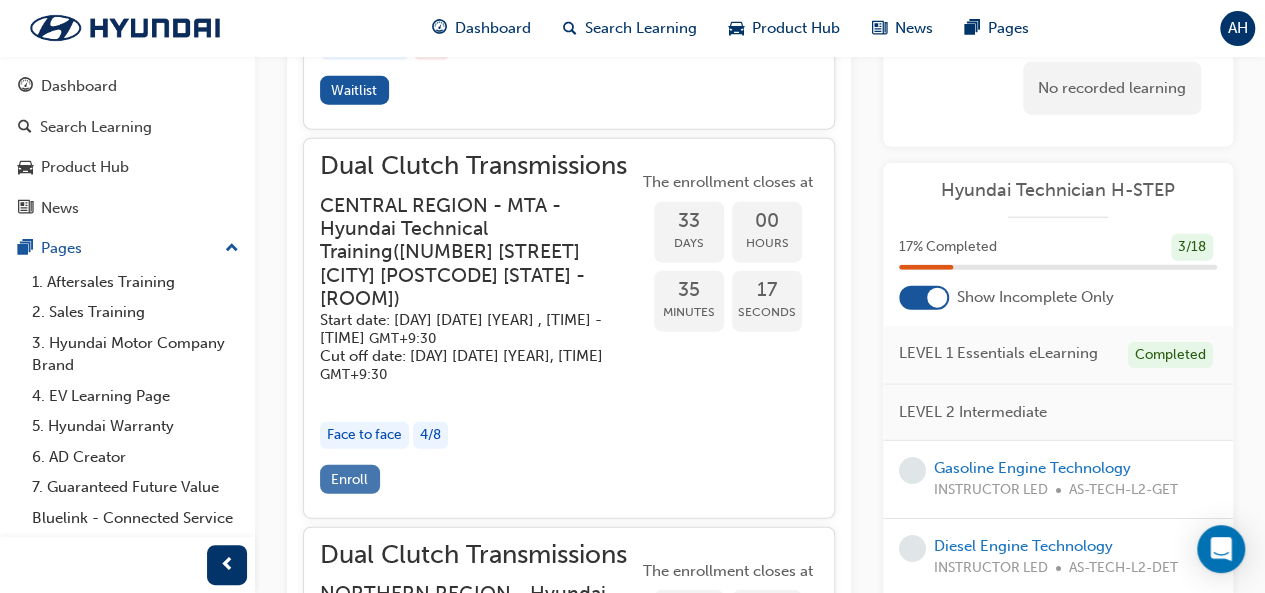 click on "Enroll" at bounding box center (349, 479) 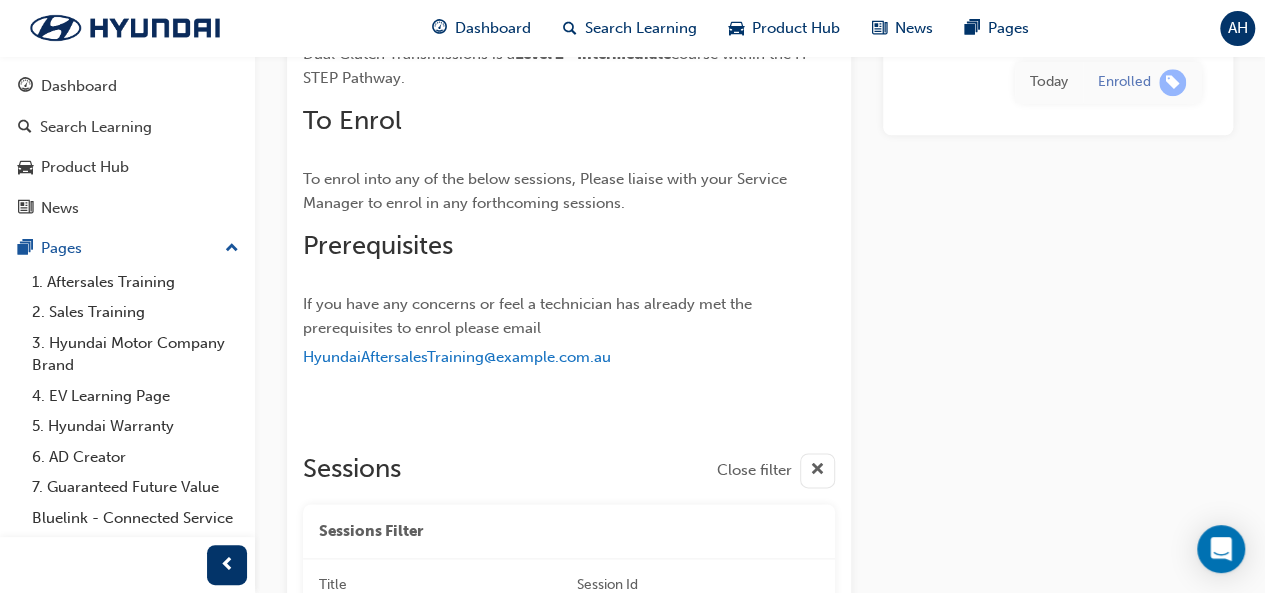 scroll, scrollTop: 1226, scrollLeft: 0, axis: vertical 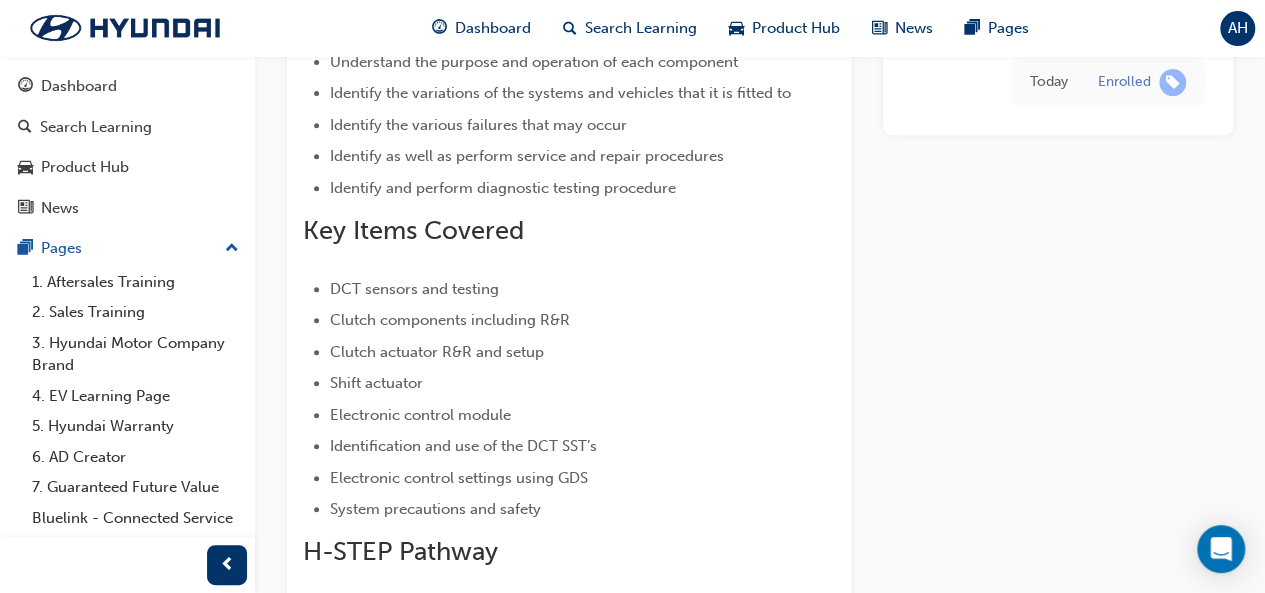 drag, startPoint x: 0, startPoint y: 0, endPoint x: 1072, endPoint y: 260, distance: 1103.0793 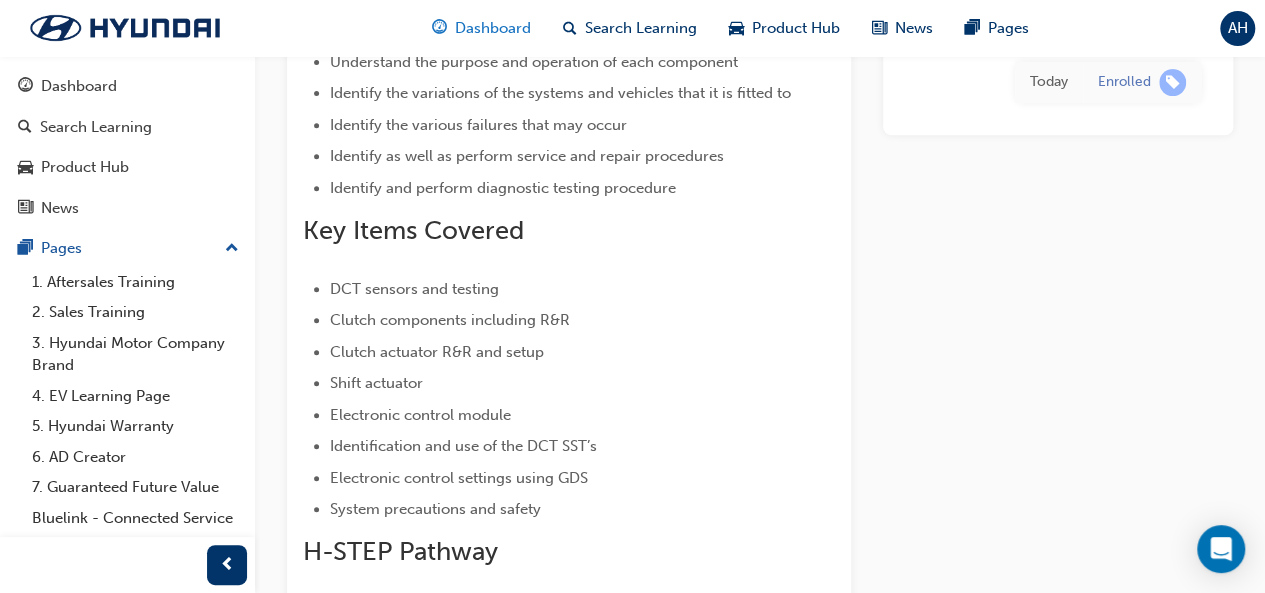 click on "Dashboard" at bounding box center [493, 28] 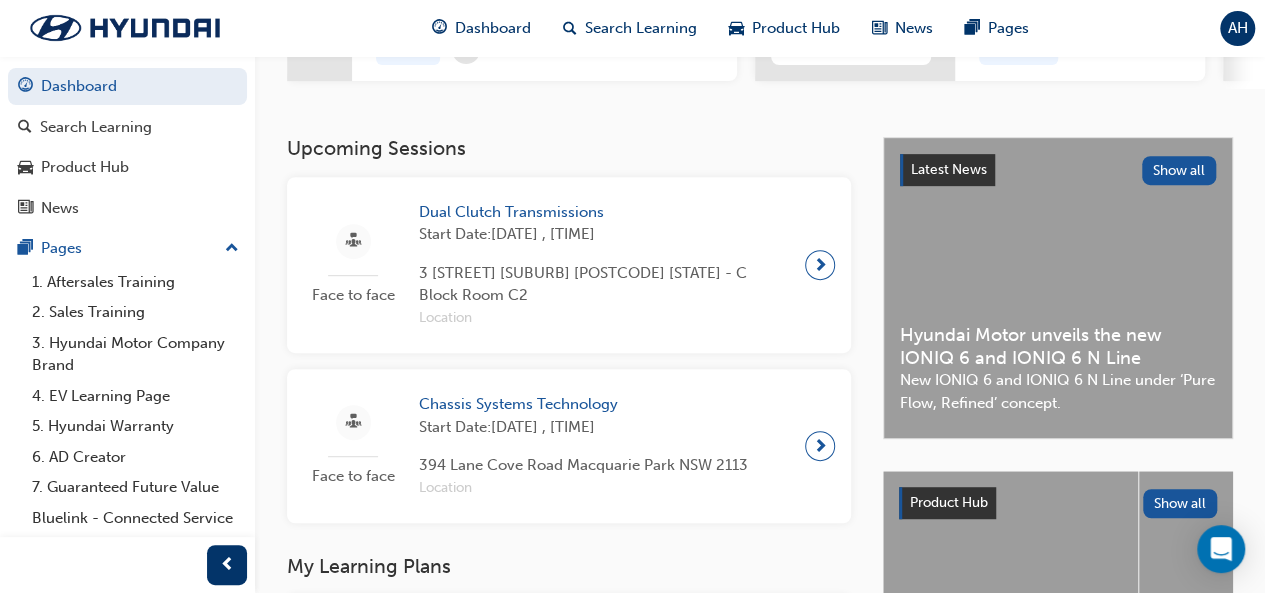 scroll, scrollTop: 486, scrollLeft: 0, axis: vertical 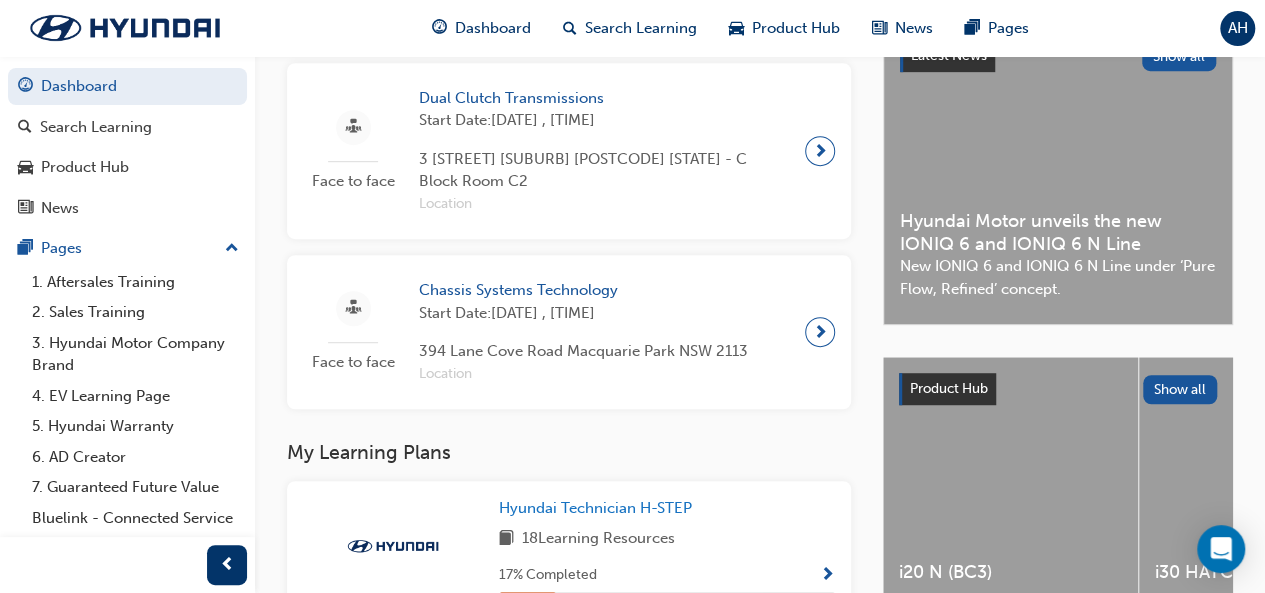 click on "Chassis Systems Technology" at bounding box center (583, 290) 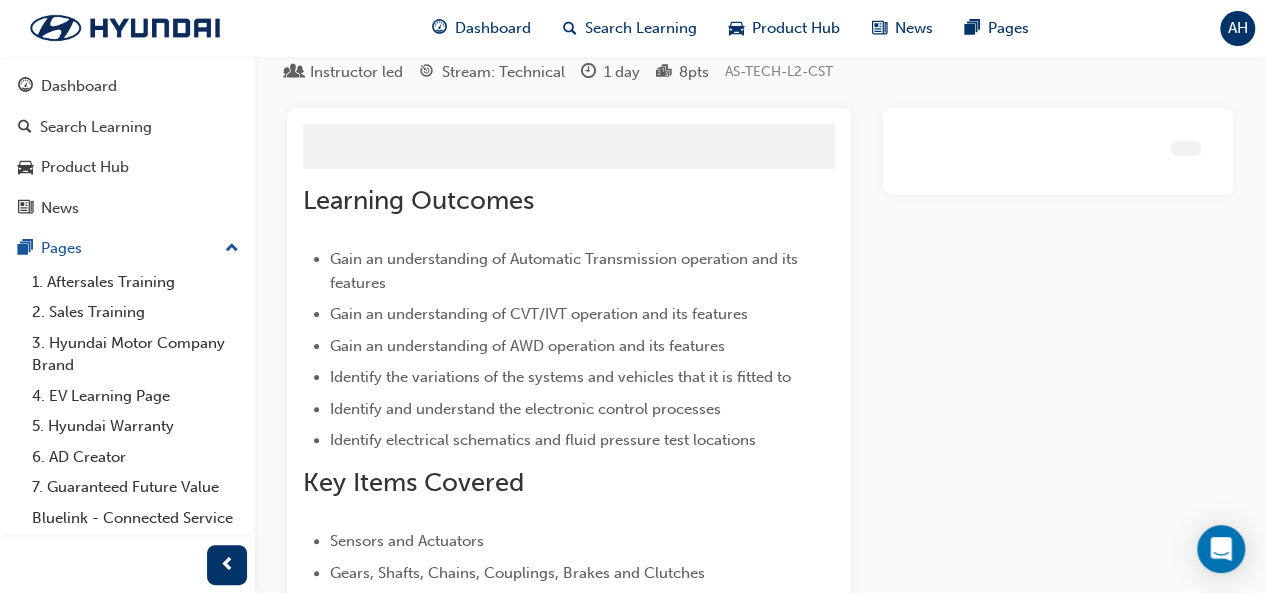 scroll, scrollTop: 2583, scrollLeft: 0, axis: vertical 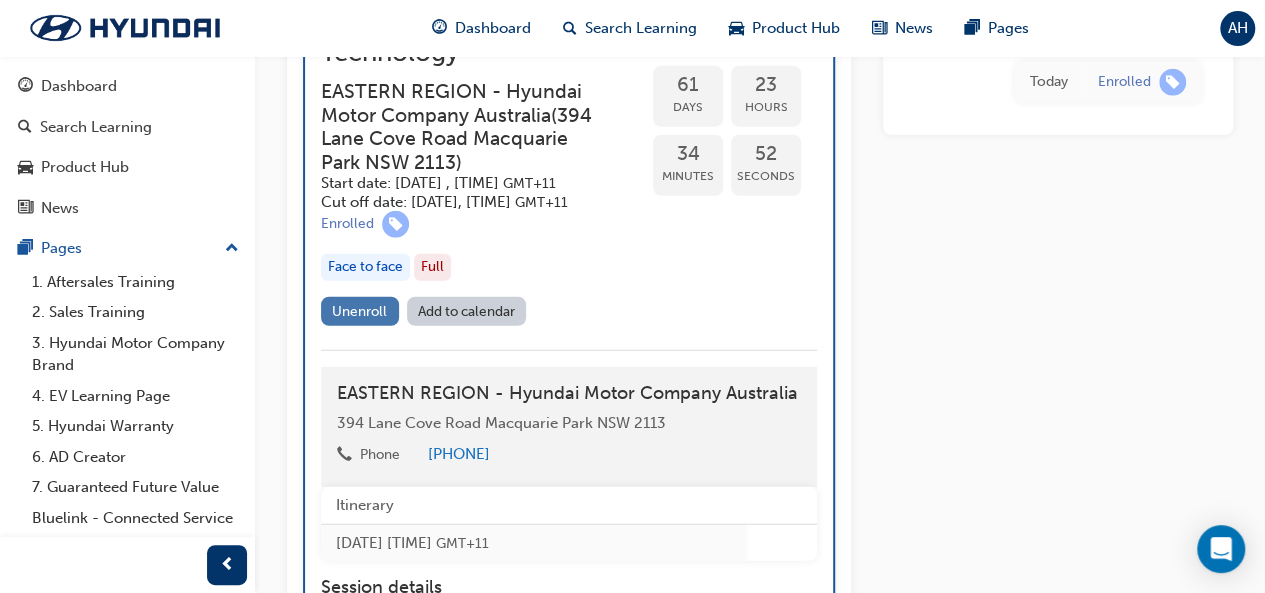 click on "Unenroll" at bounding box center (359, 311) 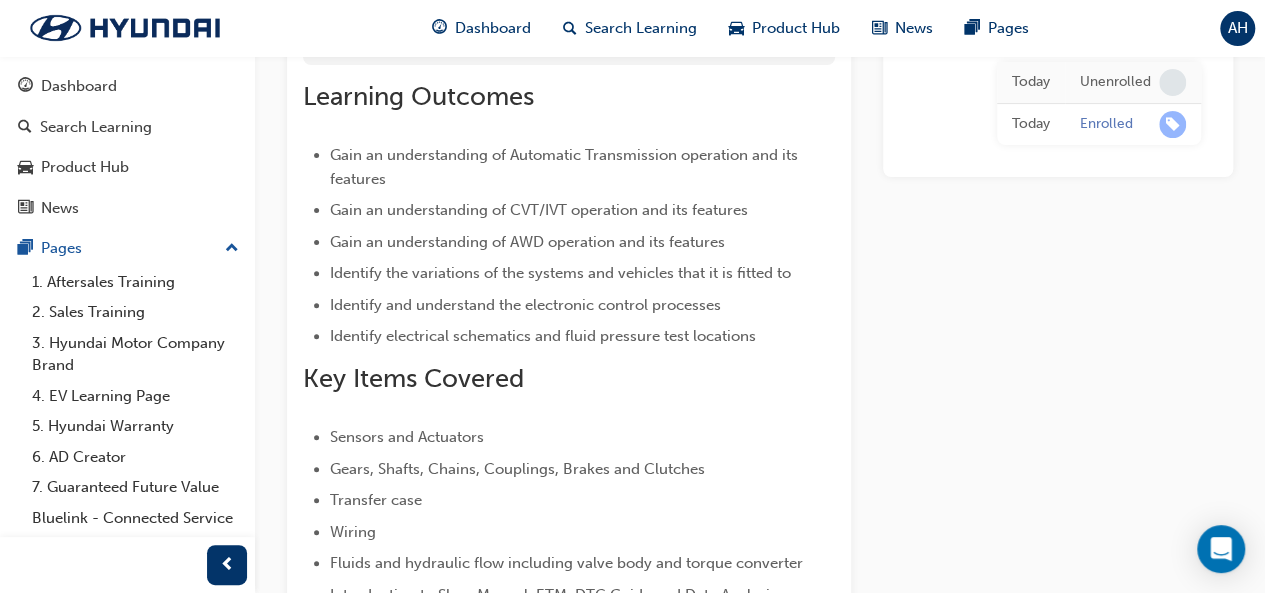 scroll, scrollTop: 0, scrollLeft: 0, axis: both 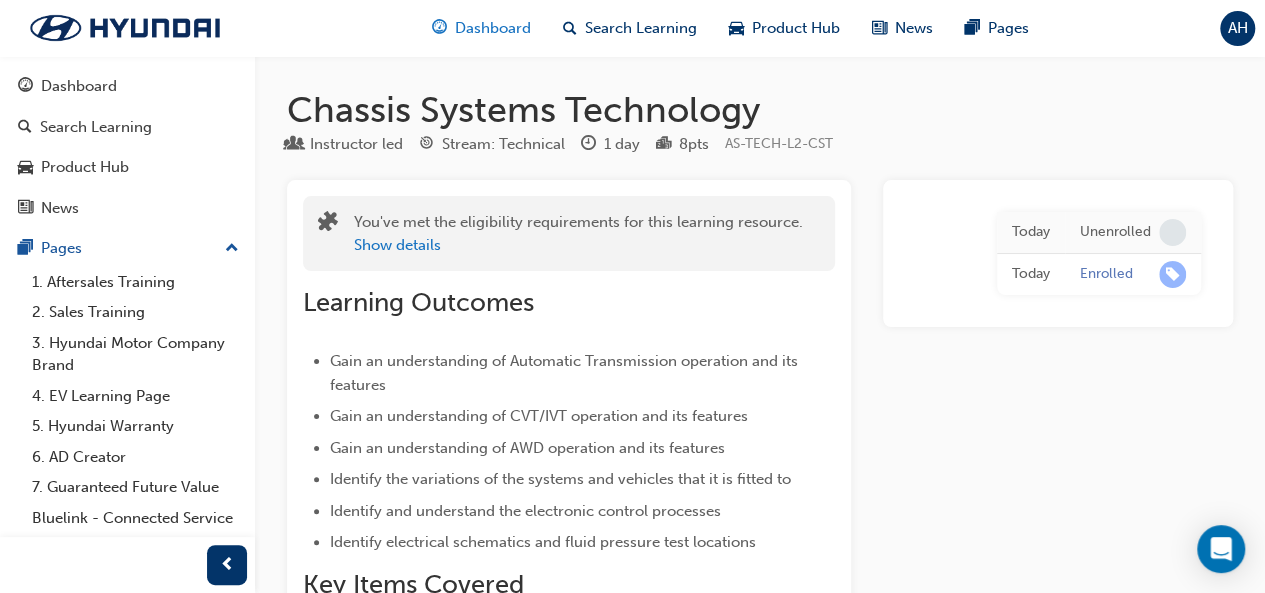 click on "Dashboard" at bounding box center (493, 28) 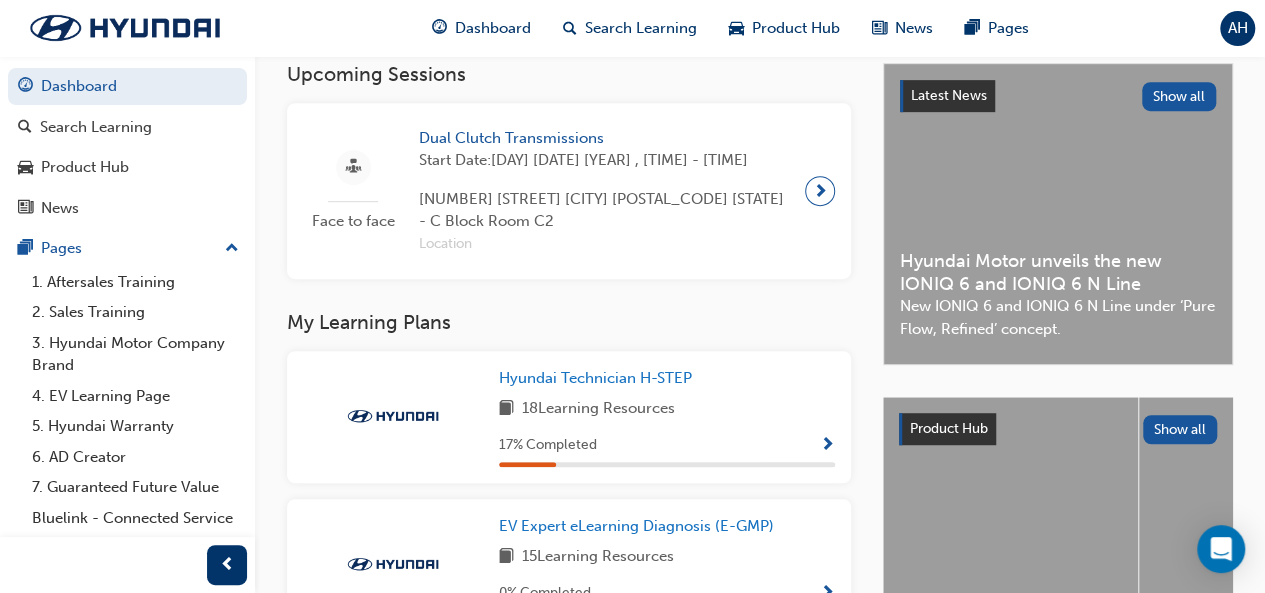 scroll, scrollTop: 328, scrollLeft: 0, axis: vertical 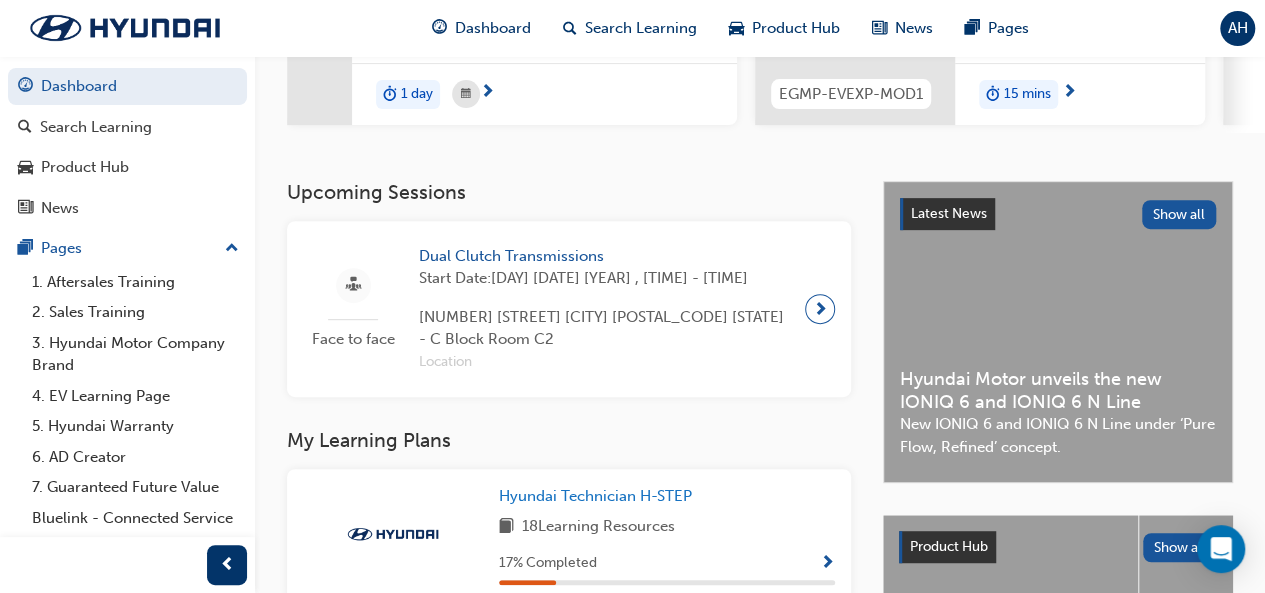 click on "Dual Clutch Transmissions" at bounding box center [604, 256] 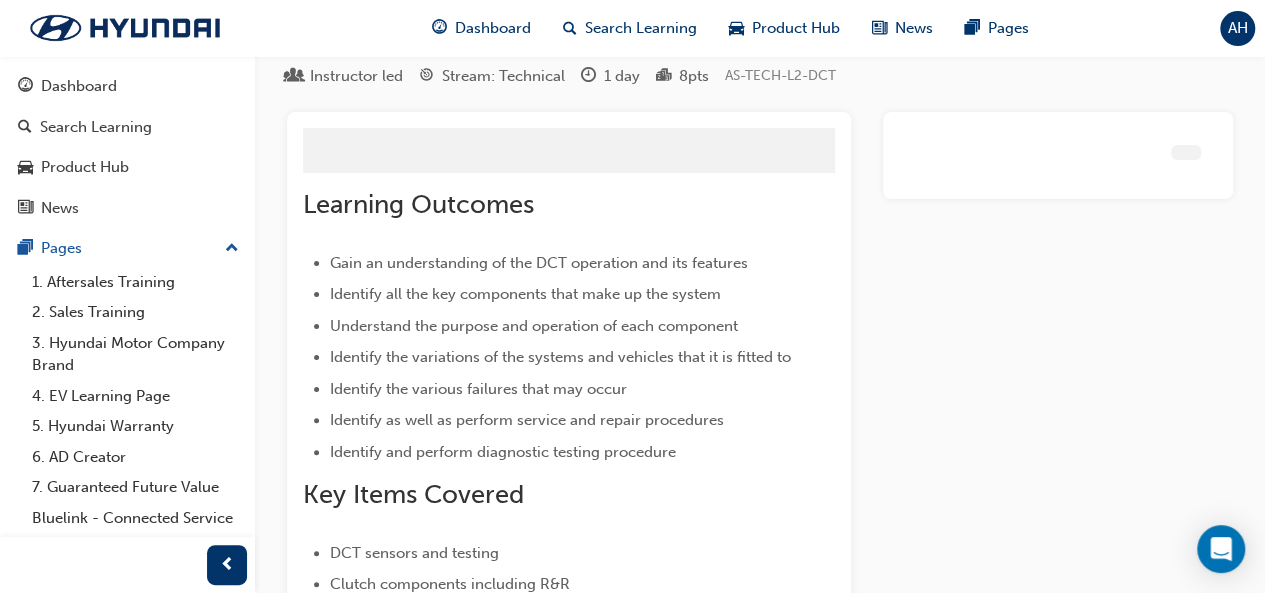 scroll, scrollTop: 2470, scrollLeft: 0, axis: vertical 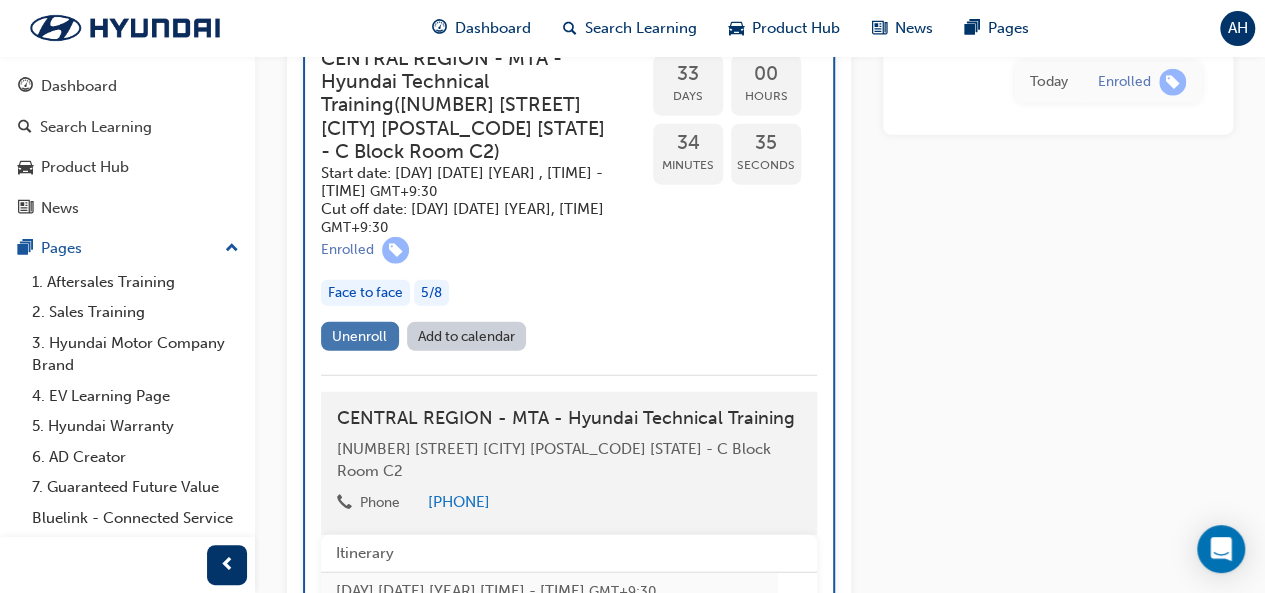 click on "Unenroll" at bounding box center [360, 336] 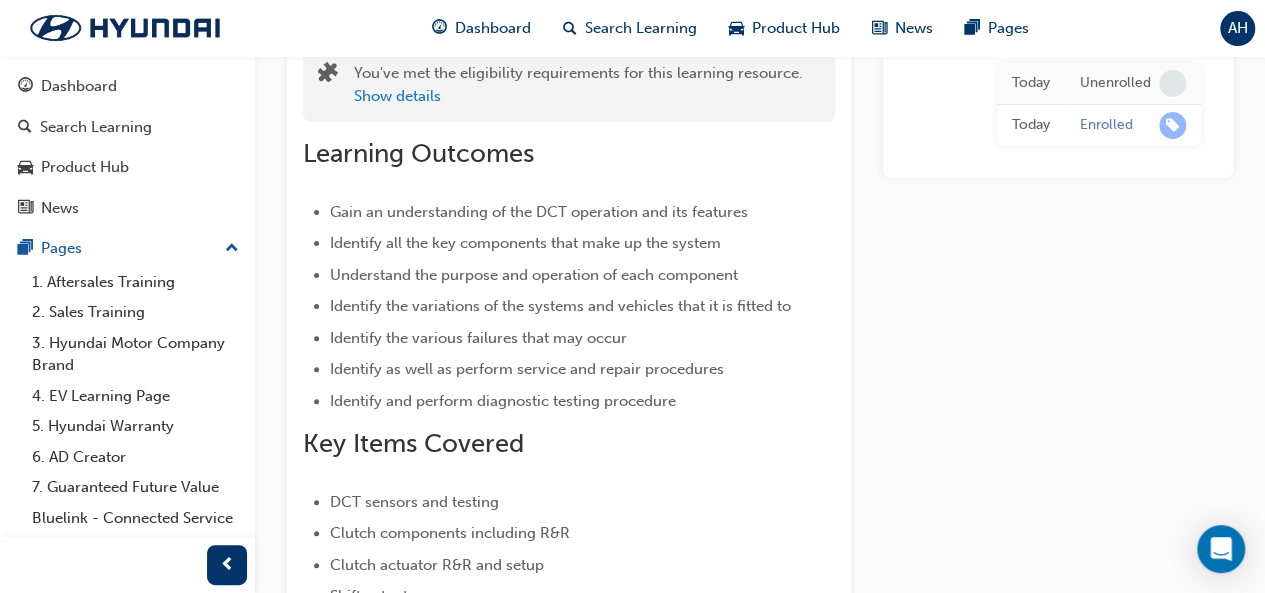 scroll, scrollTop: 0, scrollLeft: 0, axis: both 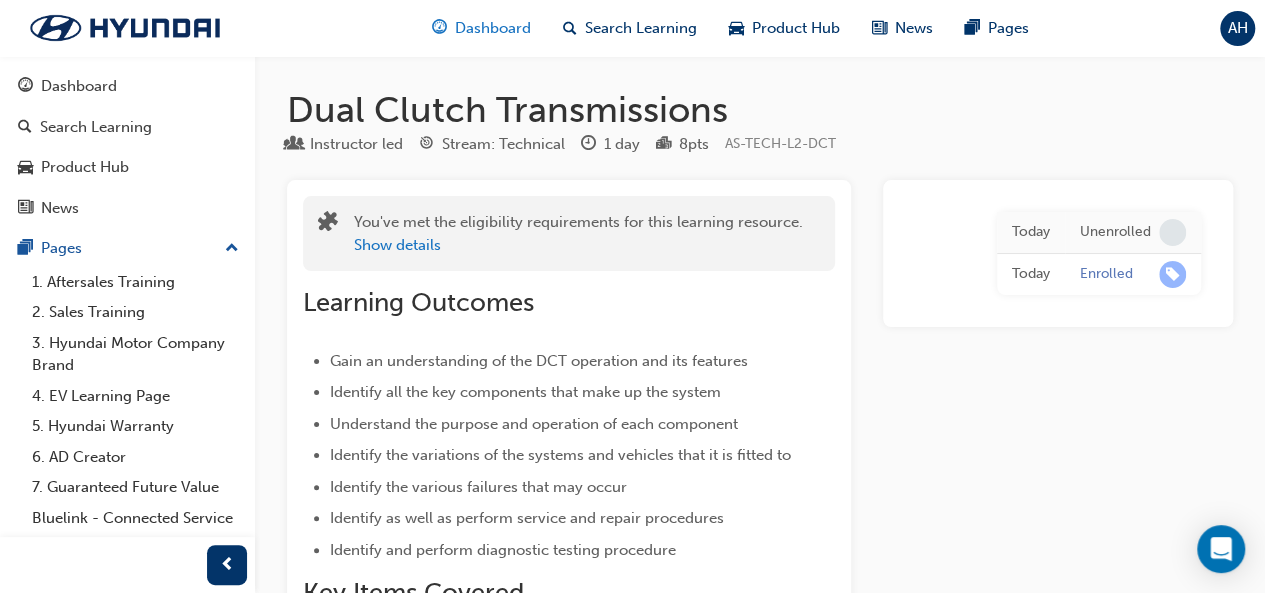 click on "Dashboard" at bounding box center [493, 28] 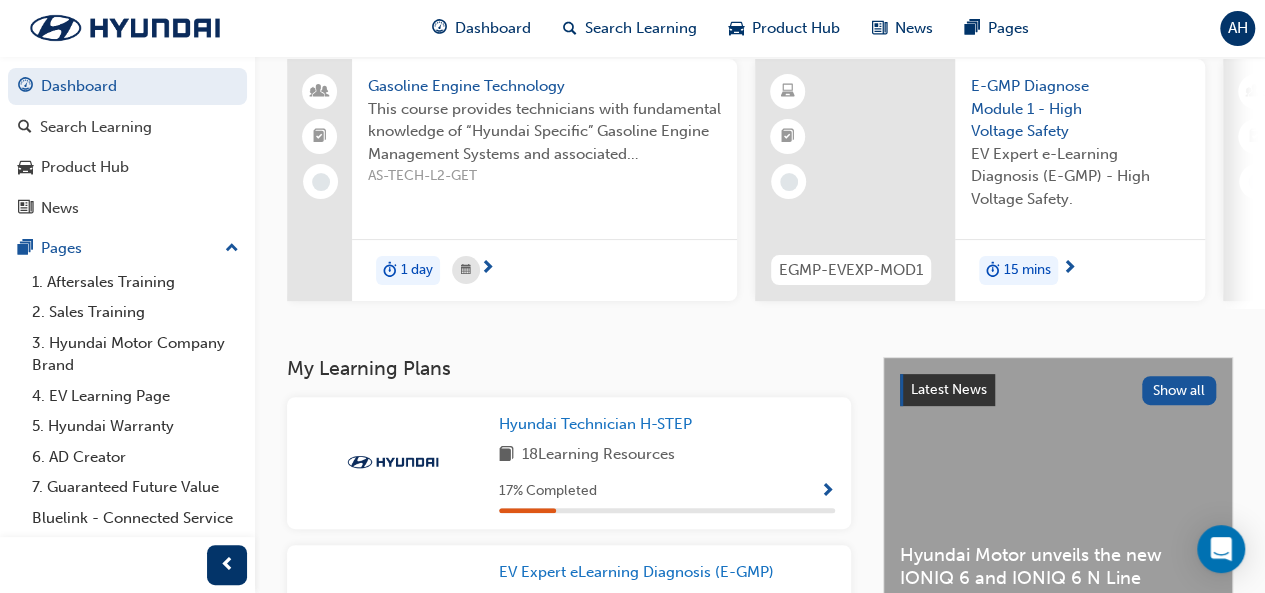 scroll, scrollTop: 0, scrollLeft: 0, axis: both 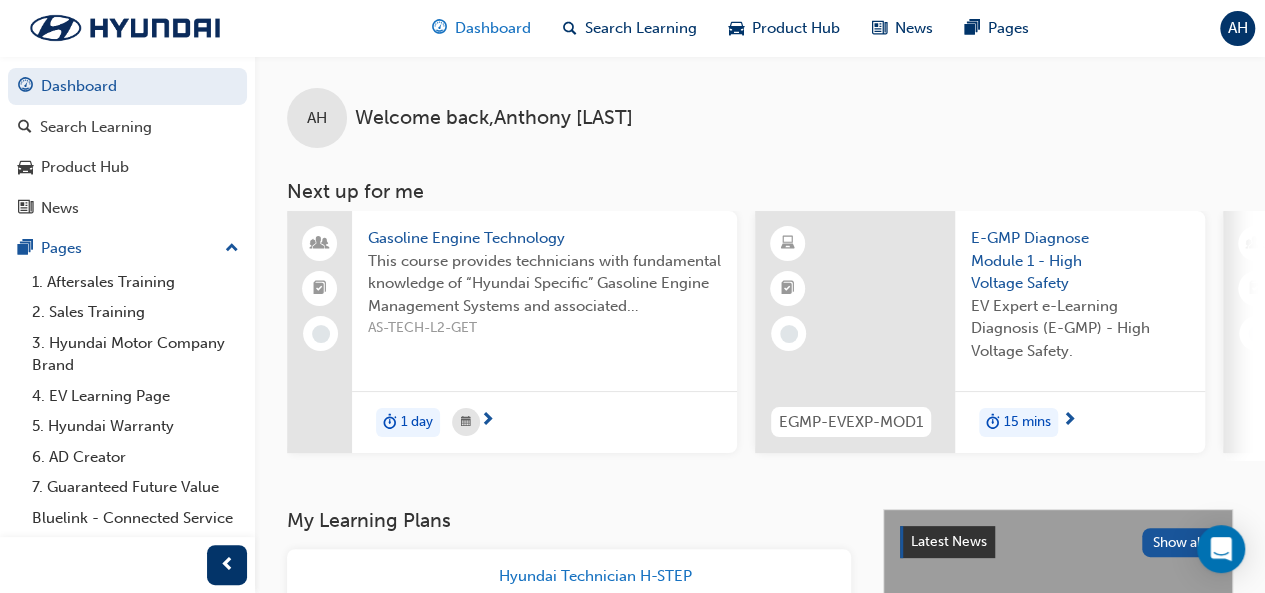 click on "Dashboard" at bounding box center [493, 28] 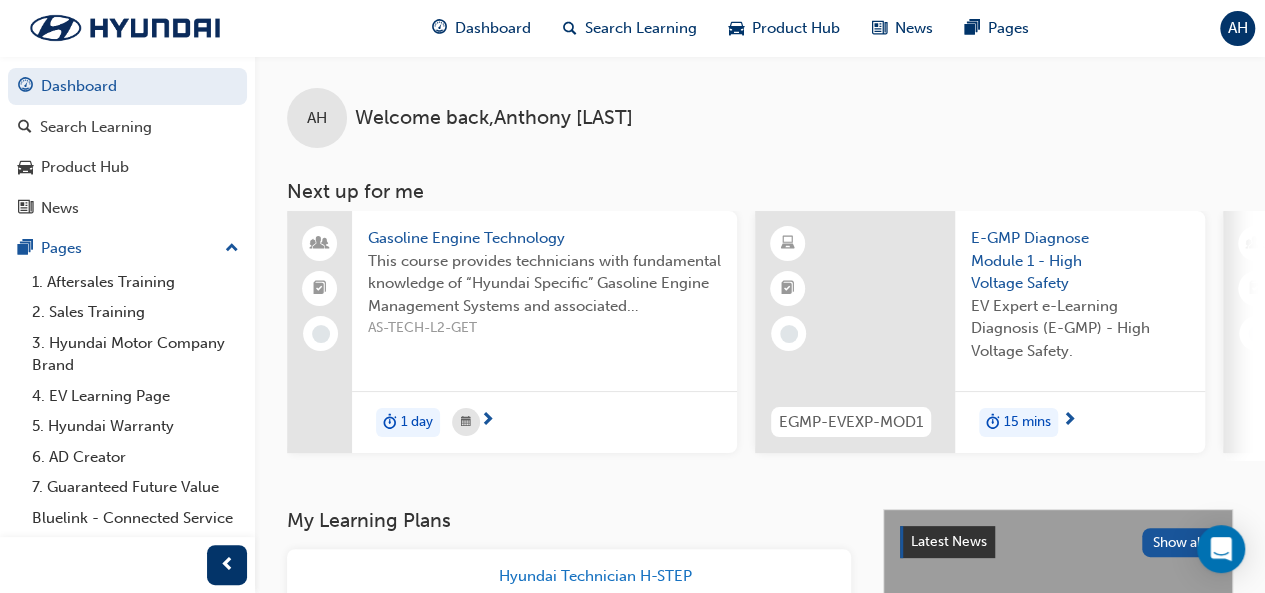 click on "Dashboard" at bounding box center [493, 28] 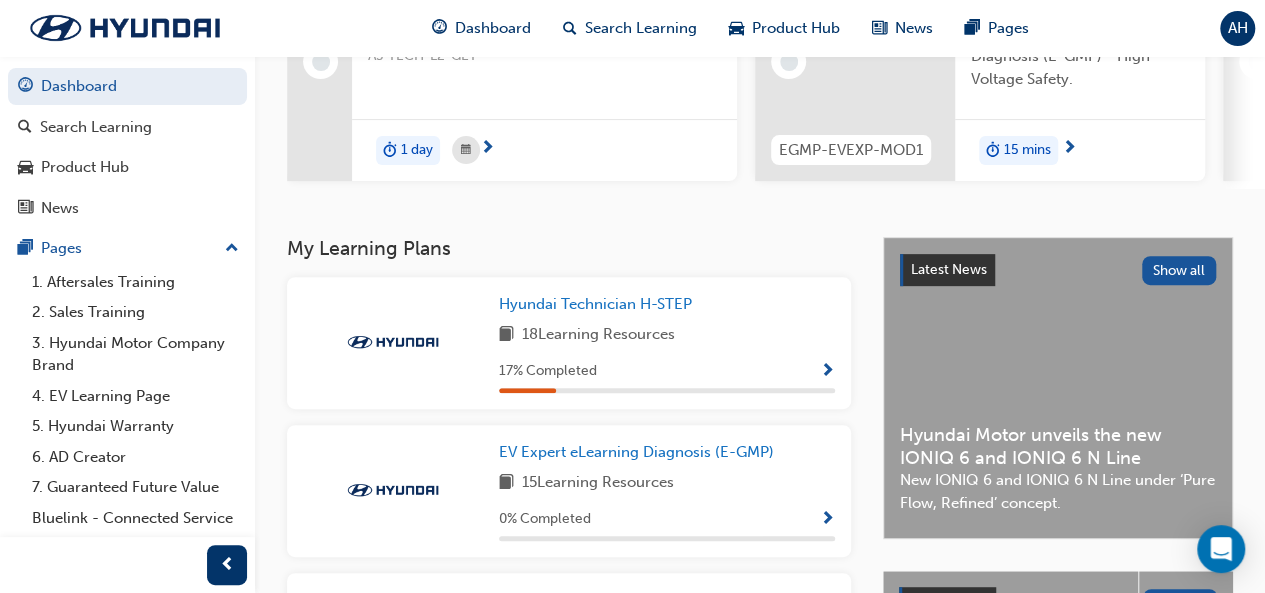 scroll, scrollTop: 264, scrollLeft: 0, axis: vertical 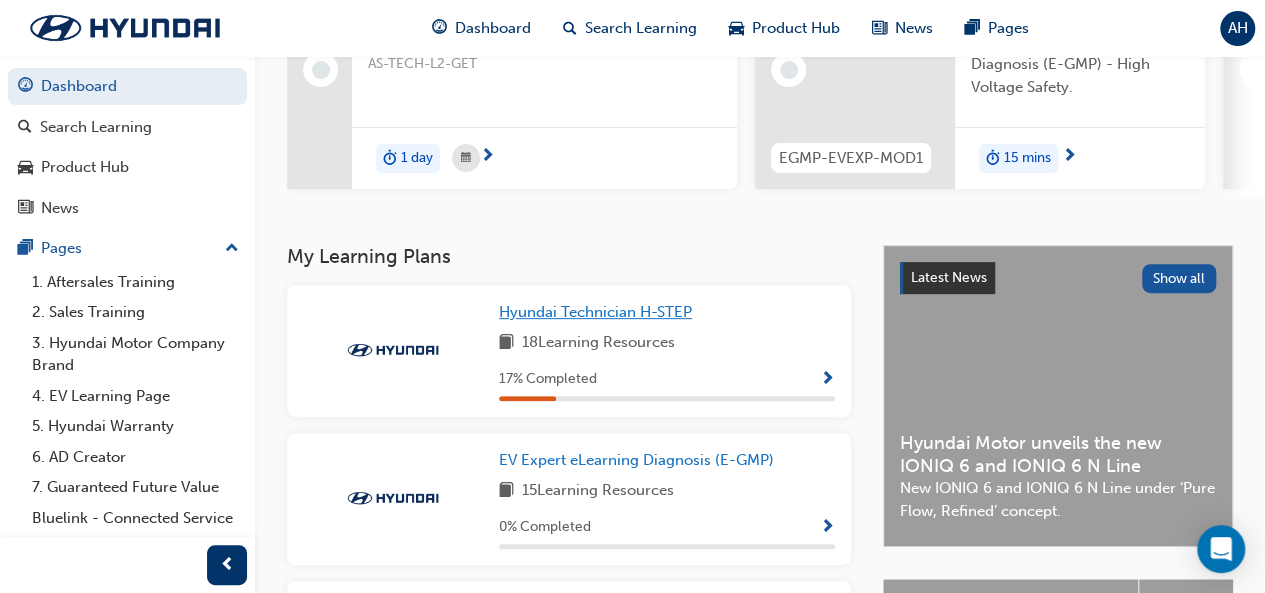 click on "Hyundai Technician H-STEP" at bounding box center [595, 312] 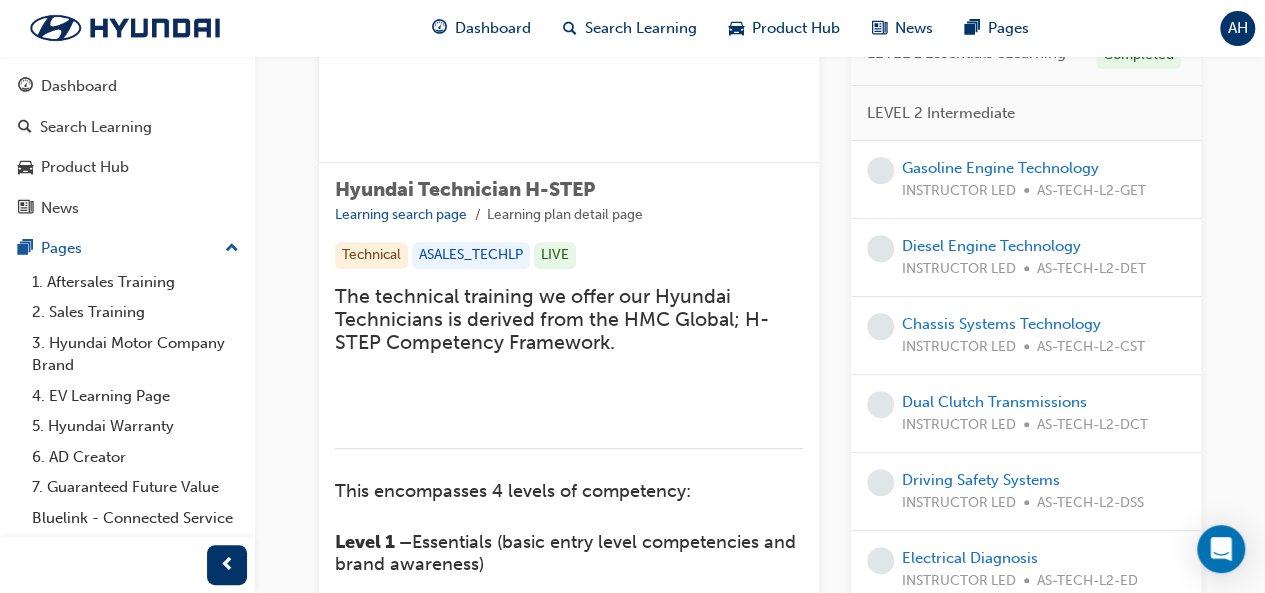 scroll, scrollTop: 519, scrollLeft: 0, axis: vertical 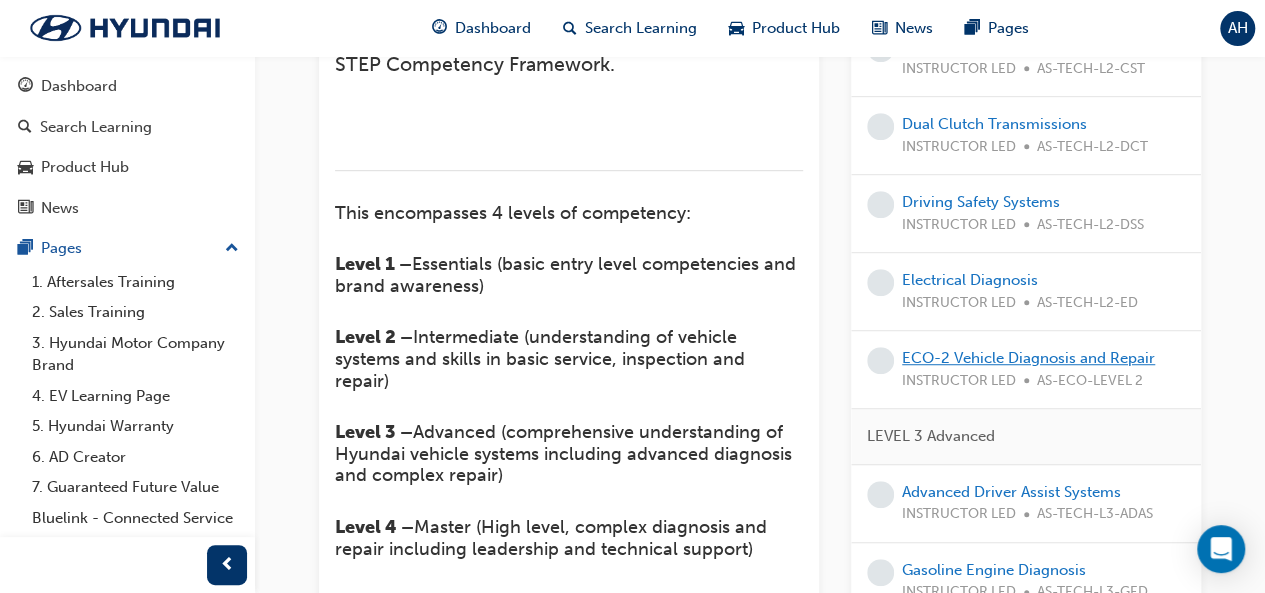 click on "ECO-2 Vehicle Diagnosis and Repair" at bounding box center (1028, 358) 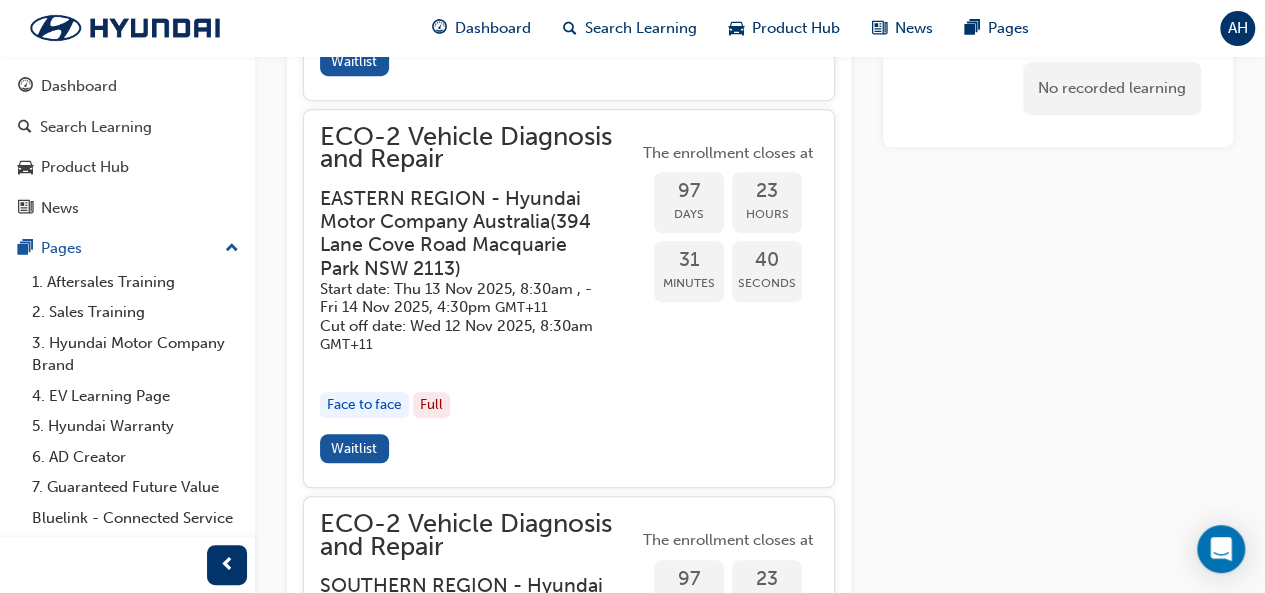 scroll, scrollTop: 4327, scrollLeft: 0, axis: vertical 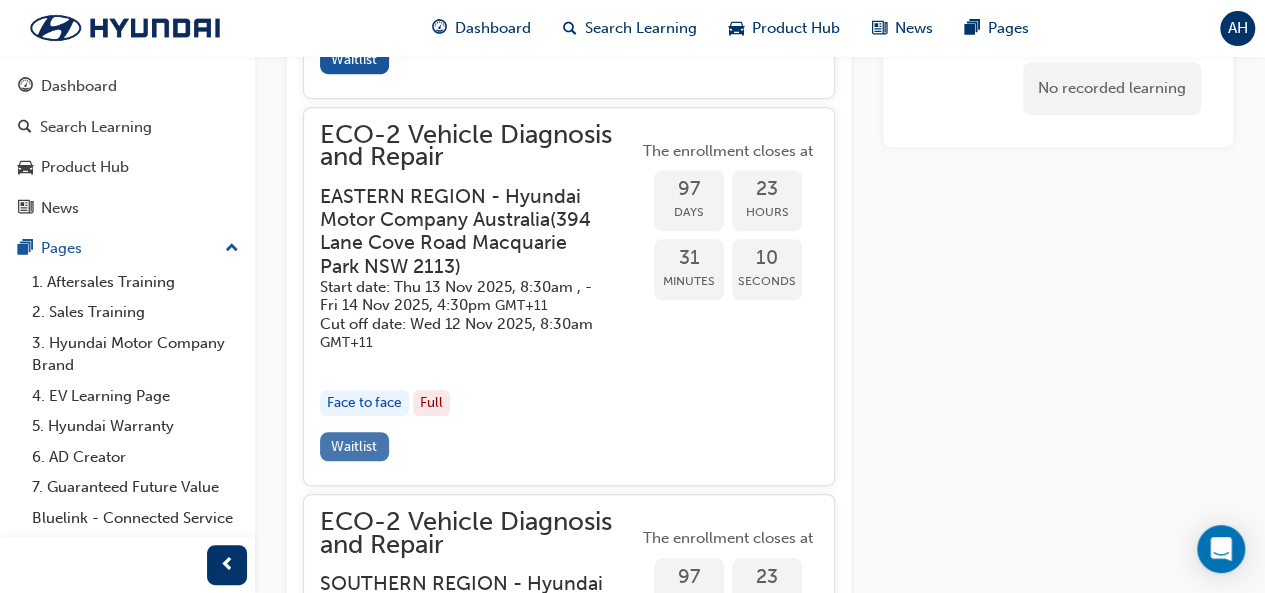 click on "Waitlist" at bounding box center (354, 446) 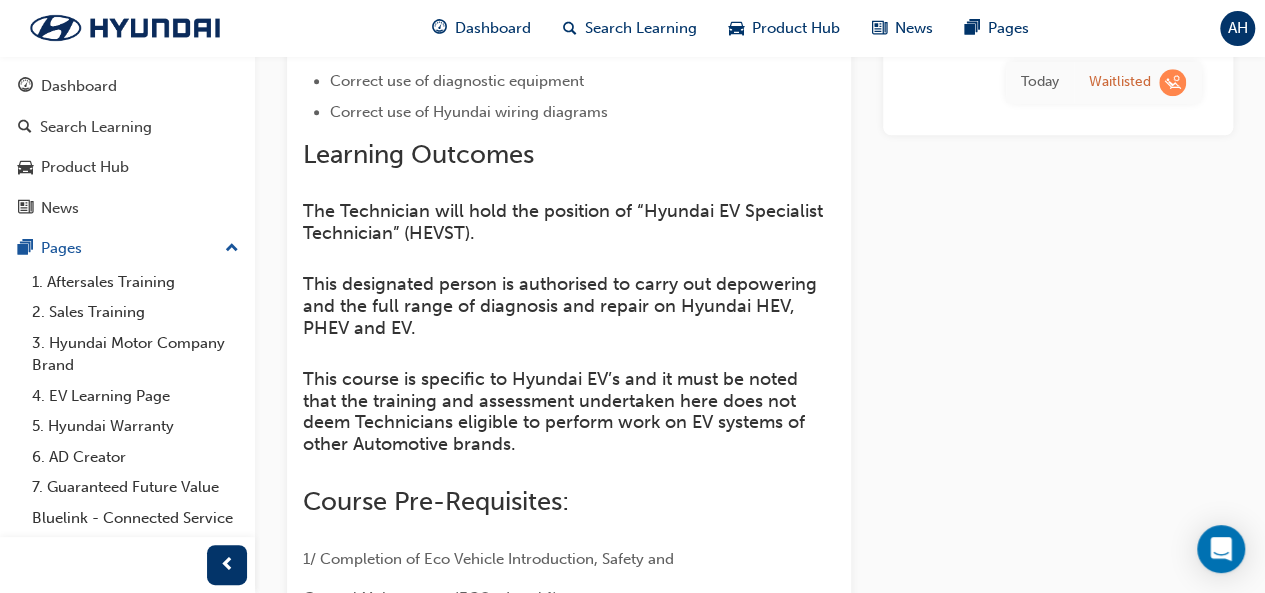 scroll, scrollTop: 0, scrollLeft: 0, axis: both 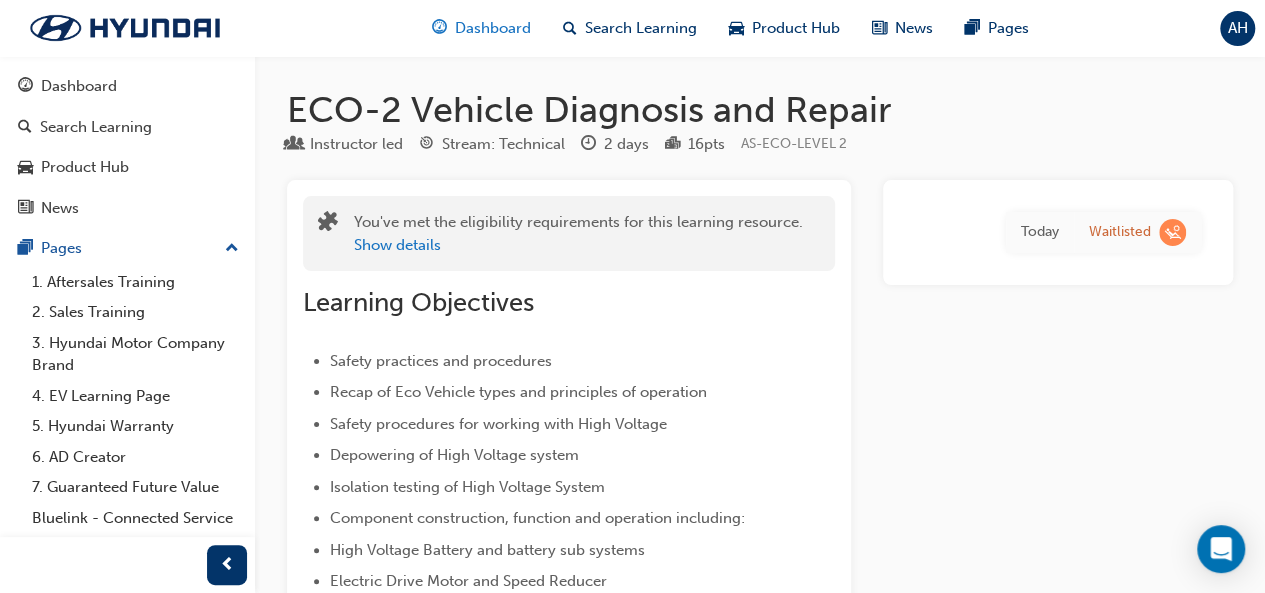 click on "Dashboard" at bounding box center (493, 28) 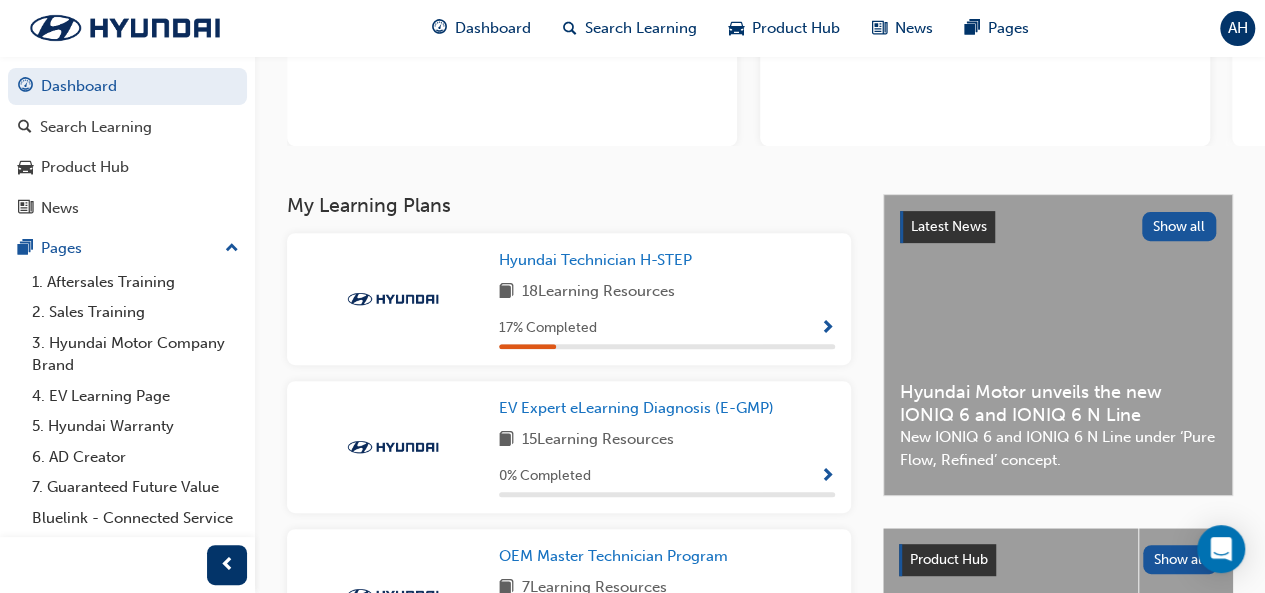 scroll, scrollTop: 246, scrollLeft: 0, axis: vertical 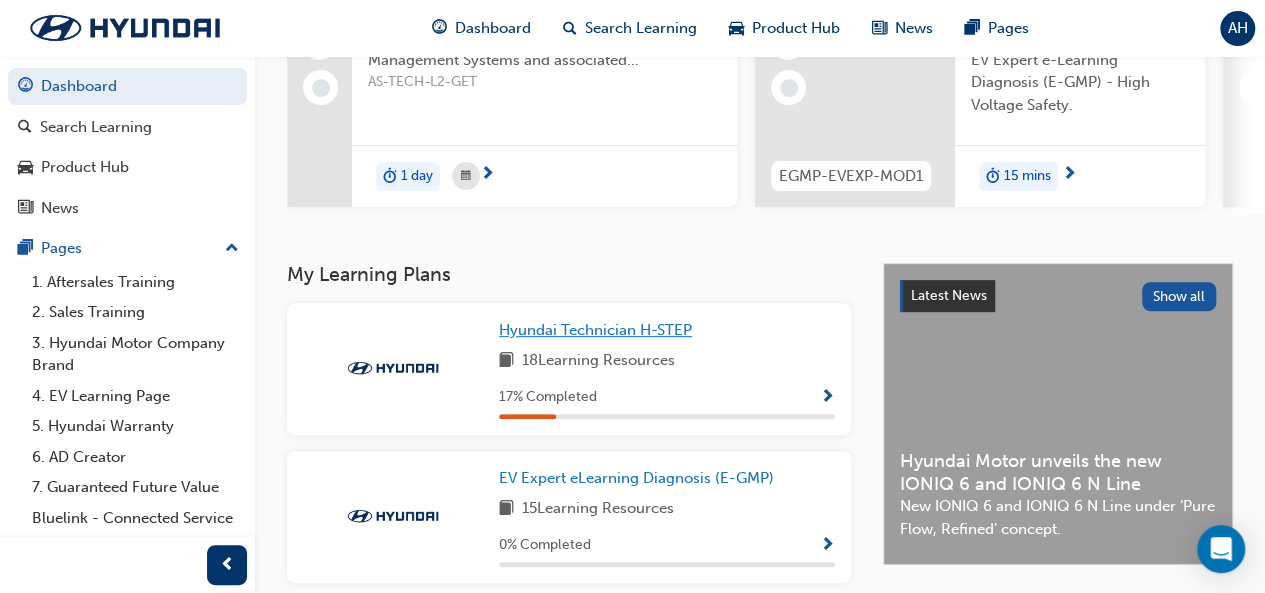 click on "Hyundai Technician H-STEP" at bounding box center [595, 330] 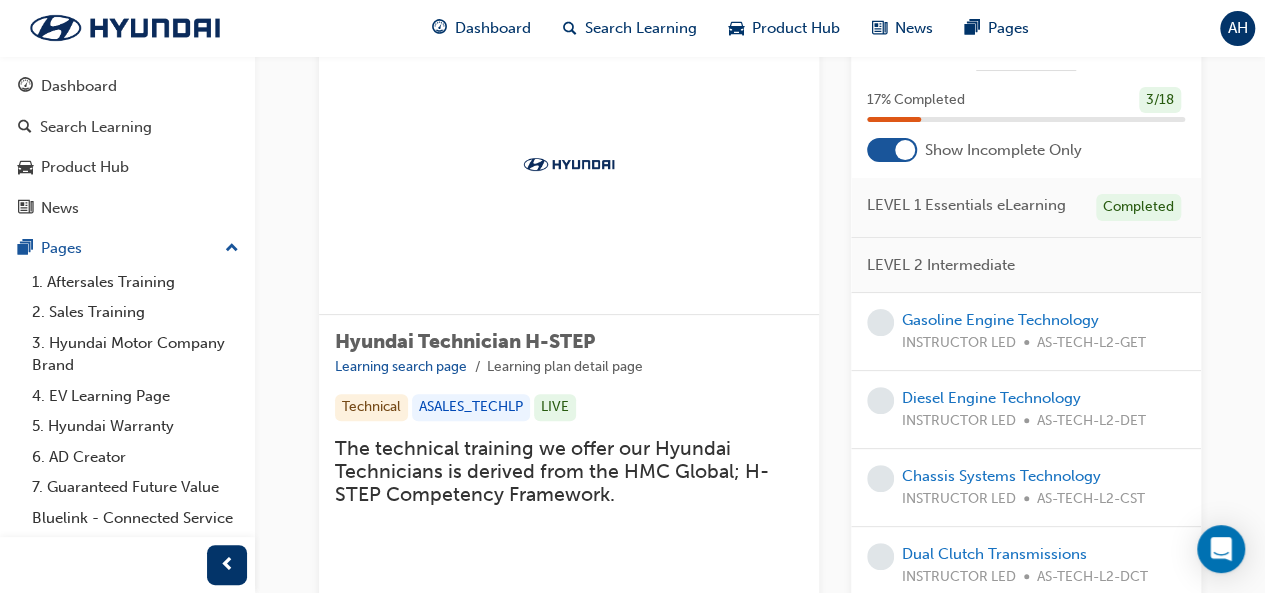 scroll, scrollTop: 103, scrollLeft: 0, axis: vertical 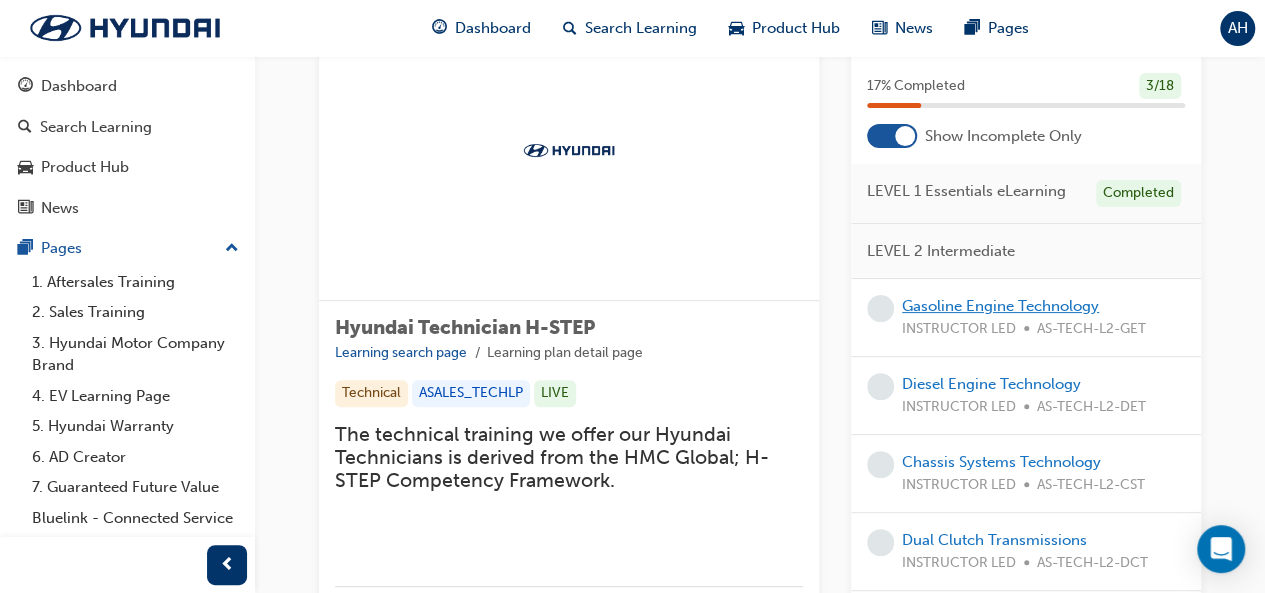 click on "Gasoline Engine Technology" at bounding box center [1000, 306] 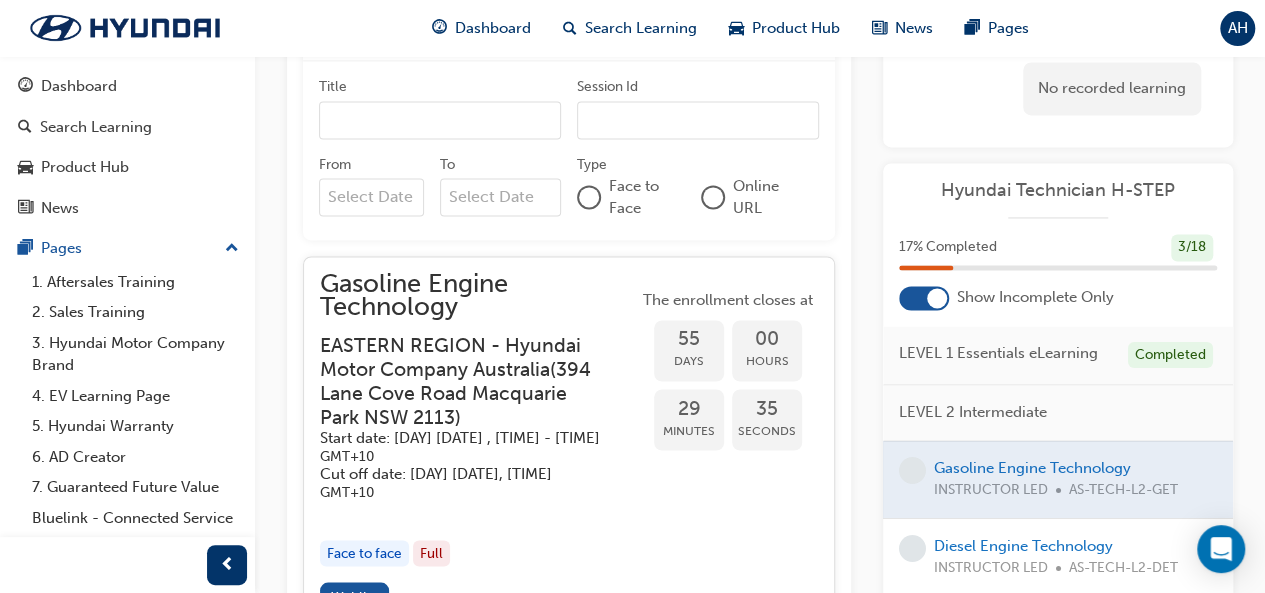 scroll, scrollTop: 1500, scrollLeft: 0, axis: vertical 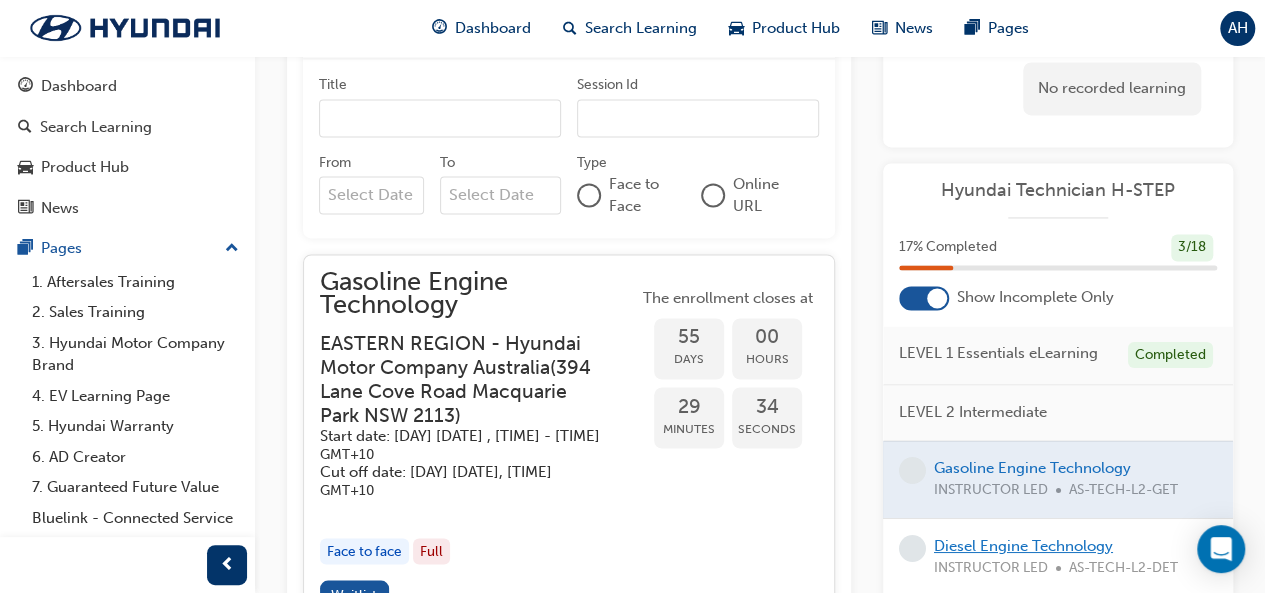 click on "Diesel Engine Technology" at bounding box center (1023, 546) 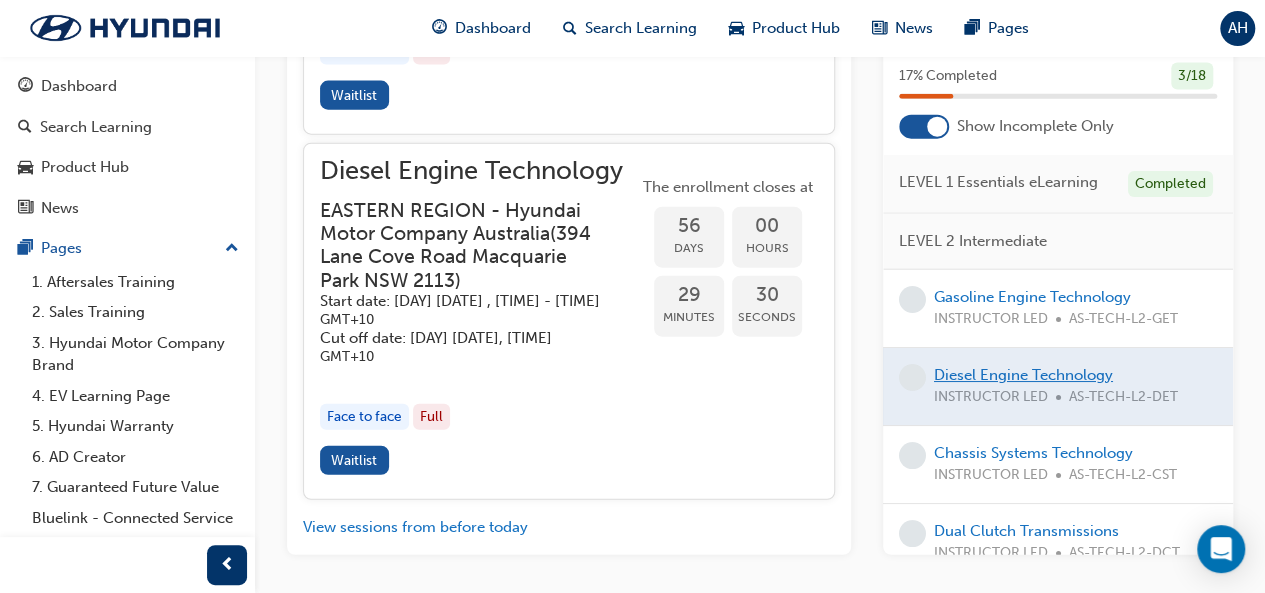 scroll, scrollTop: 2374, scrollLeft: 0, axis: vertical 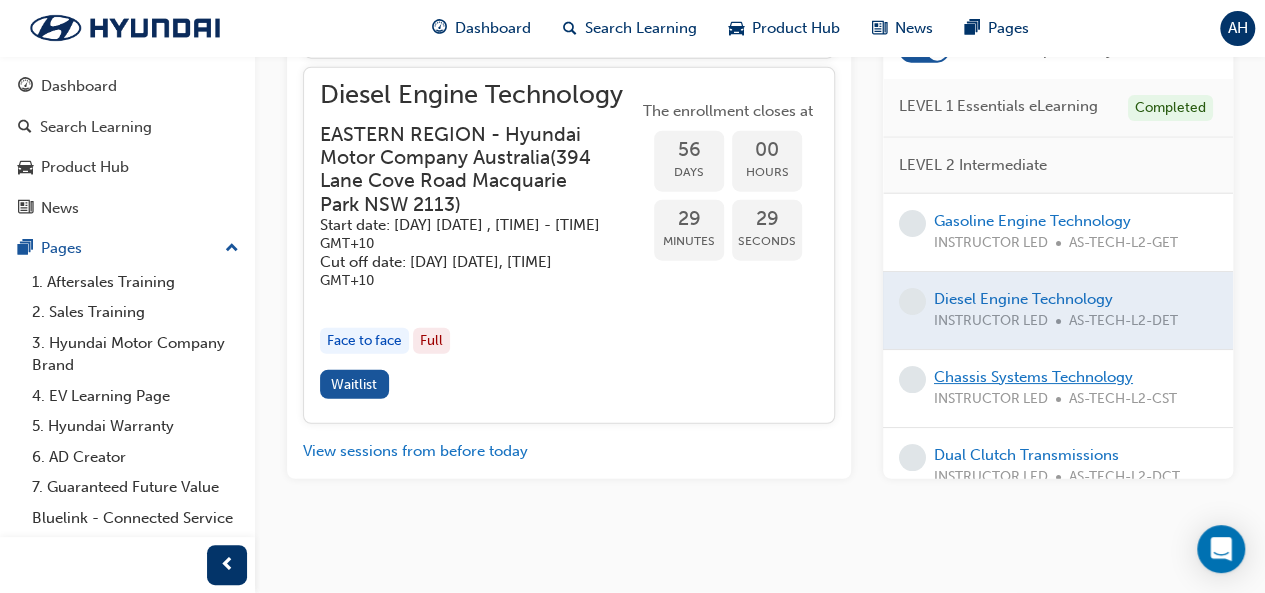 click on "Chassis Systems Technology" at bounding box center (1033, 377) 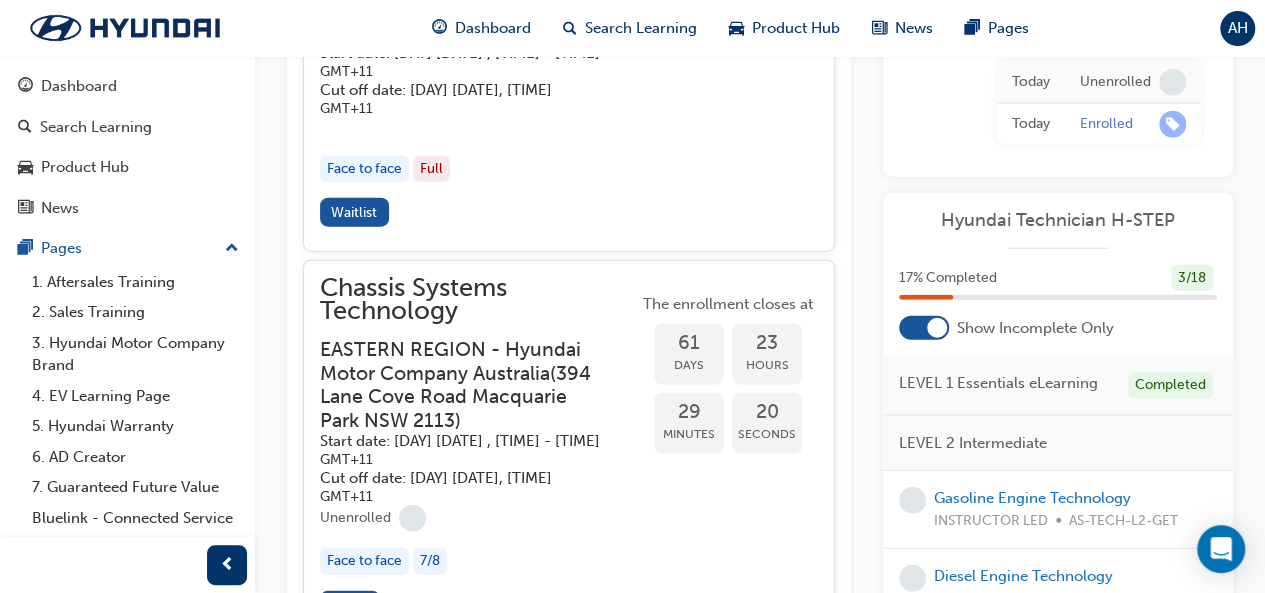scroll, scrollTop: 2372, scrollLeft: 0, axis: vertical 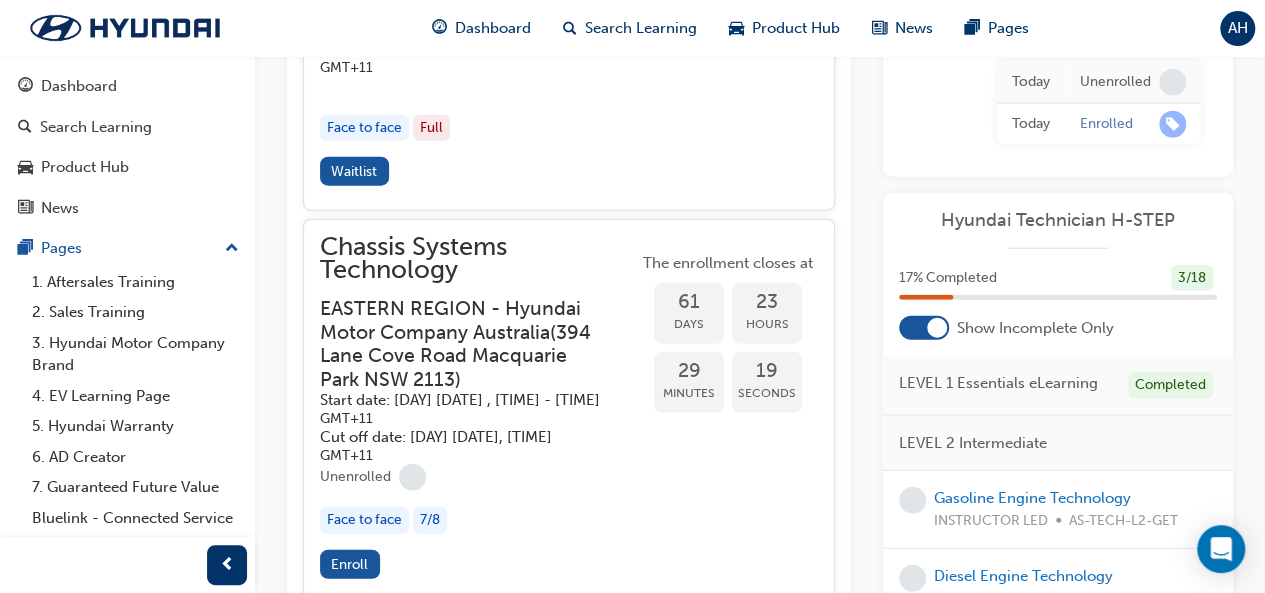 click on "29" at bounding box center (689, 371) 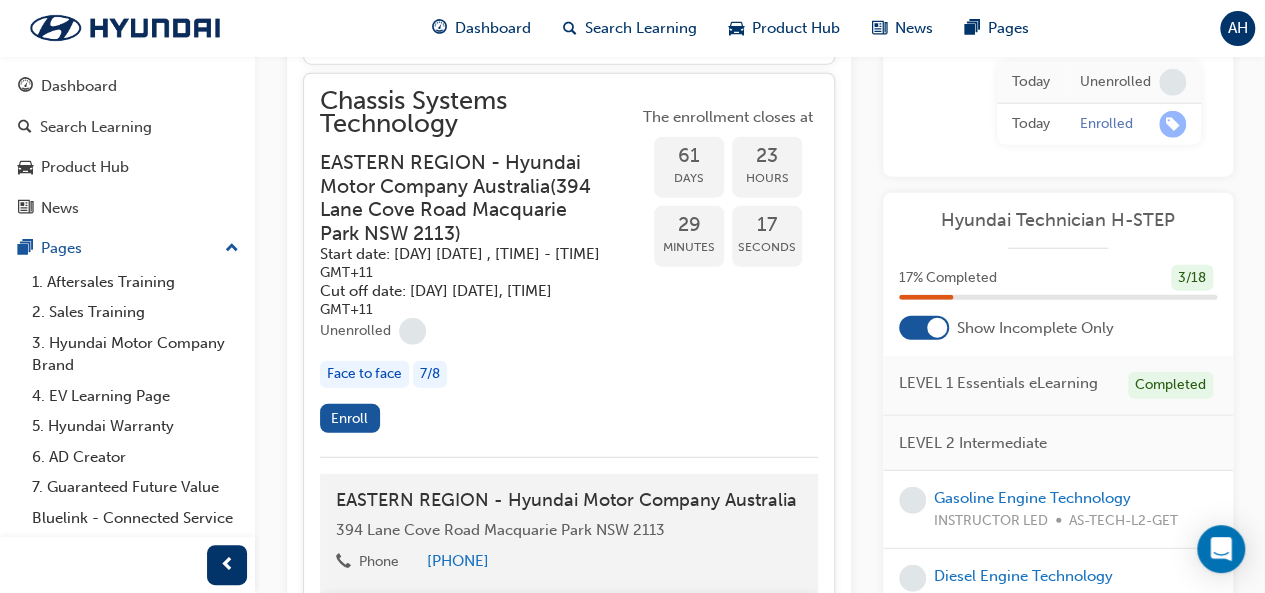 scroll, scrollTop: 2514, scrollLeft: 0, axis: vertical 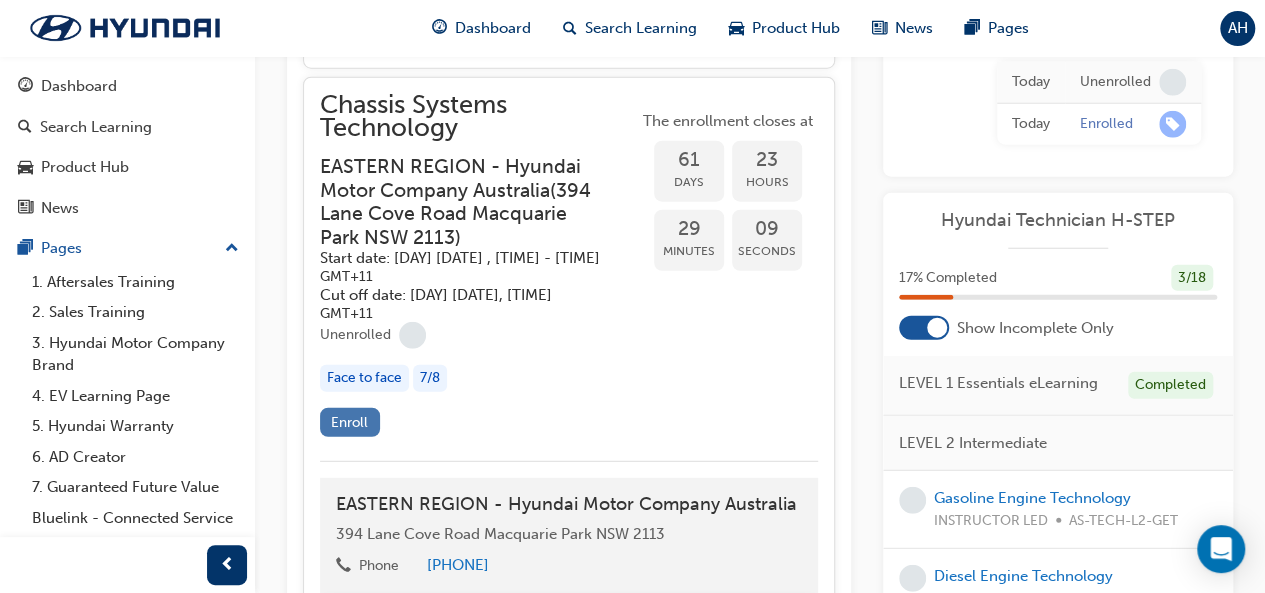 click on "Enroll" at bounding box center (349, 422) 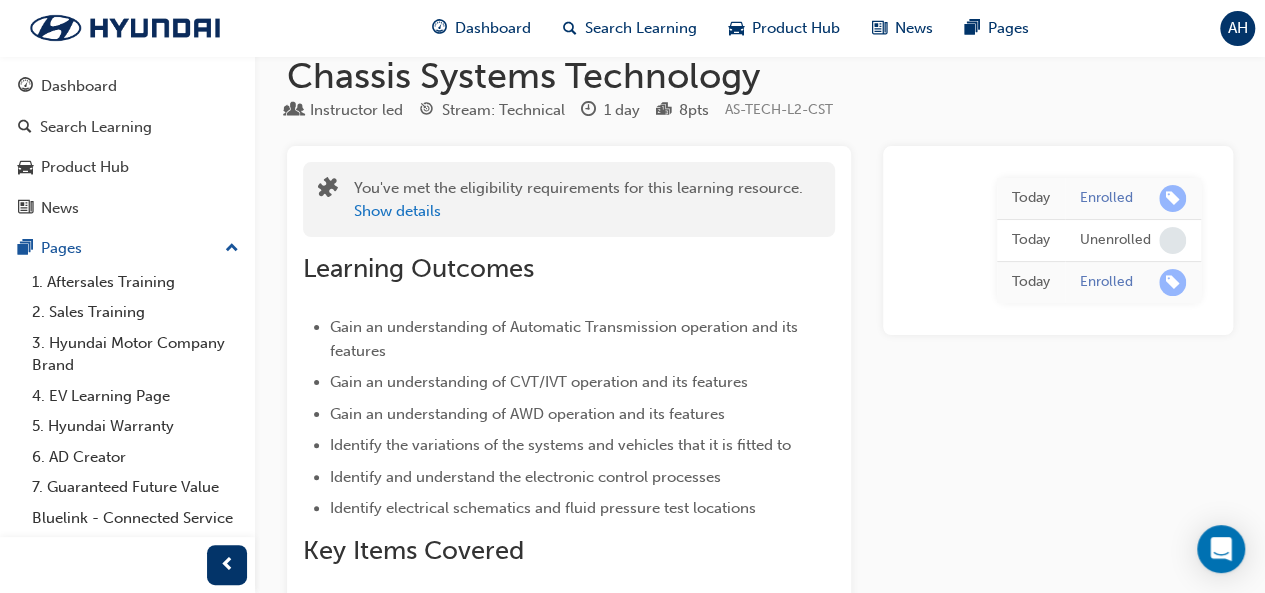 scroll, scrollTop: 0, scrollLeft: 0, axis: both 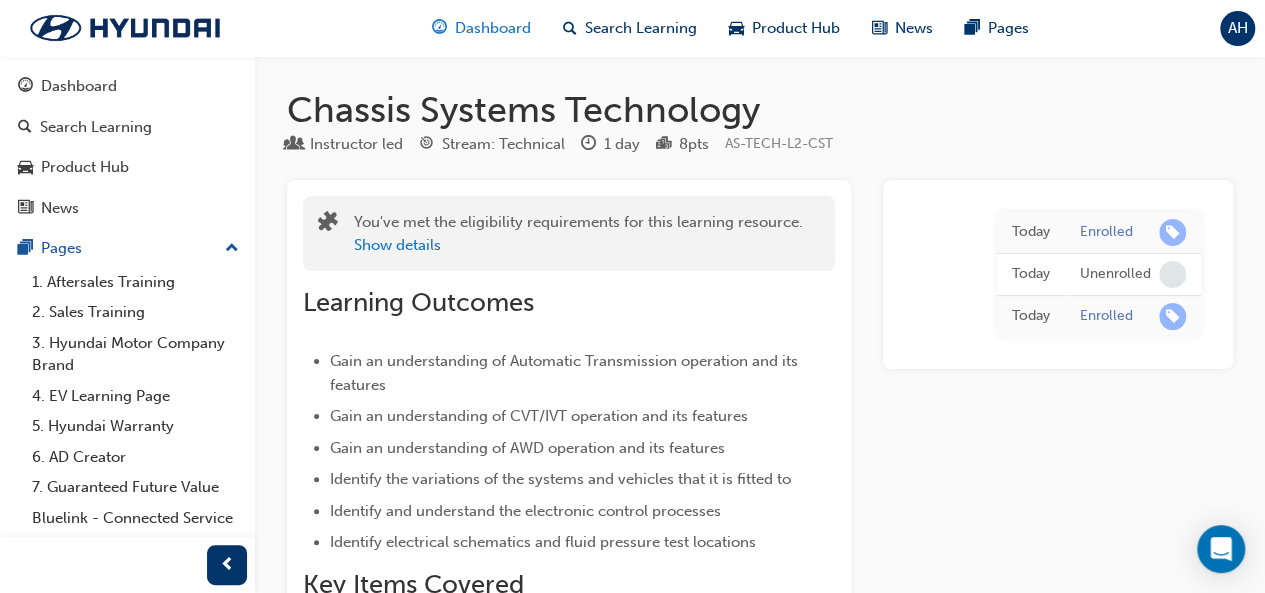 click on "Dashboard" at bounding box center (493, 28) 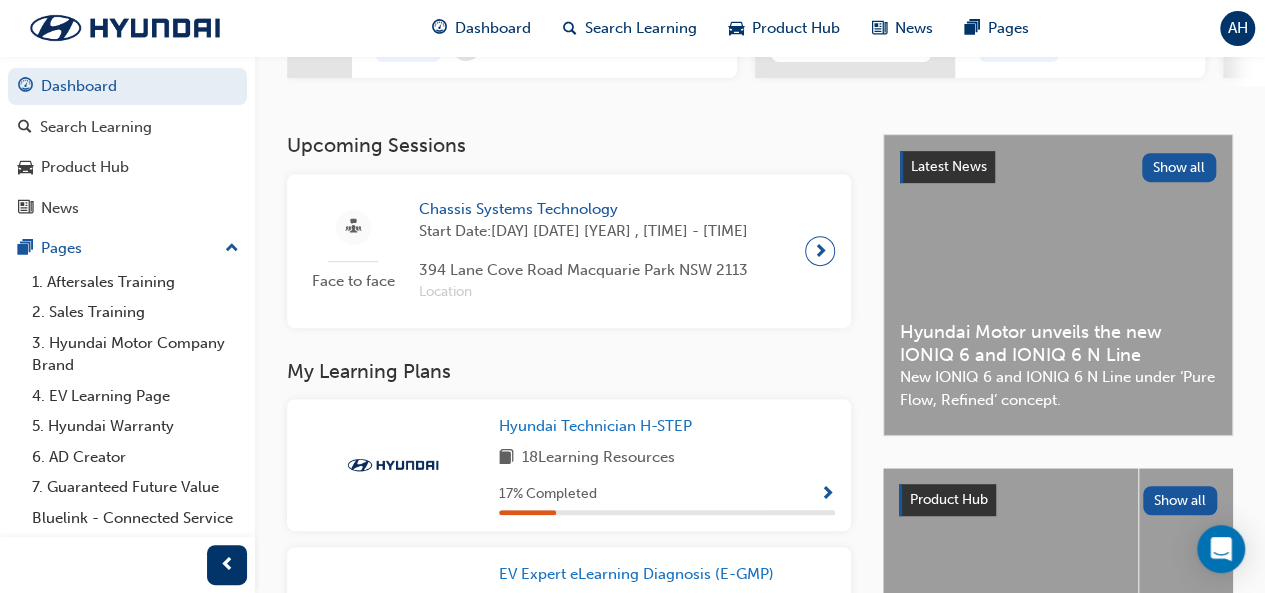 scroll, scrollTop: 376, scrollLeft: 0, axis: vertical 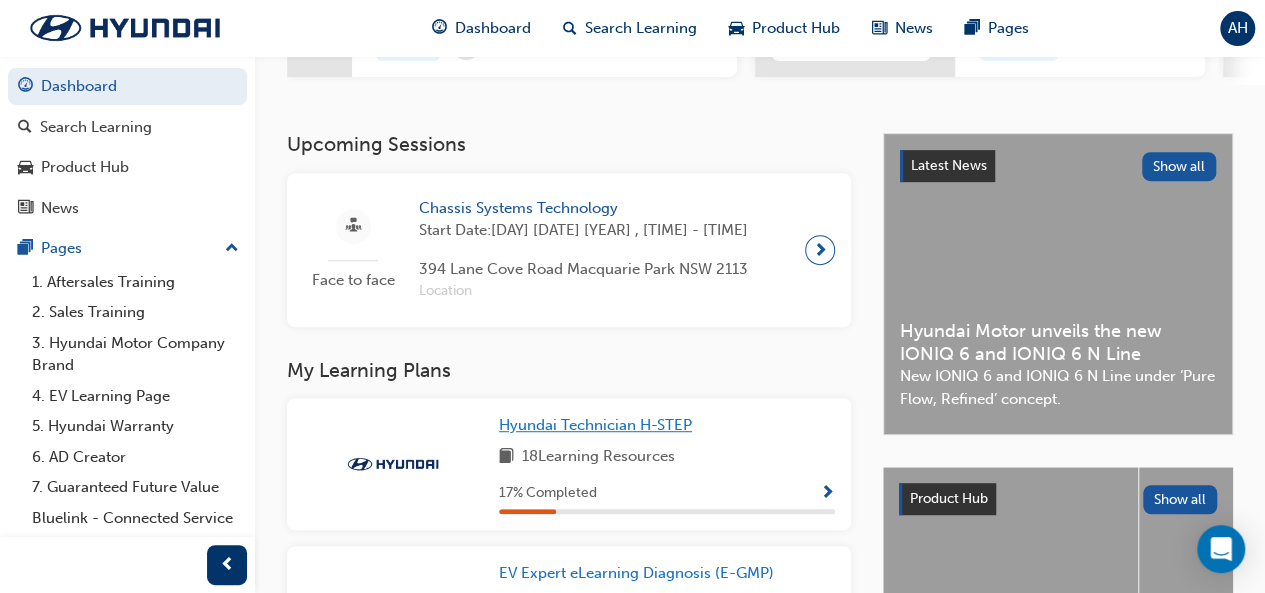 click on "Hyundai Technician H-STEP" at bounding box center [595, 425] 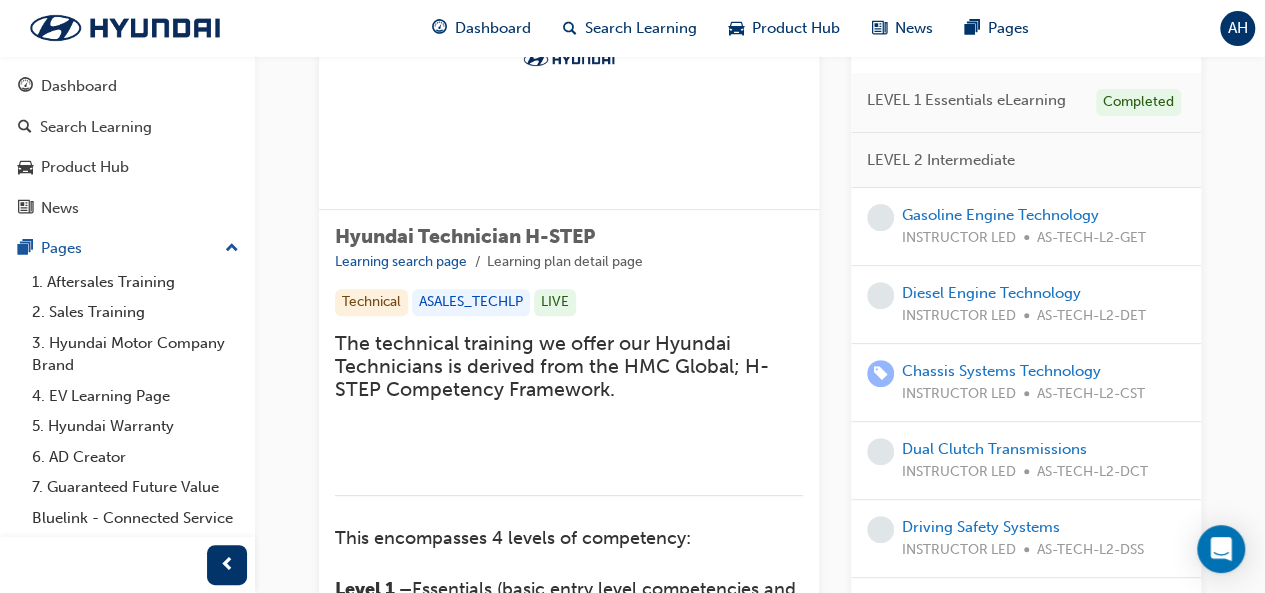 scroll, scrollTop: 259, scrollLeft: 0, axis: vertical 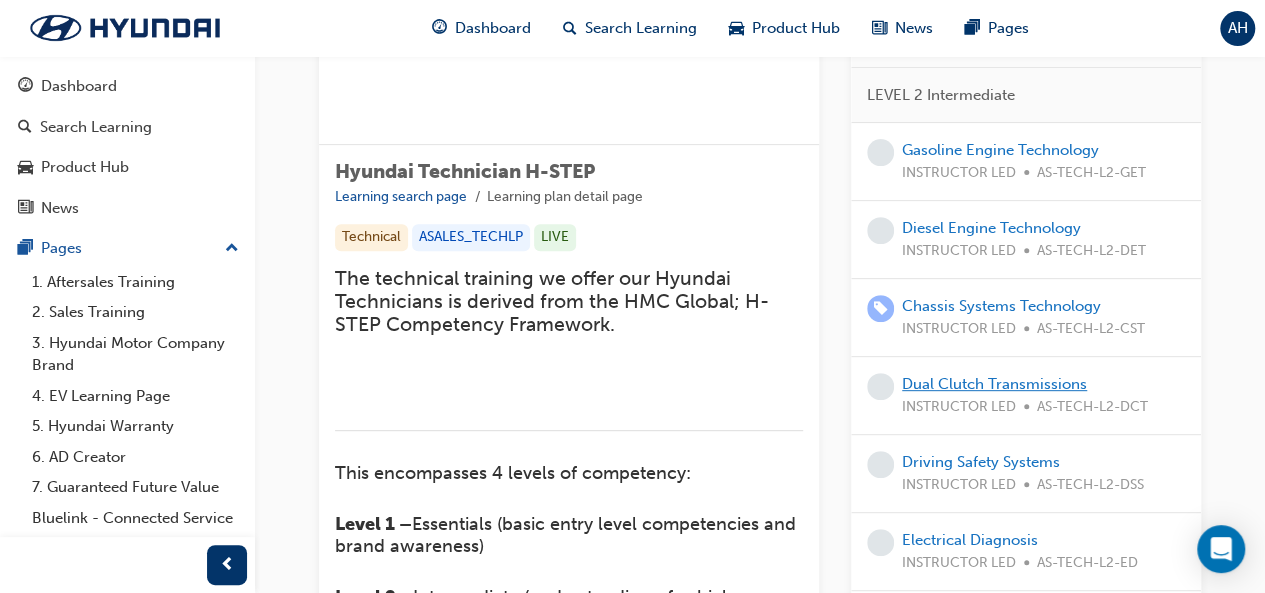 click on "Dual Clutch Transmissions" at bounding box center [994, 384] 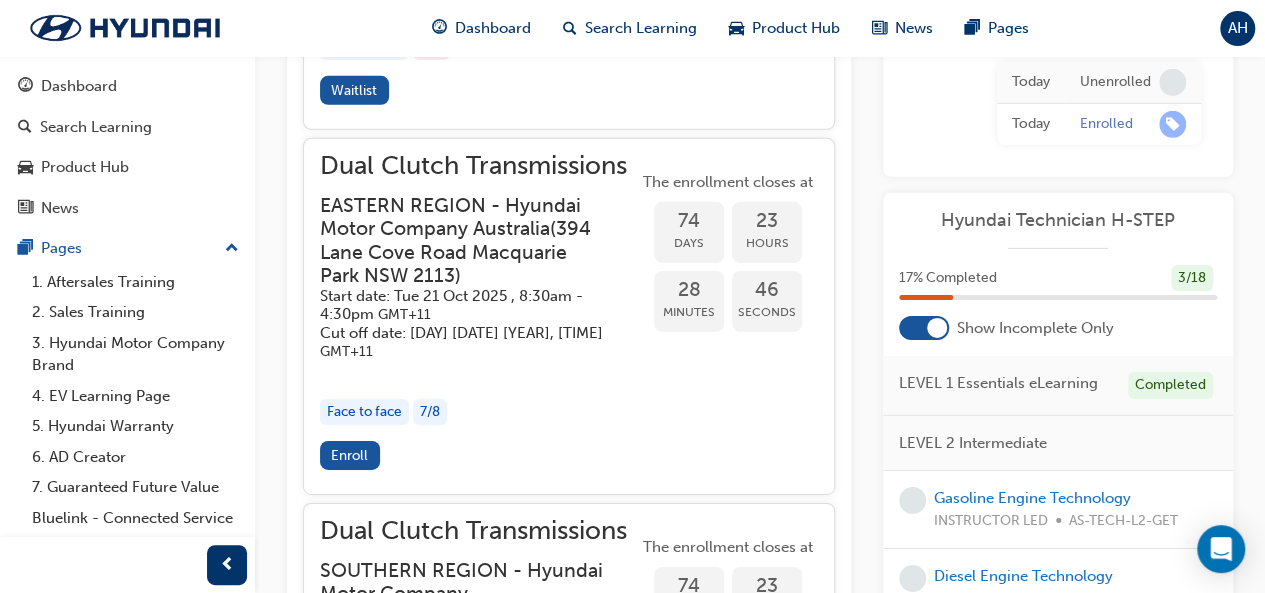scroll, scrollTop: 3080, scrollLeft: 0, axis: vertical 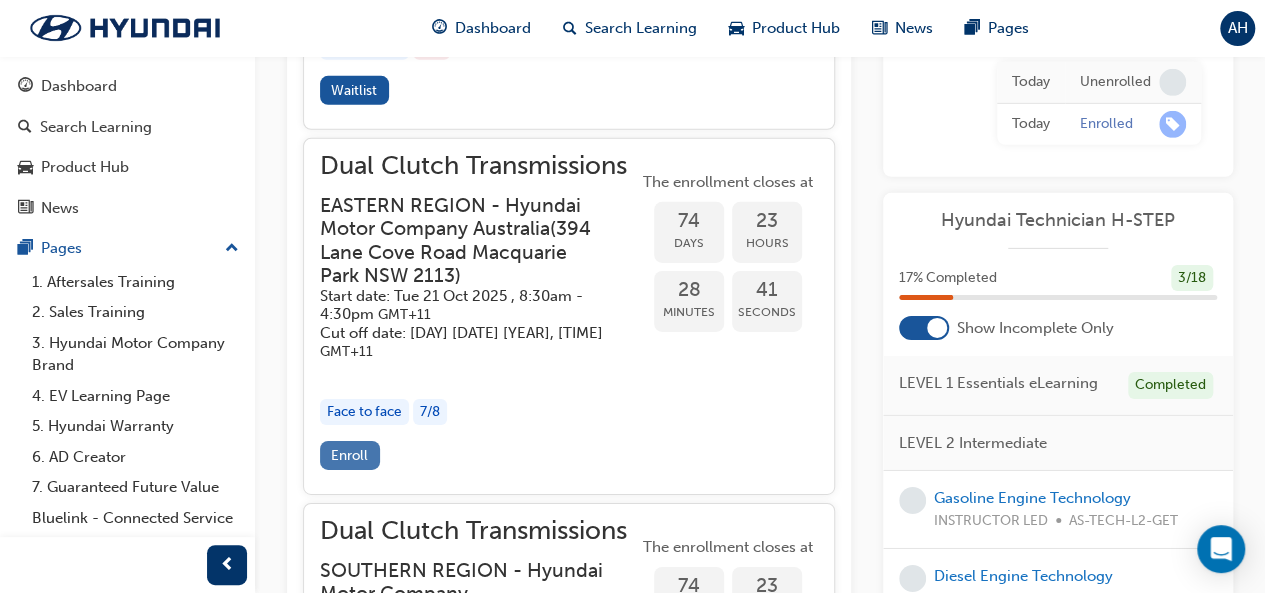 click on "Enroll" at bounding box center (350, 455) 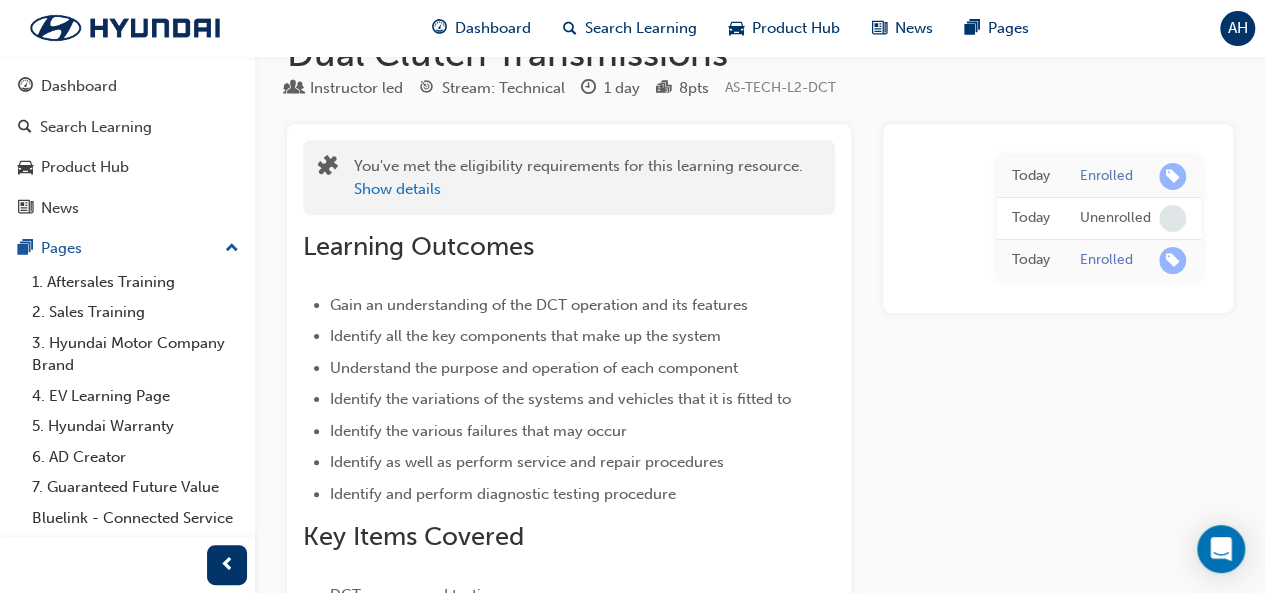 scroll, scrollTop: 0, scrollLeft: 0, axis: both 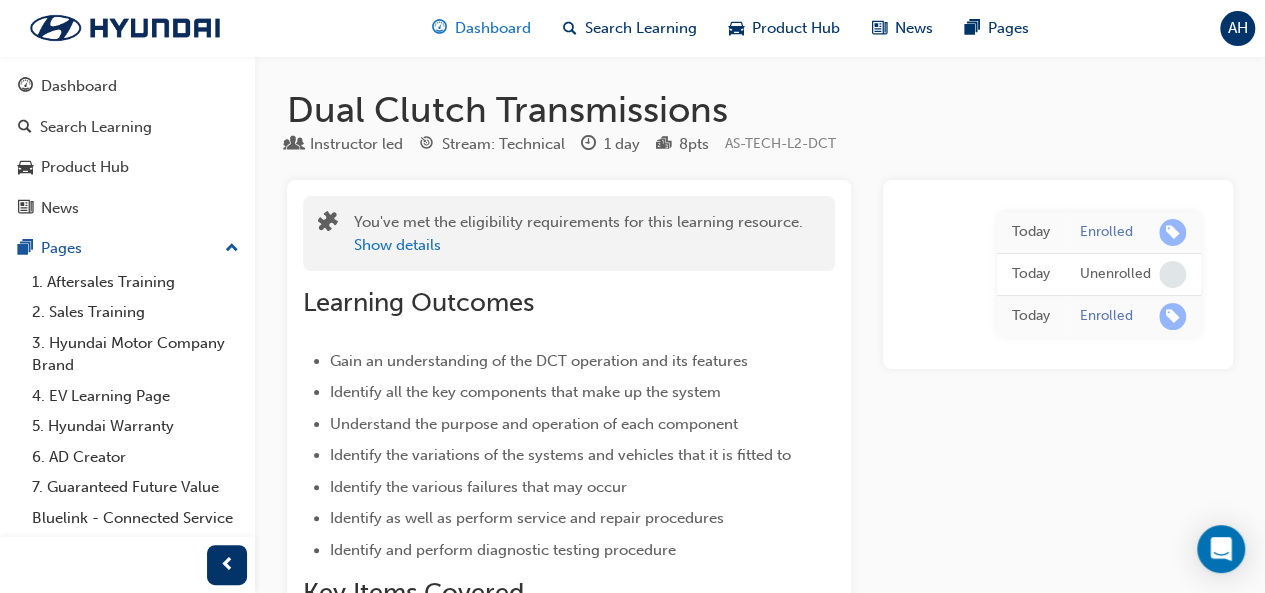 click on "Dashboard" at bounding box center [493, 28] 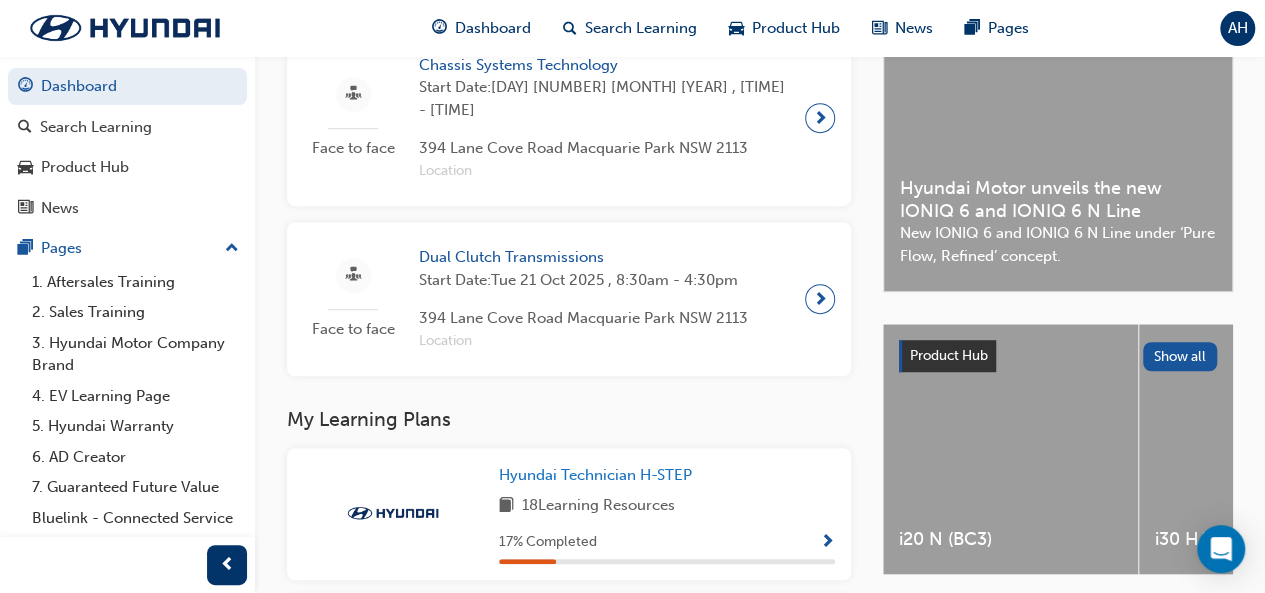 scroll, scrollTop: 518, scrollLeft: 0, axis: vertical 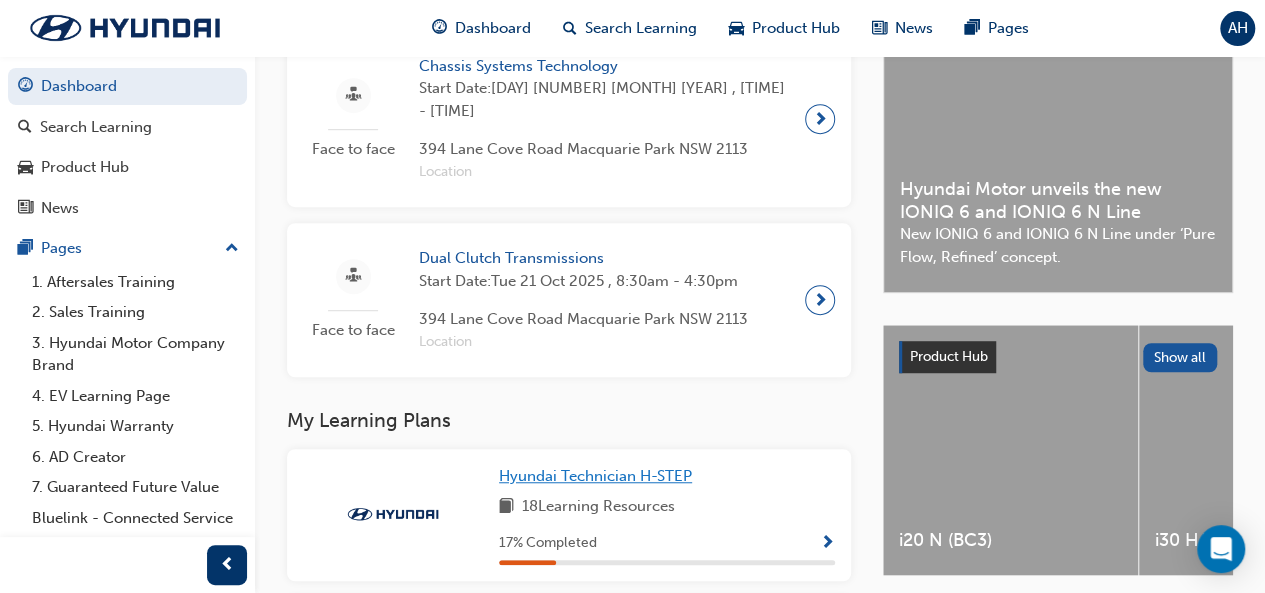 click on "Hyundai Technician H-STEP" at bounding box center (595, 476) 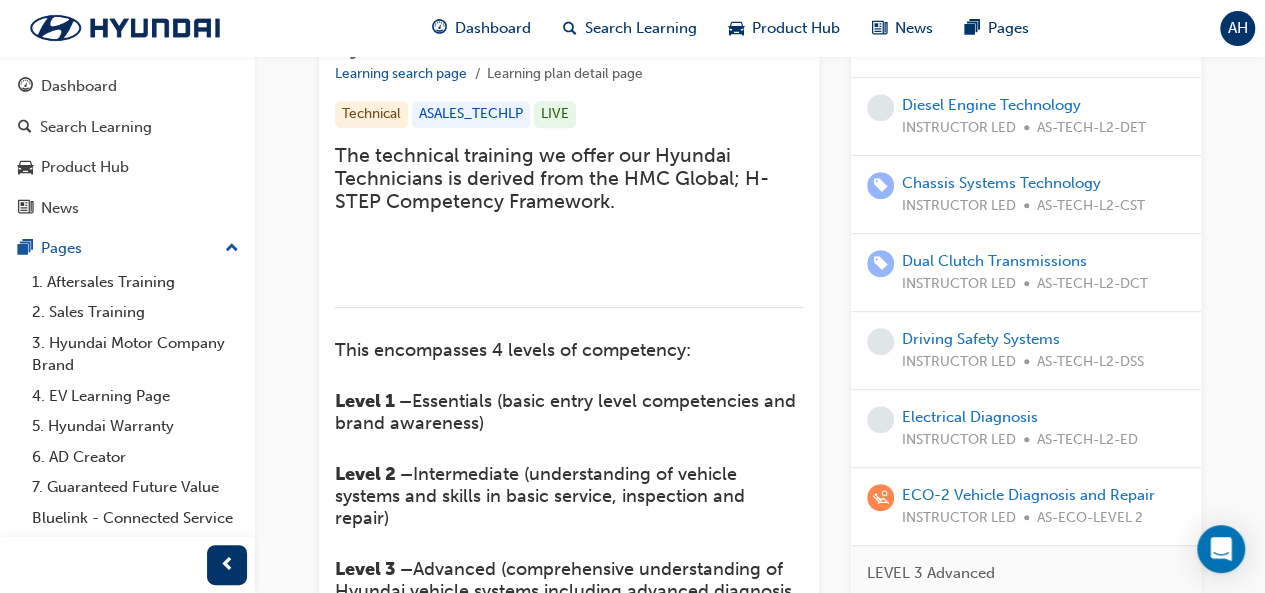 scroll, scrollTop: 381, scrollLeft: 0, axis: vertical 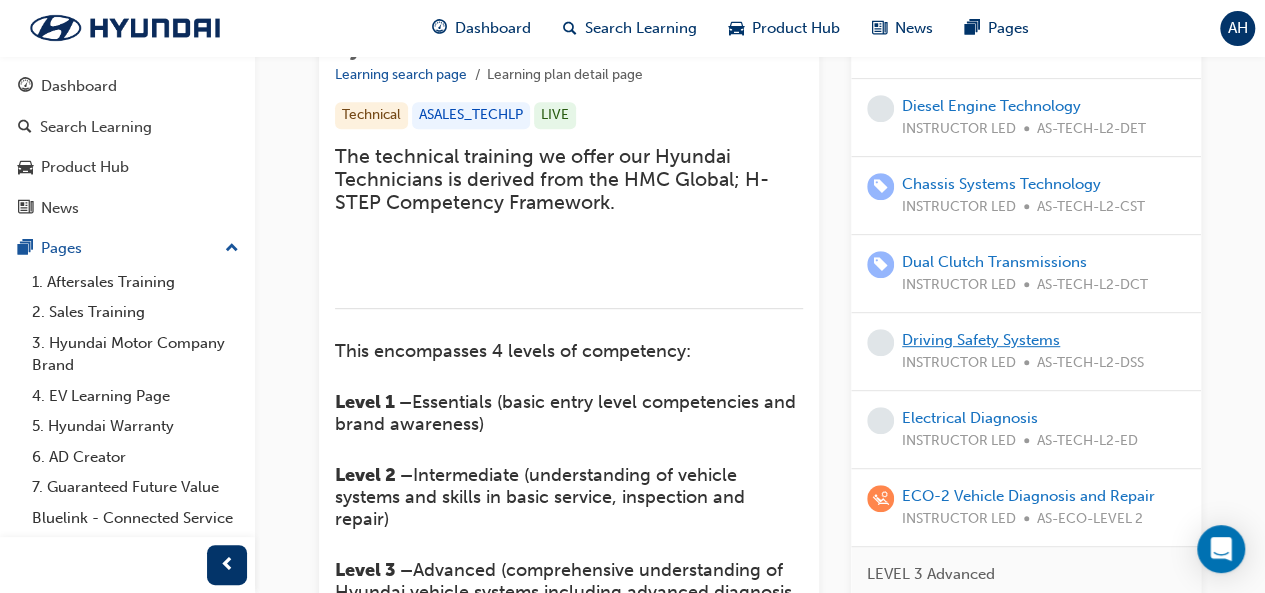 click on "Driving Safety Systems" at bounding box center (981, 340) 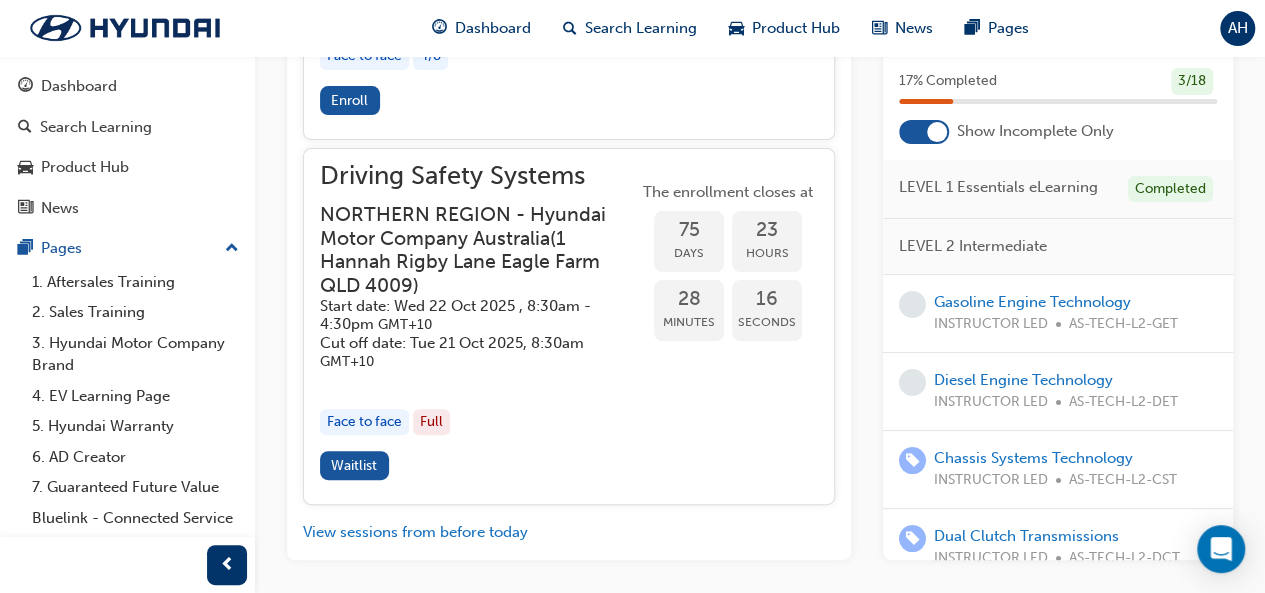 scroll, scrollTop: 3926, scrollLeft: 0, axis: vertical 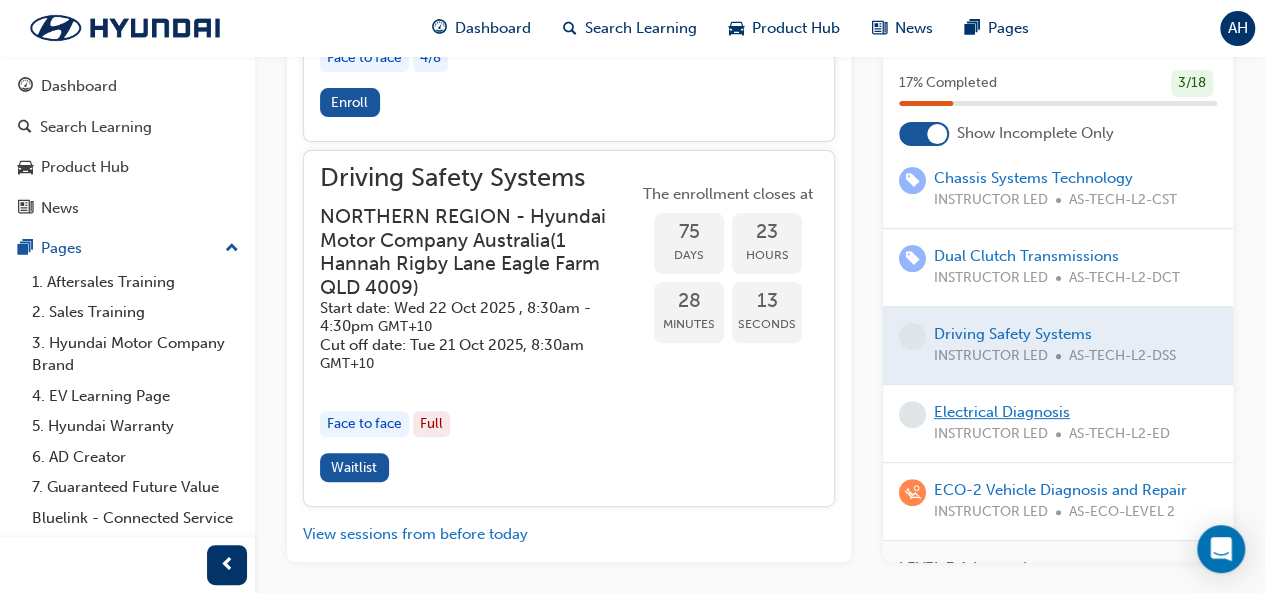 click on "Electrical Diagnosis" at bounding box center (1002, 412) 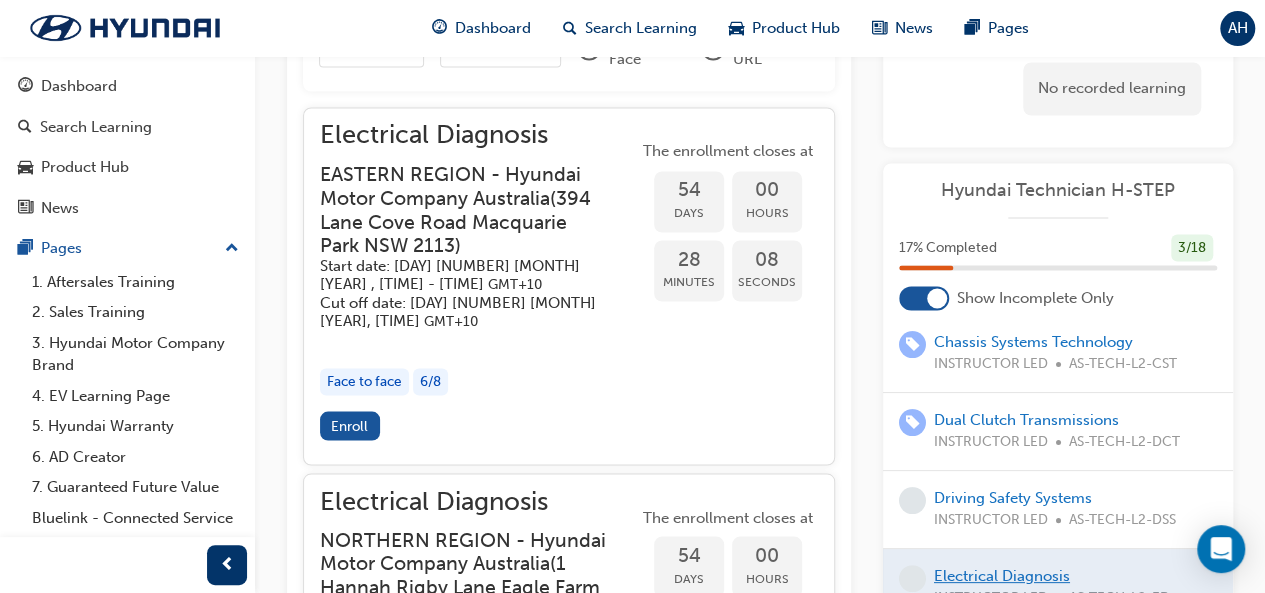 scroll, scrollTop: 1697, scrollLeft: 0, axis: vertical 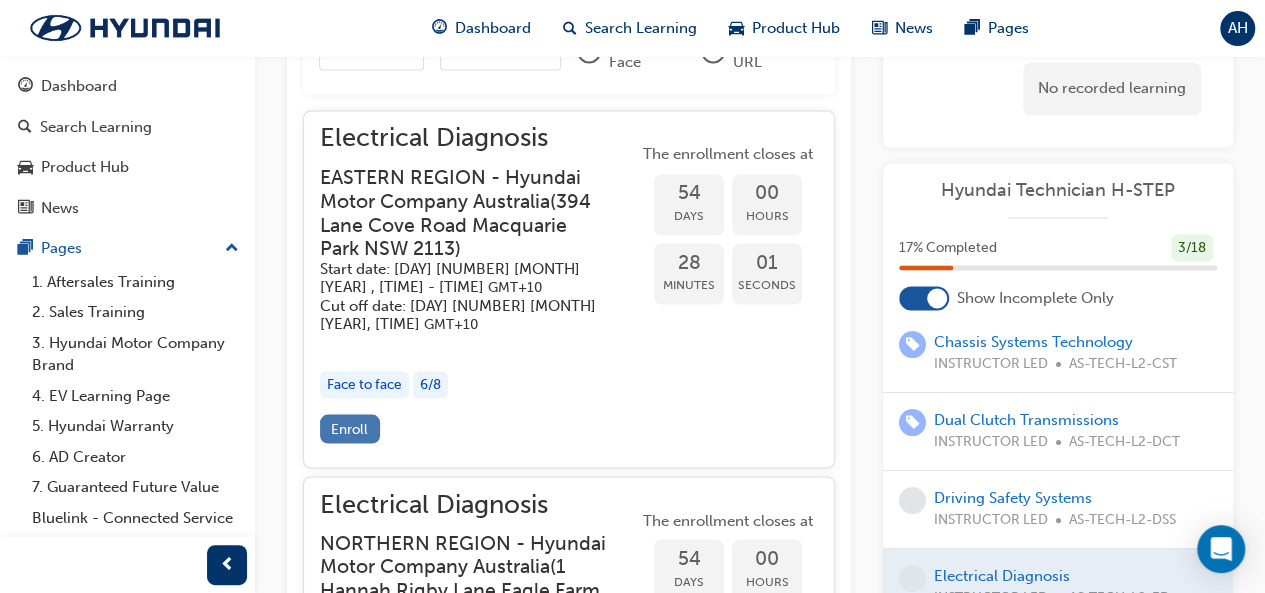 click on "Enroll" at bounding box center (350, 428) 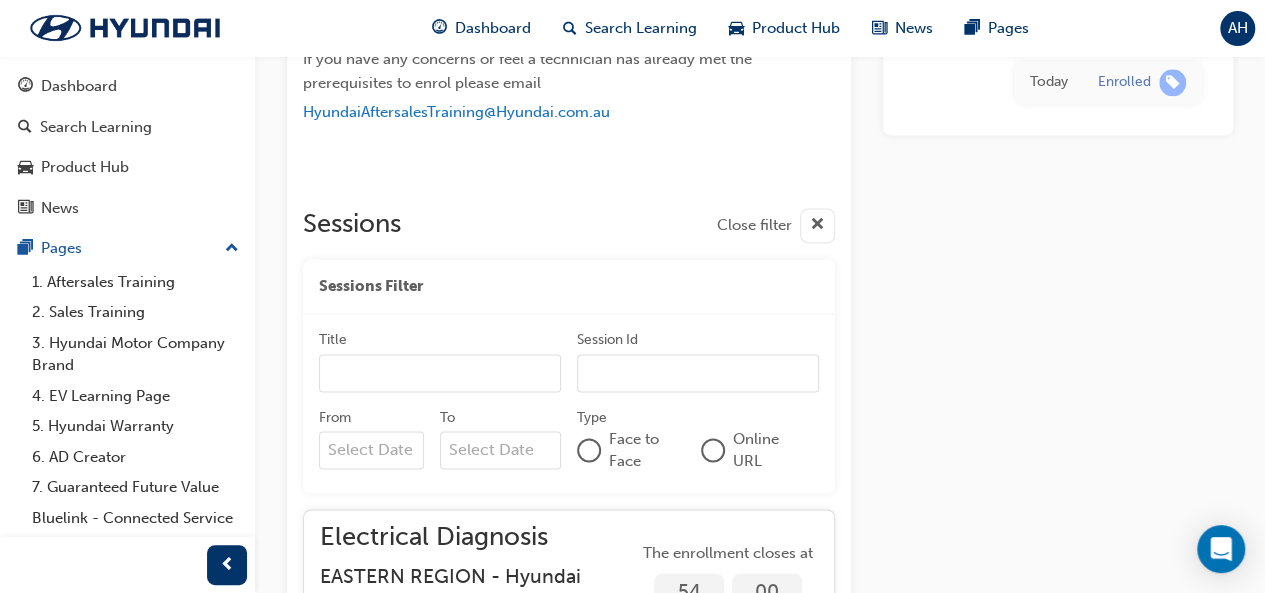 scroll, scrollTop: 0, scrollLeft: 0, axis: both 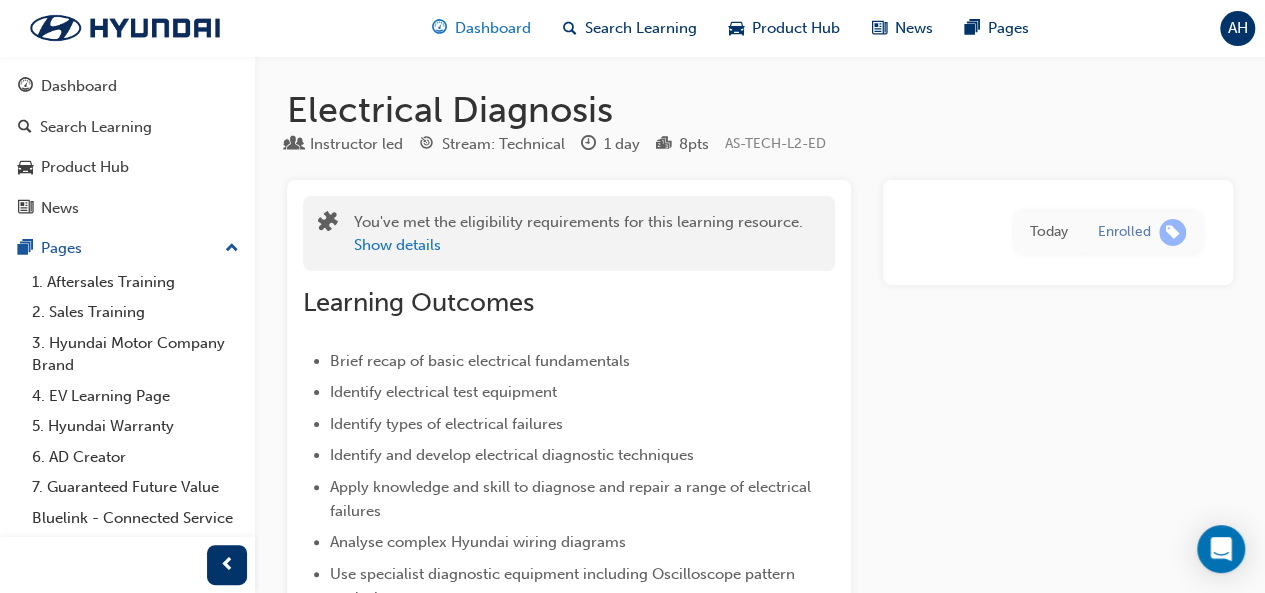 click on "Dashboard" at bounding box center (493, 28) 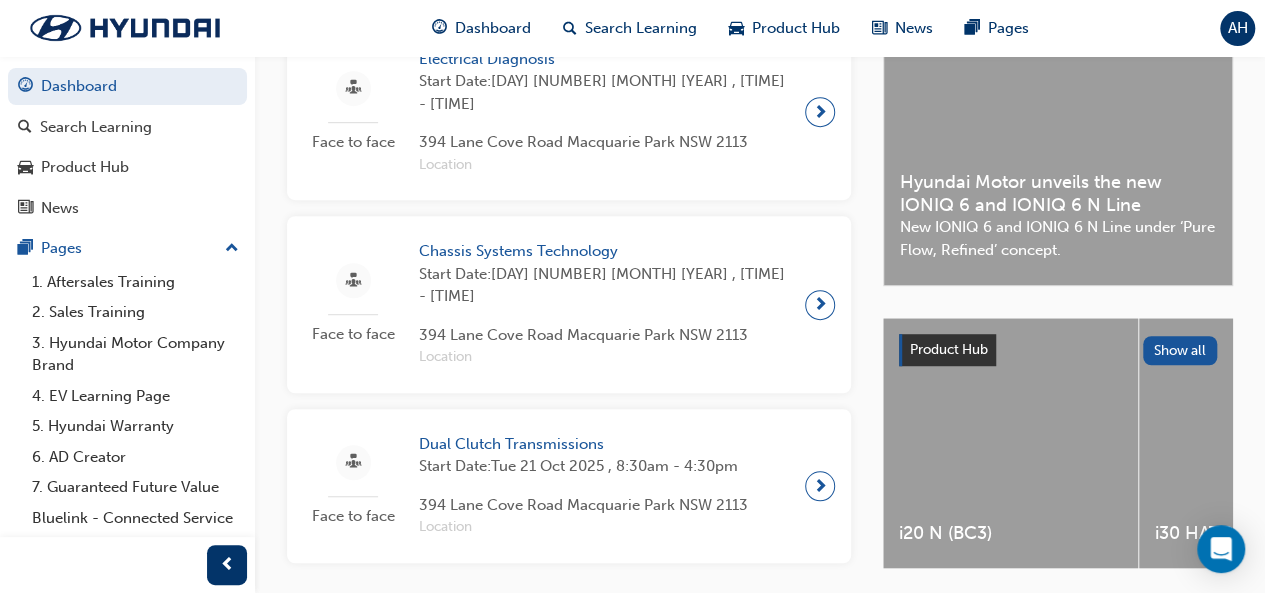 scroll, scrollTop: 756, scrollLeft: 0, axis: vertical 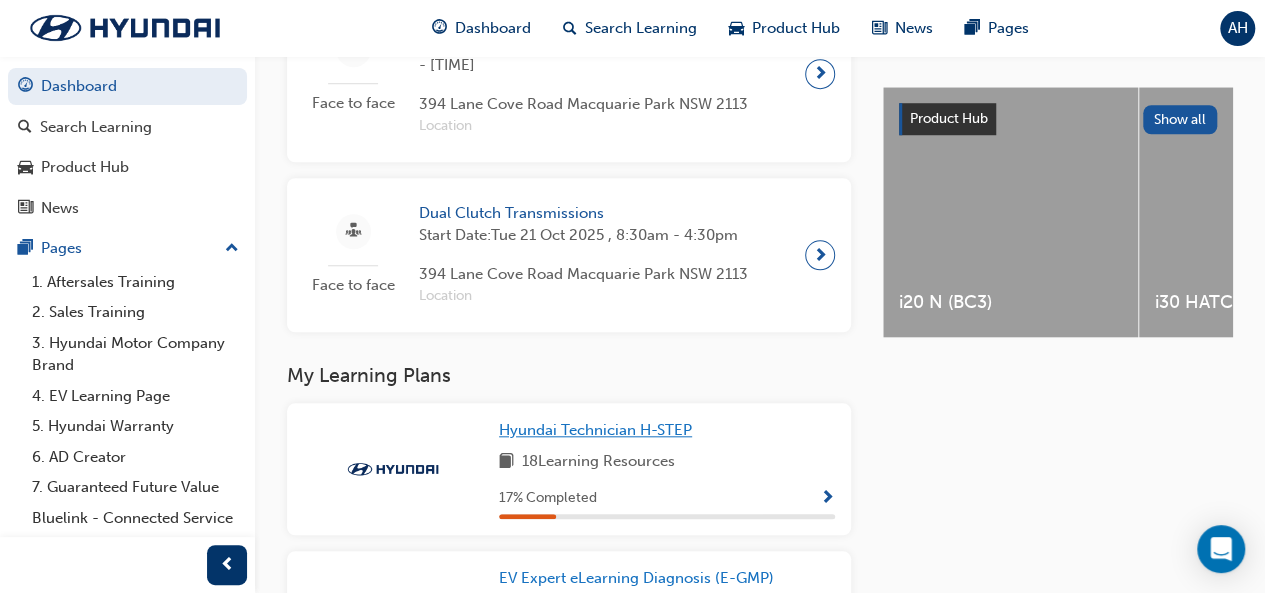 click on "Hyundai Technician H-STEP" at bounding box center (595, 430) 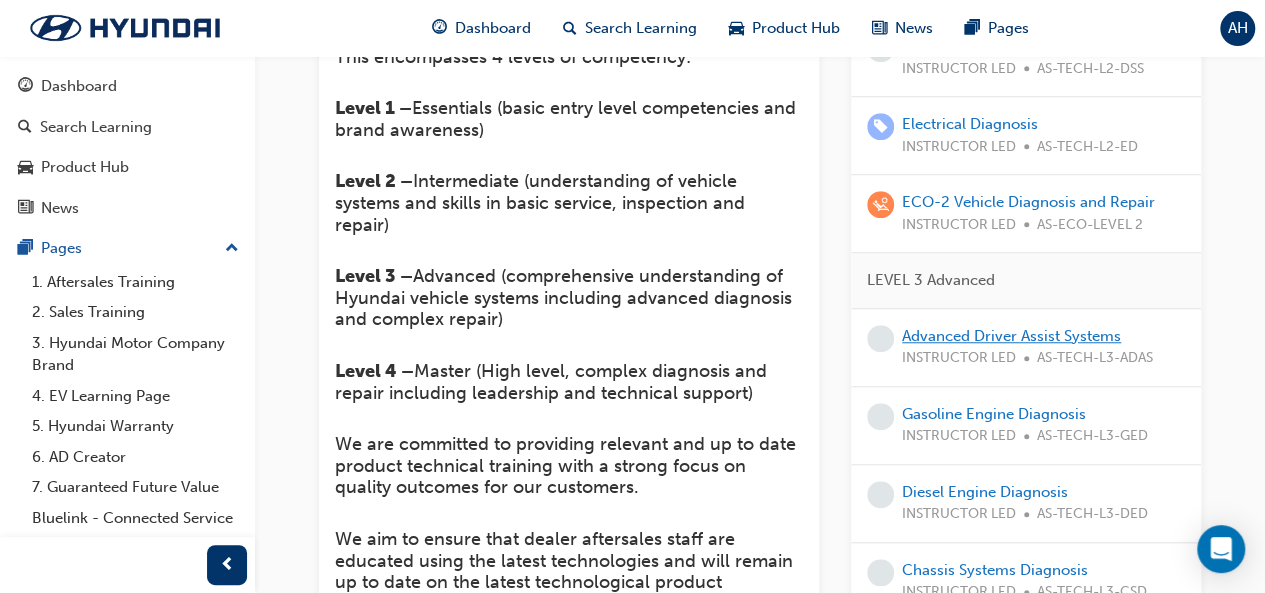 scroll, scrollTop: 445, scrollLeft: 0, axis: vertical 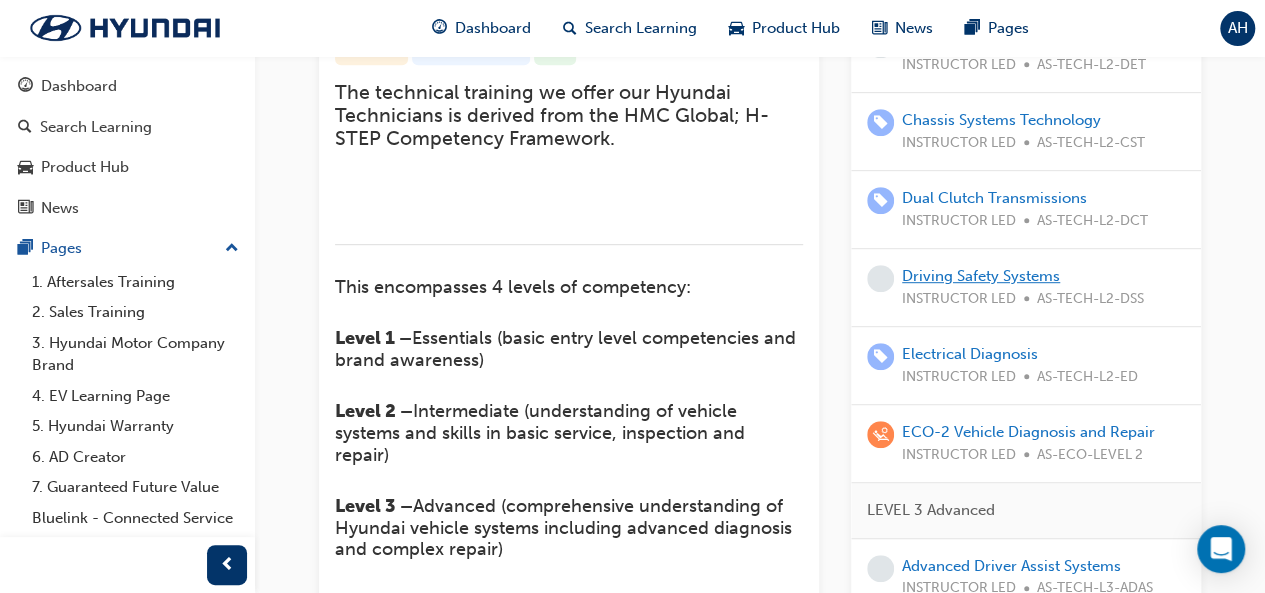 click on "Driving Safety Systems" at bounding box center [981, 276] 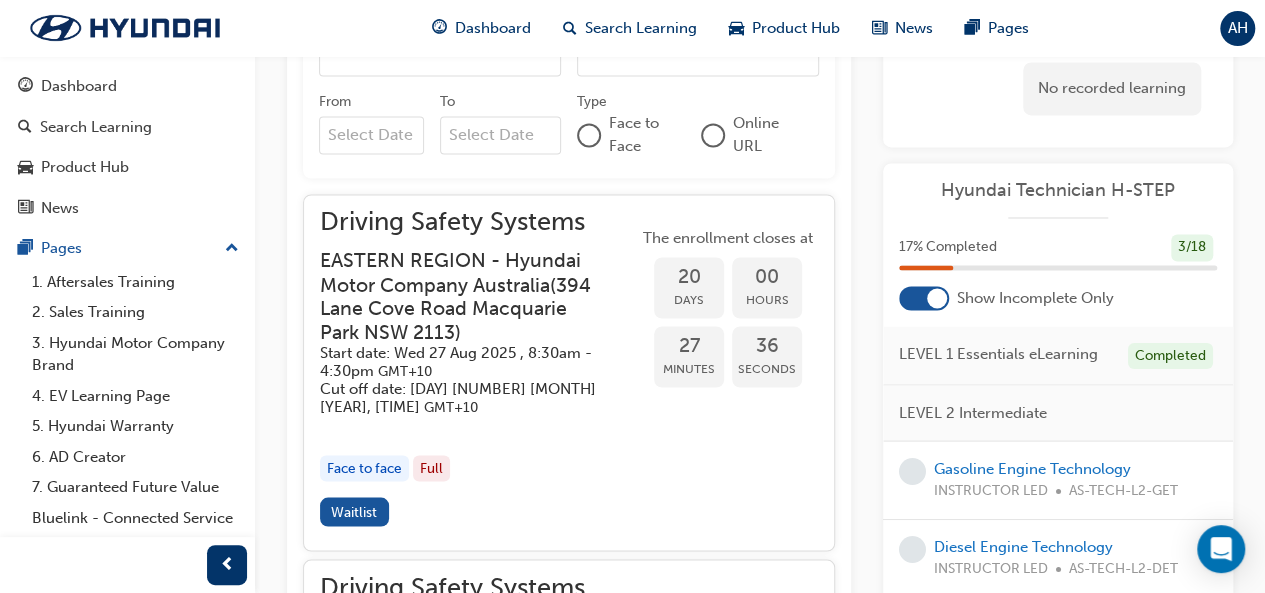 scroll, scrollTop: 1629, scrollLeft: 0, axis: vertical 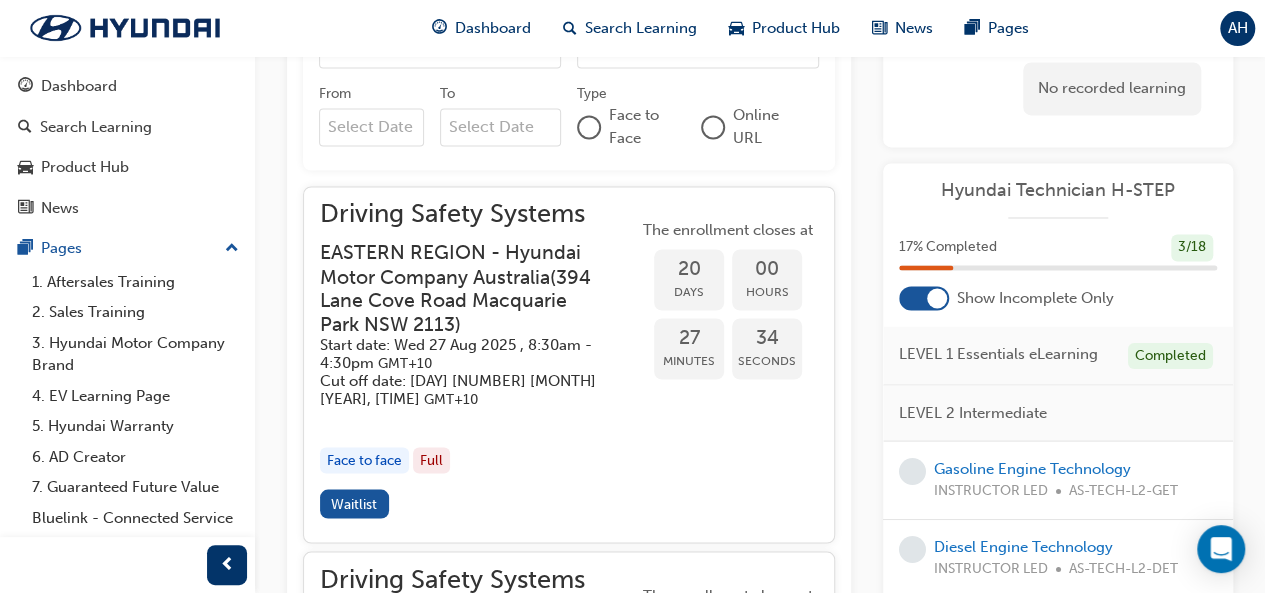 click on "34 Seconds" at bounding box center (767, 348) 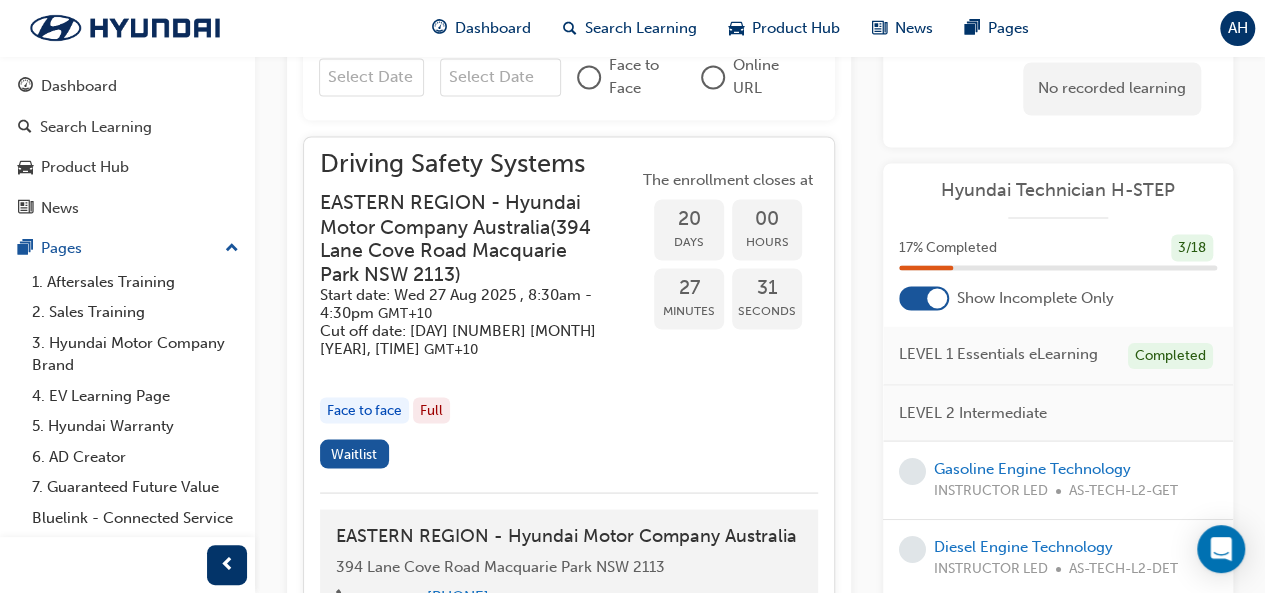 scroll, scrollTop: 1671, scrollLeft: 0, axis: vertical 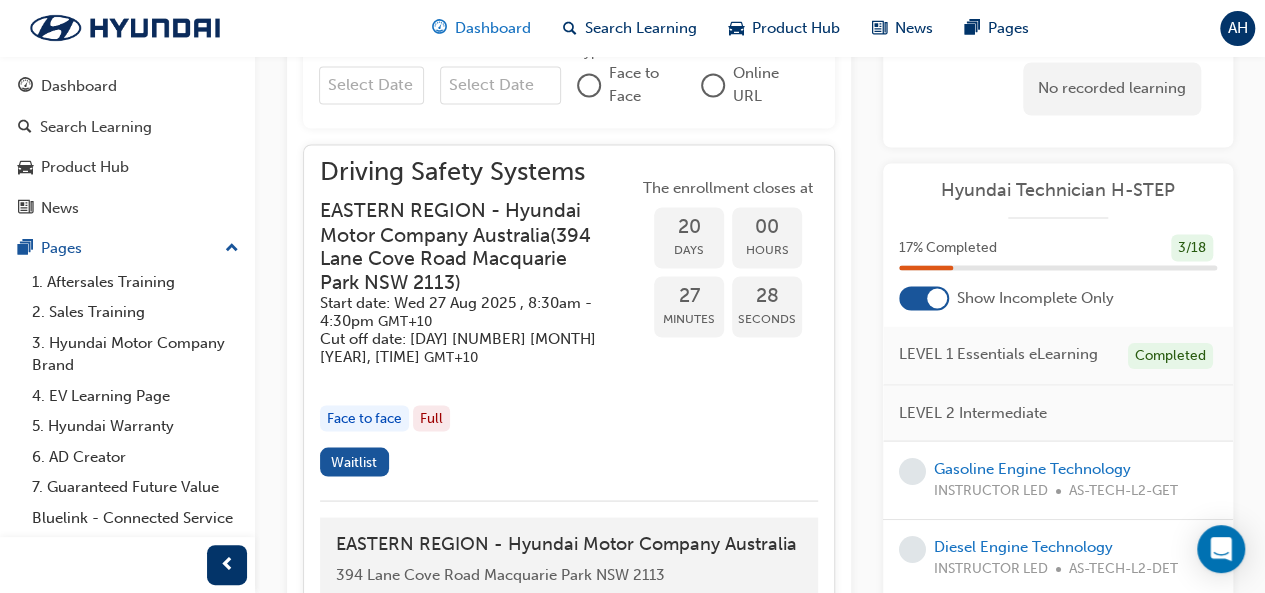 click on "Dashboard" at bounding box center [493, 28] 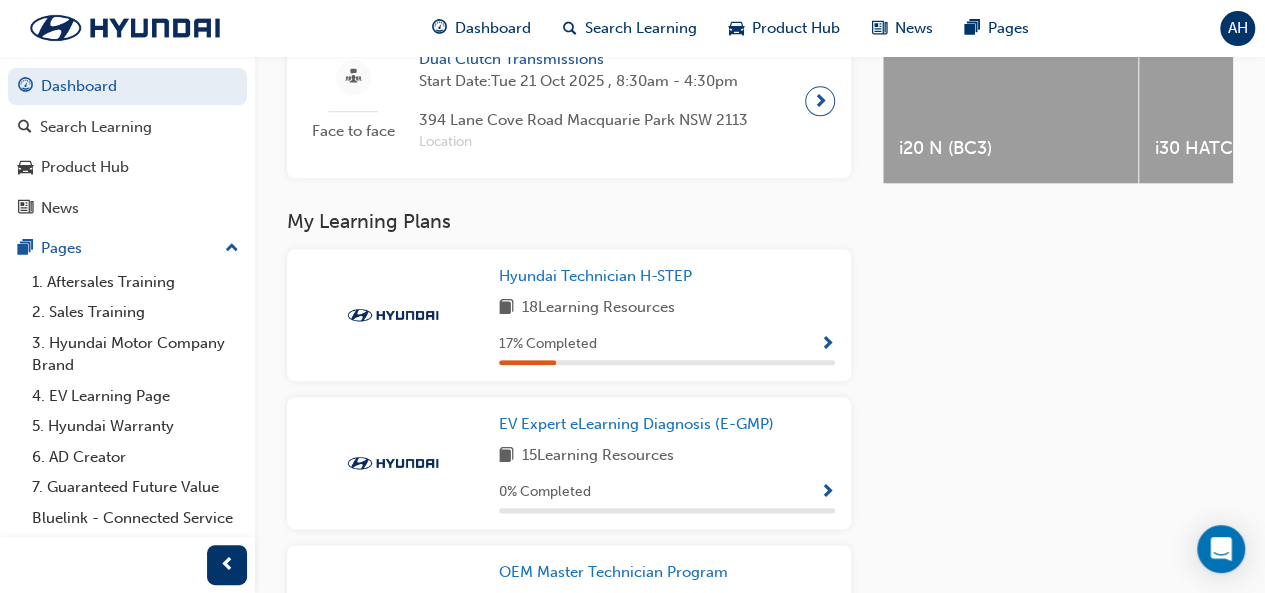 scroll, scrollTop: 907, scrollLeft: 0, axis: vertical 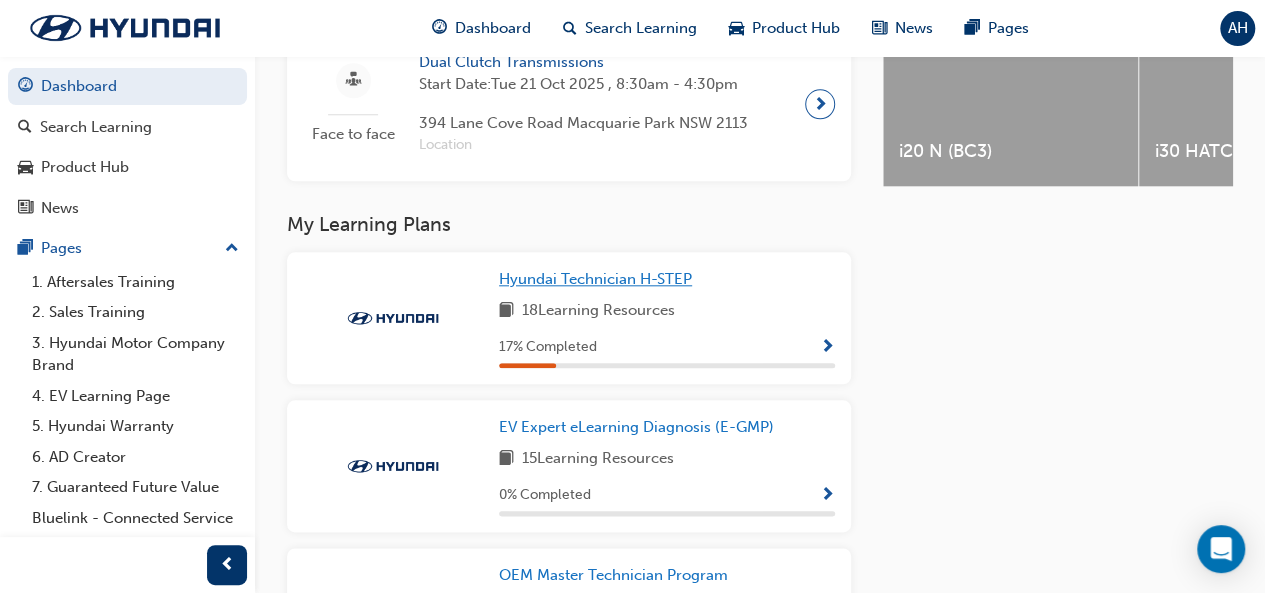 click on "Hyundai Technician H-STEP" at bounding box center (595, 279) 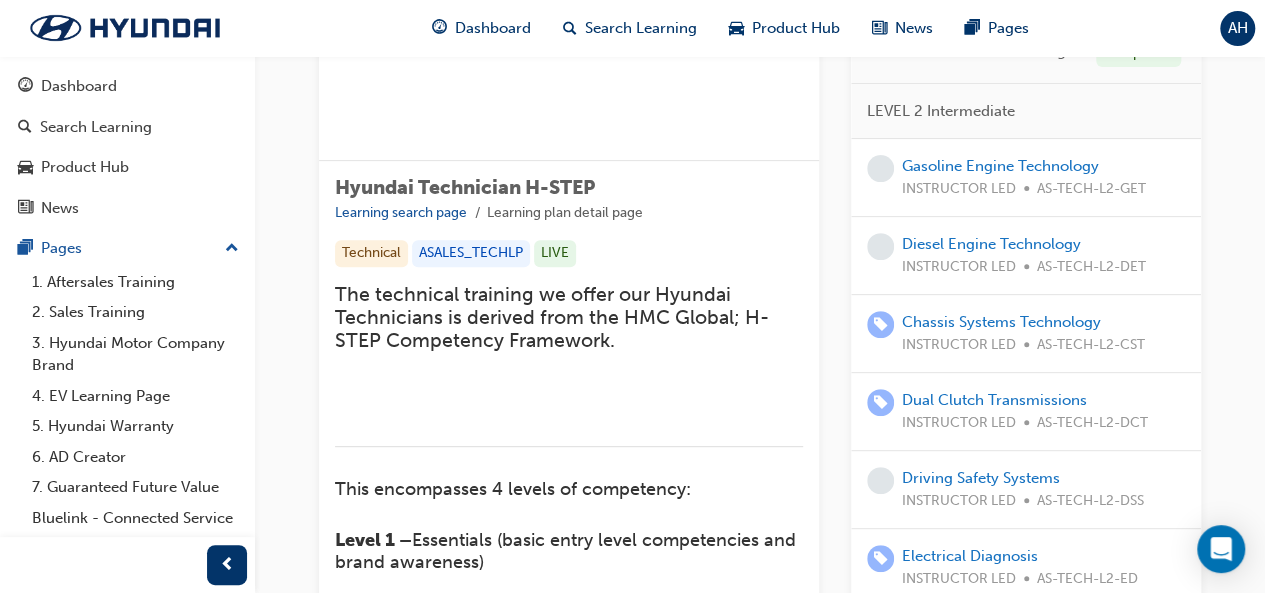 scroll, scrollTop: 241, scrollLeft: 0, axis: vertical 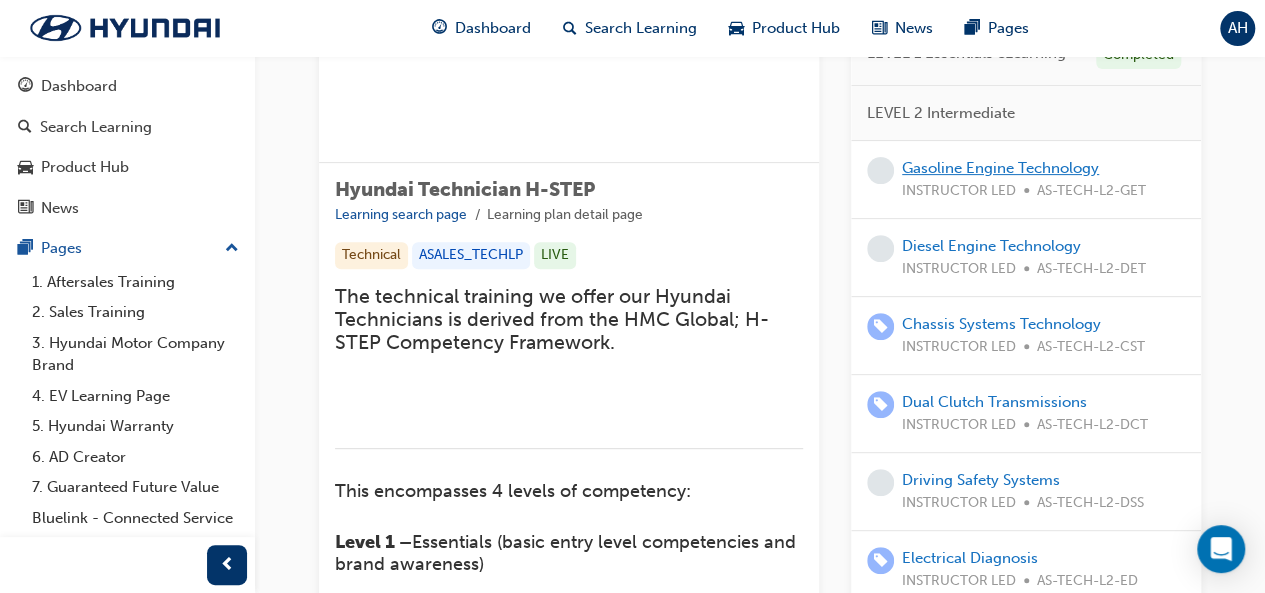 click on "Gasoline Engine Technology" at bounding box center (1000, 168) 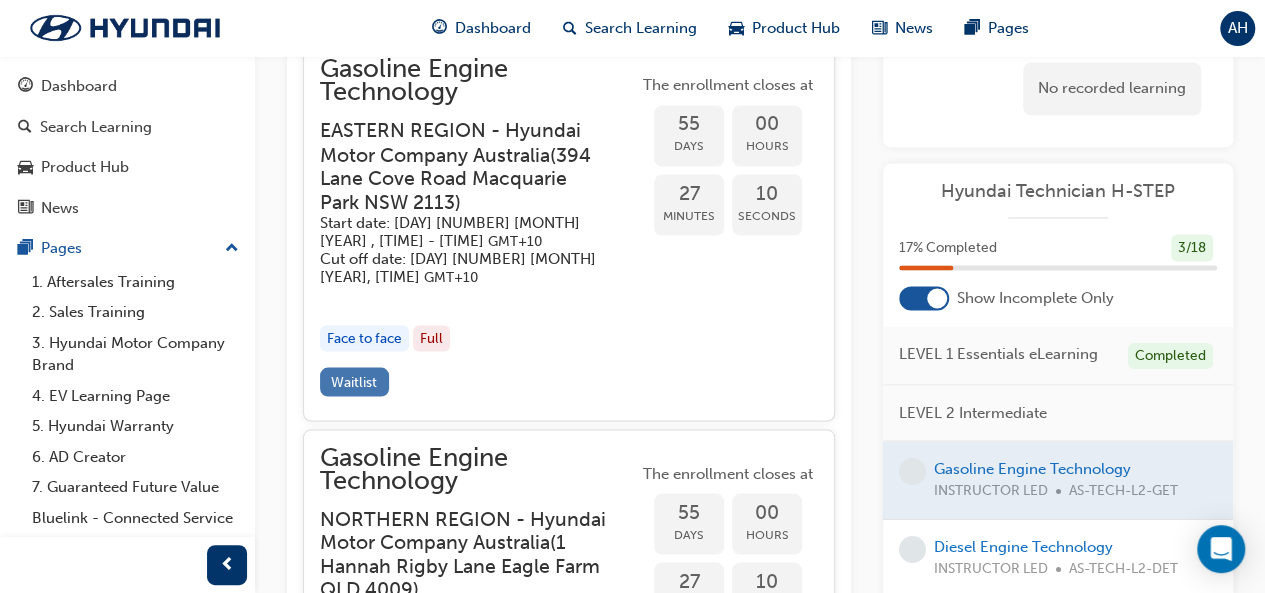 scroll, scrollTop: 1622, scrollLeft: 0, axis: vertical 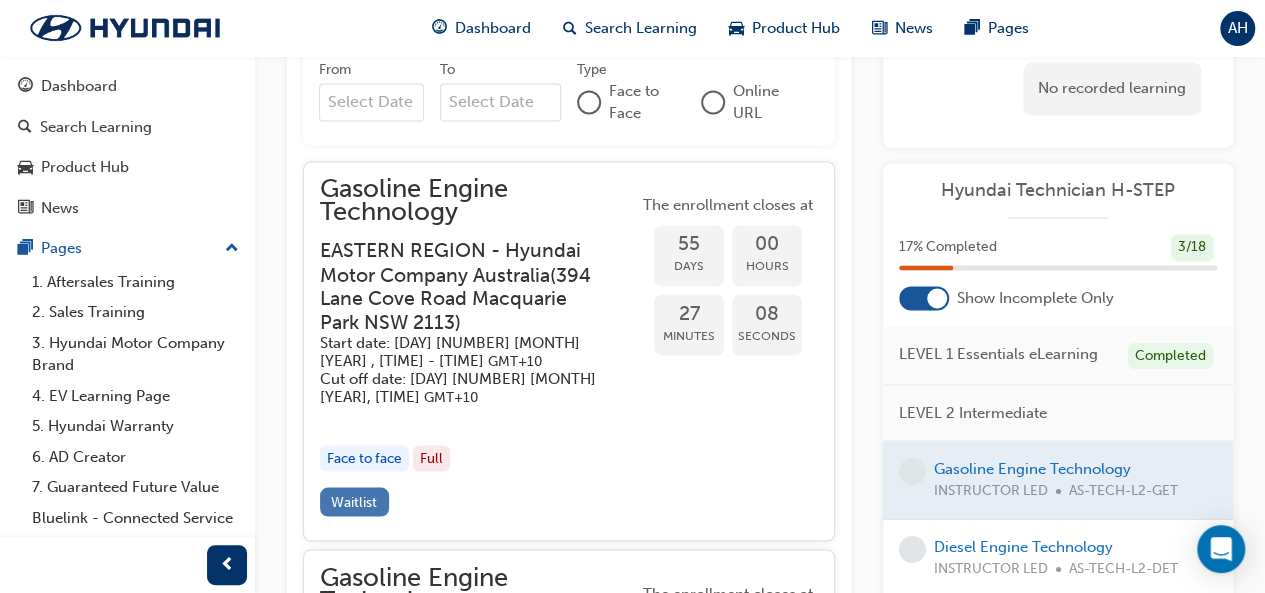 click on "Waitlist" at bounding box center (354, 501) 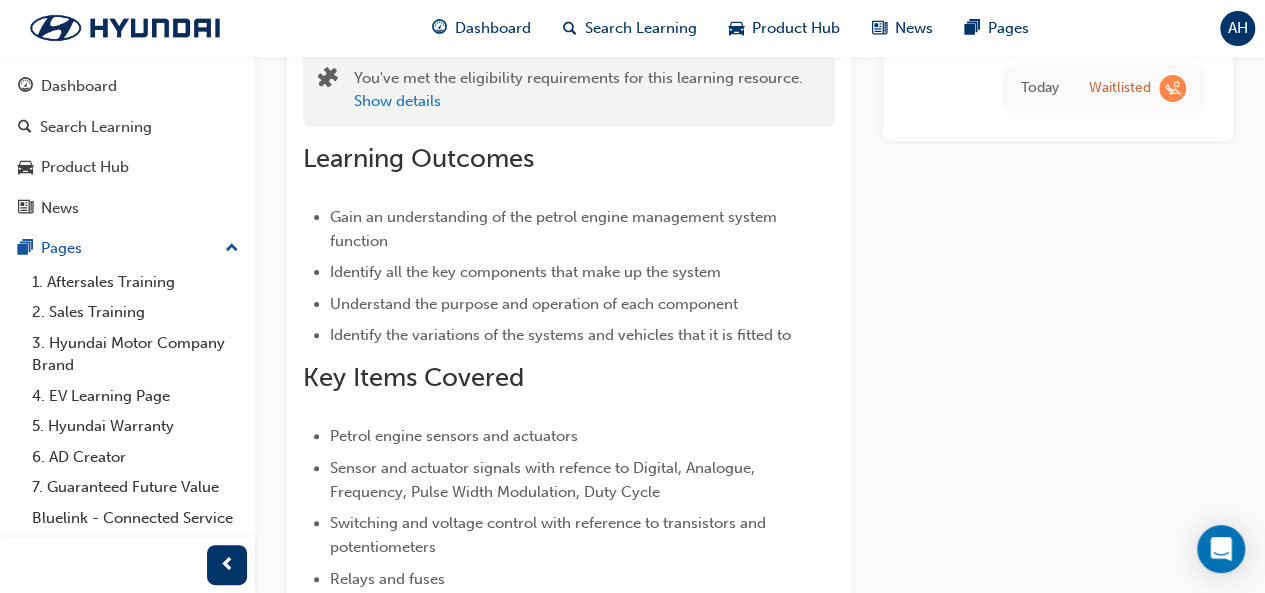 scroll, scrollTop: 0, scrollLeft: 0, axis: both 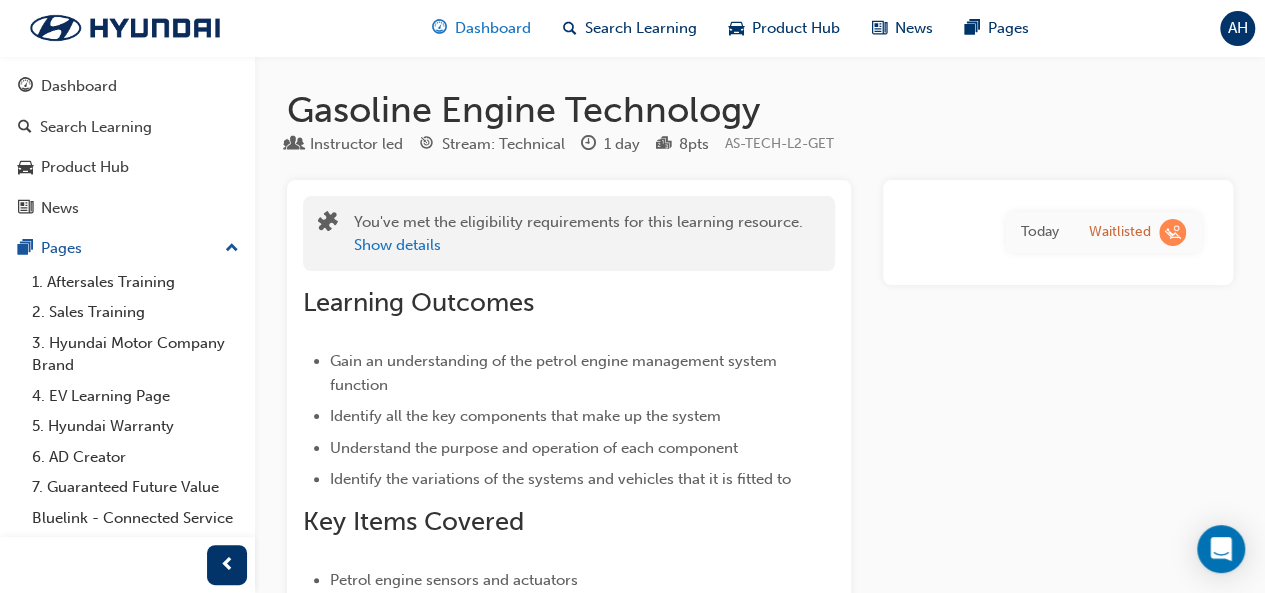click on "Dashboard" at bounding box center [493, 28] 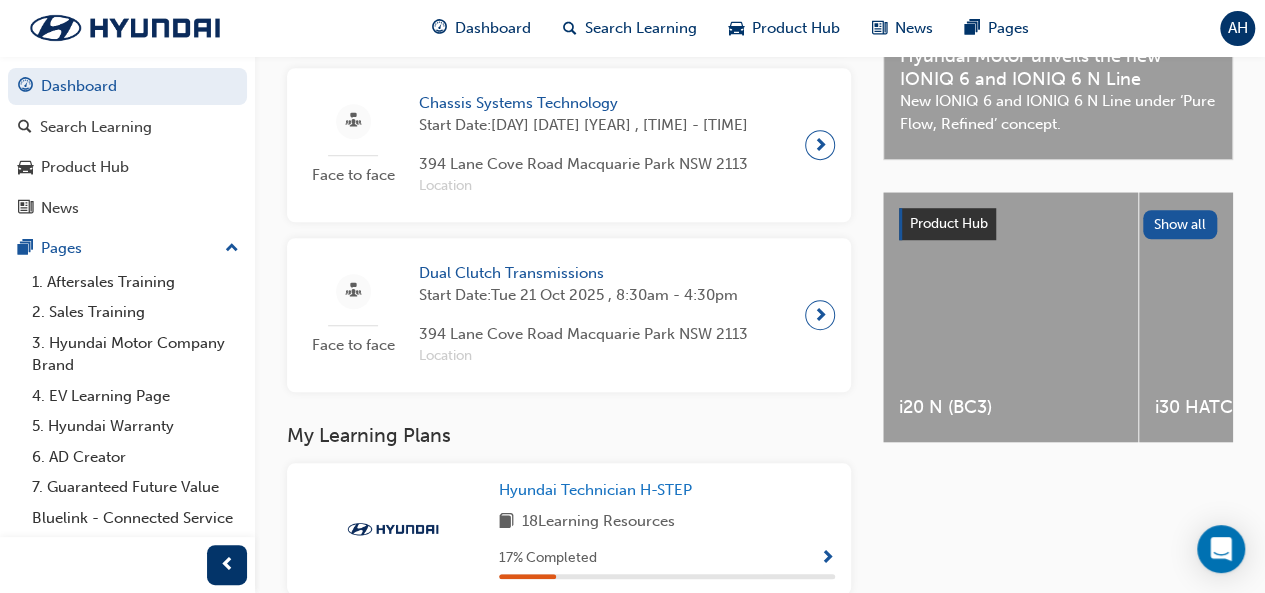 scroll, scrollTop: 656, scrollLeft: 0, axis: vertical 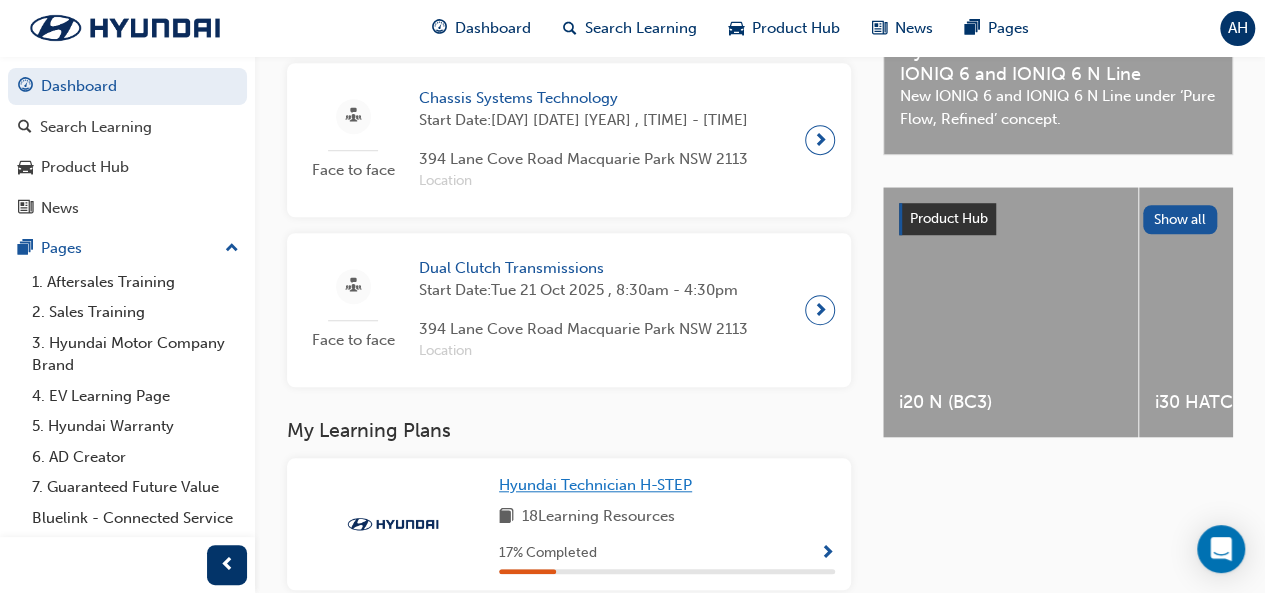 click on "Hyundai Technician H-STEP" at bounding box center (595, 485) 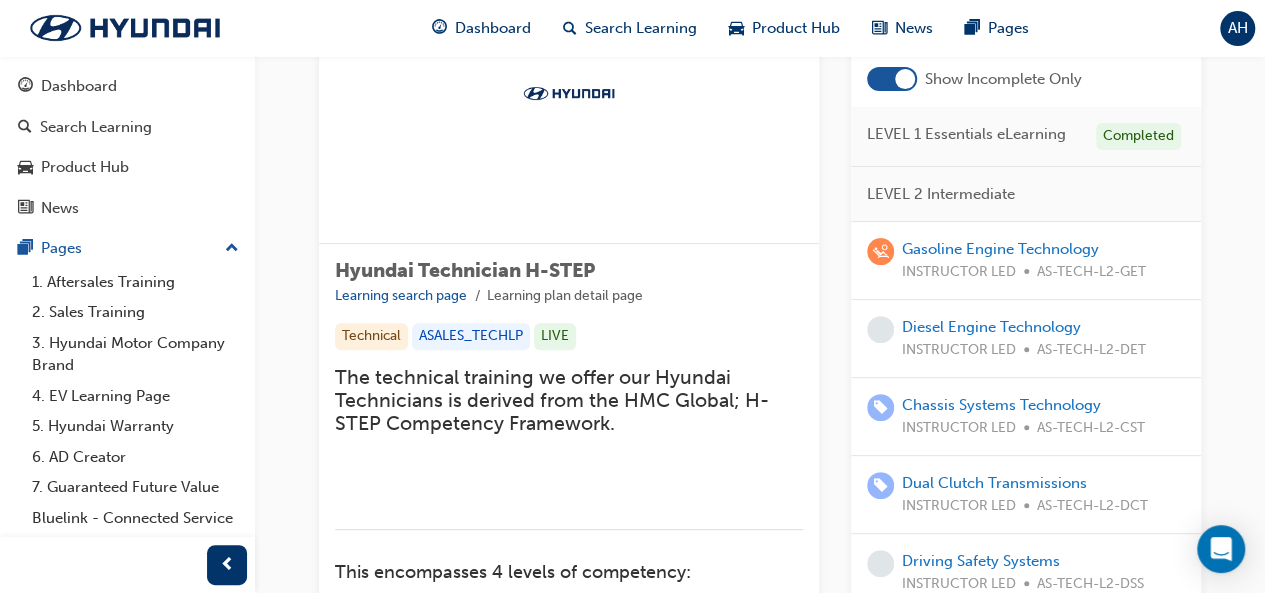 scroll, scrollTop: 185, scrollLeft: 0, axis: vertical 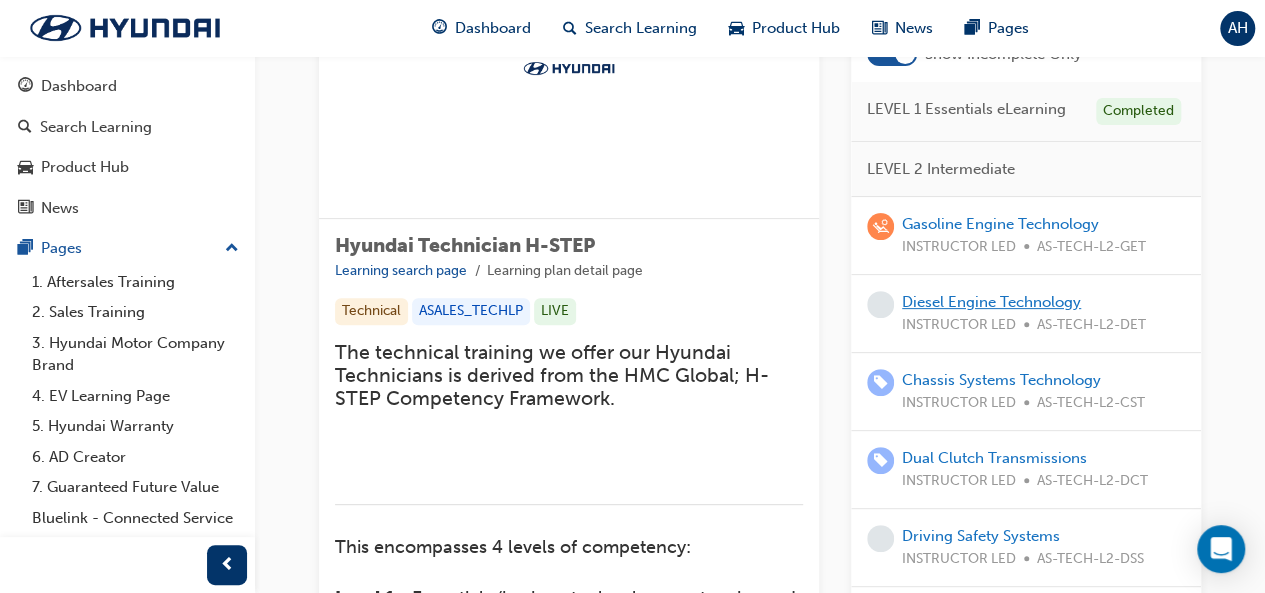 click on "Diesel Engine Technology" at bounding box center (991, 302) 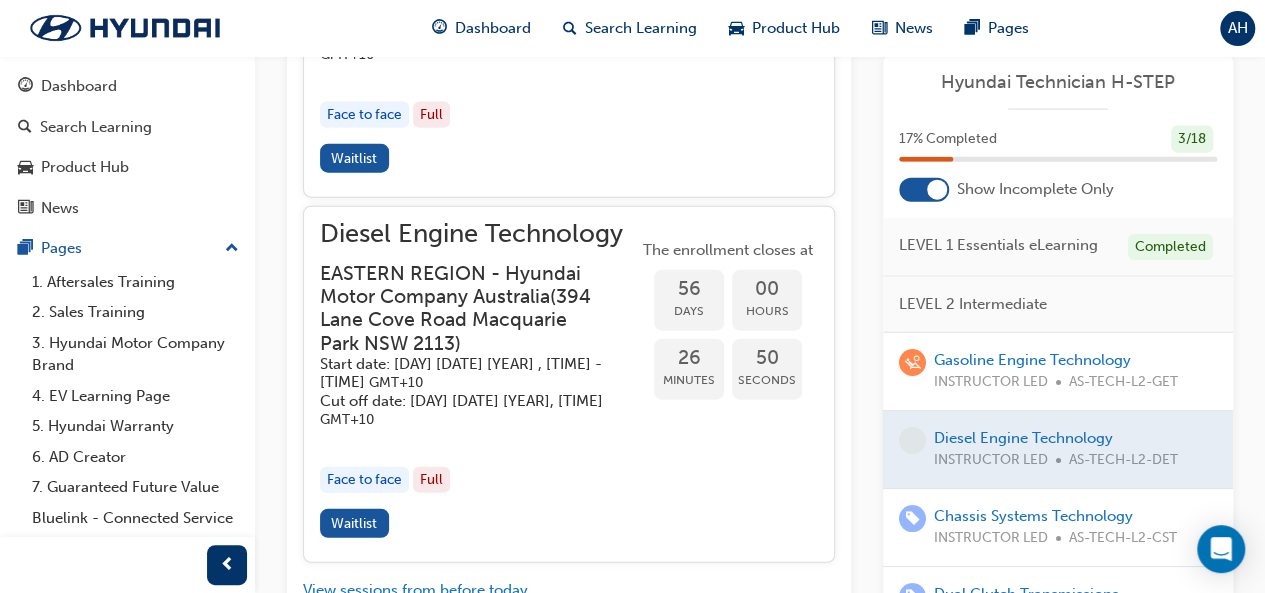 scroll, scrollTop: 2245, scrollLeft: 0, axis: vertical 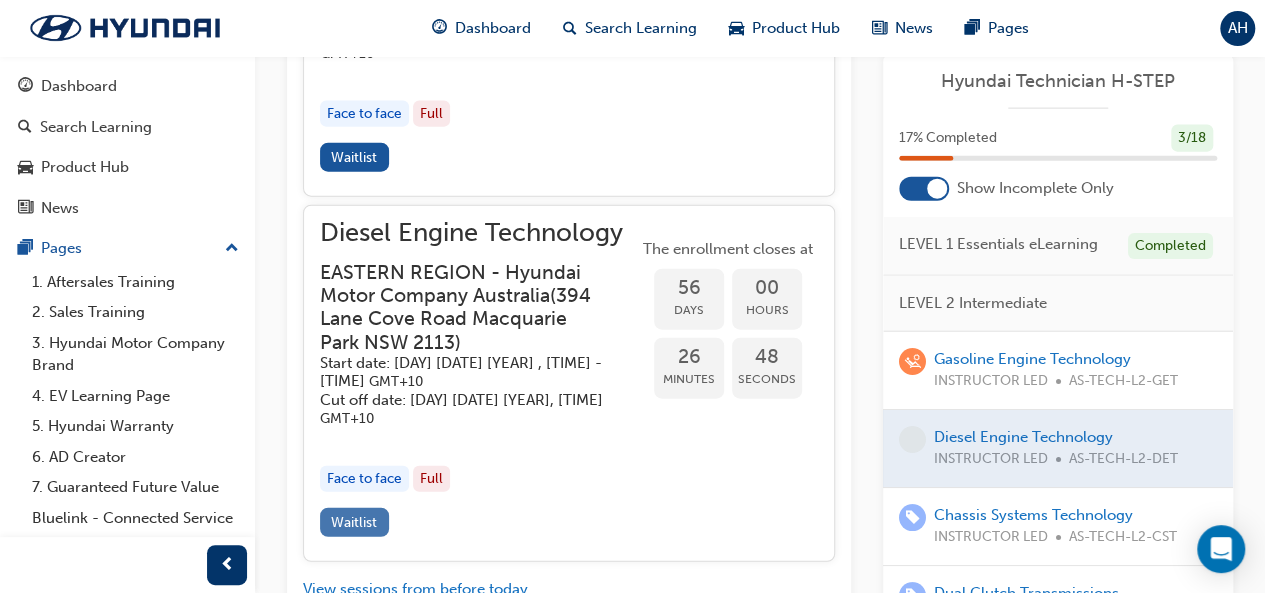 click on "Waitlist" at bounding box center [354, 522] 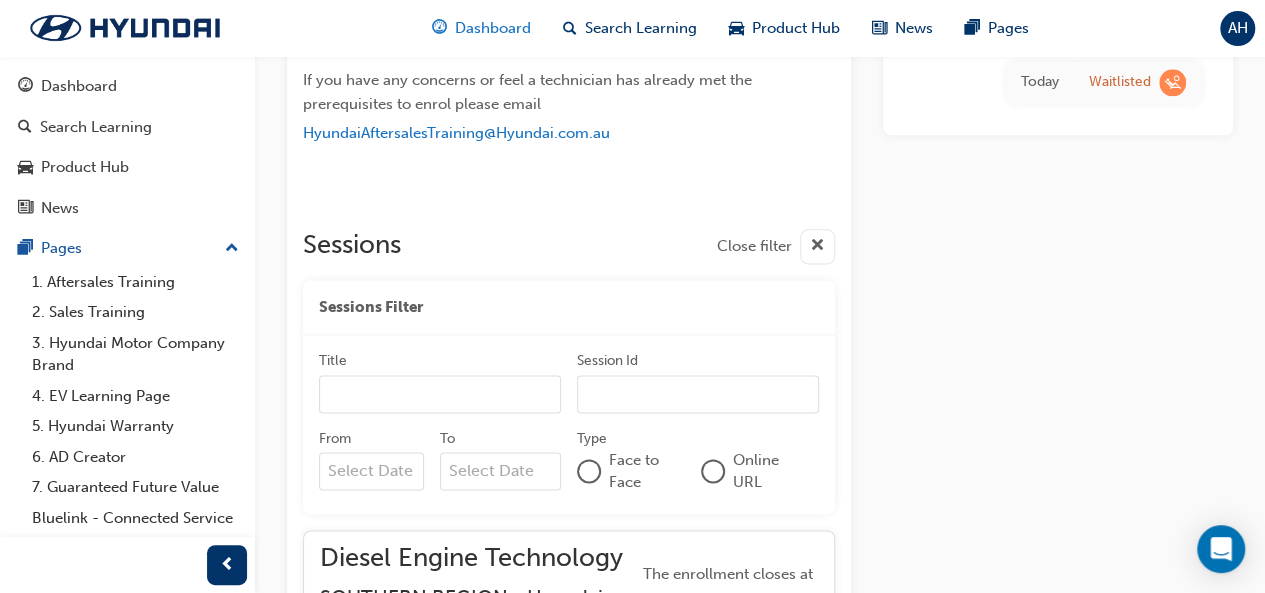 scroll, scrollTop: 1187, scrollLeft: 0, axis: vertical 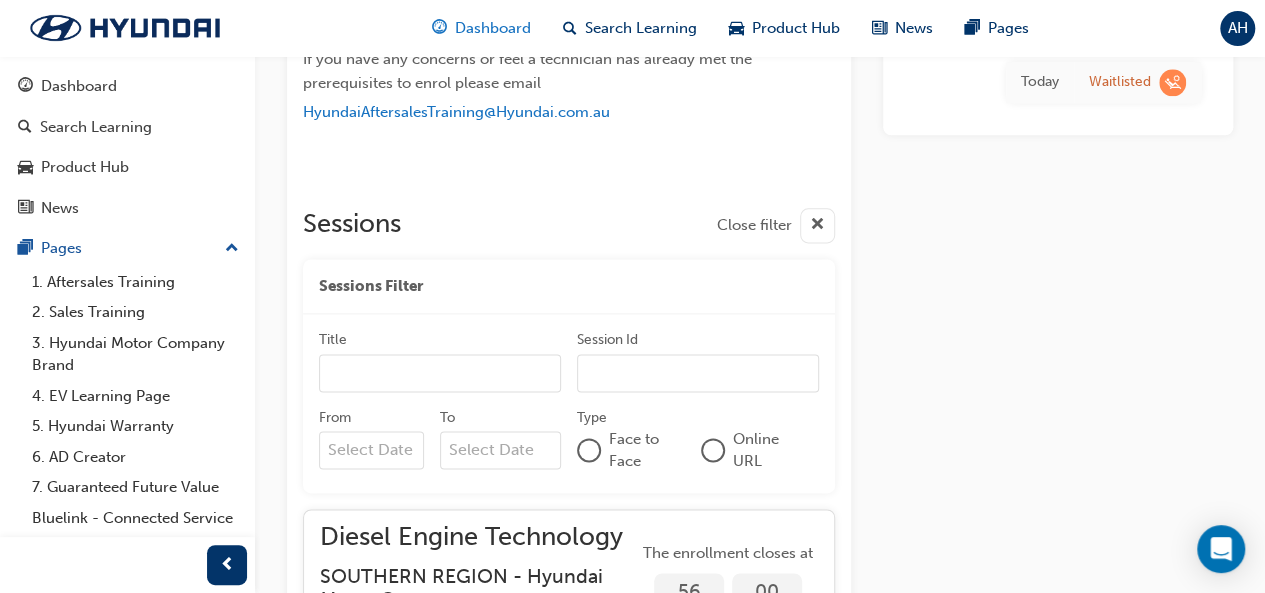 click on "Dashboard" at bounding box center [493, 28] 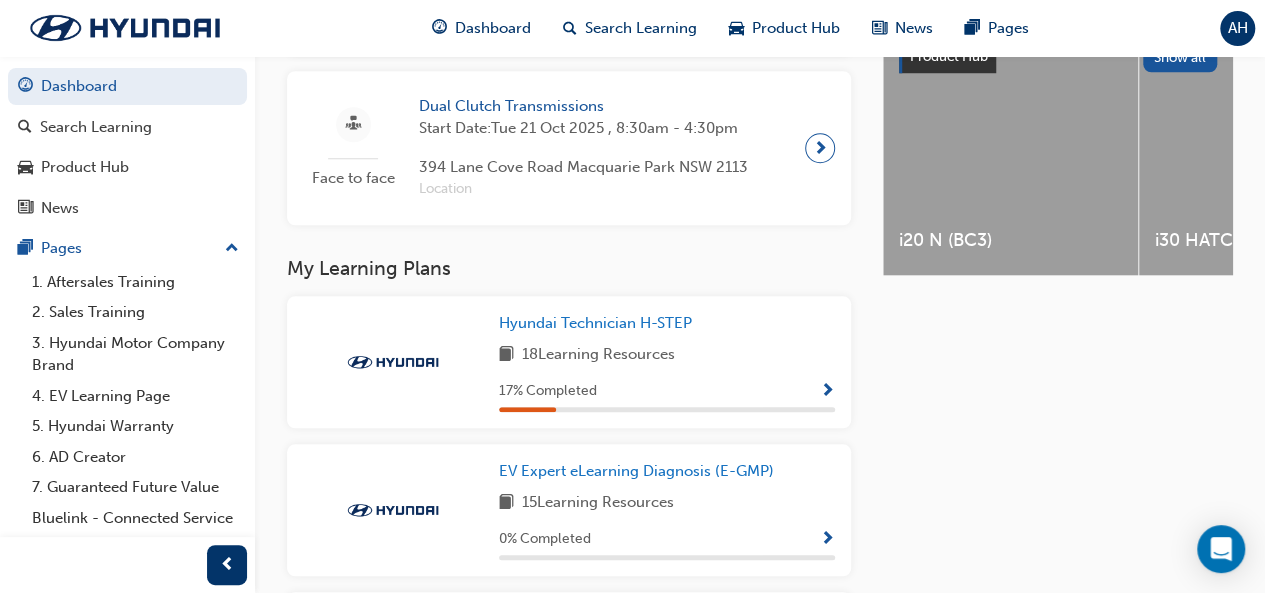 scroll, scrollTop: 817, scrollLeft: 0, axis: vertical 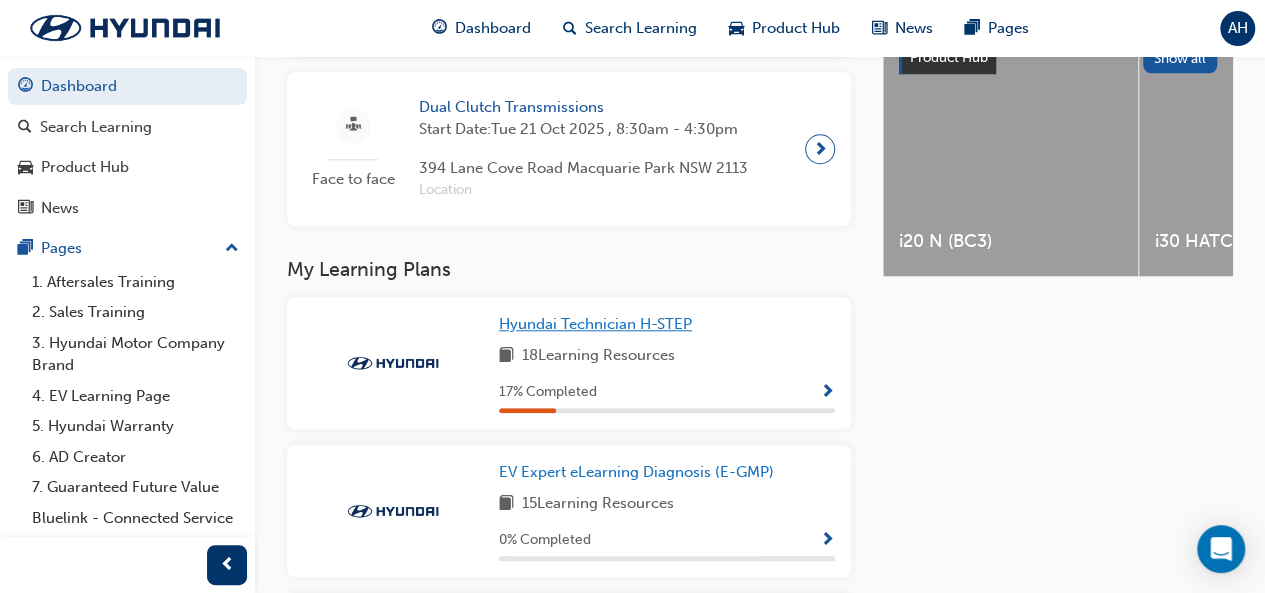 click on "Hyundai Technician H-STEP" at bounding box center [595, 324] 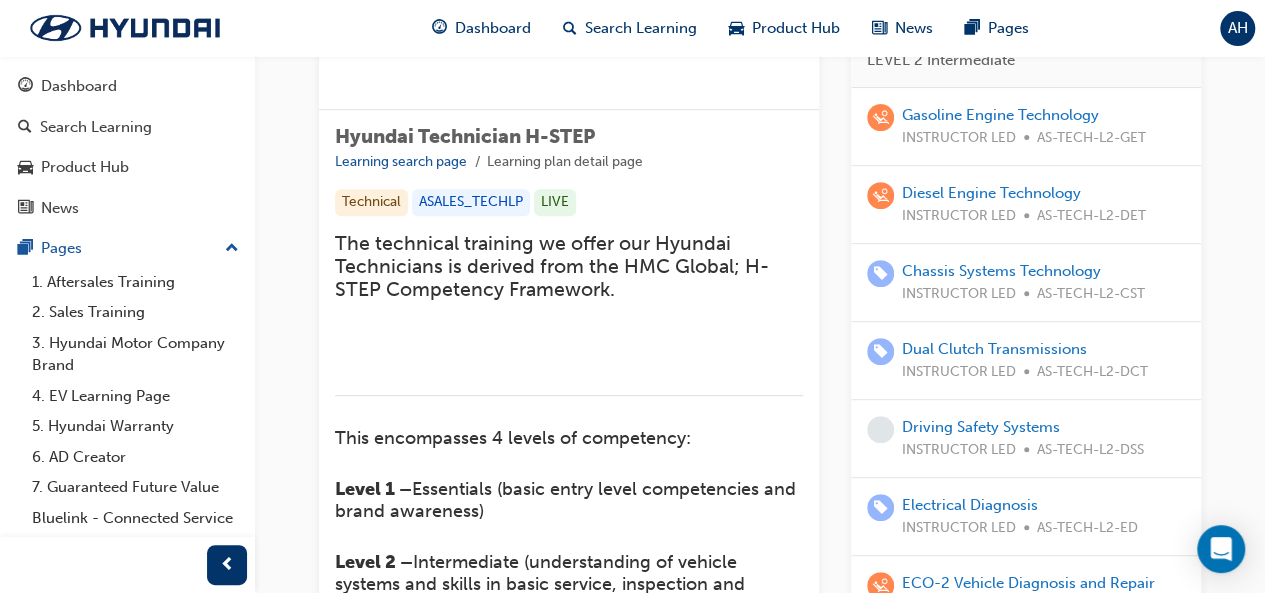 scroll, scrollTop: 430, scrollLeft: 0, axis: vertical 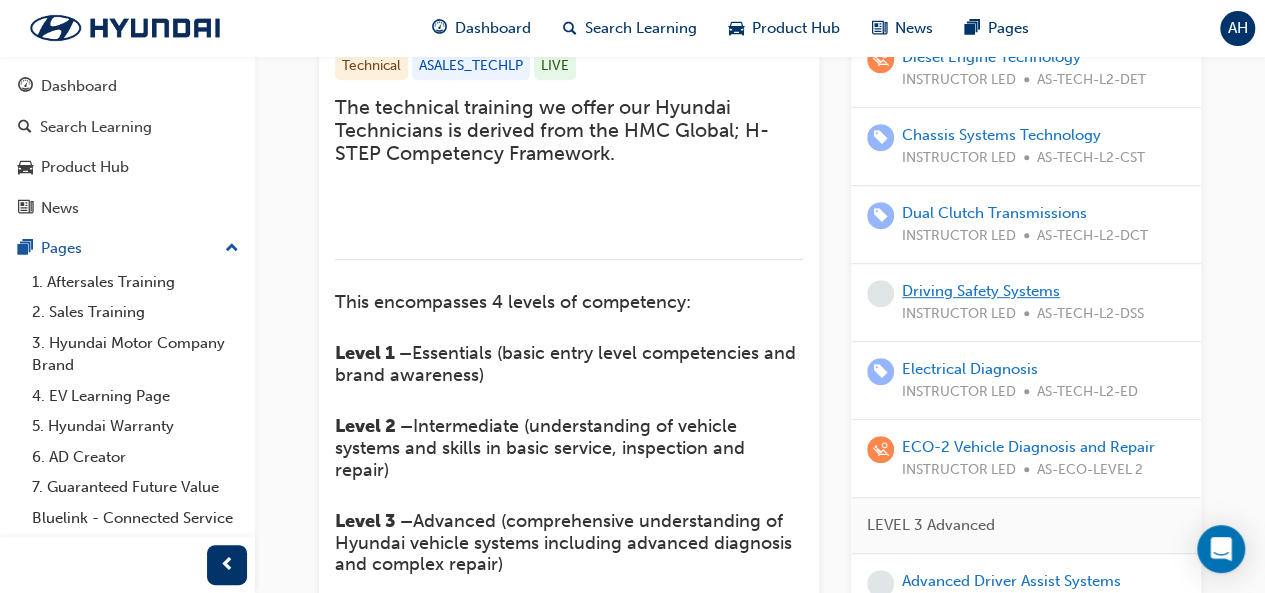 click on "Driving Safety Systems" at bounding box center [981, 291] 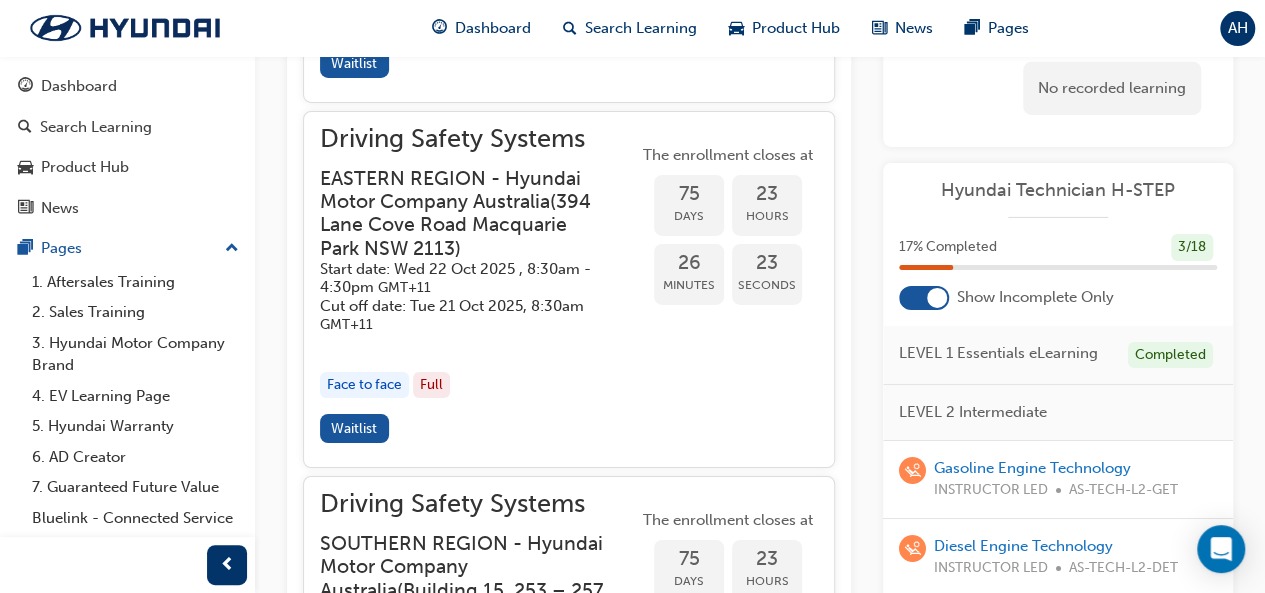 scroll, scrollTop: 3219, scrollLeft: 0, axis: vertical 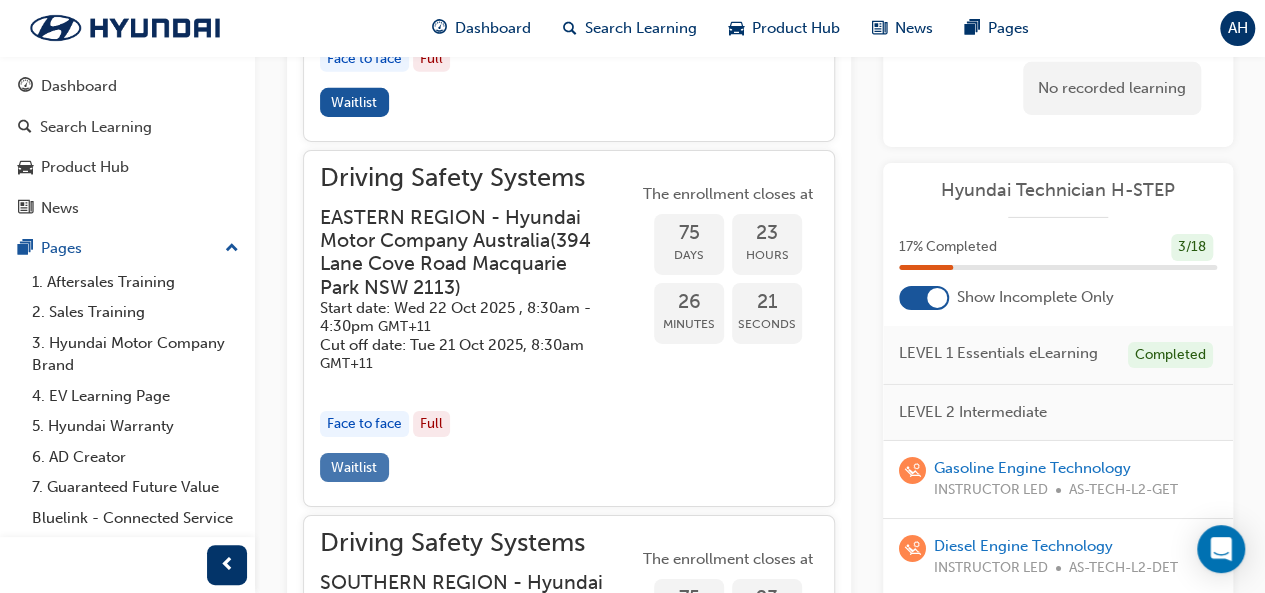 click on "Waitlist" at bounding box center (354, 467) 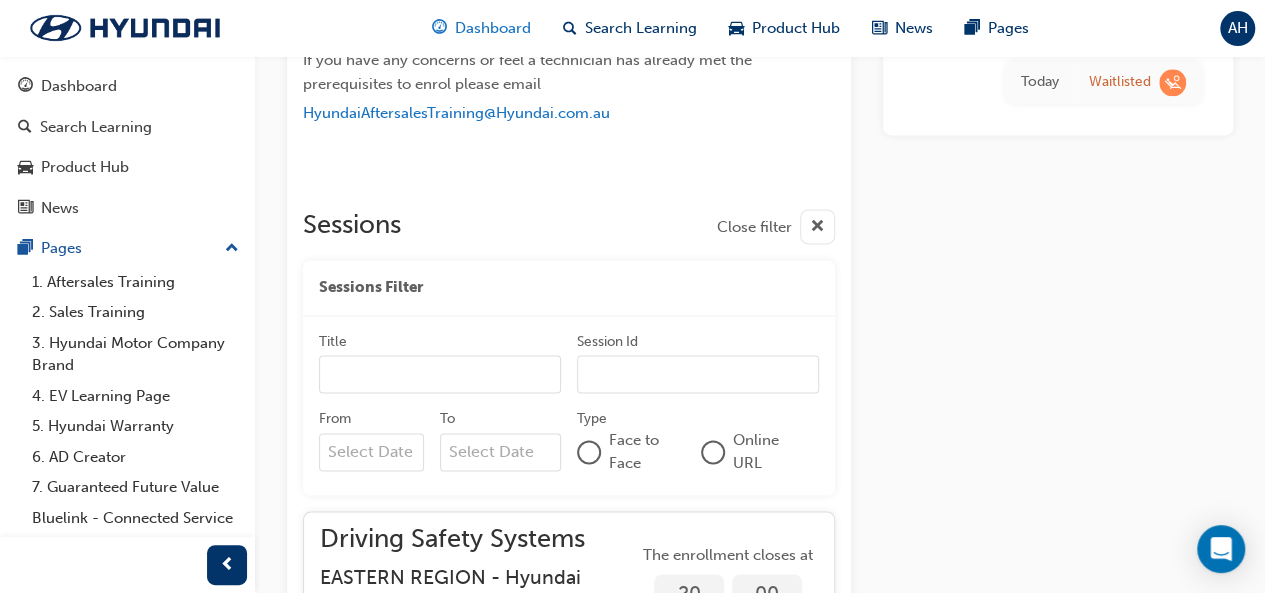 scroll, scrollTop: 1306, scrollLeft: 0, axis: vertical 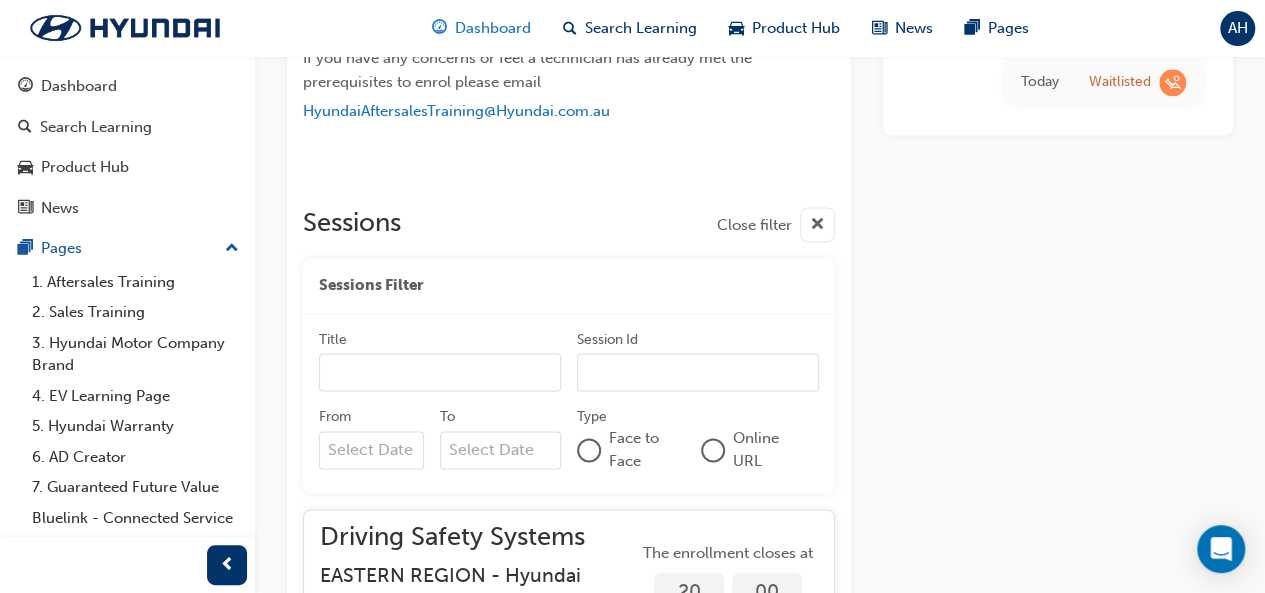 click on "Dashboard" at bounding box center [493, 28] 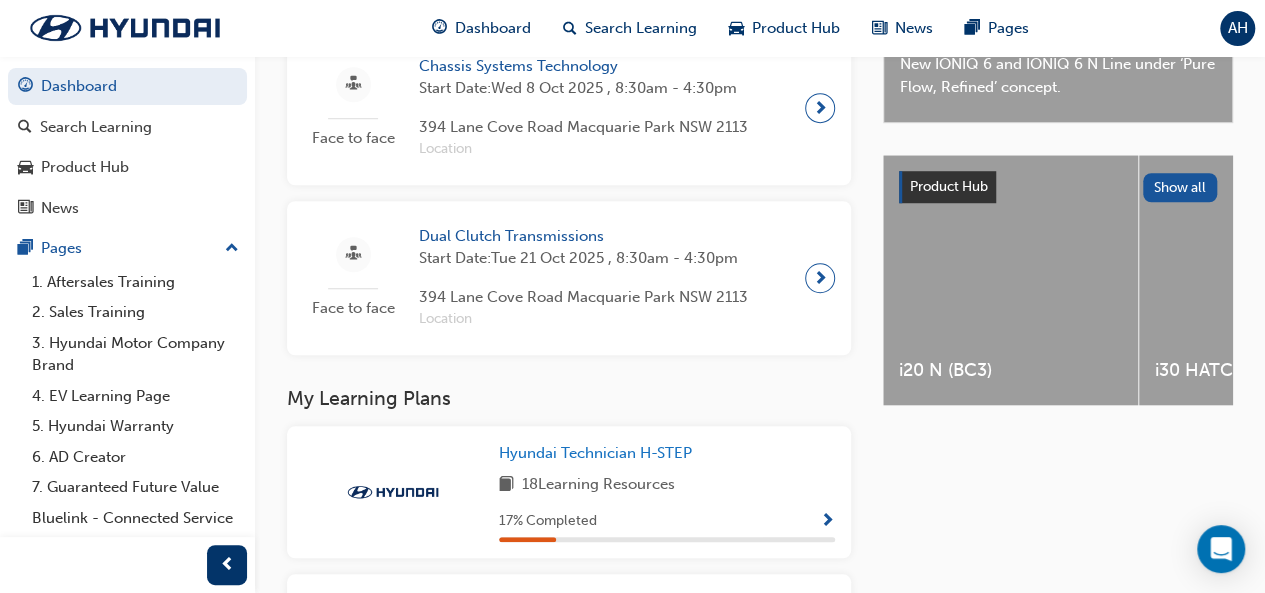 scroll, scrollTop: 702, scrollLeft: 0, axis: vertical 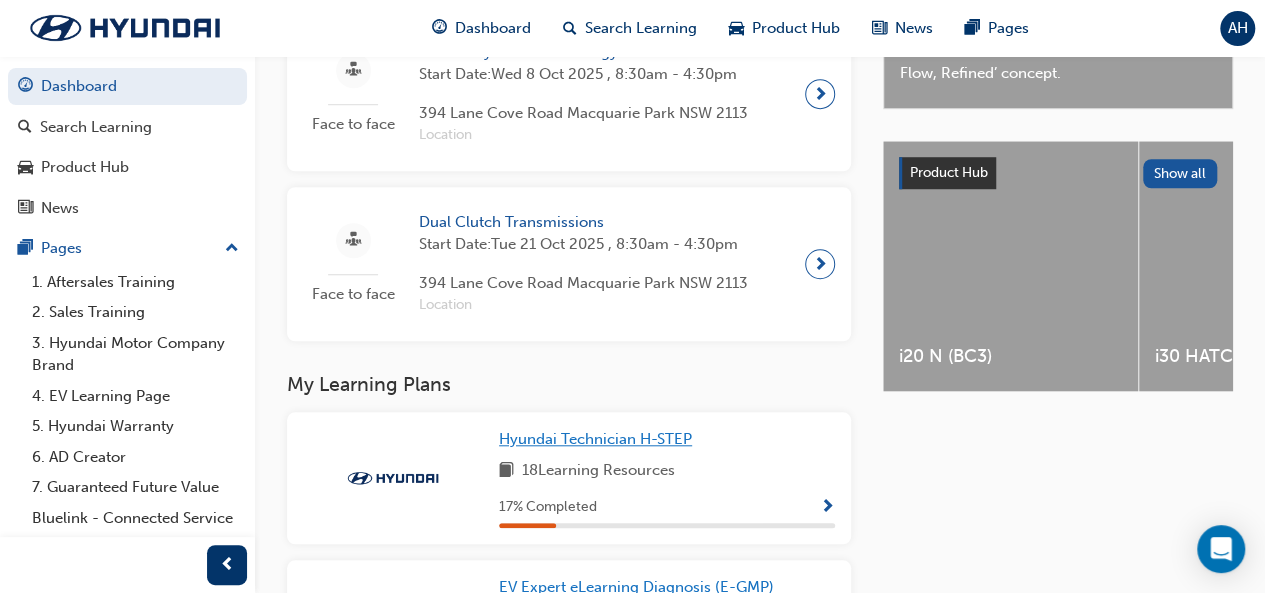 click on "Hyundai Technician H-STEP" at bounding box center (595, 439) 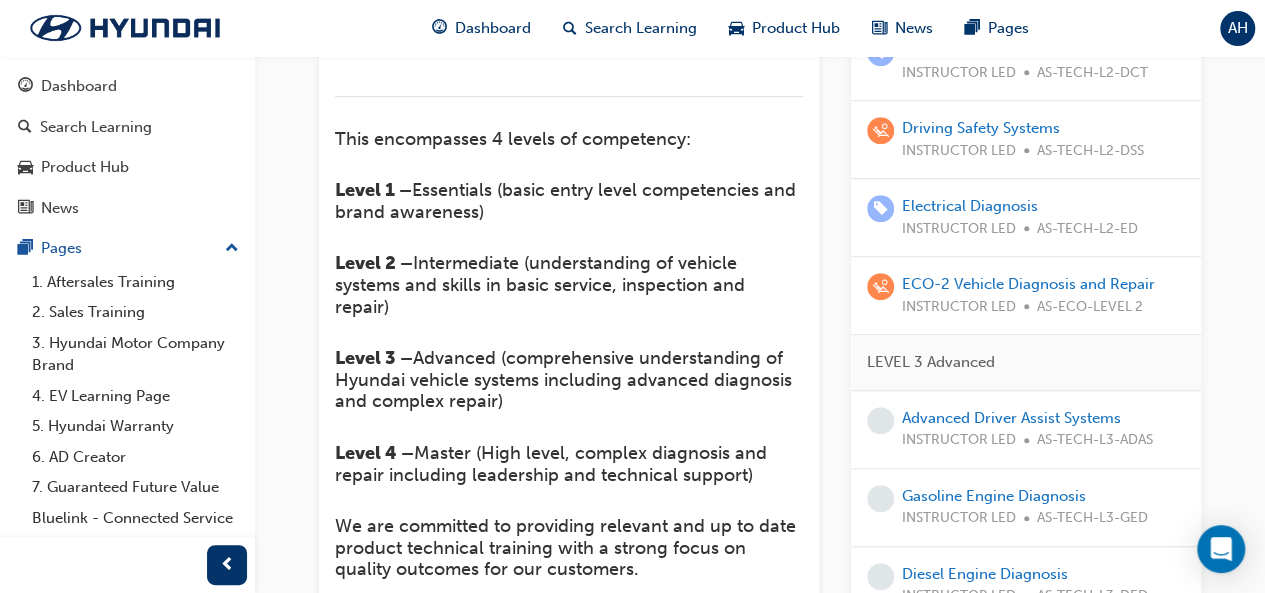 scroll, scrollTop: 605, scrollLeft: 0, axis: vertical 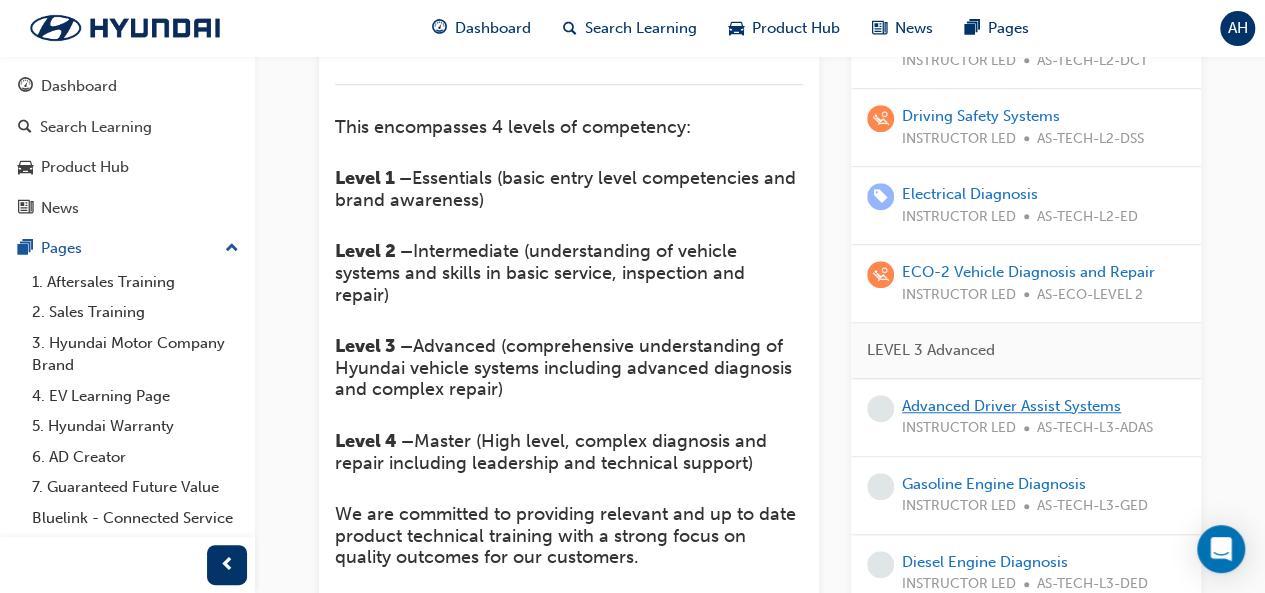 click on "Advanced Driver Assist Systems" at bounding box center [1011, 406] 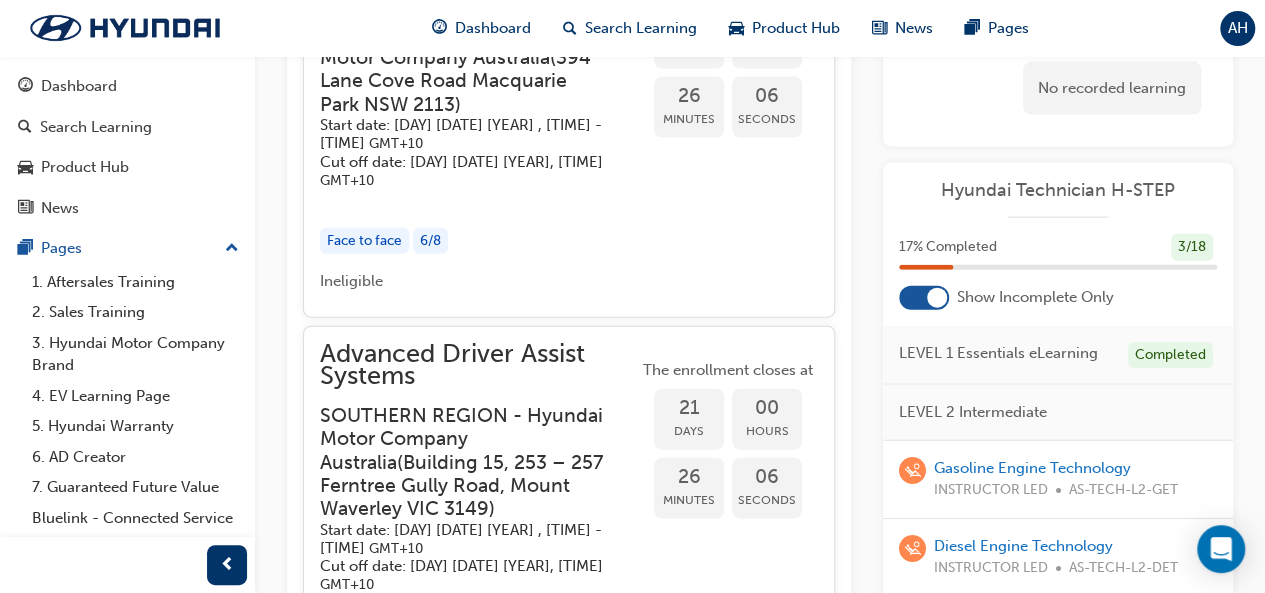 scroll, scrollTop: 2153, scrollLeft: 0, axis: vertical 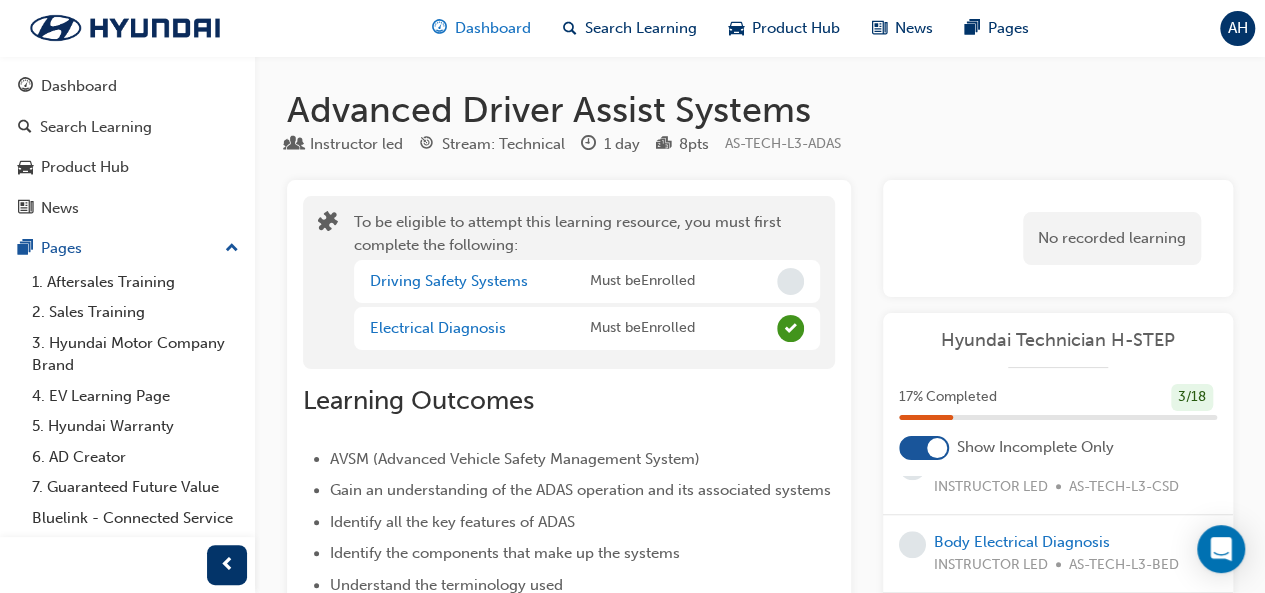 click on "Dashboard" at bounding box center (493, 28) 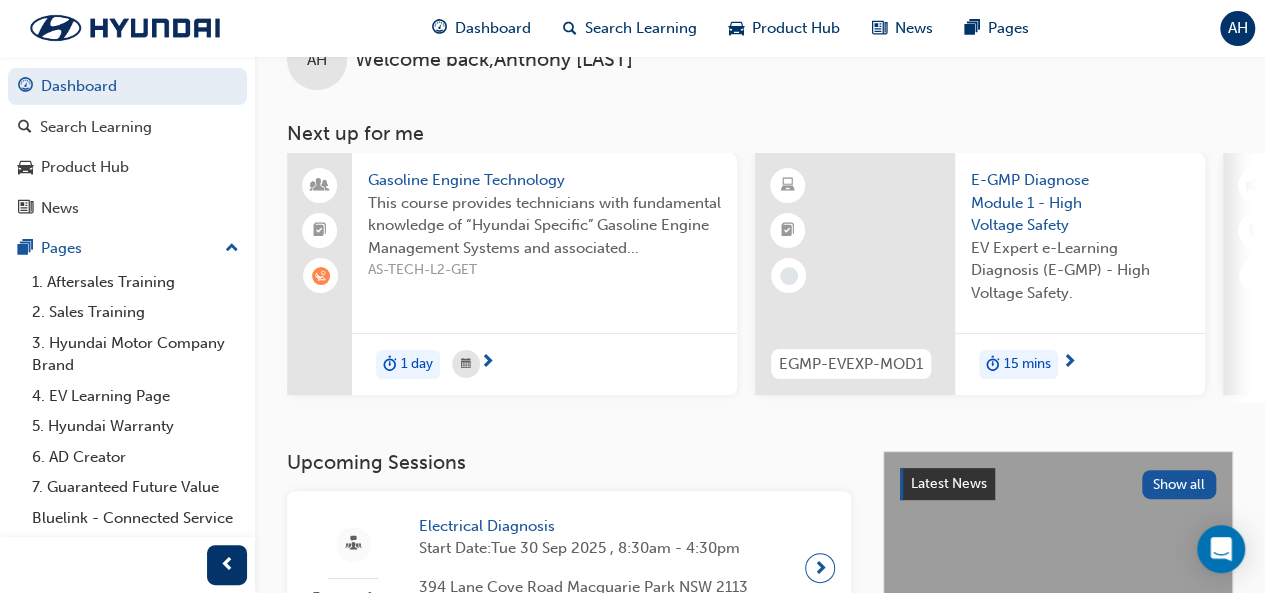 scroll, scrollTop: 0, scrollLeft: 0, axis: both 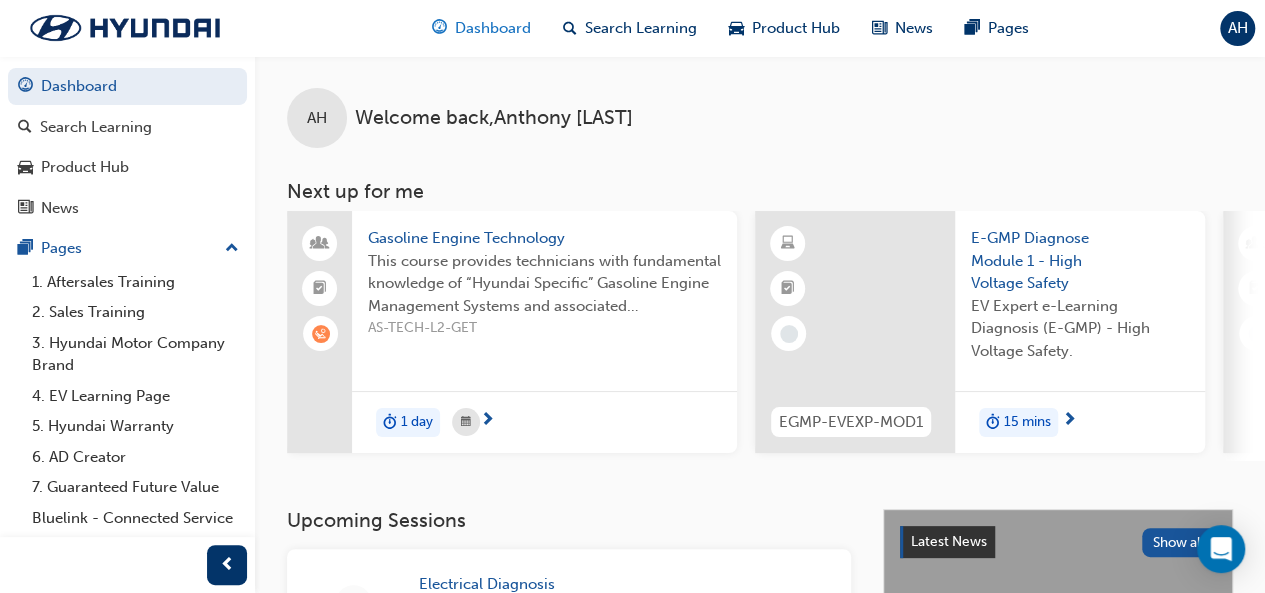 click on "Dashboard" at bounding box center [493, 28] 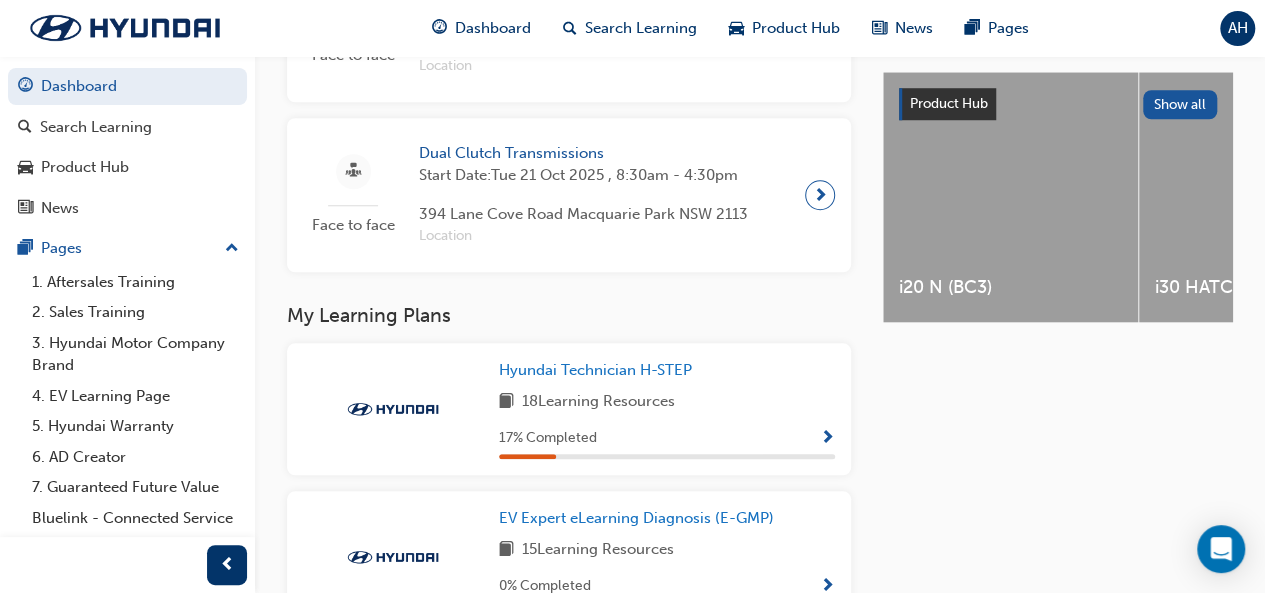 scroll, scrollTop: 772, scrollLeft: 0, axis: vertical 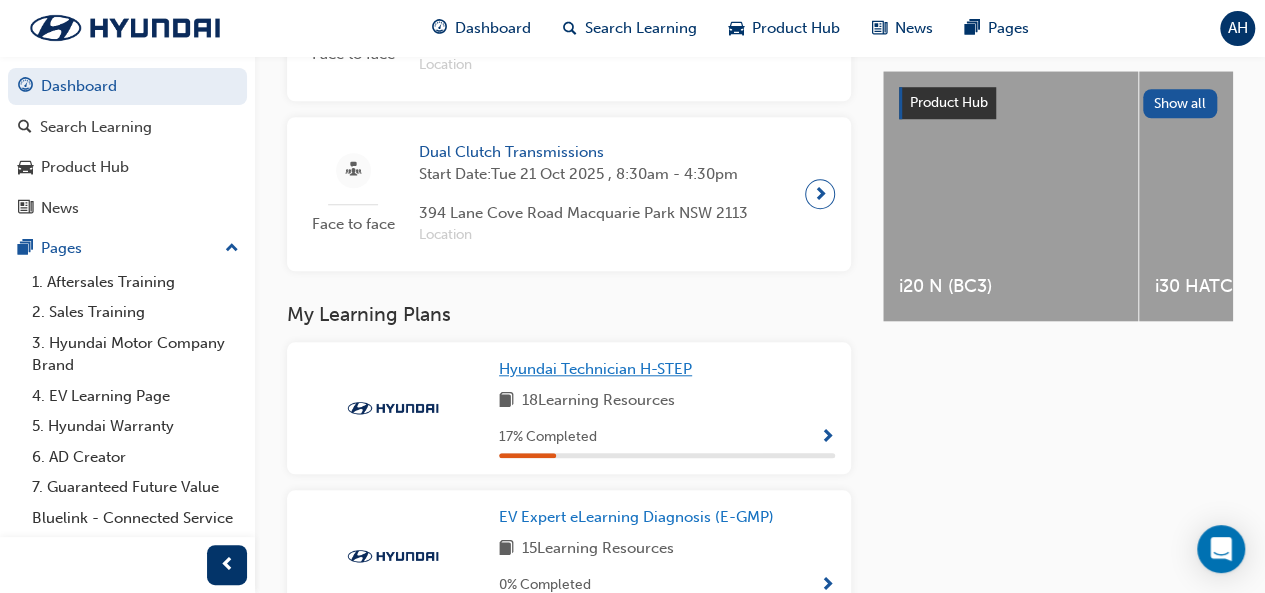 click on "Hyundai Technician H-STEP" at bounding box center (595, 369) 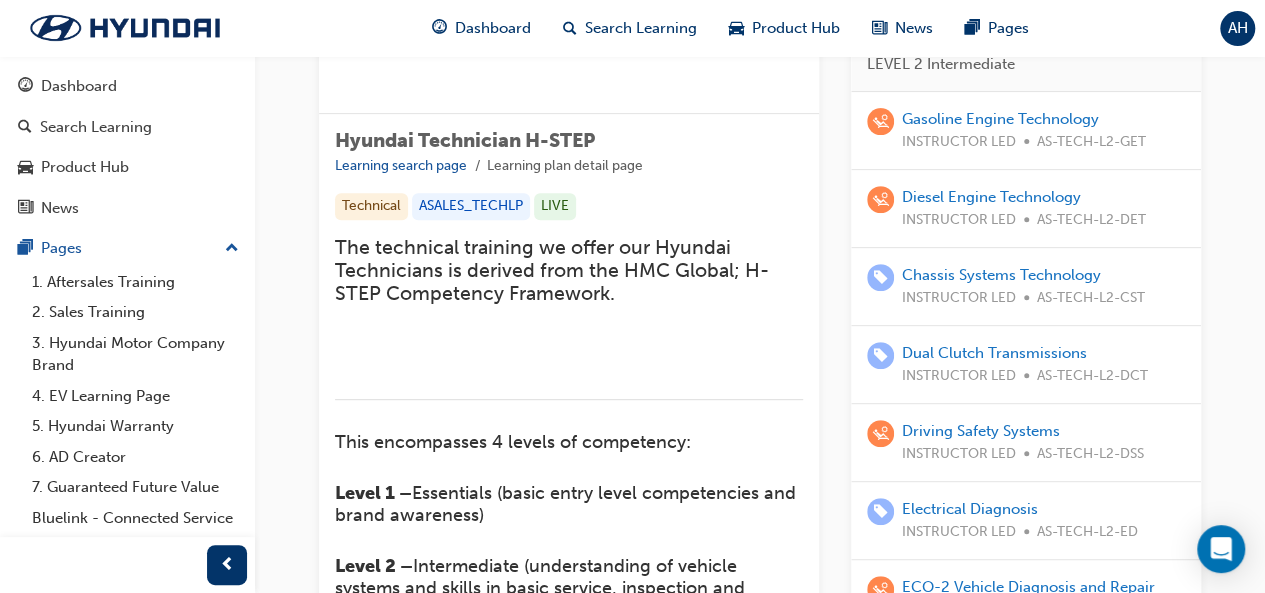 scroll, scrollTop: 0, scrollLeft: 0, axis: both 